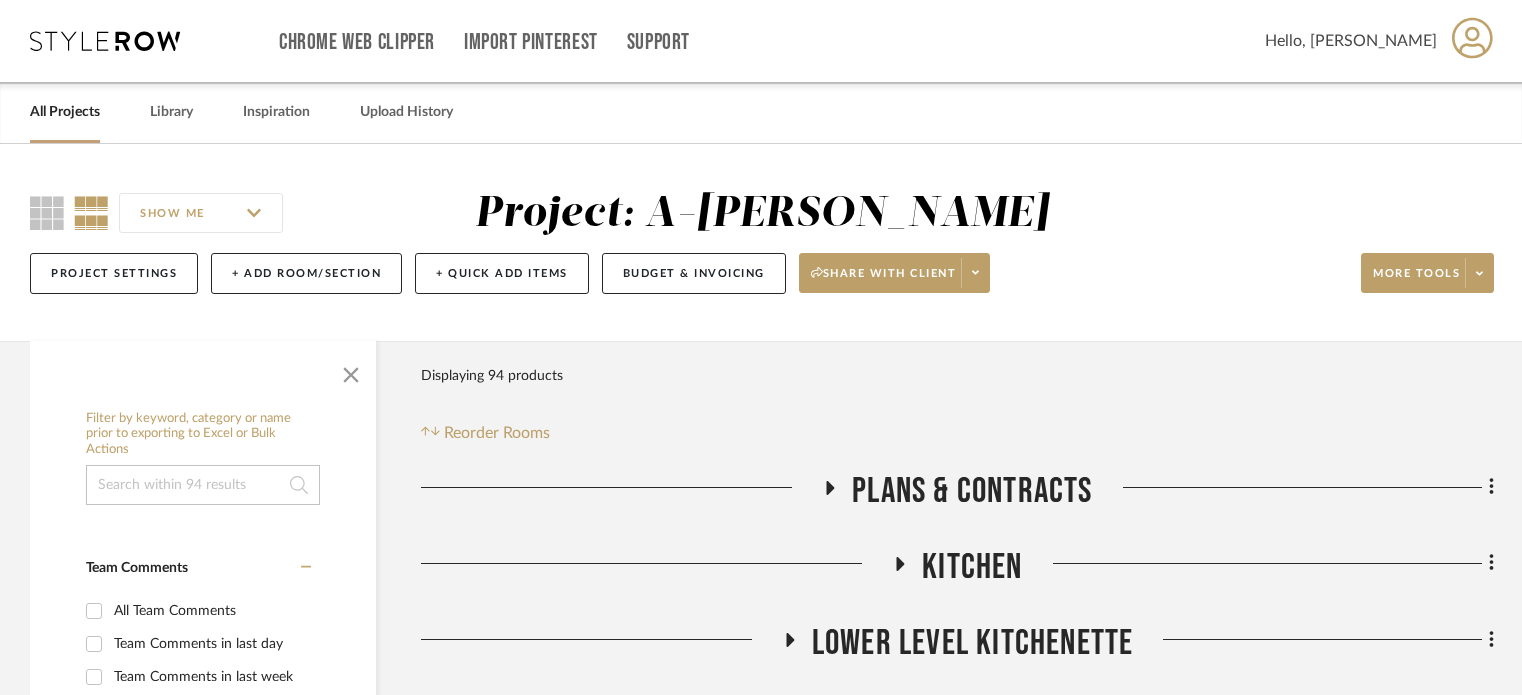 scroll, scrollTop: 0, scrollLeft: 0, axis: both 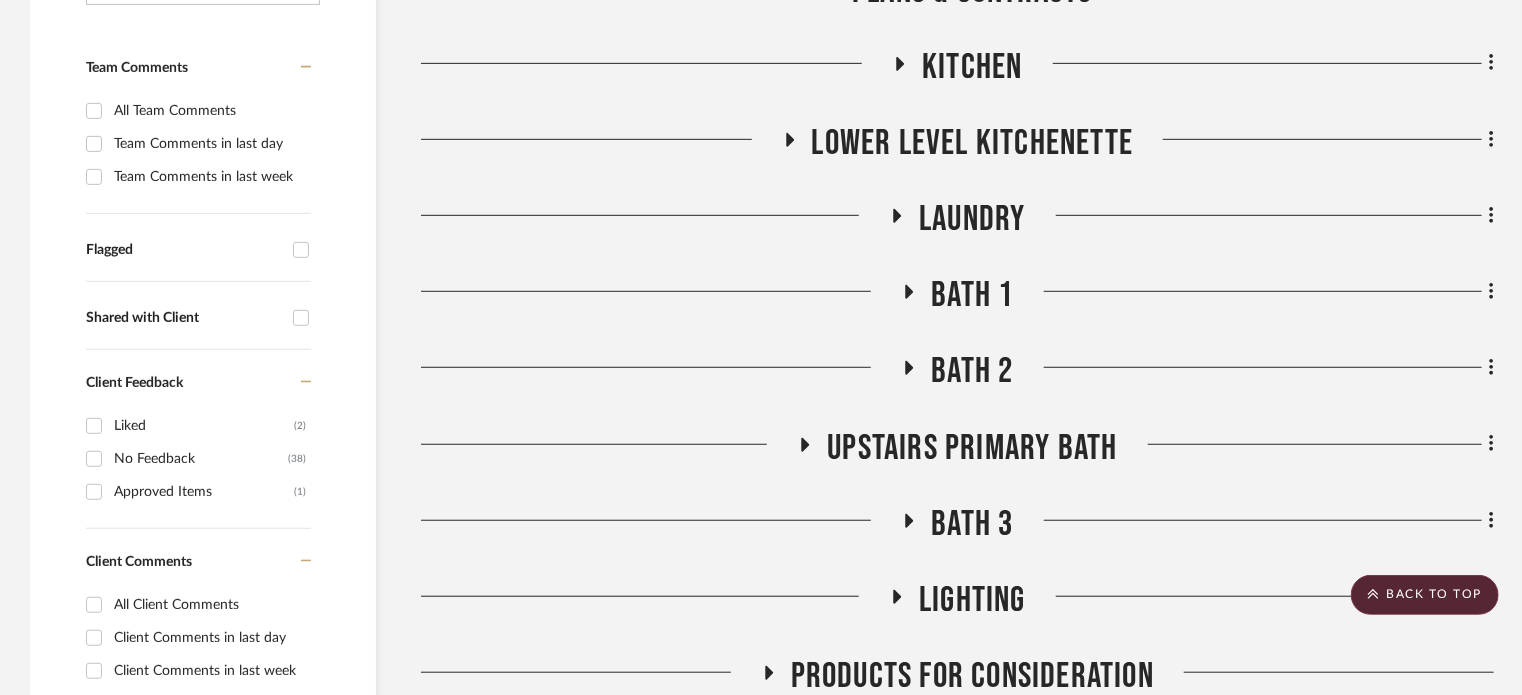 click 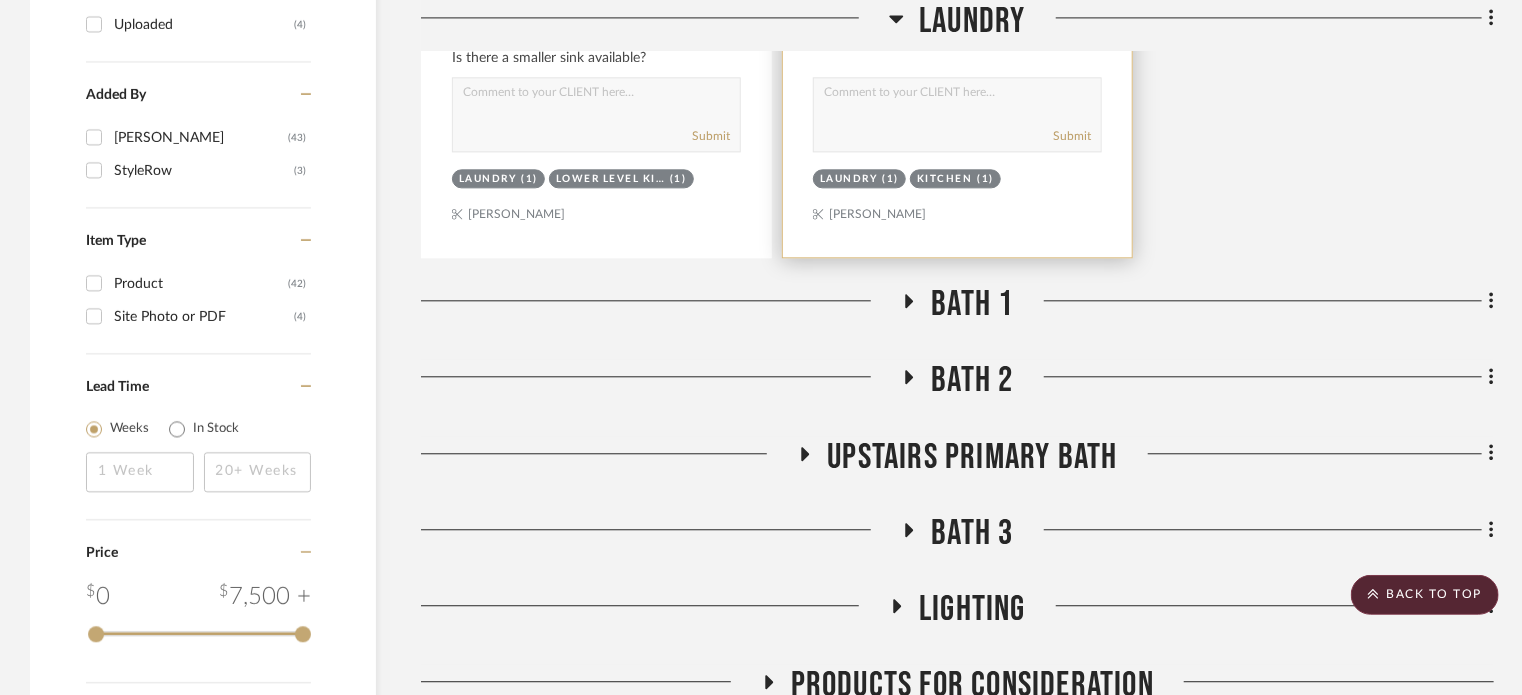 scroll, scrollTop: 2300, scrollLeft: 0, axis: vertical 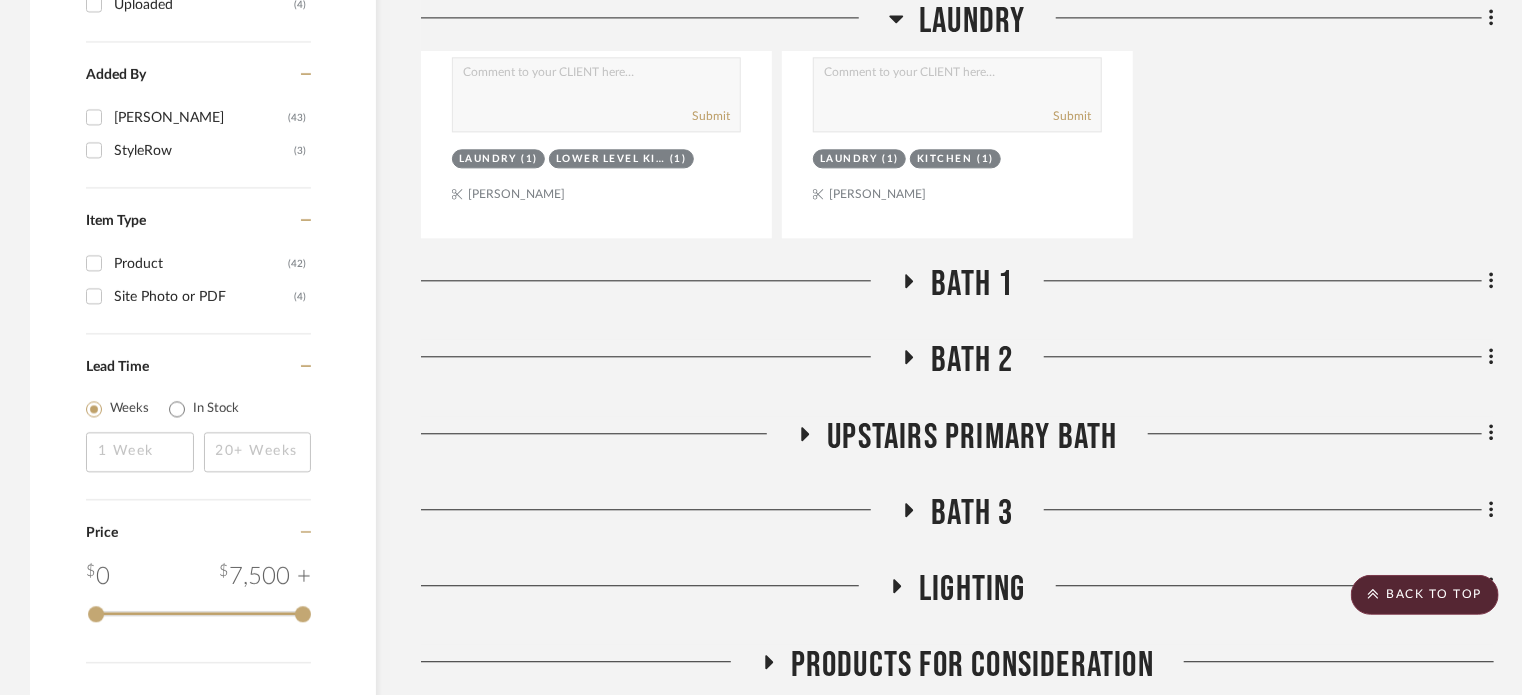 click on "Bath 1" 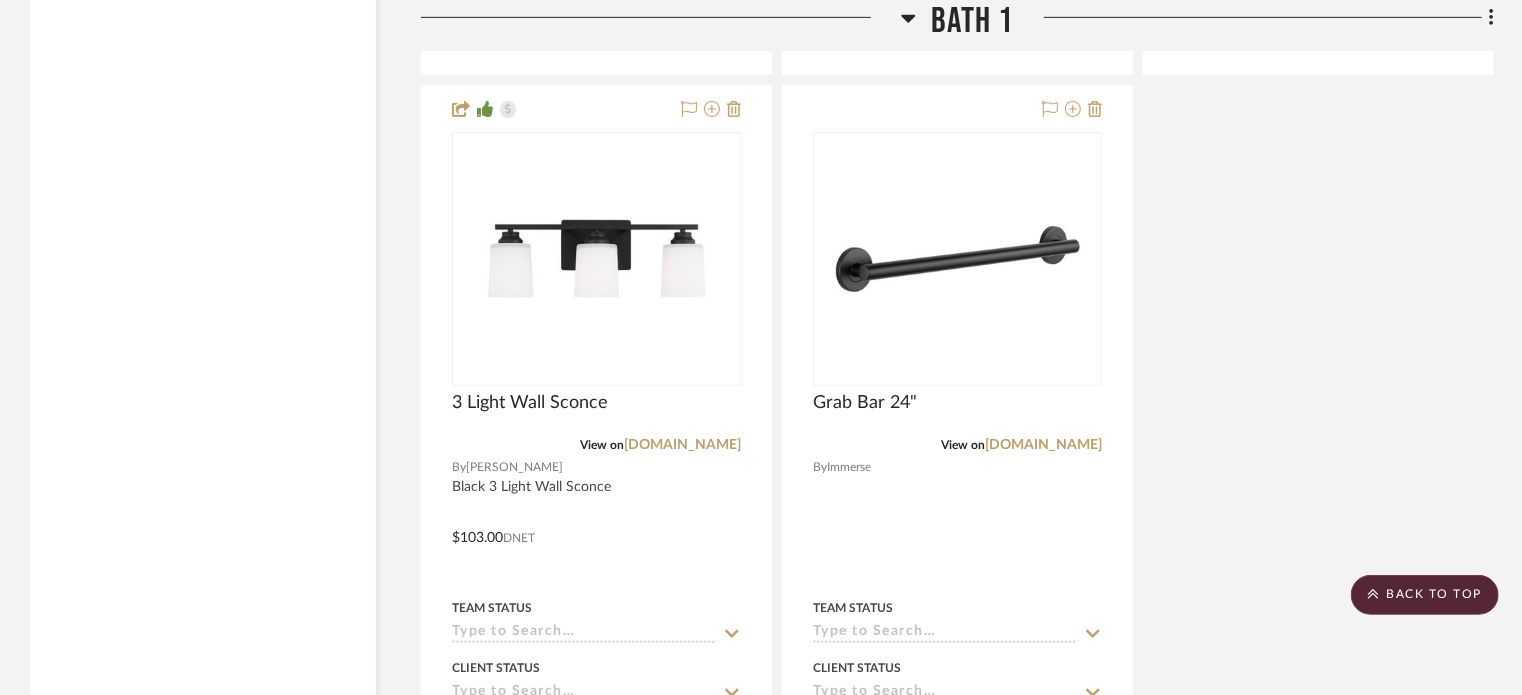 scroll, scrollTop: 4600, scrollLeft: 0, axis: vertical 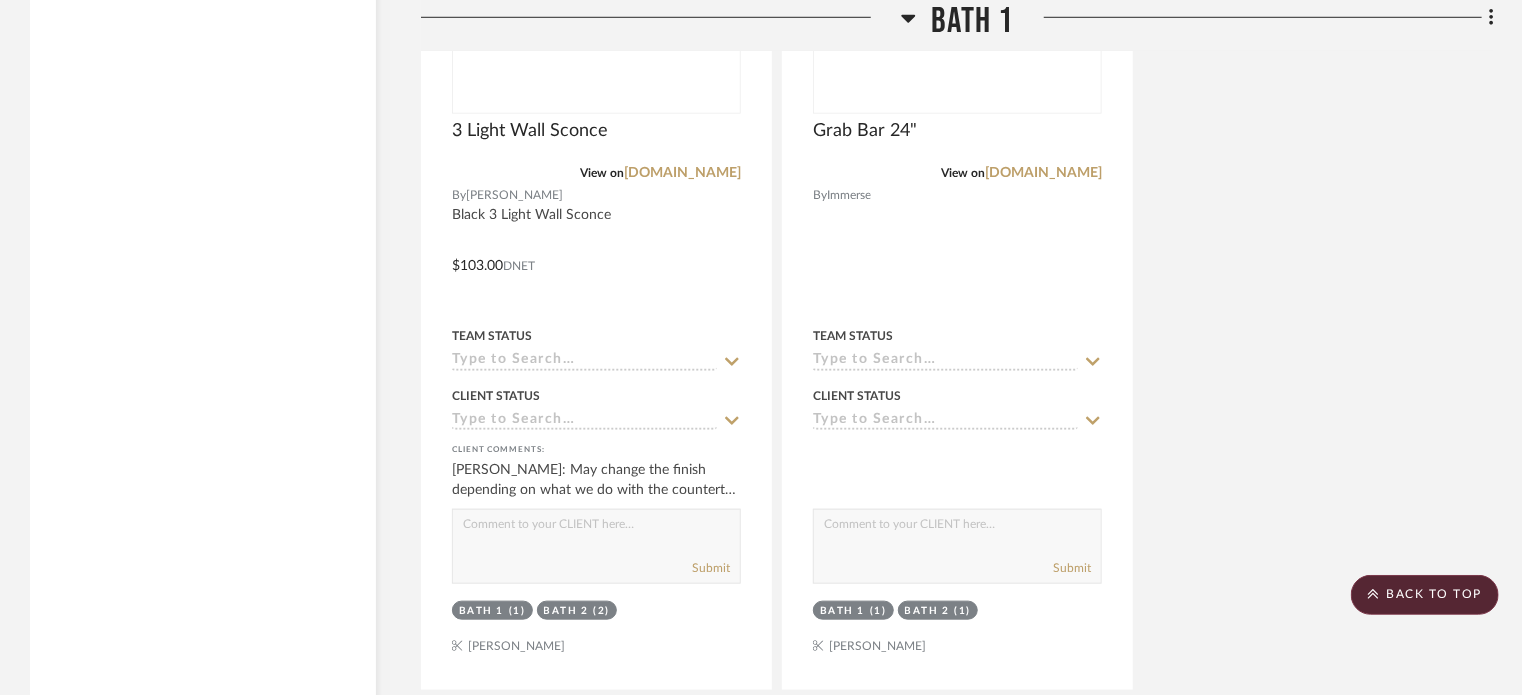 click at bounding box center (957, 251) 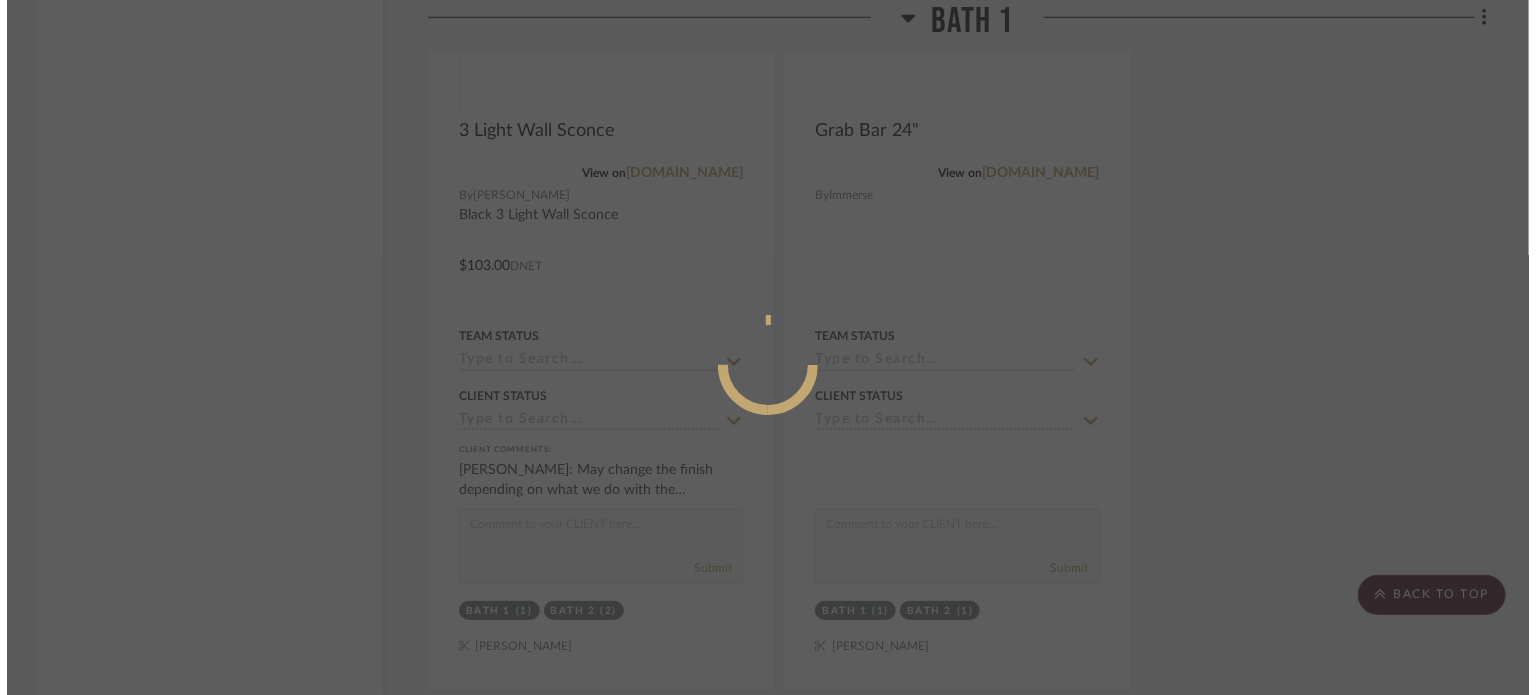 scroll, scrollTop: 0, scrollLeft: 0, axis: both 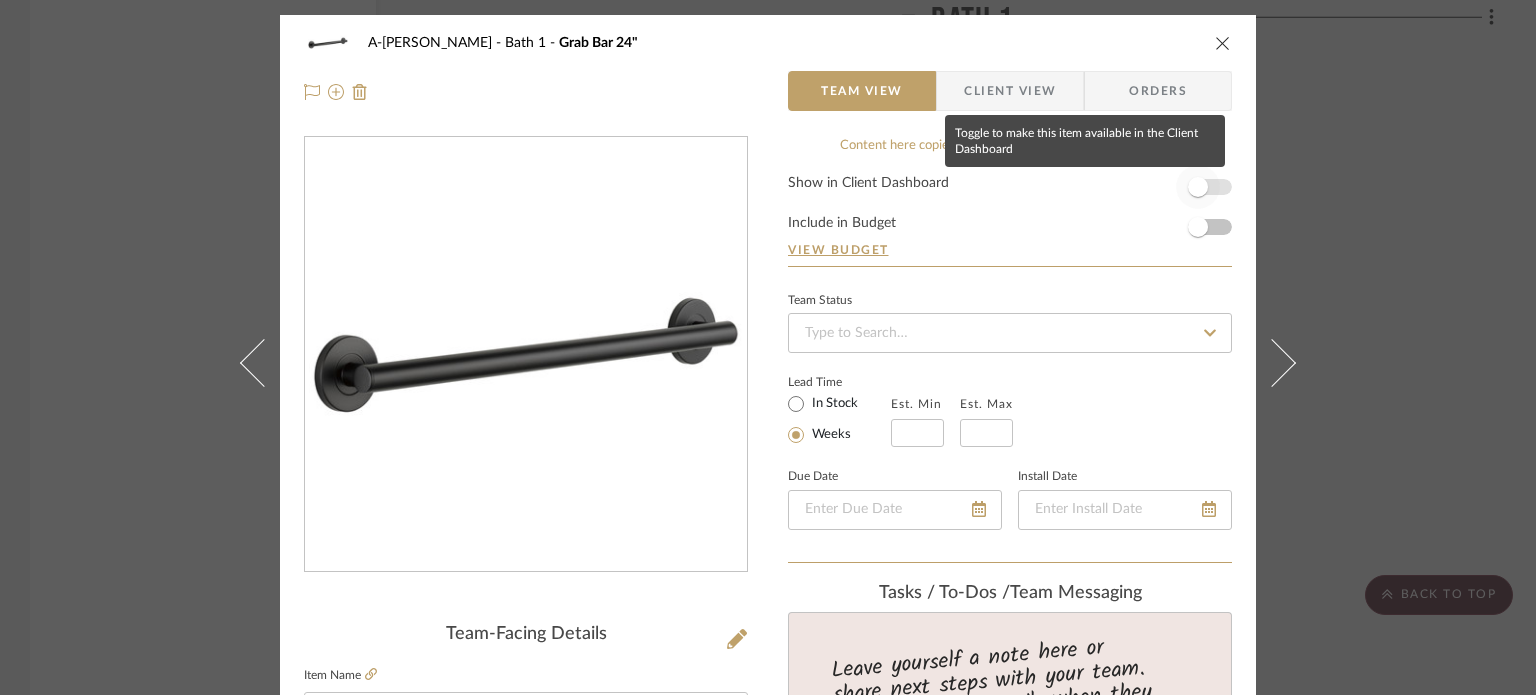 drag, startPoint x: 1212, startPoint y: 183, endPoint x: 1212, endPoint y: 194, distance: 11 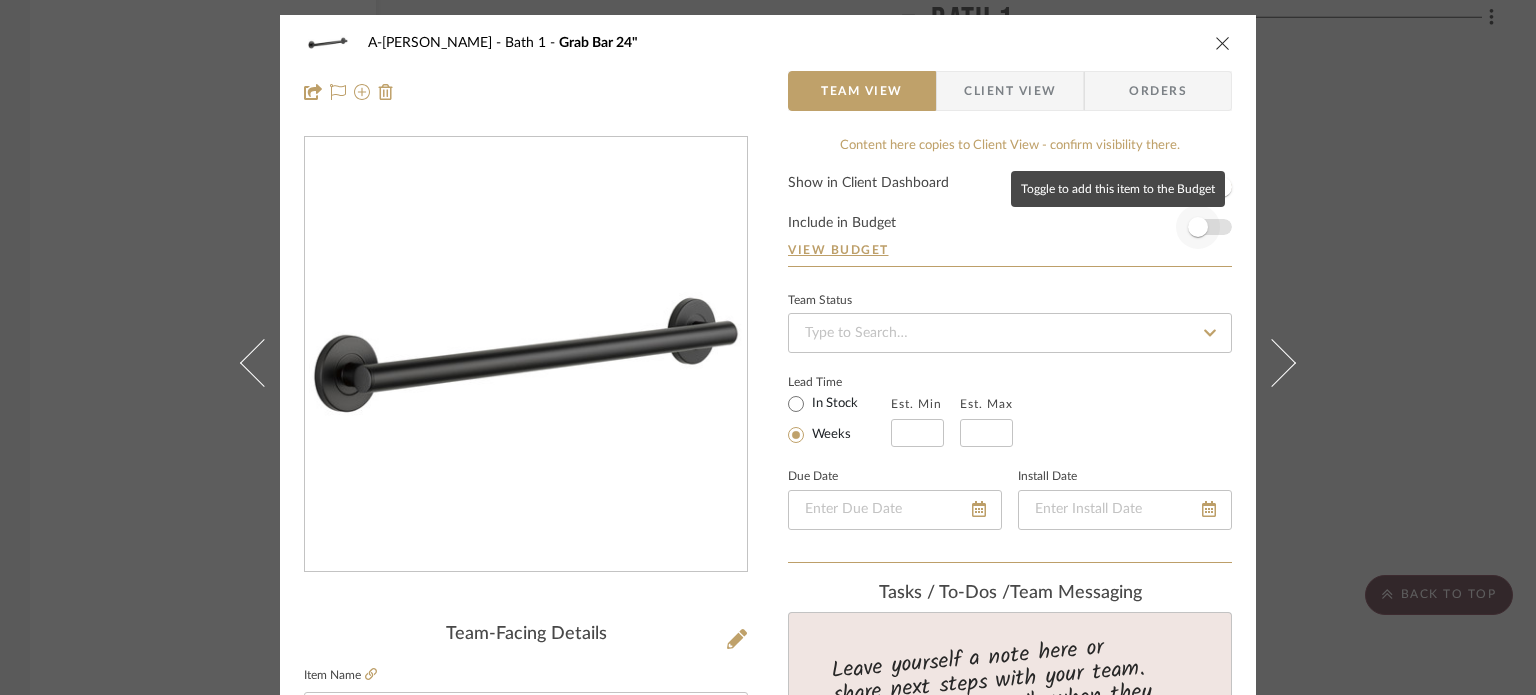 type 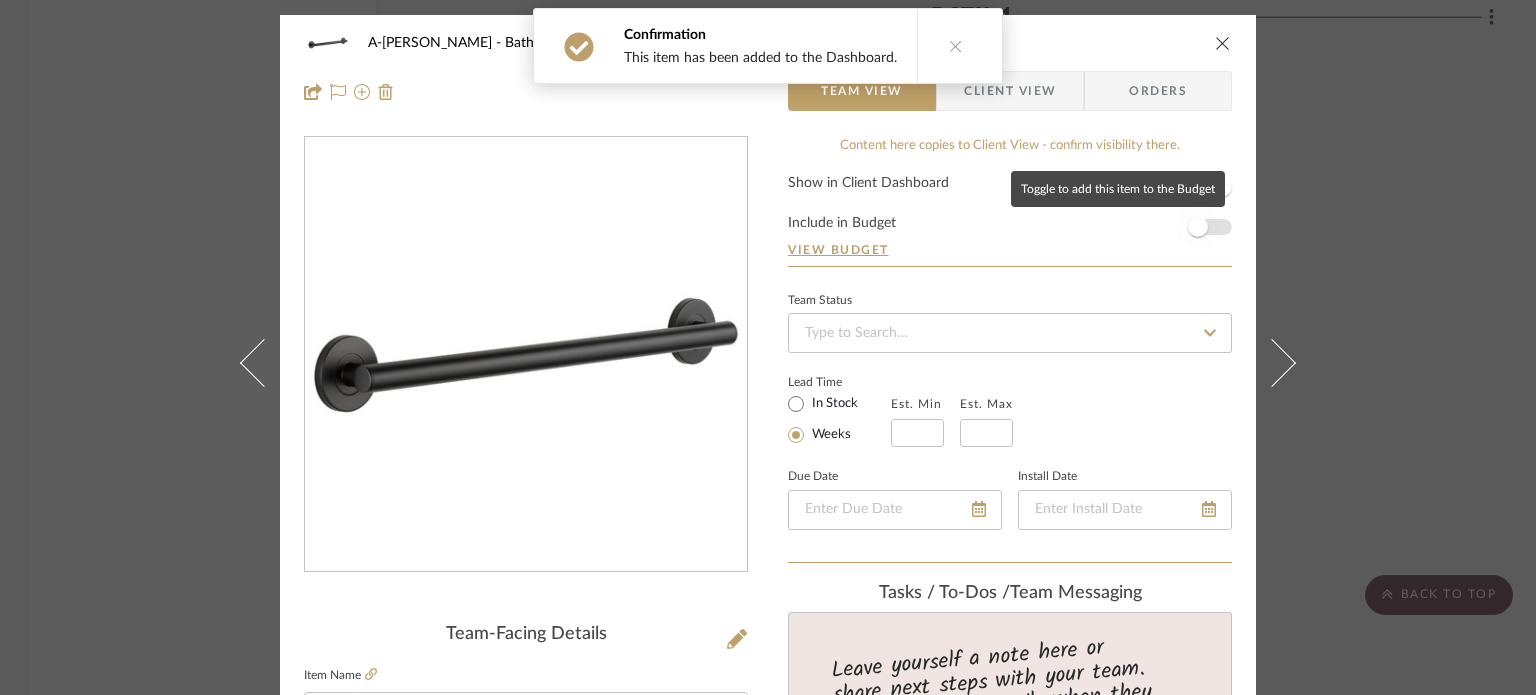 click at bounding box center (1198, 227) 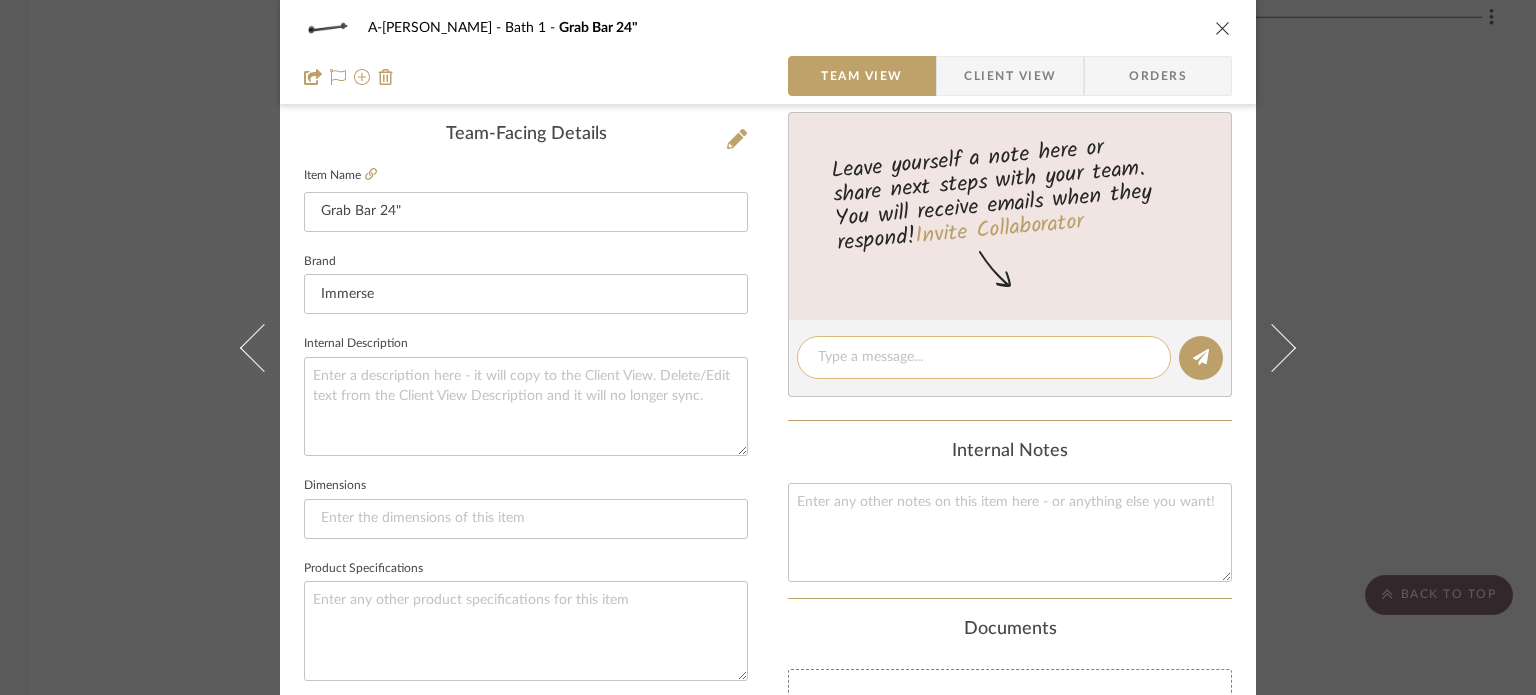 type 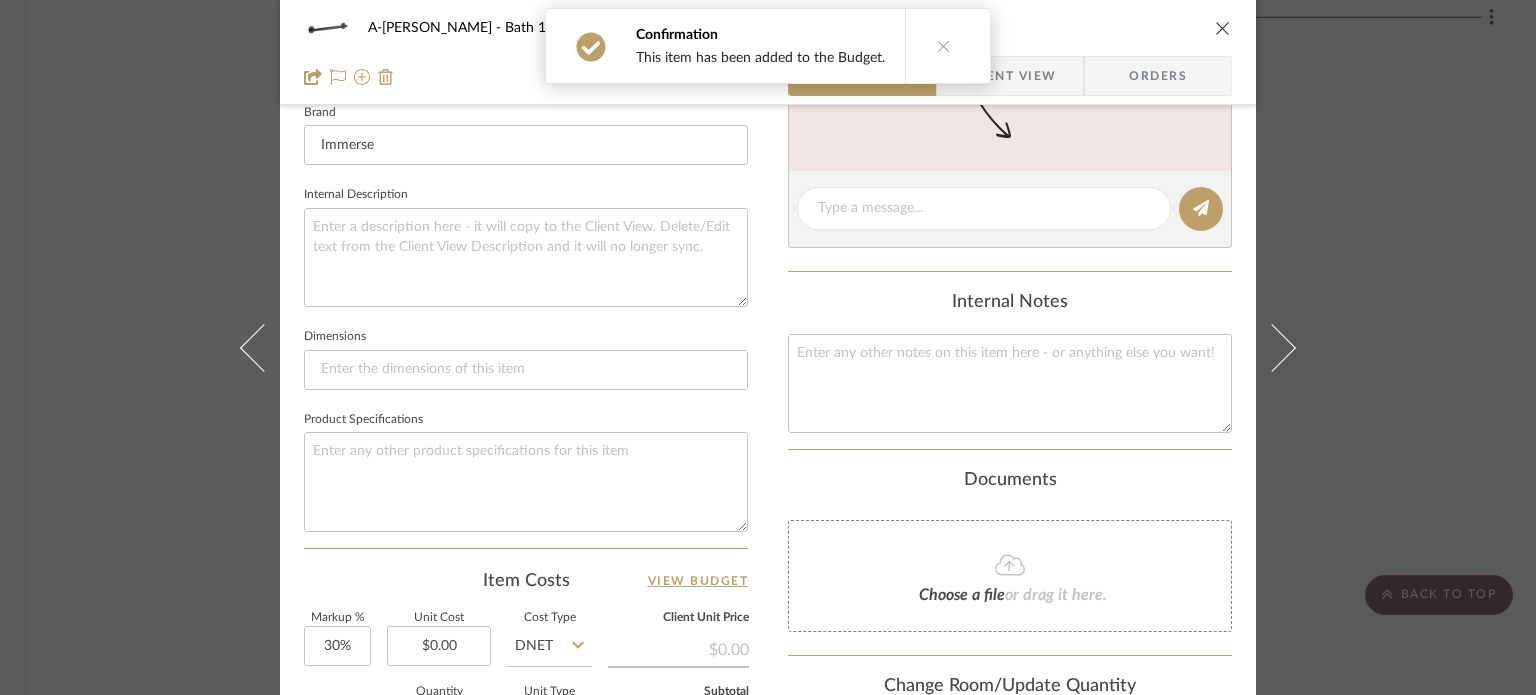 scroll, scrollTop: 1065, scrollLeft: 0, axis: vertical 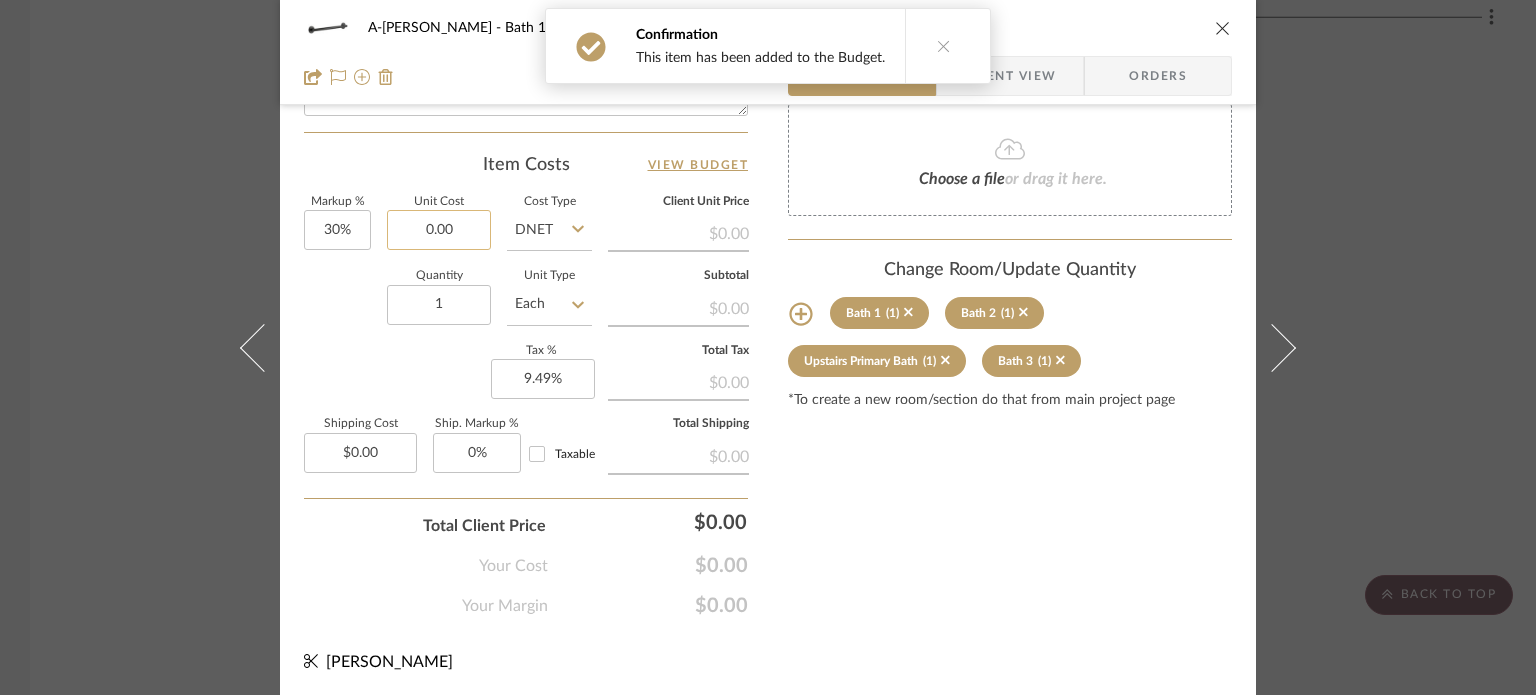 click on "0.00" 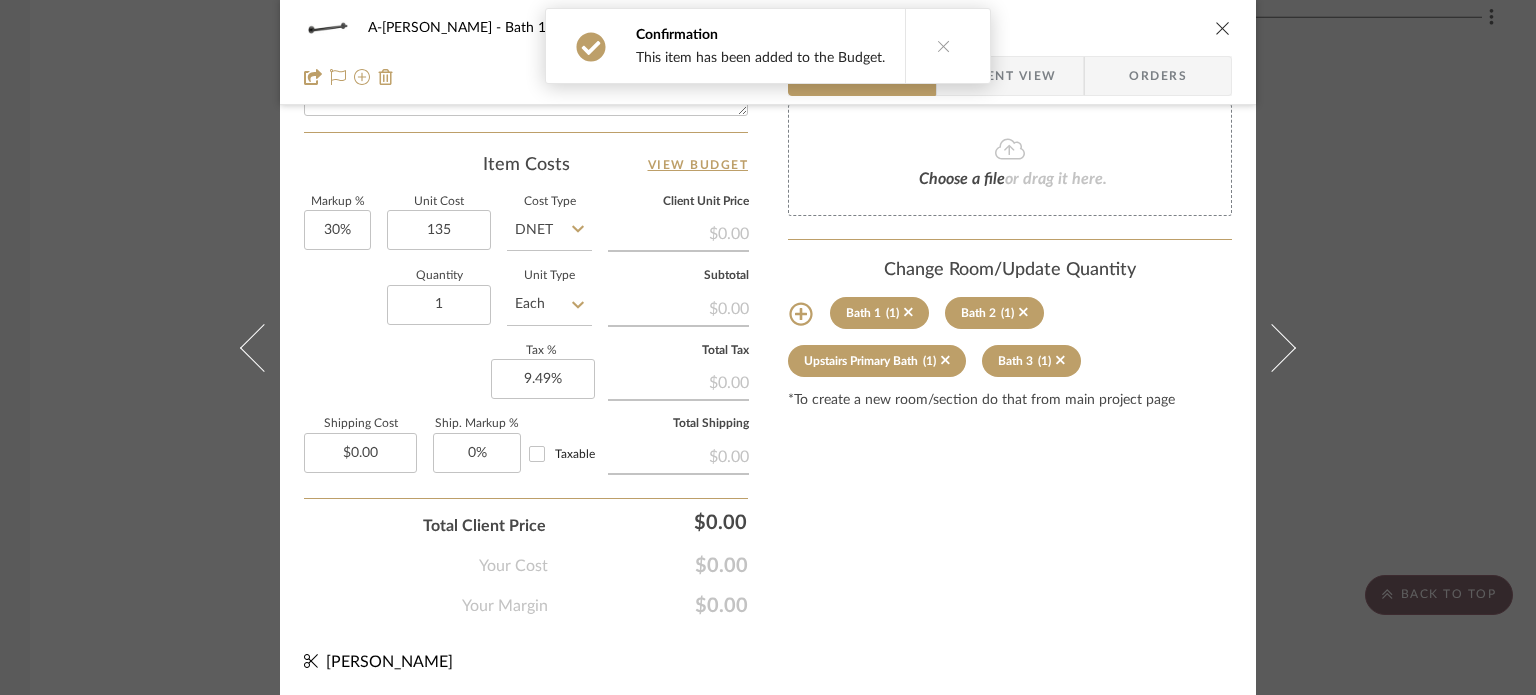 type on "$135.00" 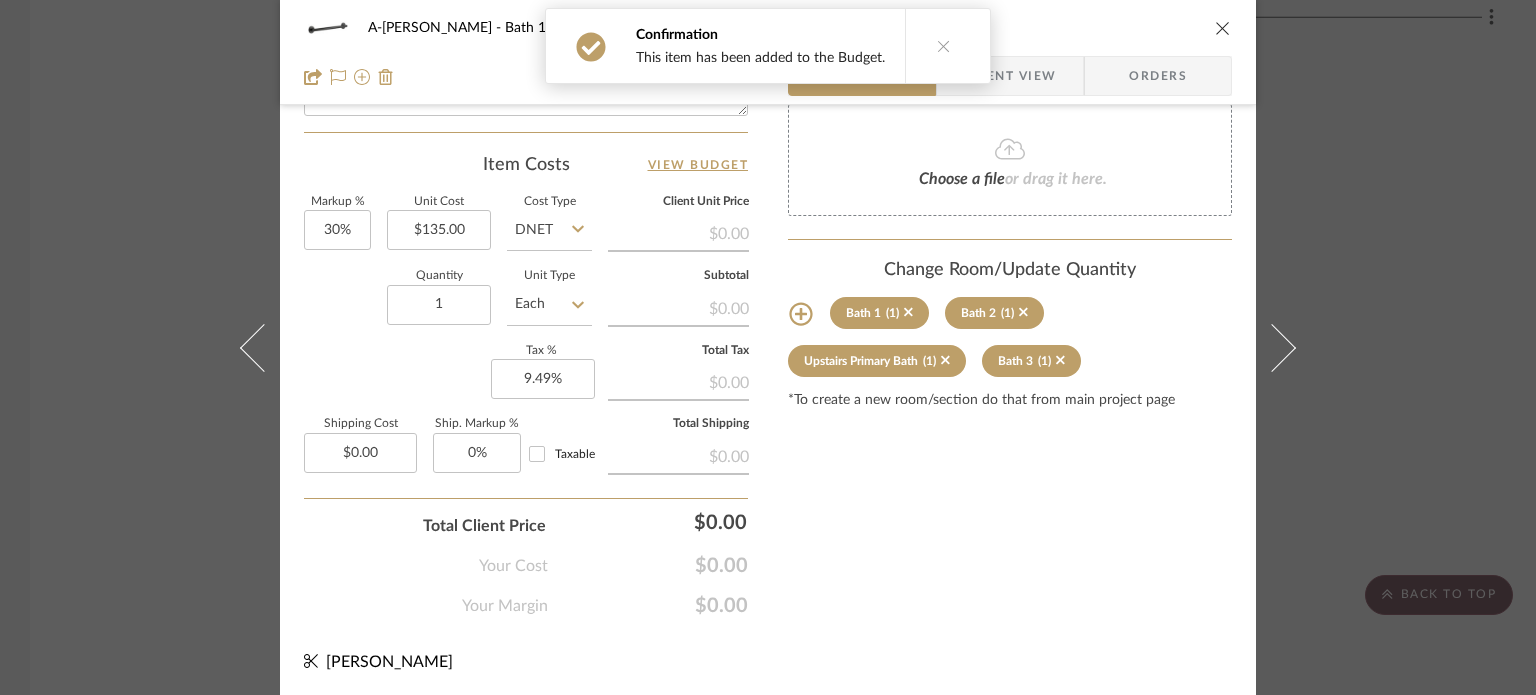 click on "Markup %  30%  Unit Cost  $135.00  Cost Type  DNET  Client Unit Price   $0.00   Quantity  1  Unit Type  Each  Subtotal   $0.00   Tax %  9.49%  Total Tax   $0.00   Shipping Cost  $0.00  Ship. Markup %  0% Taxable  Total Shipping   $0.00" 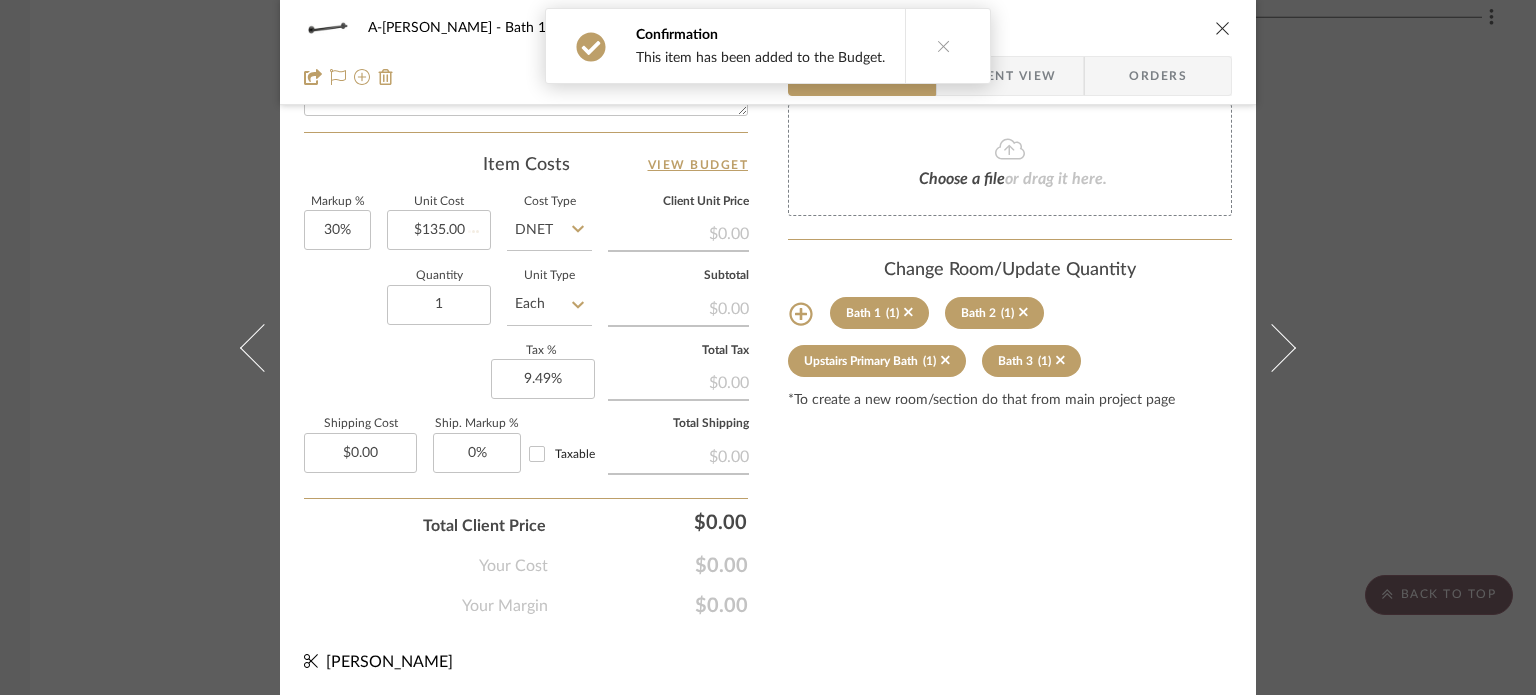 type 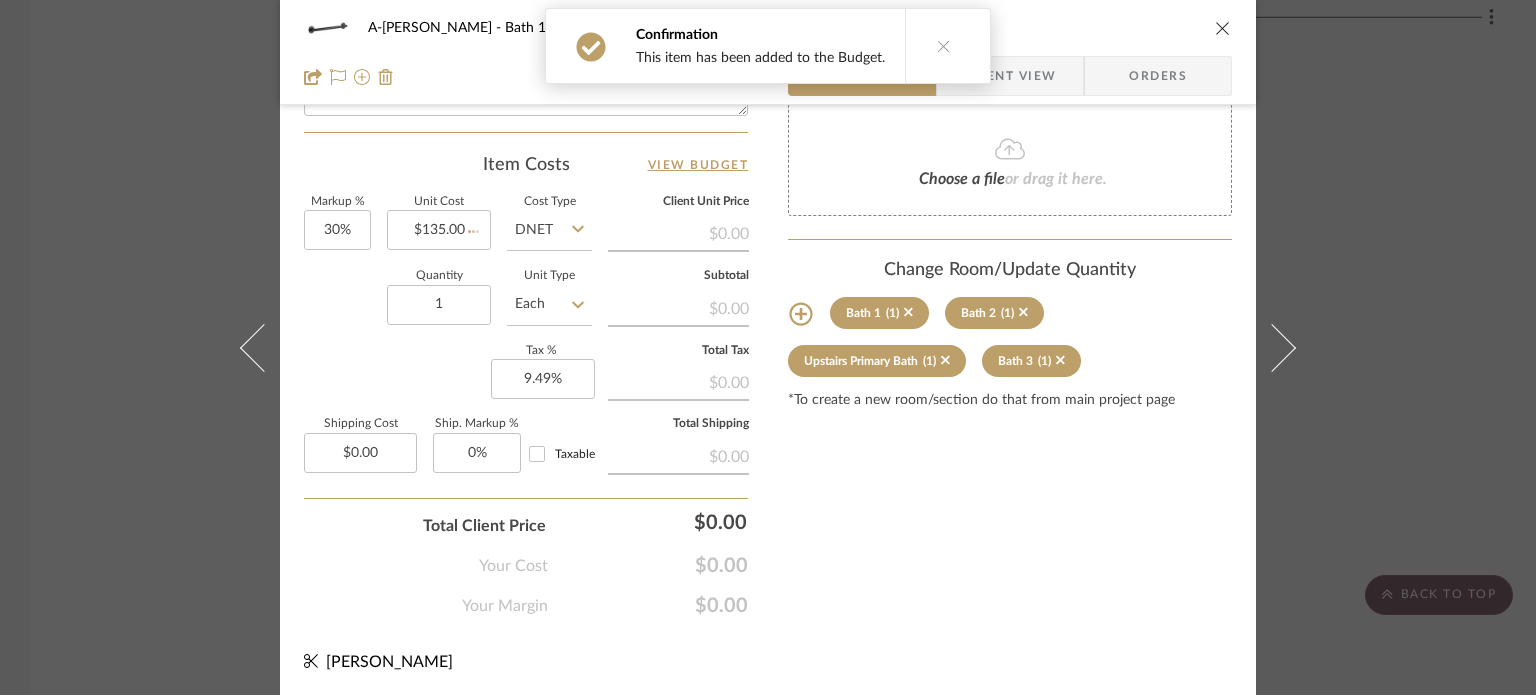 type 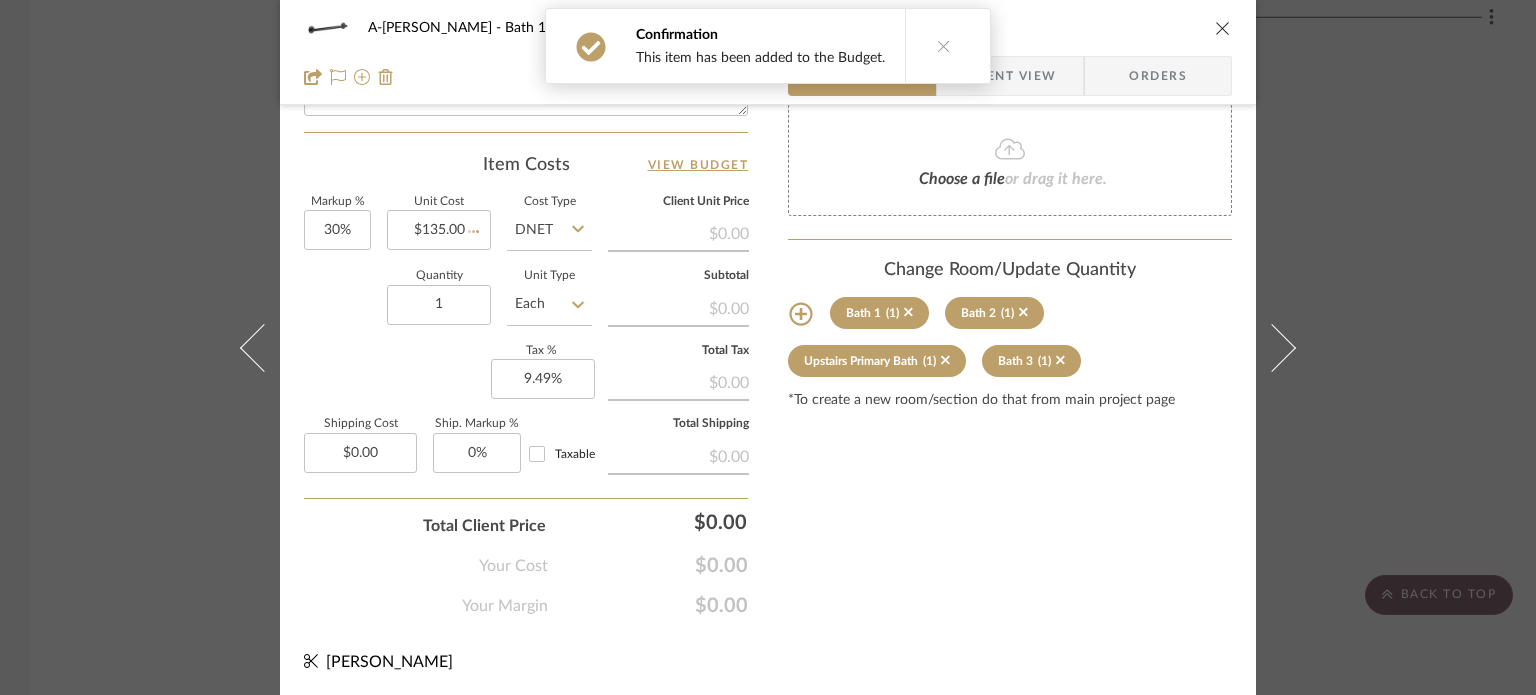type 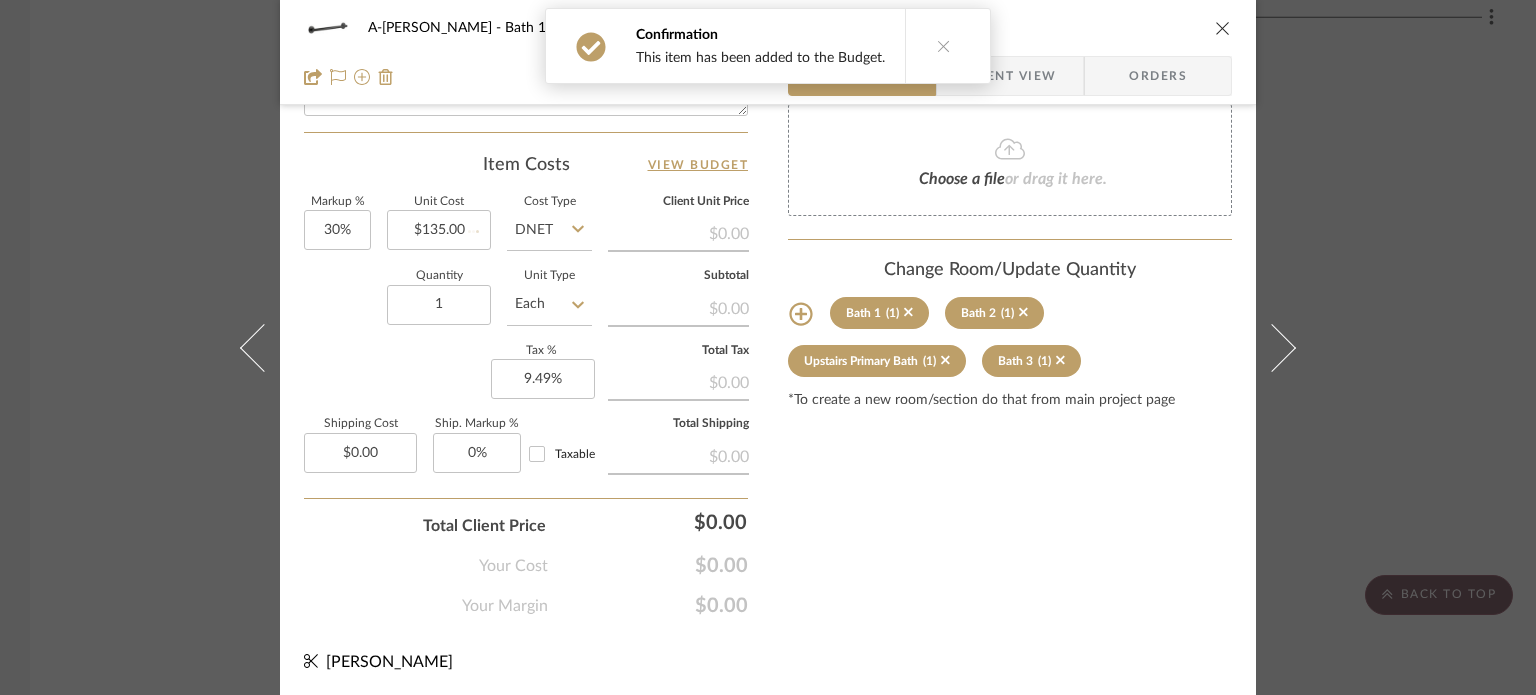 type on "$17.55" 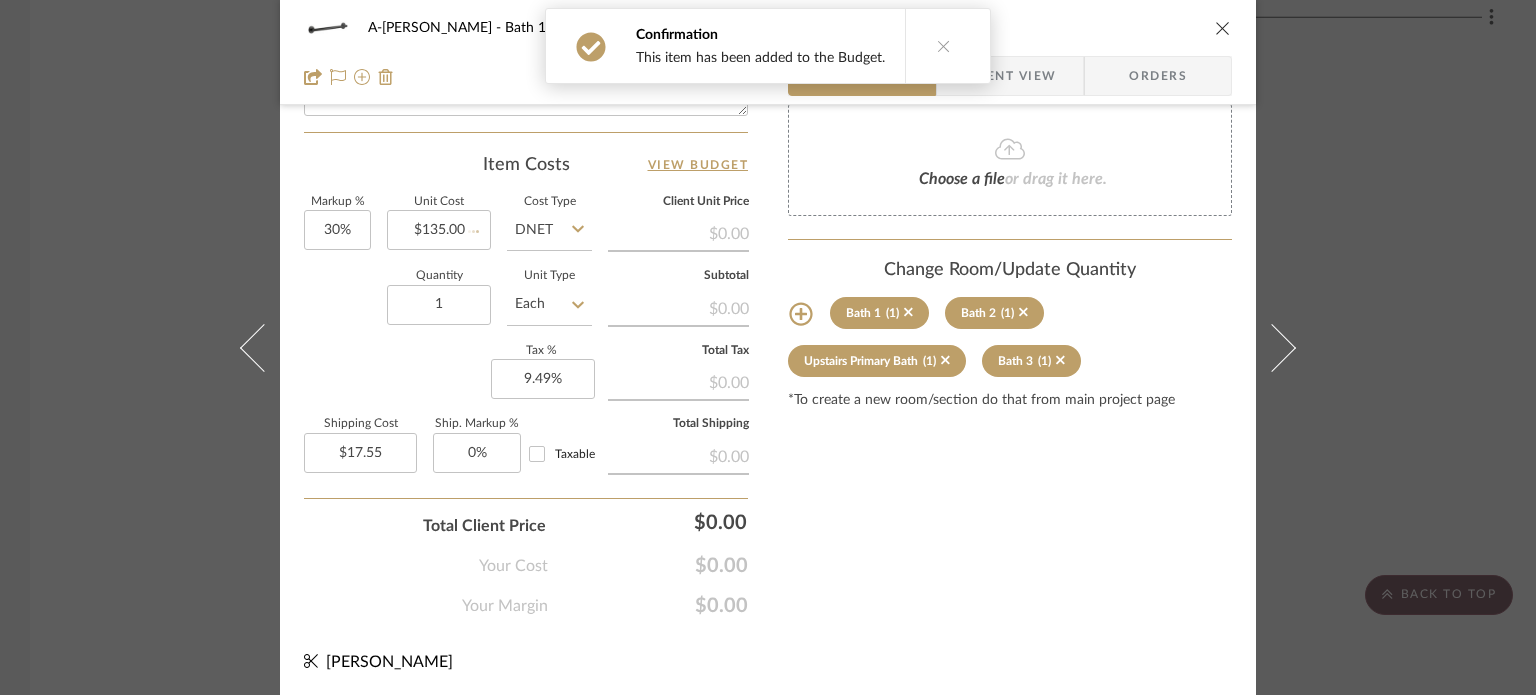 type 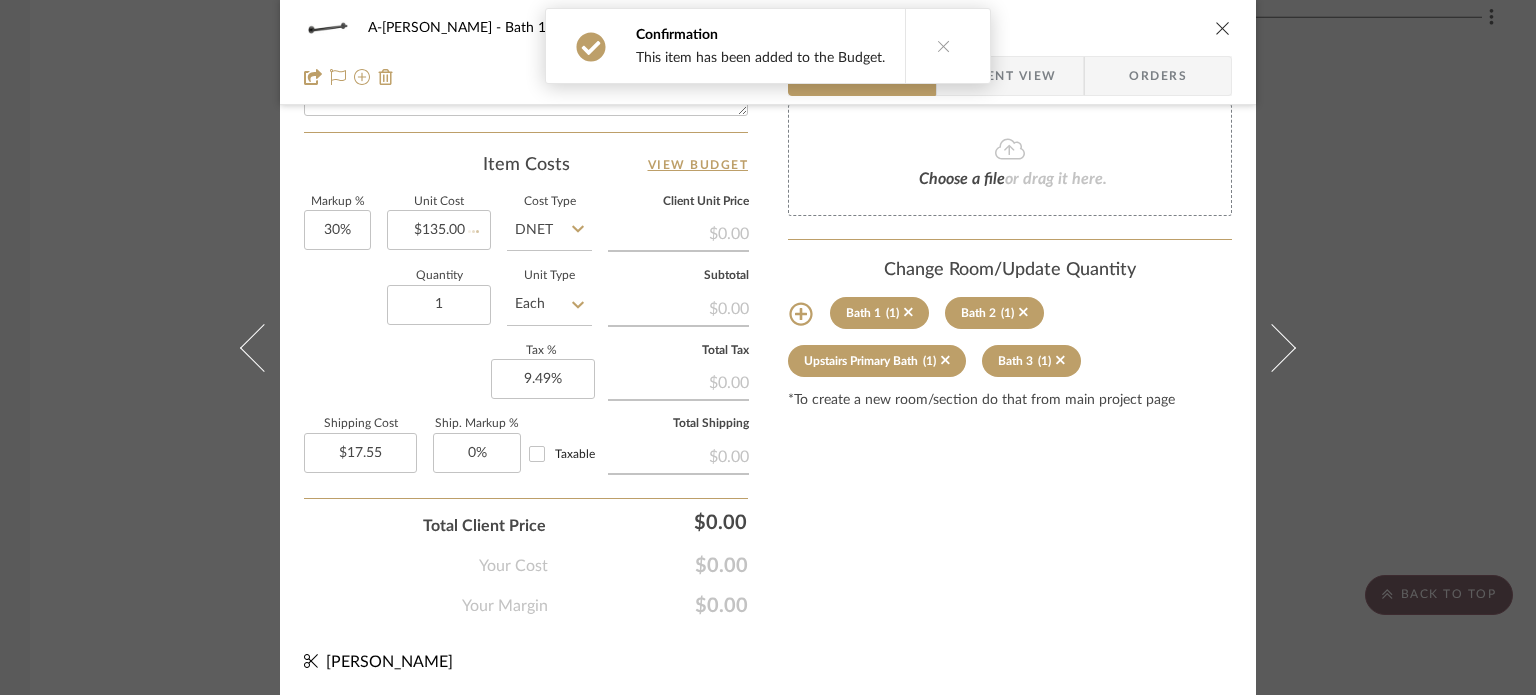 type 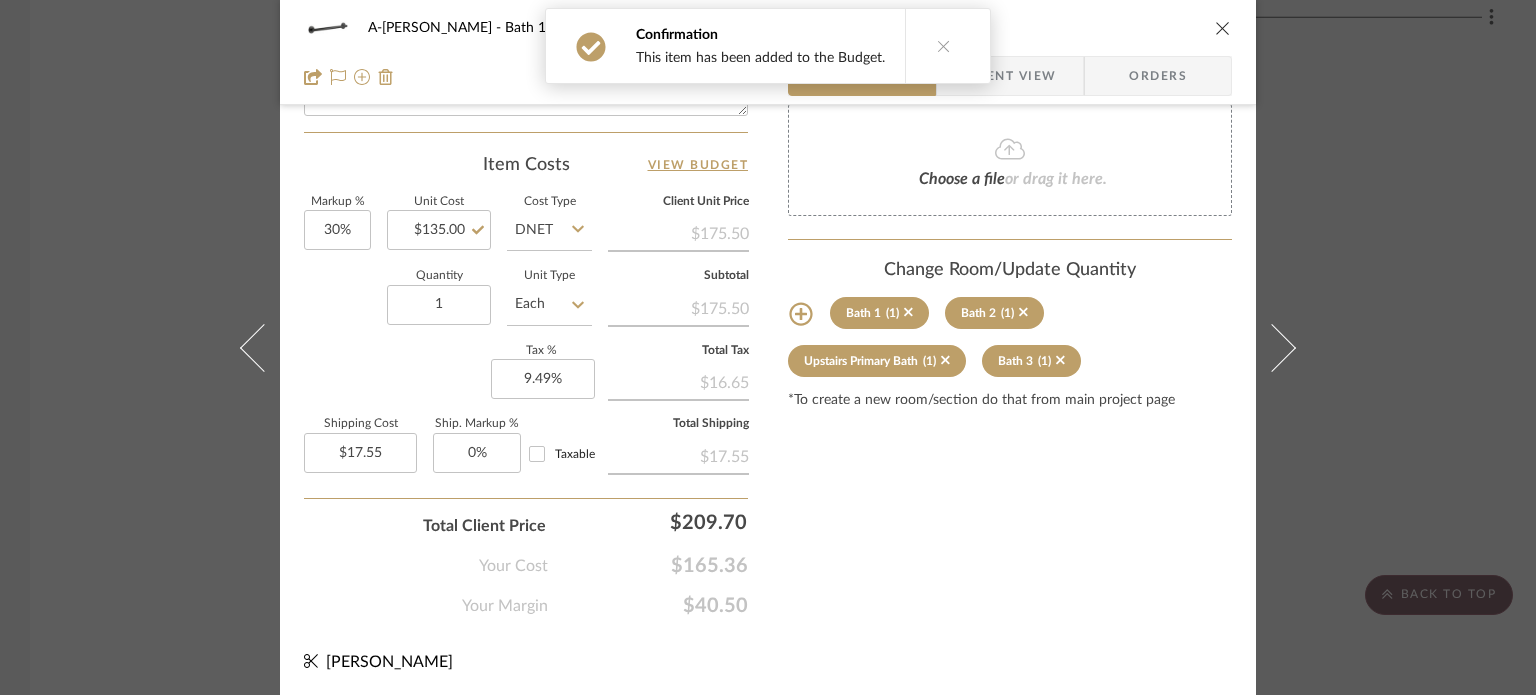 click on "A-[PERSON_NAME] Bath 1 Grab Bar 24" Team View Client View Orders  Team-Facing Details   Item Name  Grab Bar 24"  Brand  Immerse  Internal Description   Dimensions   Product Specifications   Item Costs   View Budget   Markup %  30%  Unit Cost  $135.00  Cost Type  DNET  Client Unit Price   $175.50   Quantity  1  Unit Type  Each  Subtotal   $175.50   Tax %  9.49%  Total Tax   $16.65   Shipping Cost  $17.55  Ship. Markup %  0% Taxable  Total Shipping   $17.55  Total Client Price  $209.70  Your Cost  $165.36  Your Margin  $40.50  Content here copies to Client View - confirm visibility there.  Show in Client Dashboard   Include in Budget   View Budget  Team Status  Lead Time  In Stock Weeks  Est. Min   Est. Max   Due Date   Install Date  Tasks / To-Dos /  team Messaging  Leave yourself a note here or share next steps with your team. You will receive emails when they
respond!  Invite Collaborator Internal Notes  Documents  Choose a file  or drag it here. Change Room/Update Quantity  Bath 1  (1)  Bath 2  (1) (1)" at bounding box center (768, 347) 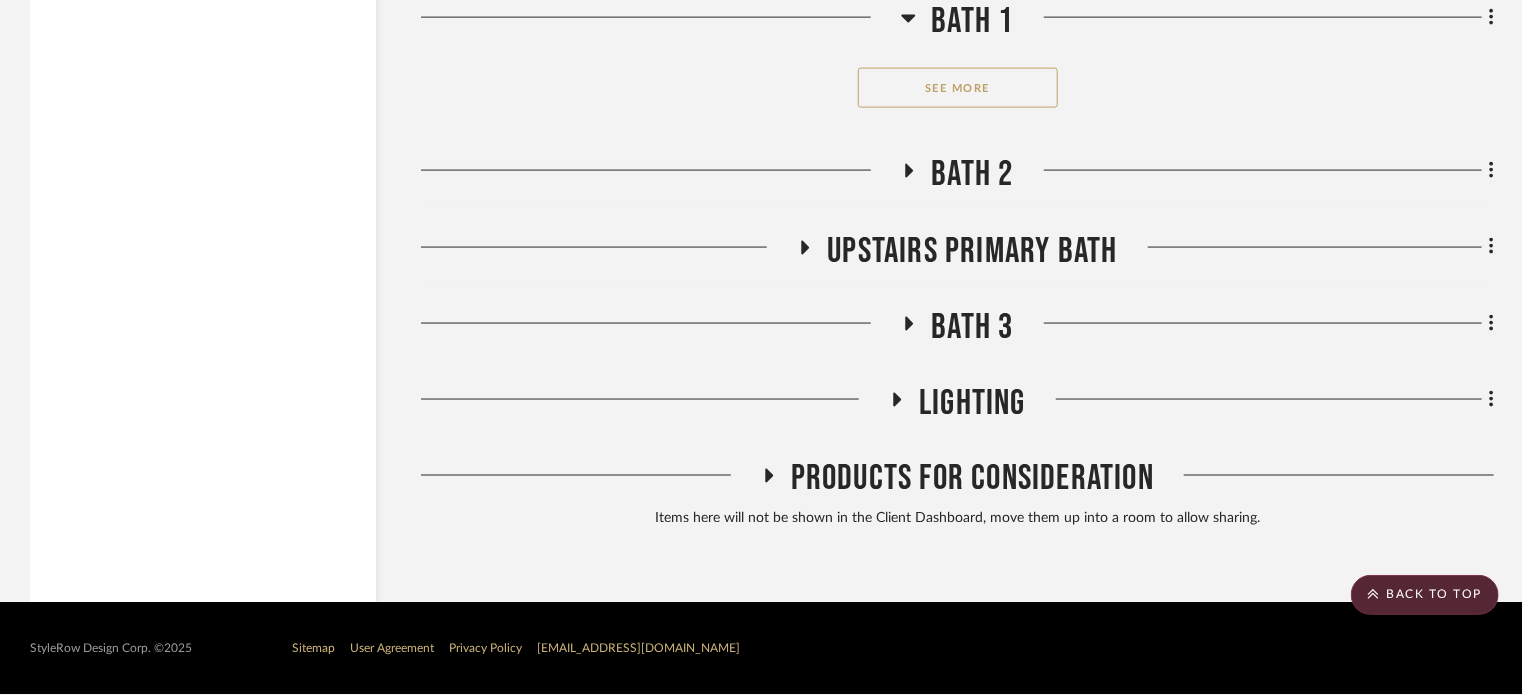 scroll, scrollTop: 5244, scrollLeft: 0, axis: vertical 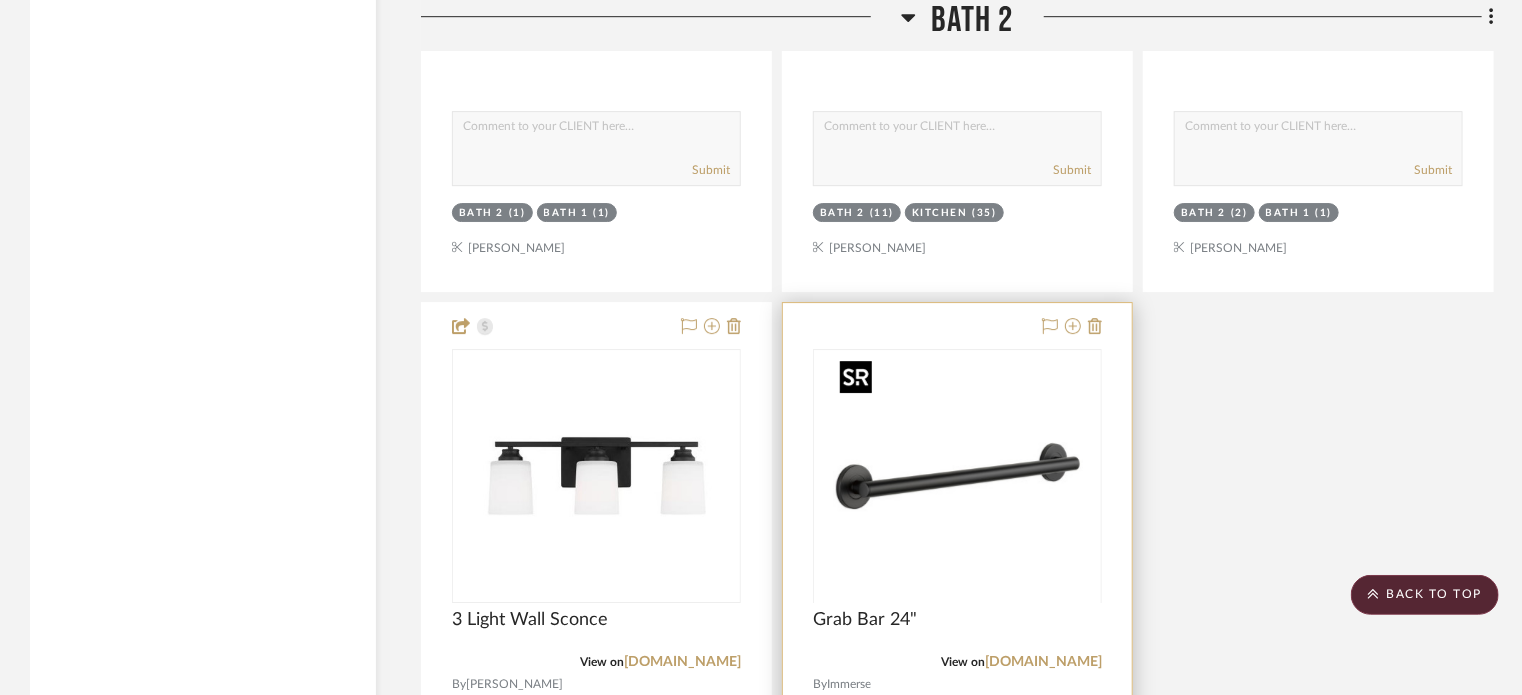 click at bounding box center [958, 476] 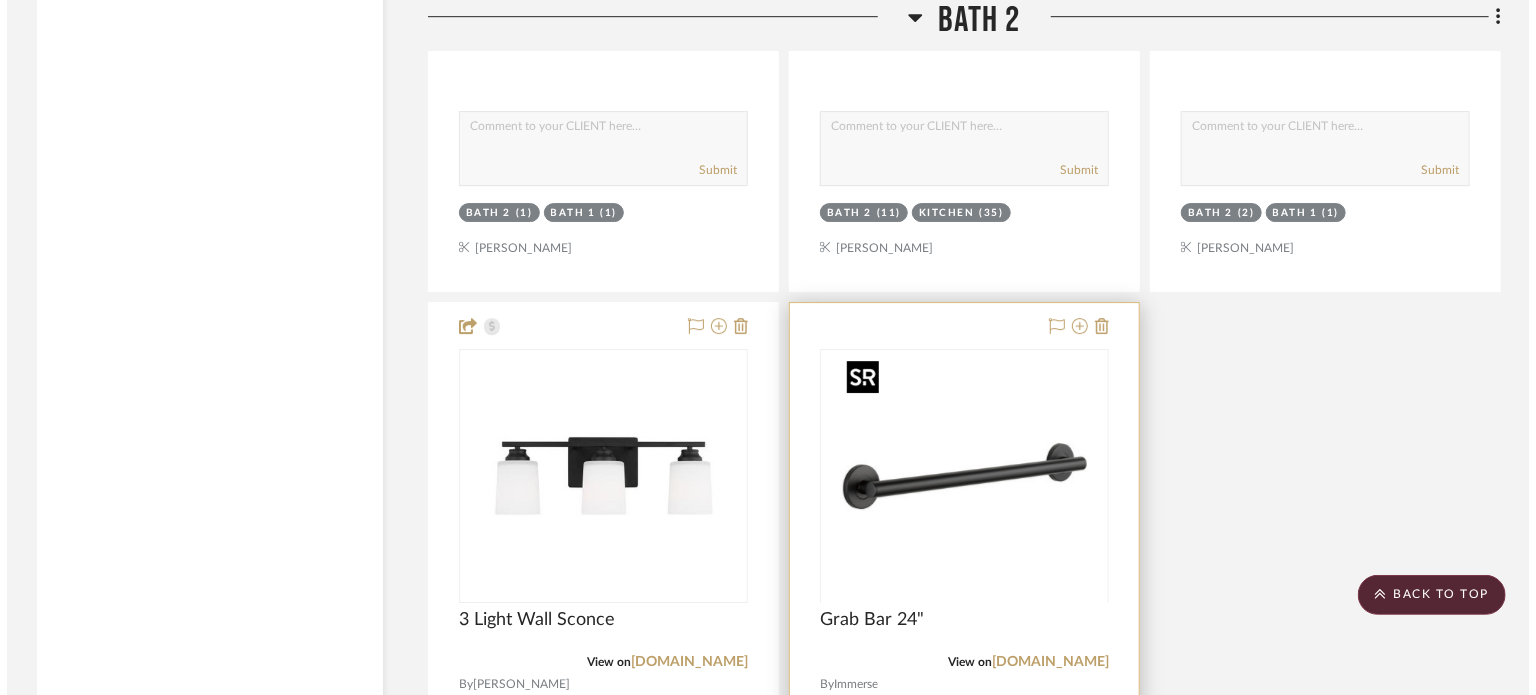 scroll, scrollTop: 0, scrollLeft: 0, axis: both 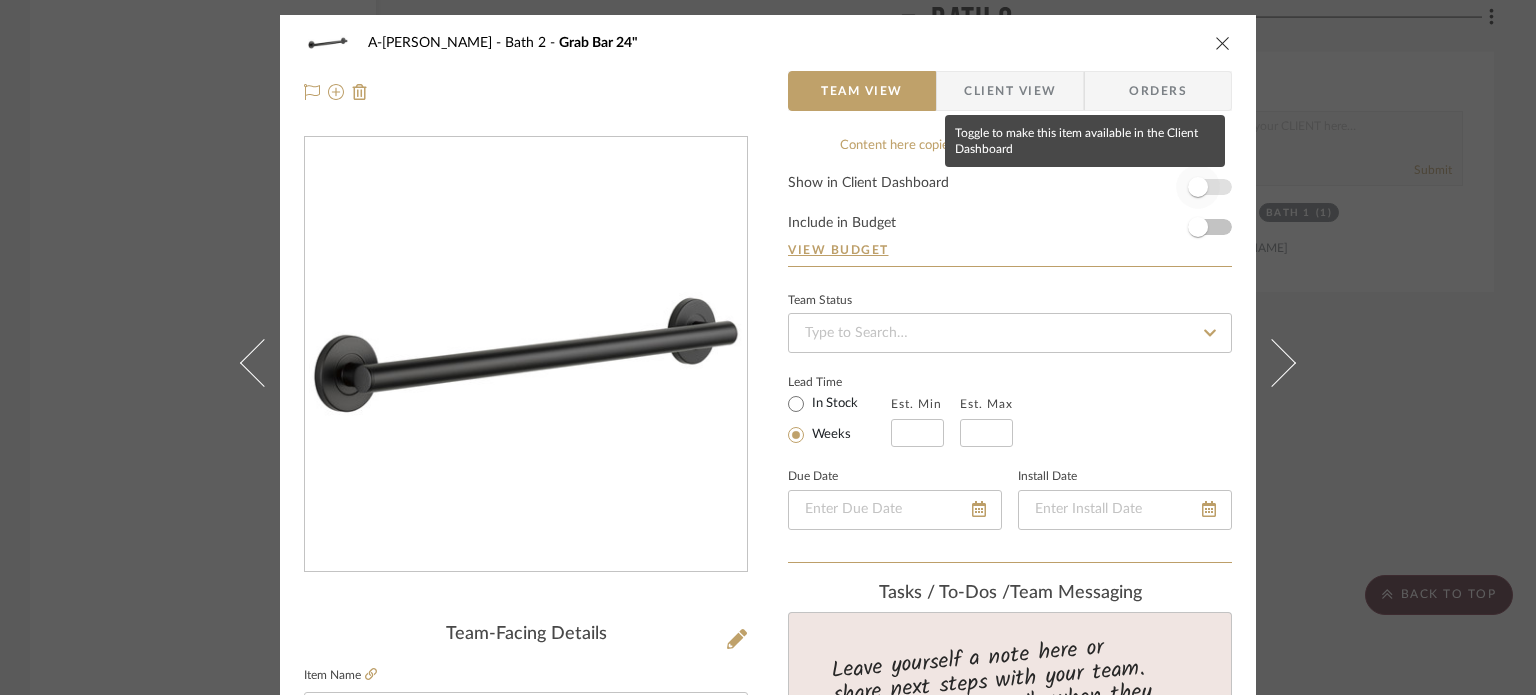 click at bounding box center (1198, 187) 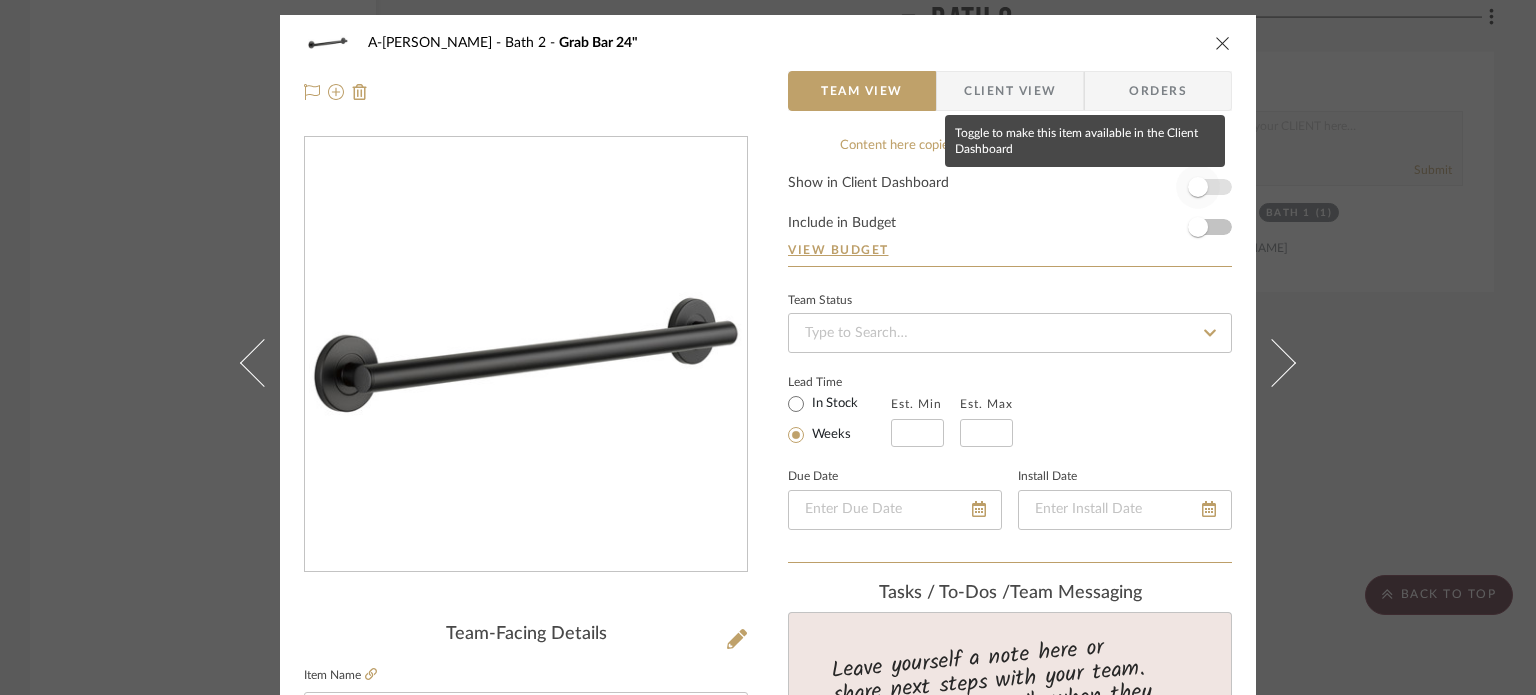 type 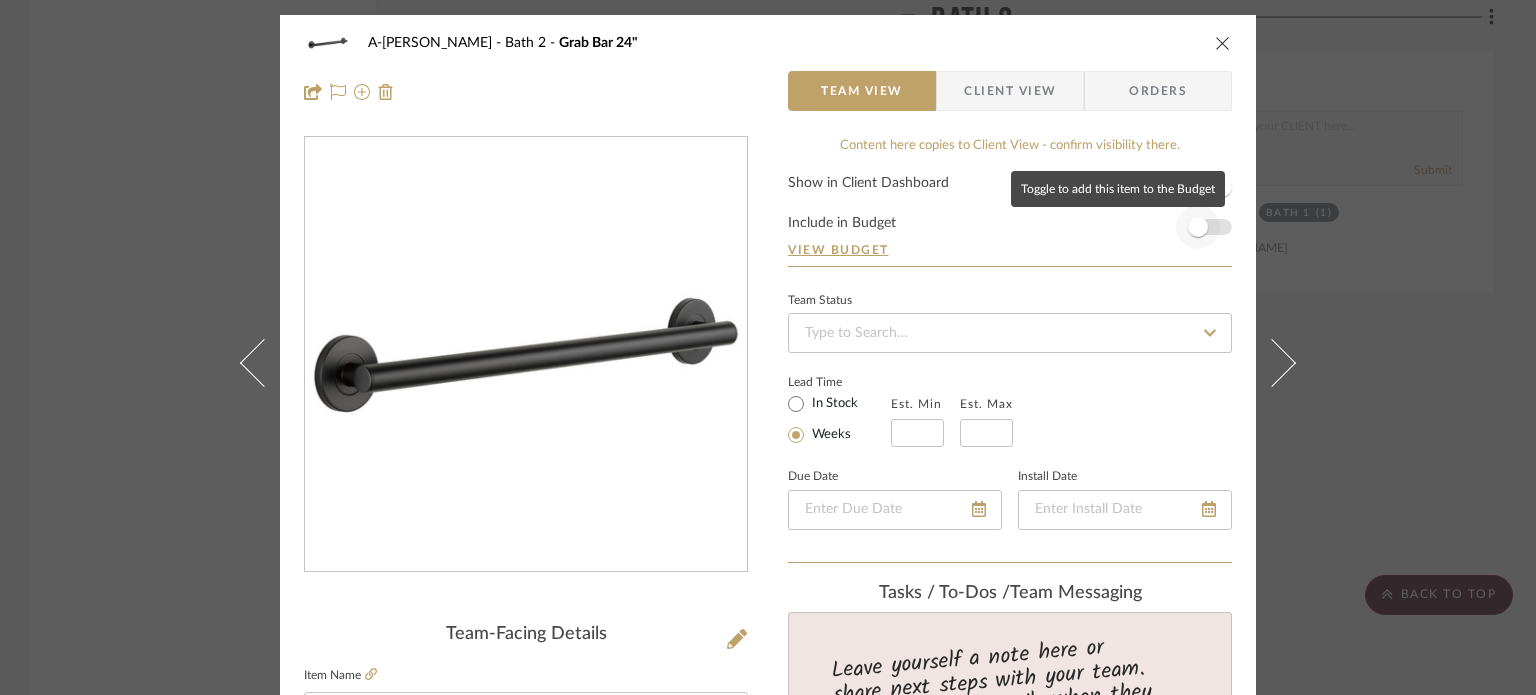 type 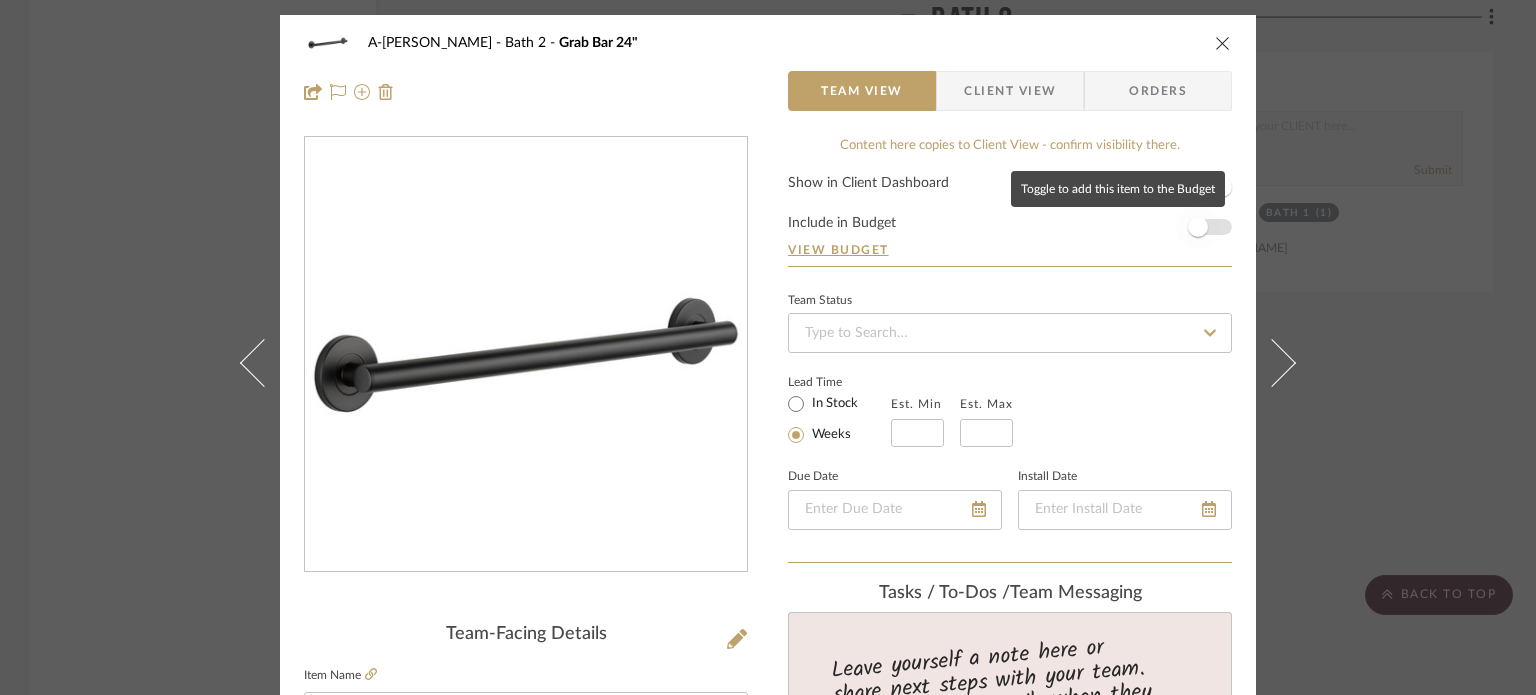 click at bounding box center (1198, 227) 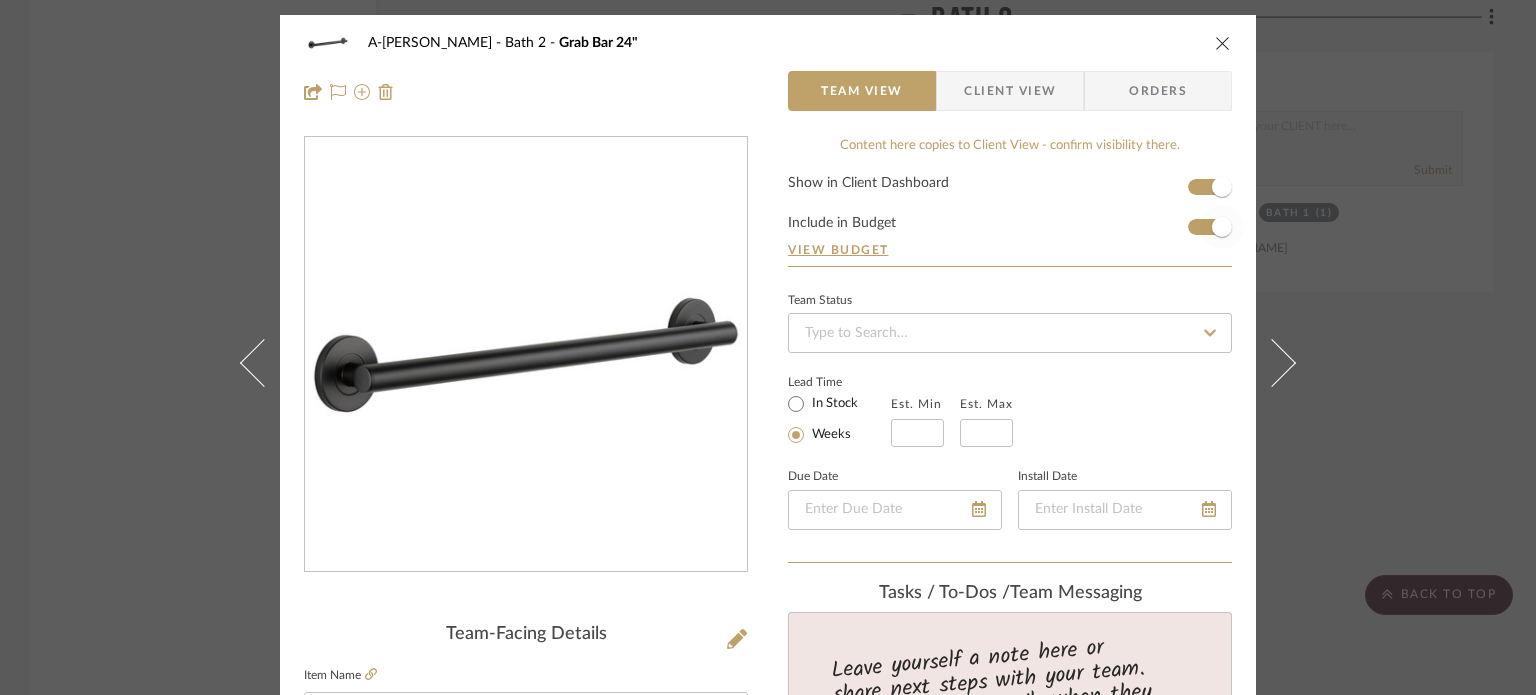 type 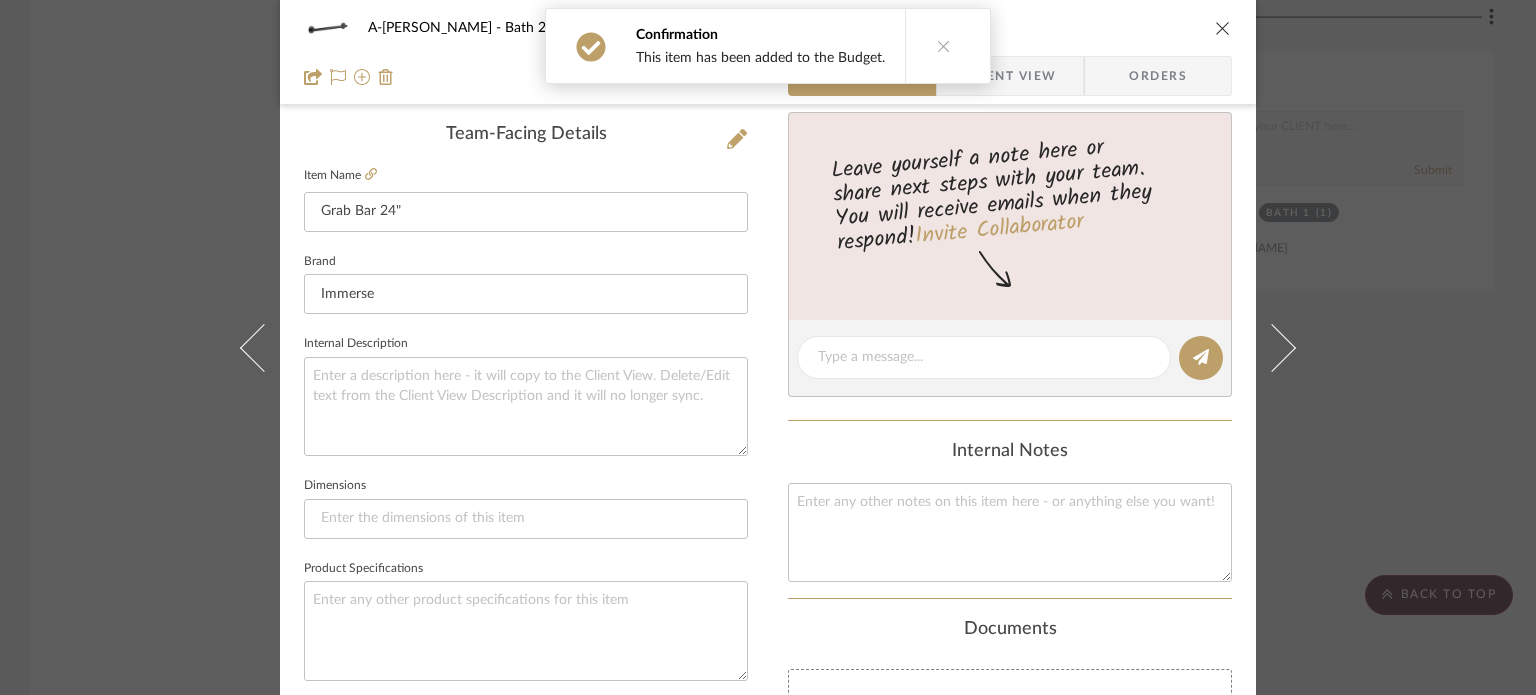 scroll, scrollTop: 1000, scrollLeft: 0, axis: vertical 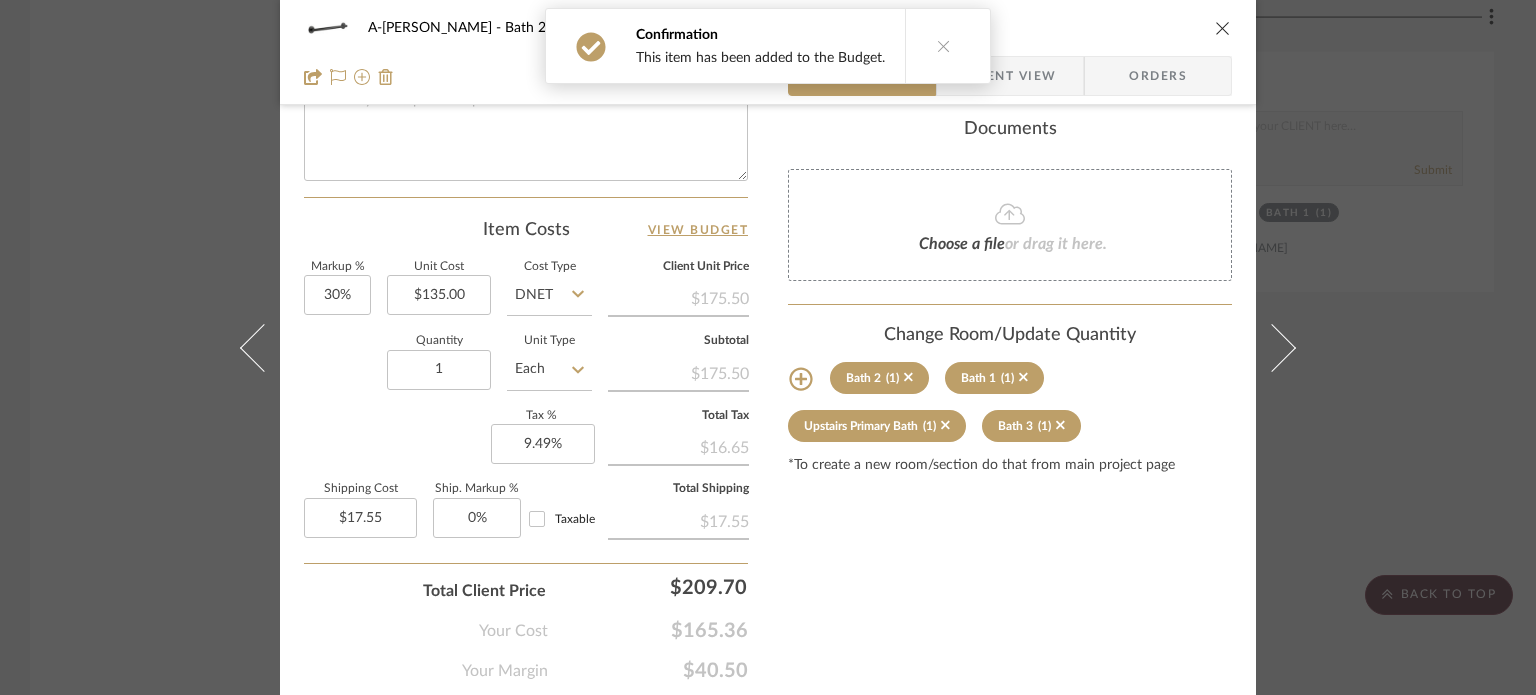 click on "A-[PERSON_NAME] Bath 2 Grab Bar 24" Team View Client View Orders  Team-Facing Details   Item Name  Grab Bar 24"  Brand  Immerse  Internal Description   Dimensions   Product Specifications   Item Costs   View Budget   Markup %  30%  Unit Cost  $135.00  Cost Type  DNET  Client Unit Price   $175.50   Quantity  1  Unit Type  Each  Subtotal   $175.50   Tax %  9.49%  Total Tax   $16.65   Shipping Cost  $17.55  Ship. Markup %  0% Taxable  Total Shipping   $17.55  Total Client Price  $209.70  Your Cost  $165.36  Your Margin  $40.50  Content here copies to Client View - confirm visibility there.  Show in Client Dashboard   Include in Budget   View Budget  Team Status  Lead Time  In Stock Weeks  Est. Min   Est. Max   Due Date   Install Date  Tasks / To-Dos /  team Messaging  Leave yourself a note here or share next steps with your team. You will receive emails when they
respond!  Invite Collaborator Internal Notes  Documents  Choose a file  or drag it here. Change Room/Update Quantity  Bath 2  (1)  Bath 1  (1) (1)" at bounding box center [768, 347] 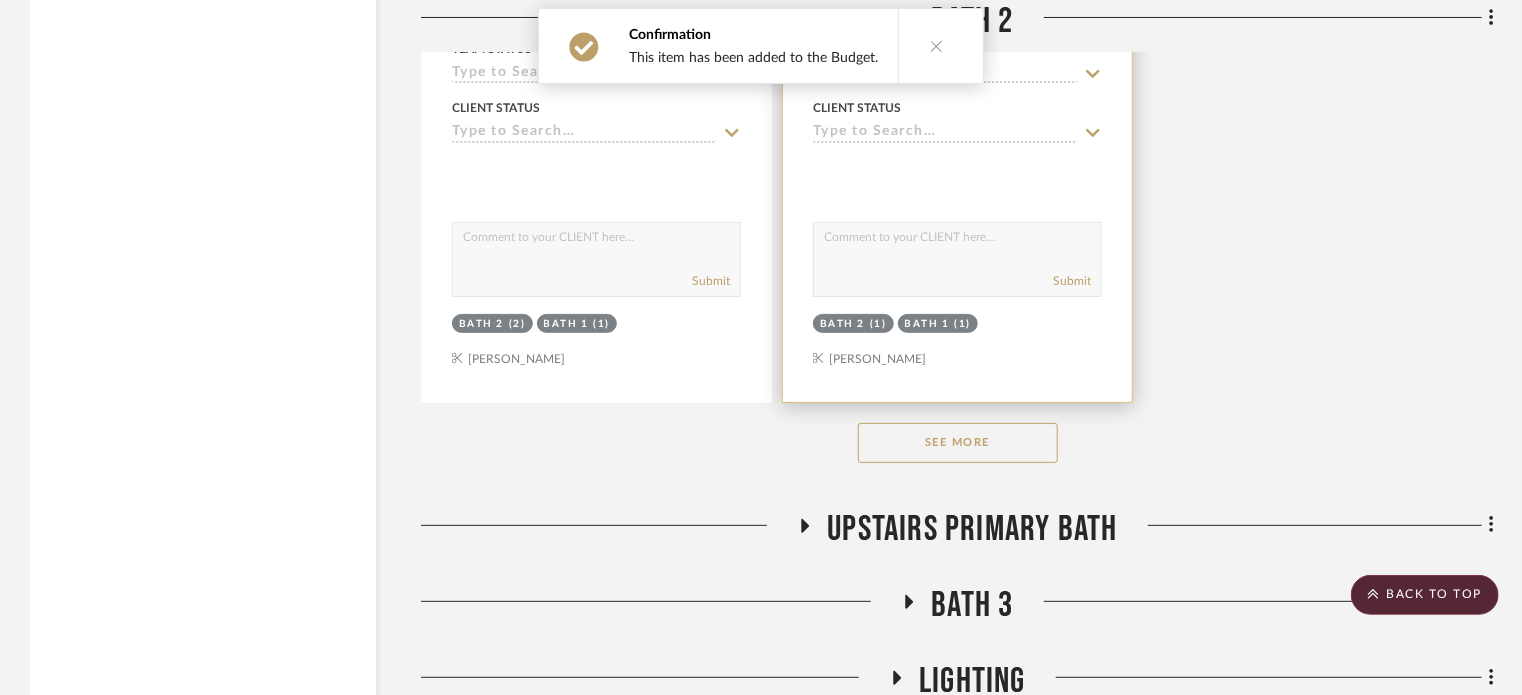 scroll, scrollTop: 7944, scrollLeft: 0, axis: vertical 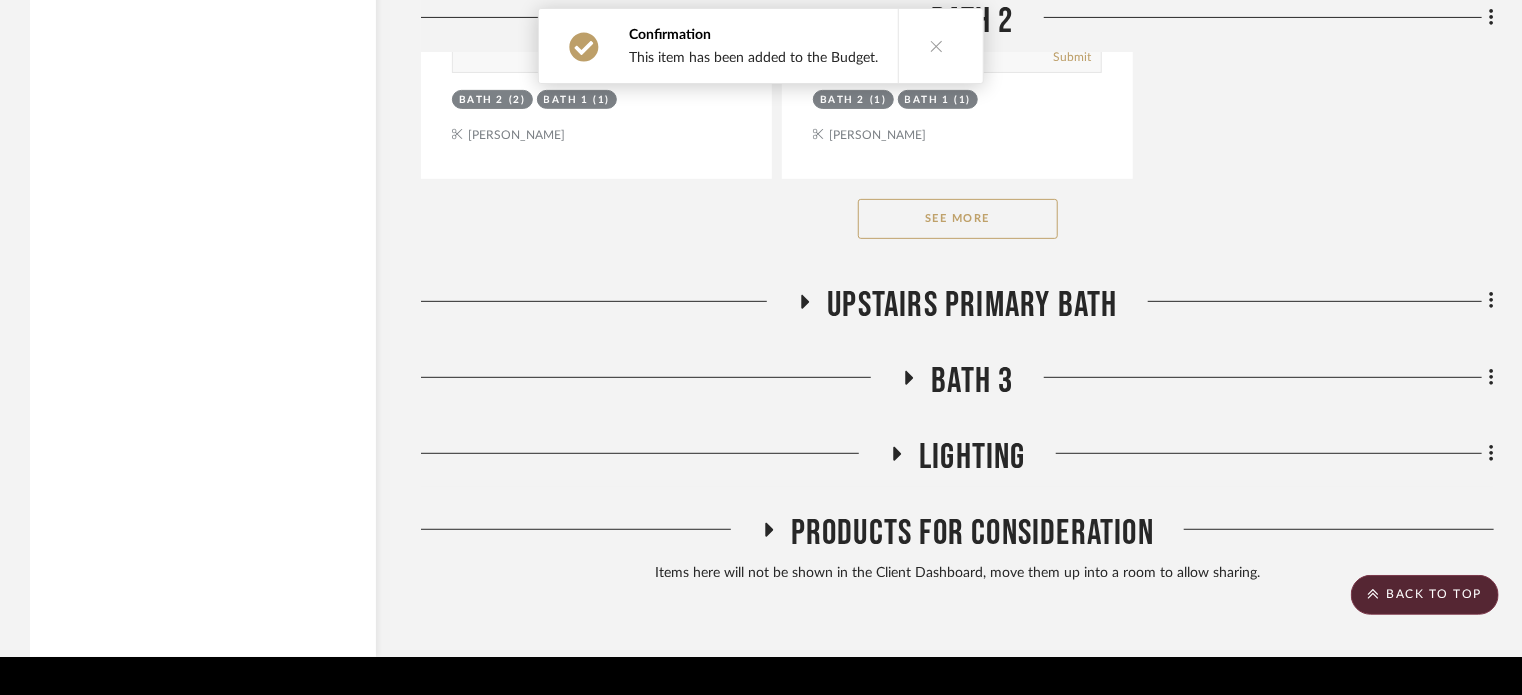 click on "Upstairs Primary Bath" 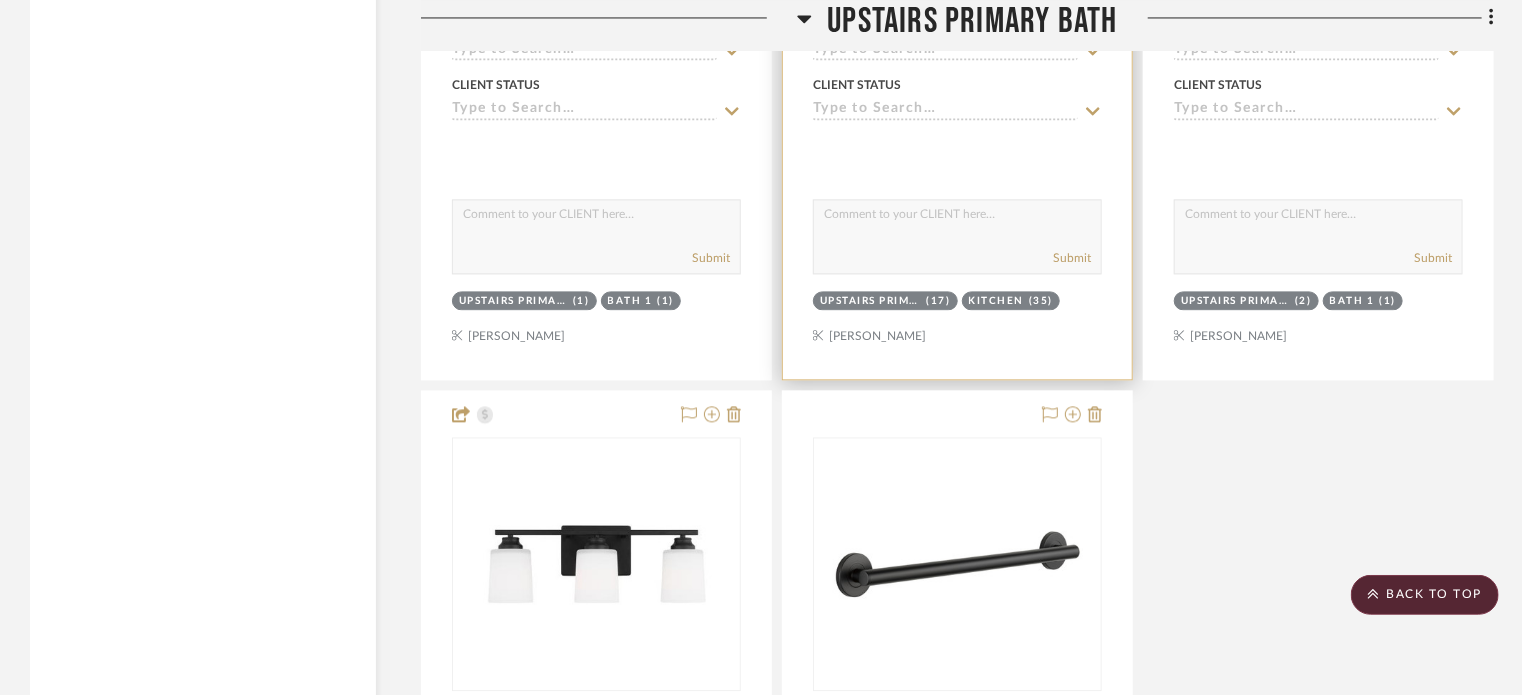 scroll, scrollTop: 9844, scrollLeft: 0, axis: vertical 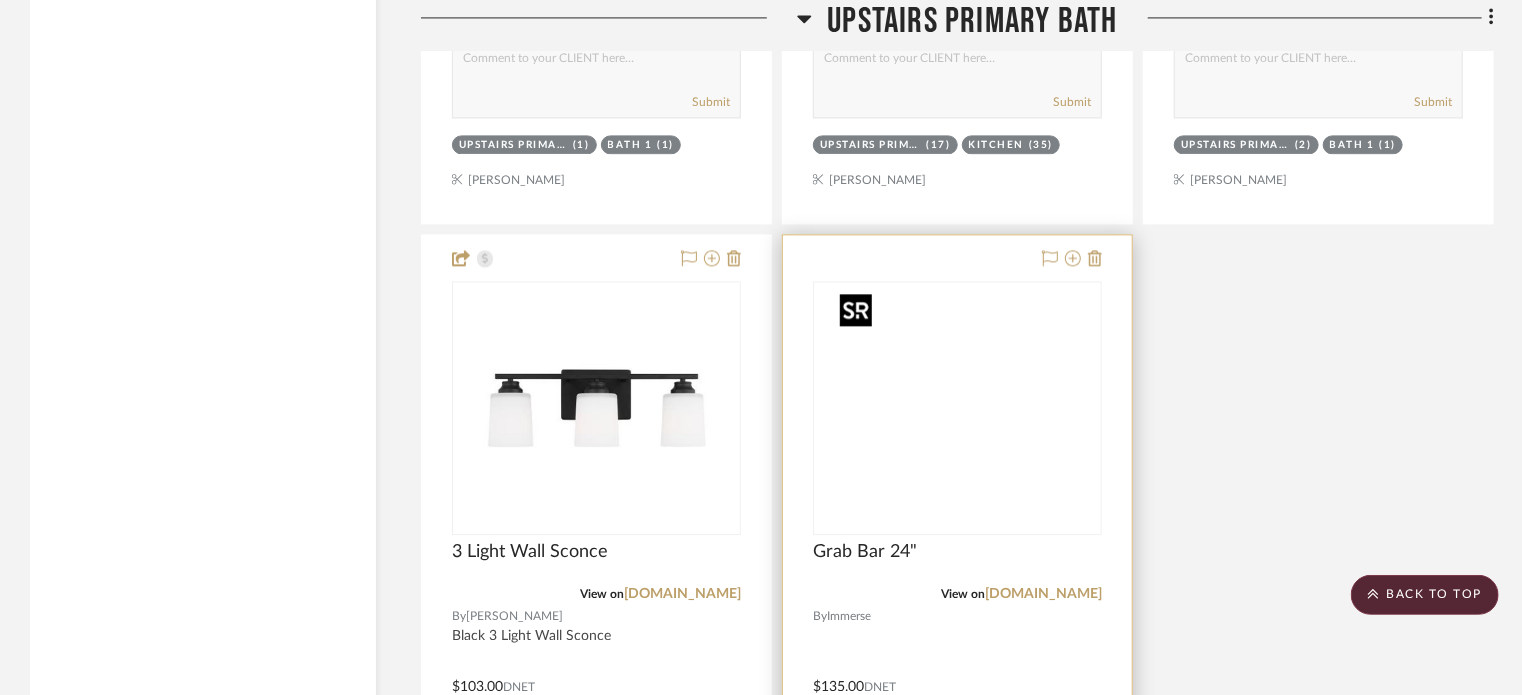 click at bounding box center [0, 0] 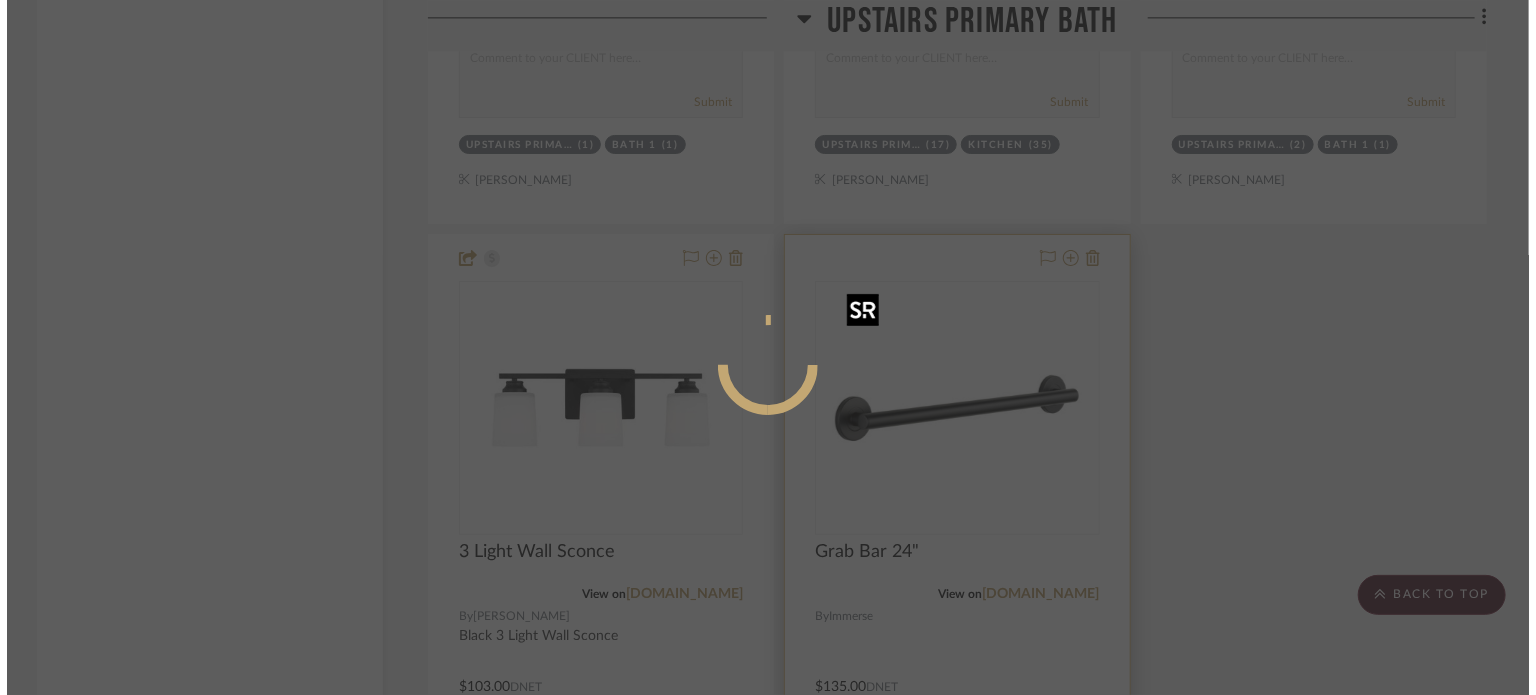 scroll, scrollTop: 0, scrollLeft: 0, axis: both 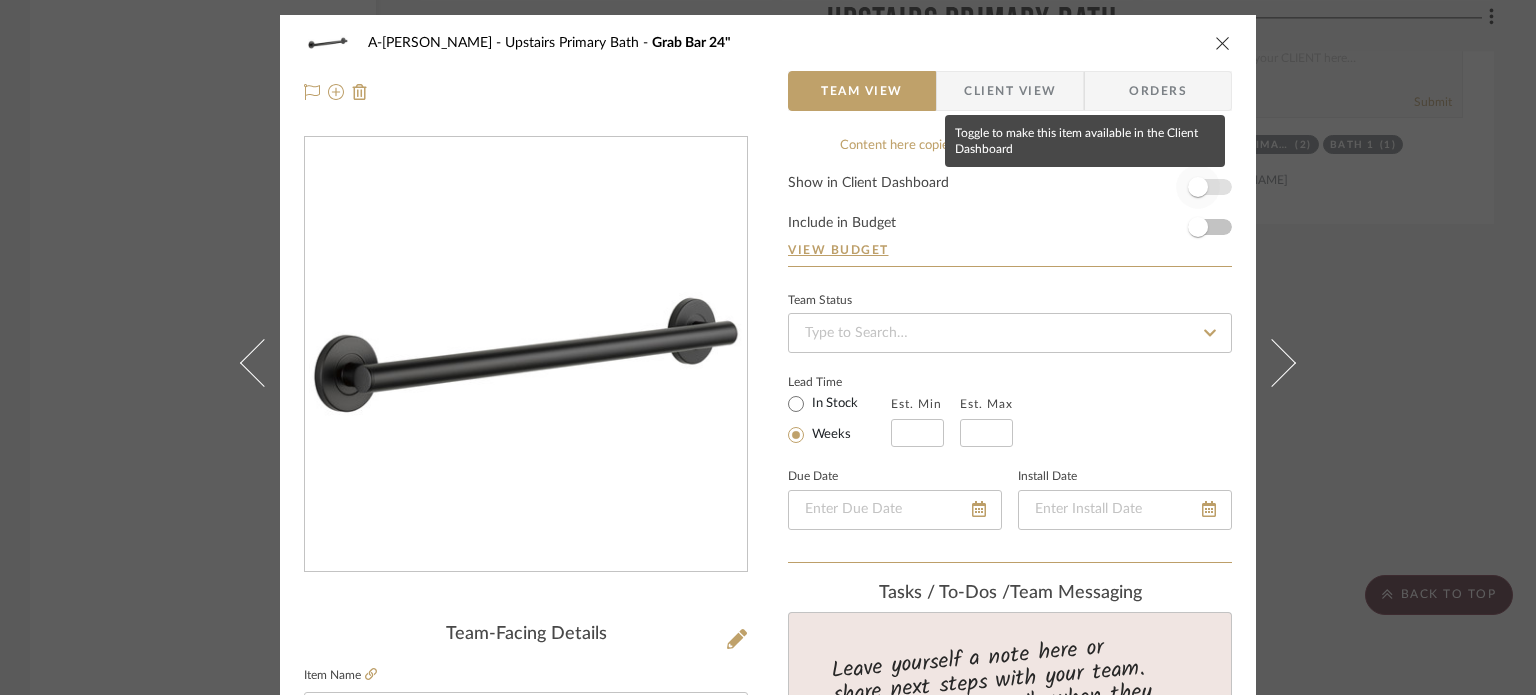 click at bounding box center (1198, 187) 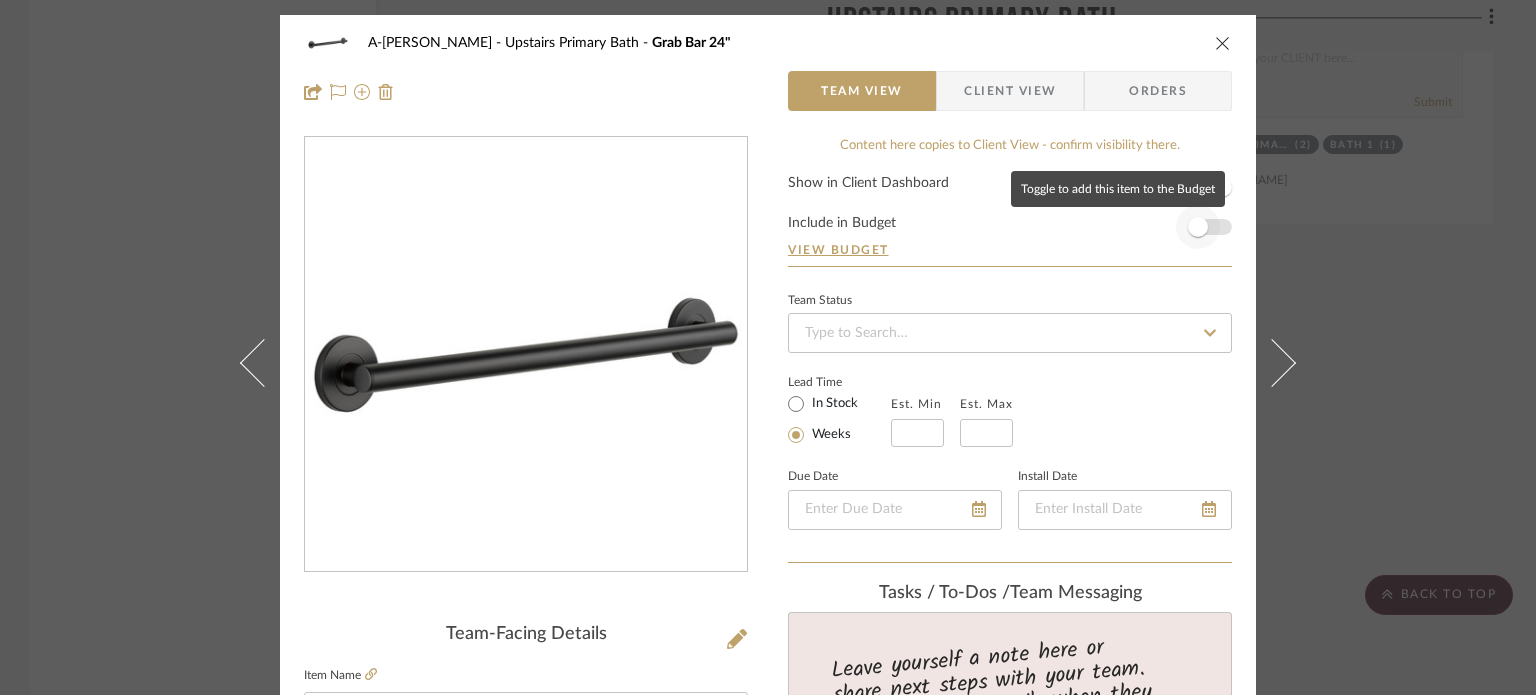 type 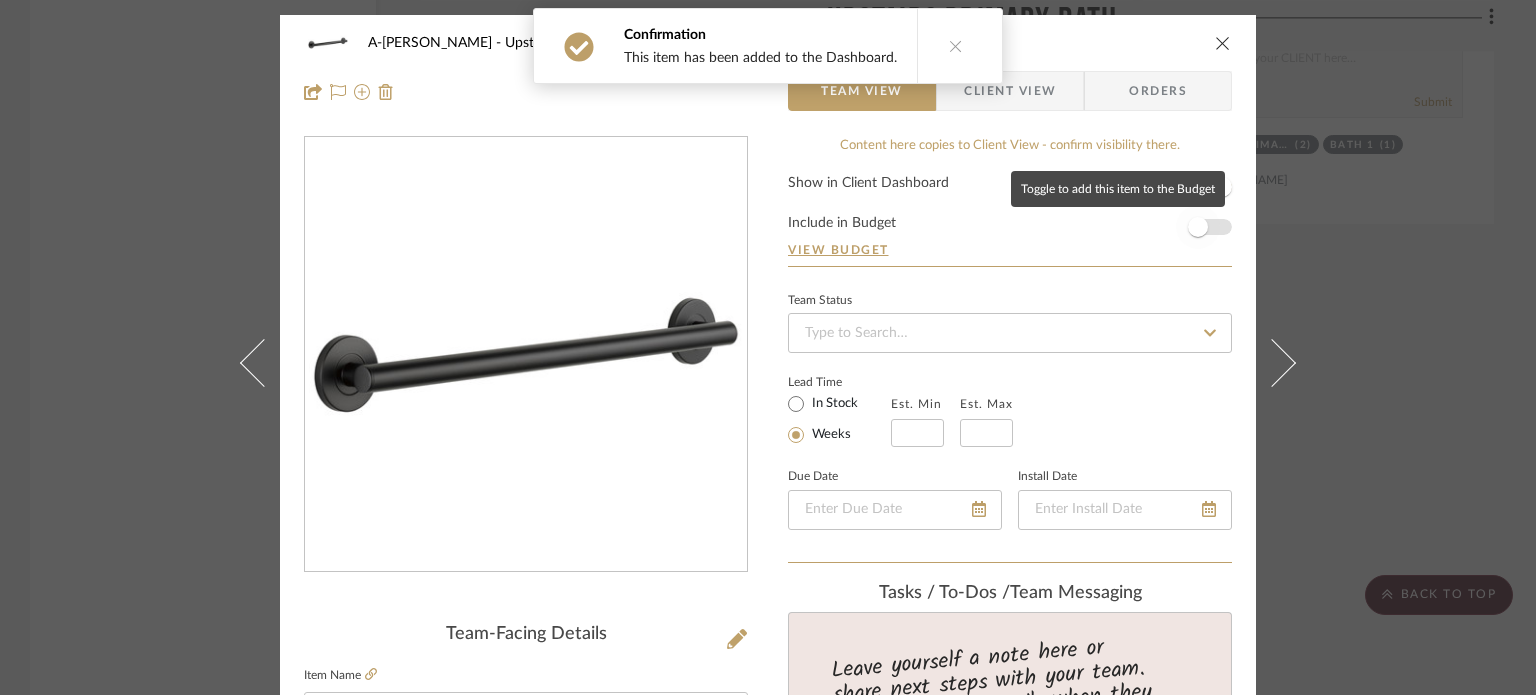 click at bounding box center (1198, 227) 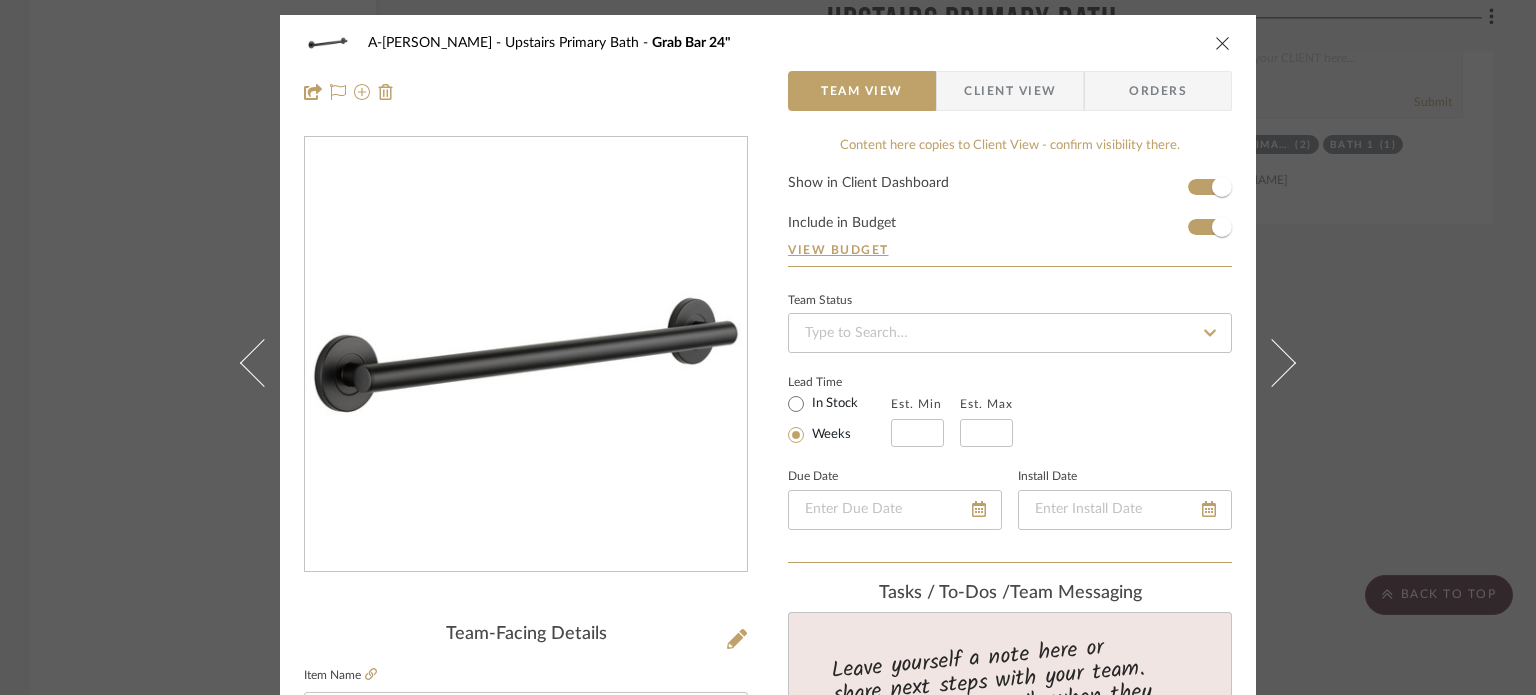 type 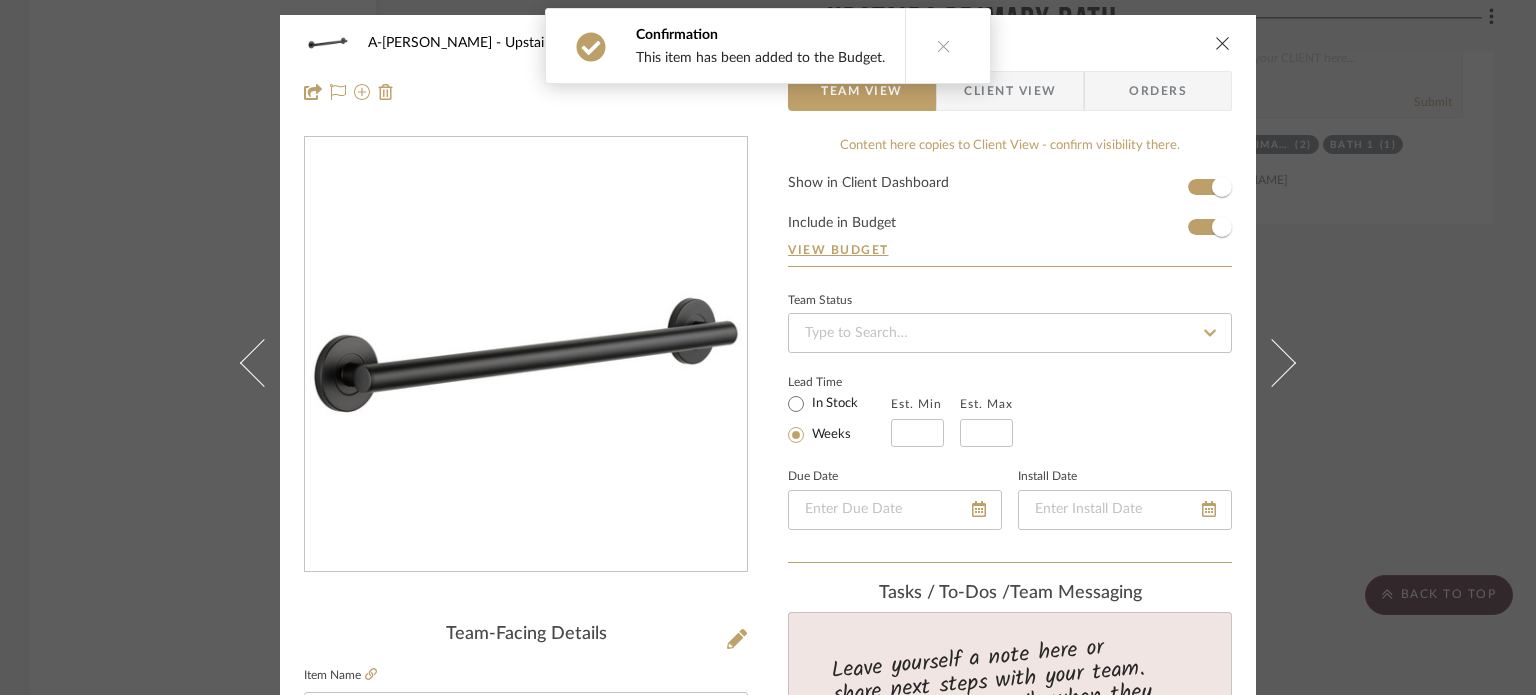 click on "Client View" at bounding box center [1010, 91] 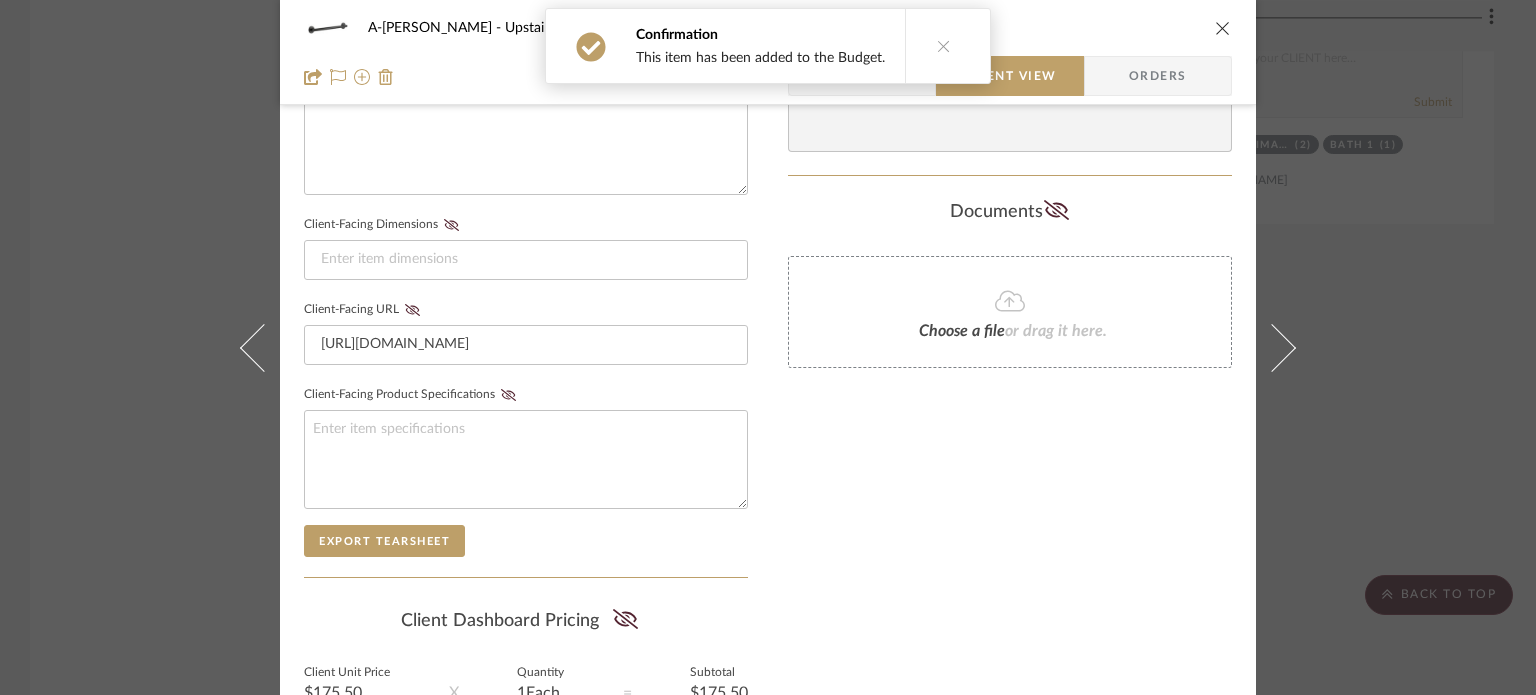scroll, scrollTop: 980, scrollLeft: 0, axis: vertical 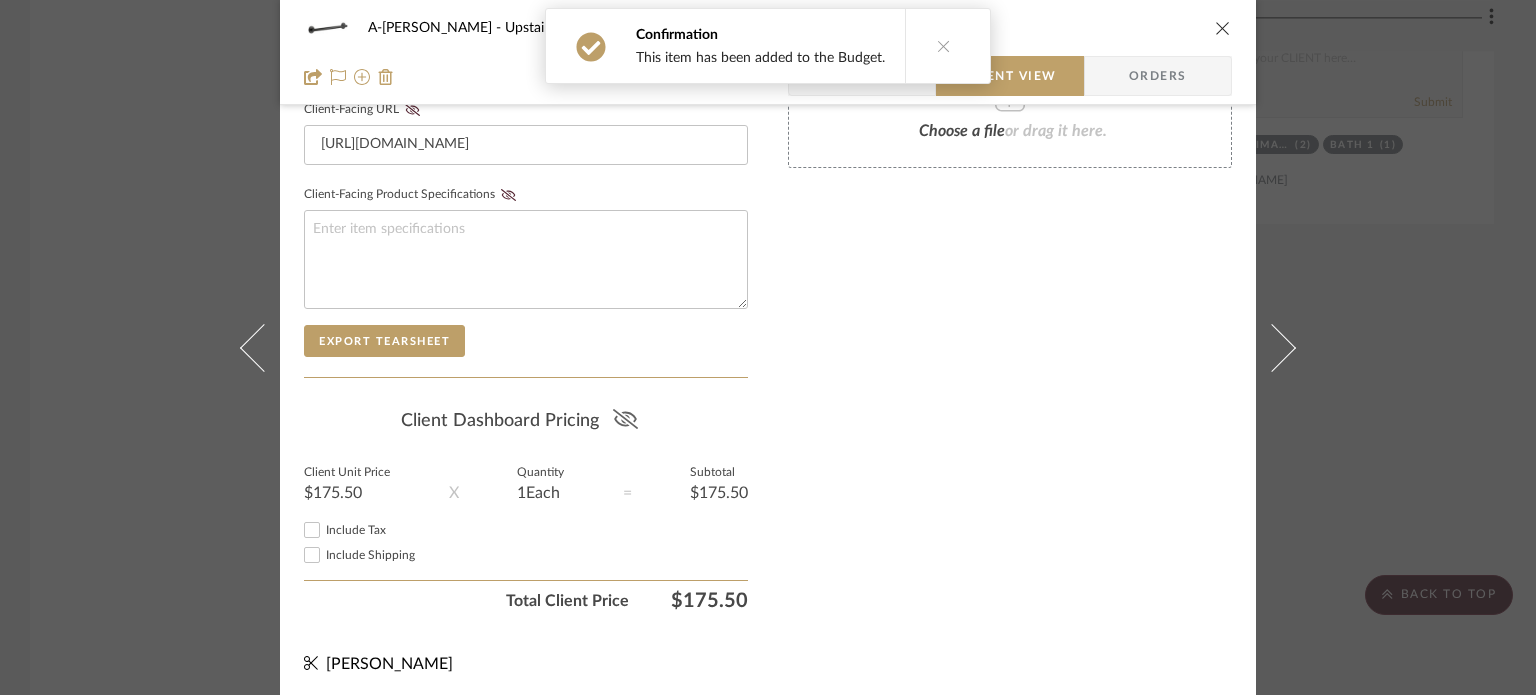 click 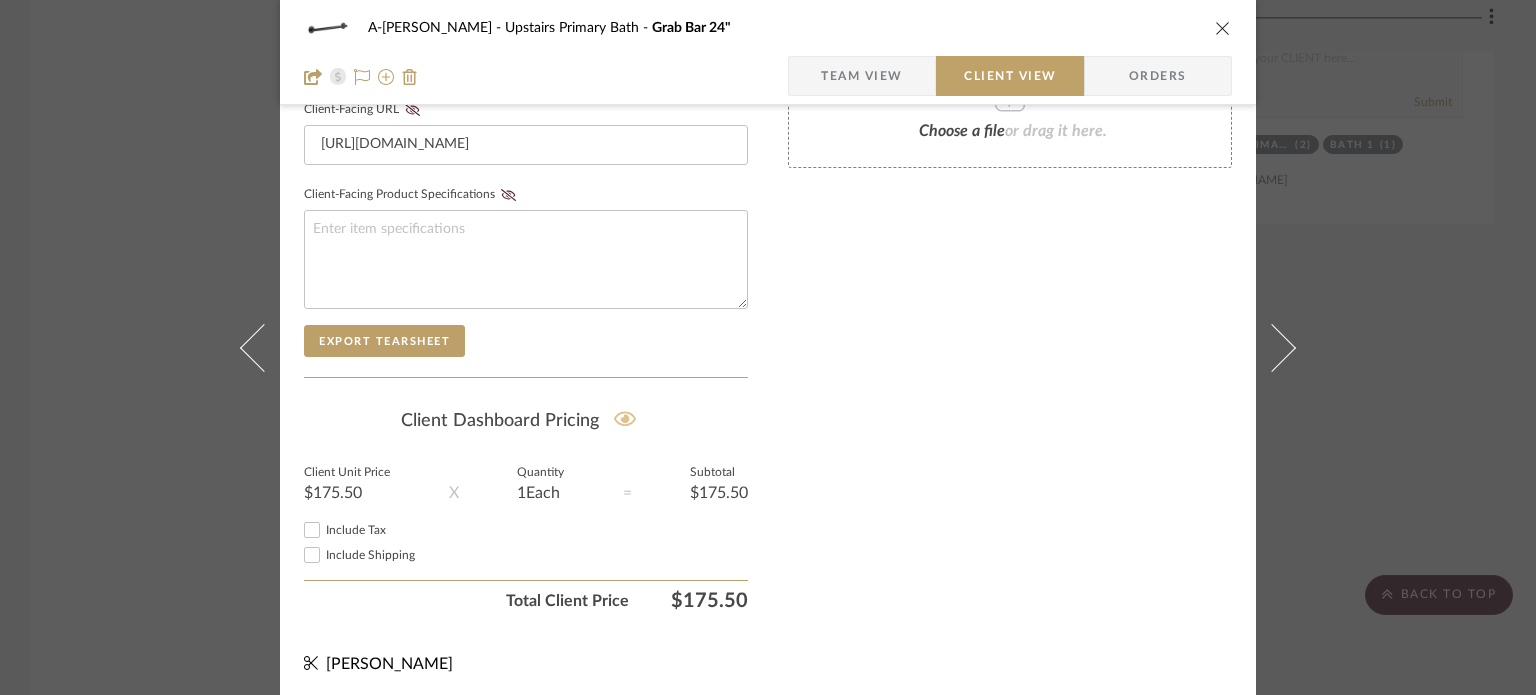 type 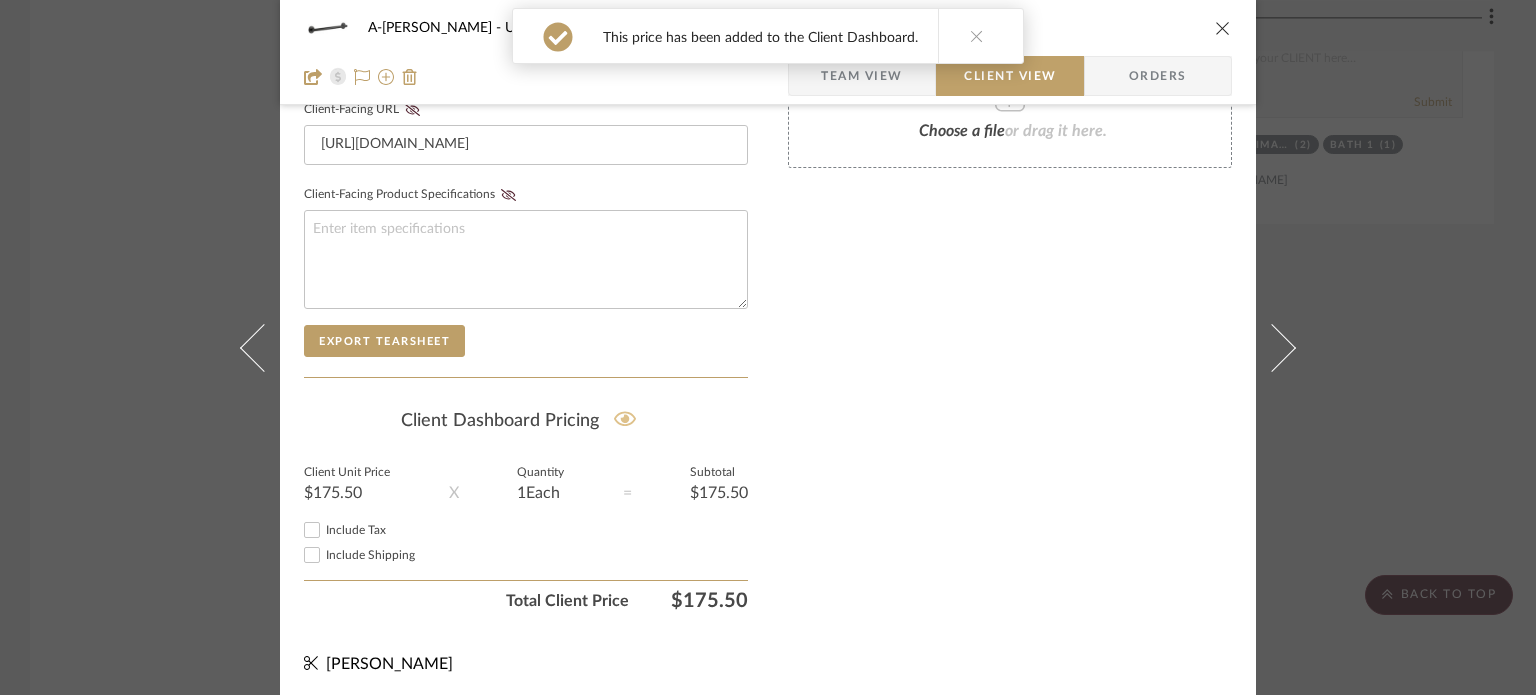 click on "A-[PERSON_NAME] Upstairs Primary Bath Grab Bar 24" Team View Client View Orders  Client-Facing Details   Client-Facing Name  Grab Bar 24"  Client-Facing Brand  Immerse  Client-Facing Description   Client-Facing Dimensions   Client-Facing URL  [URL][DOMAIN_NAME]  Client-Facing Product Specifications   Export Tearsheet   Client Dashboard Pricing   Client Unit Price   $175.50      X  Quantity  1    Each      =  Subtotal   $175.50  Include Tax Include Shipping Total Client Price   $175.50  Only content on this tab can share to Dashboard.  Show in Client Dashboard   Include in Budget   View Budget  Client Status  Lead Time  In Stock Weeks  Est. Min   Est. Max   Install Date  client Messaging  Share details about this item with your client. You will receive emails when they respond!  Invite Collaborator  Documents  Choose a file  or drag it here.    [PERSON_NAME]" at bounding box center [768, 347] 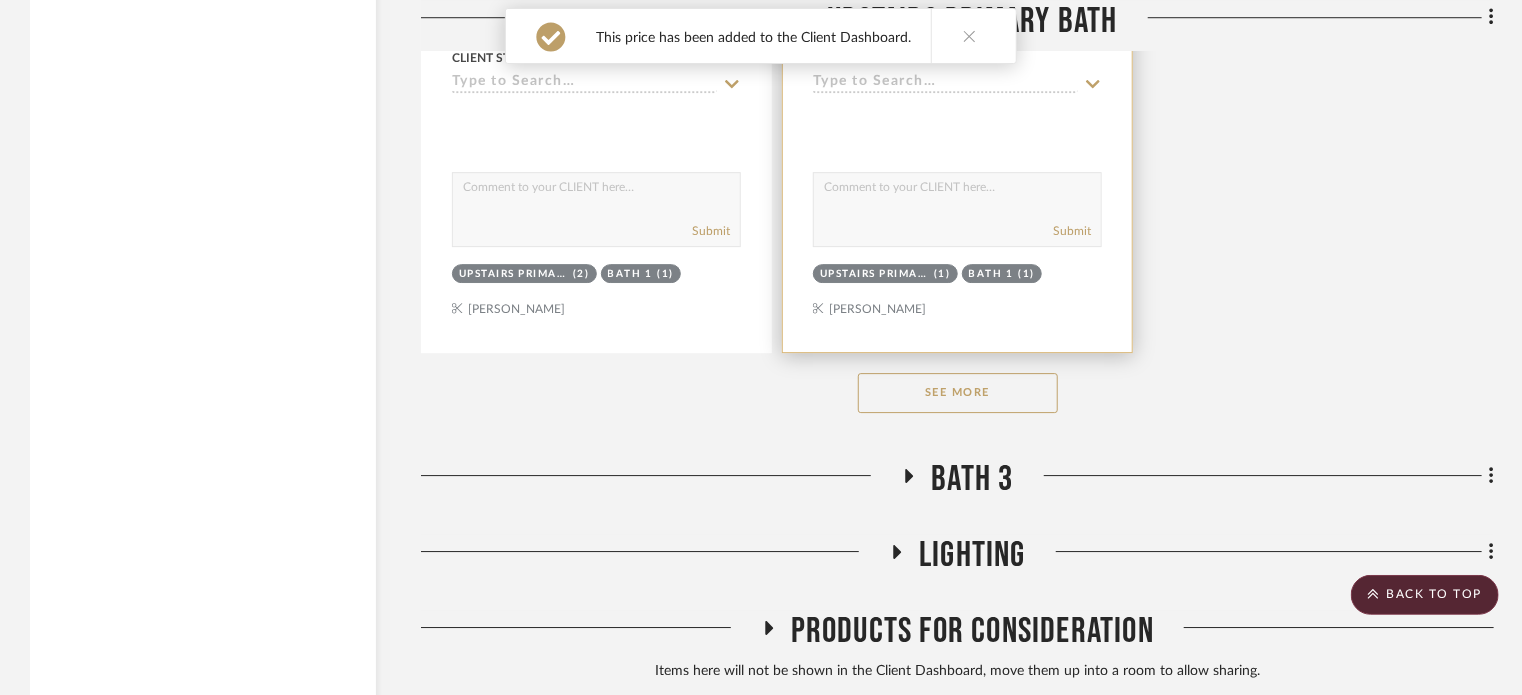 scroll, scrollTop: 10758, scrollLeft: 0, axis: vertical 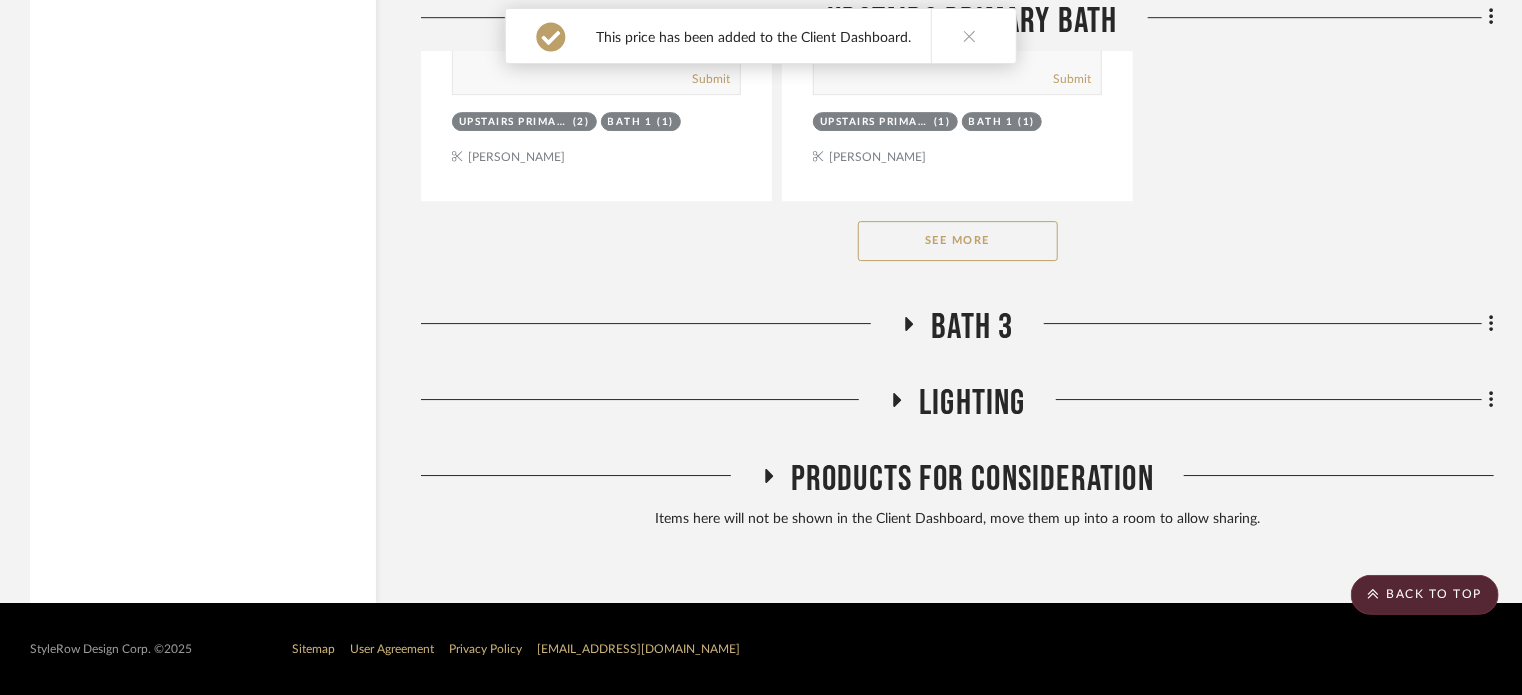 click on "Bath 3" 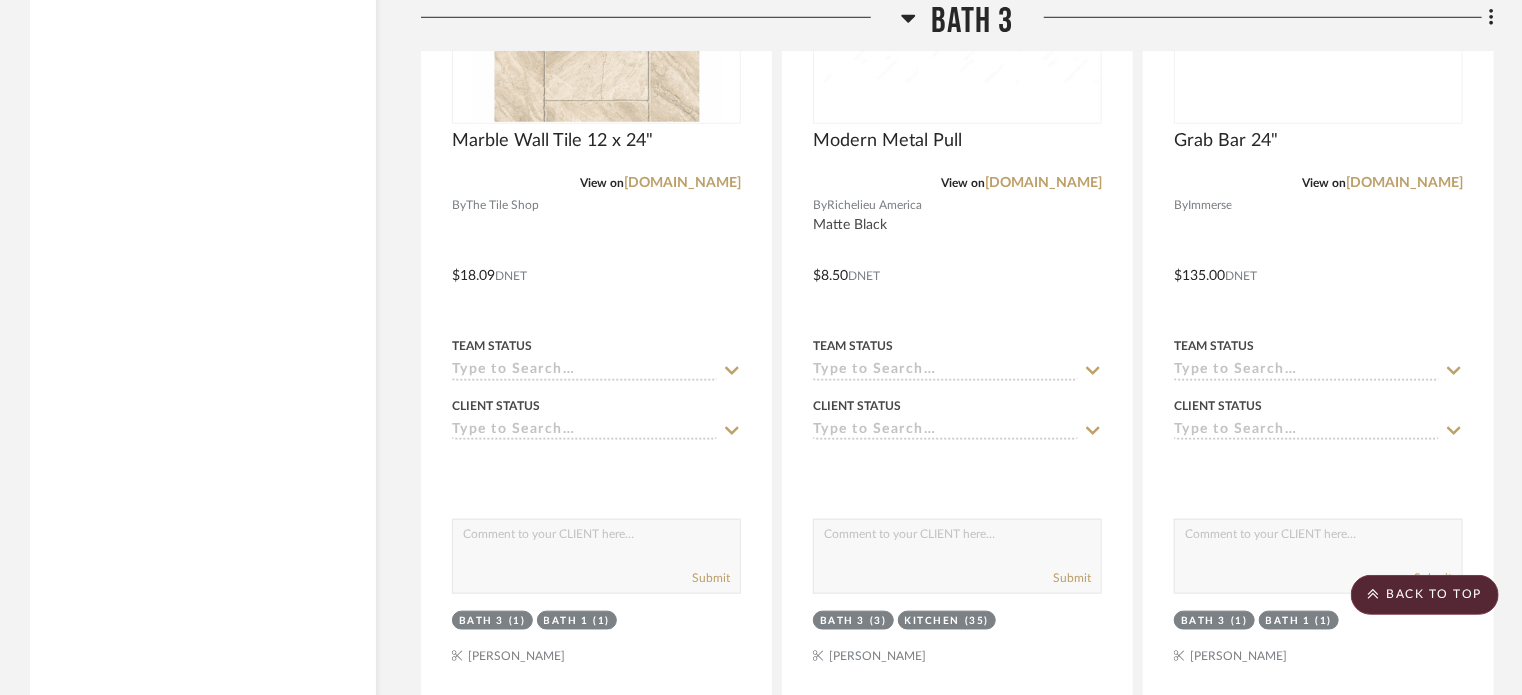 scroll, scrollTop: 12258, scrollLeft: 0, axis: vertical 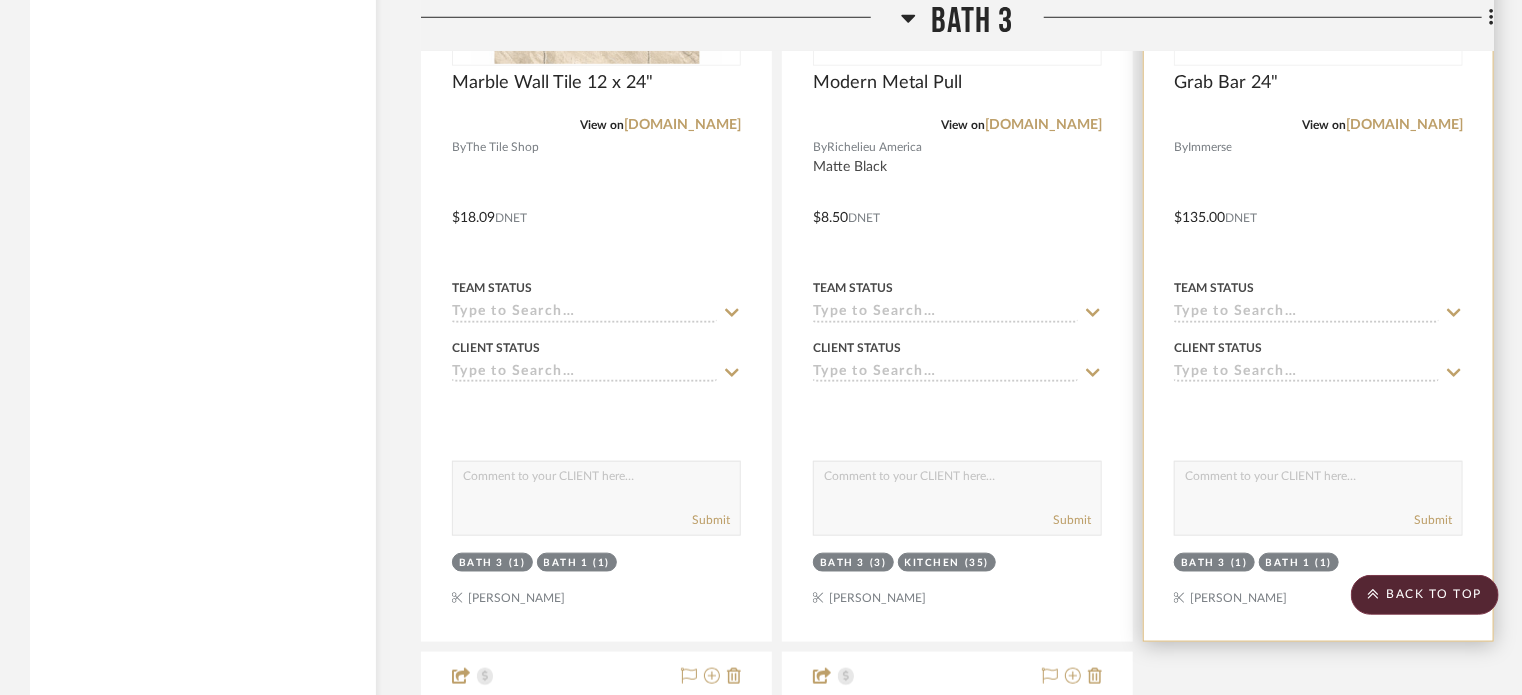 click at bounding box center (1318, 203) 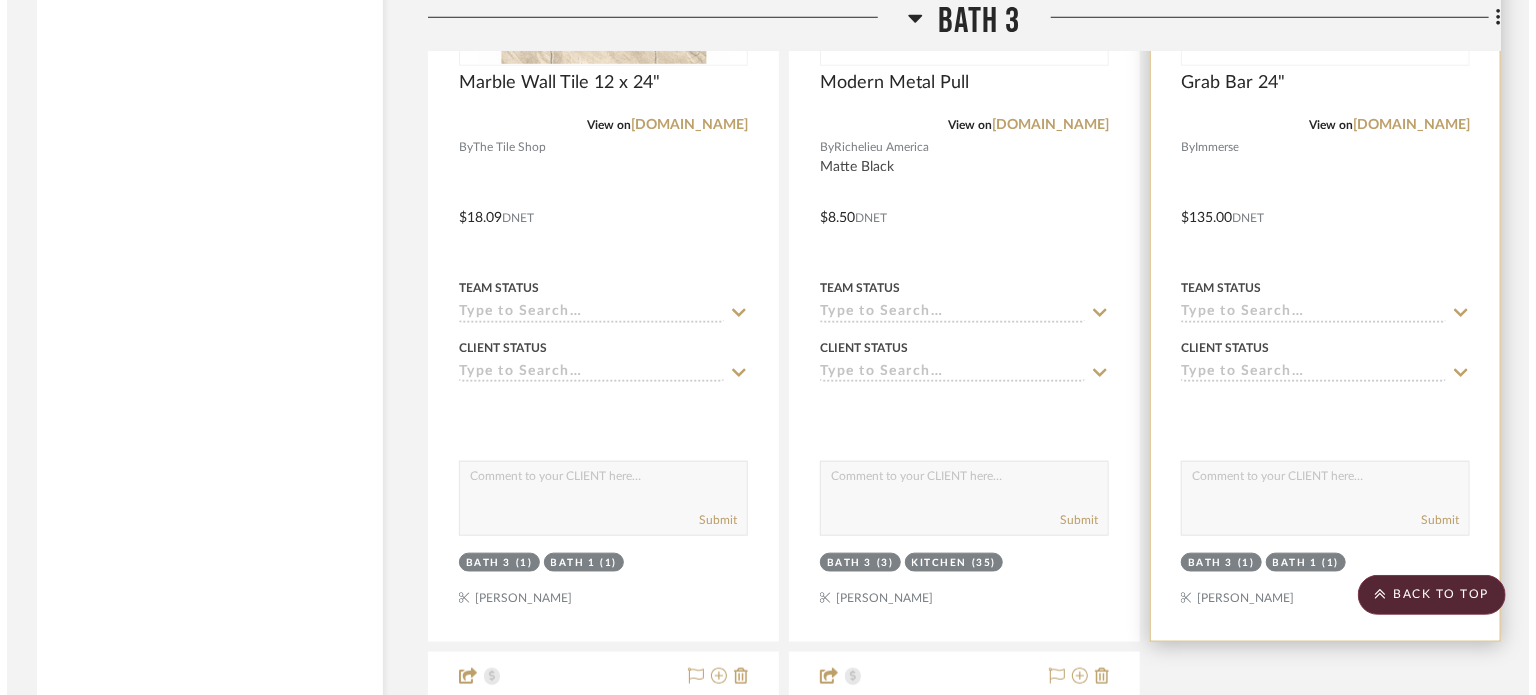 scroll, scrollTop: 0, scrollLeft: 0, axis: both 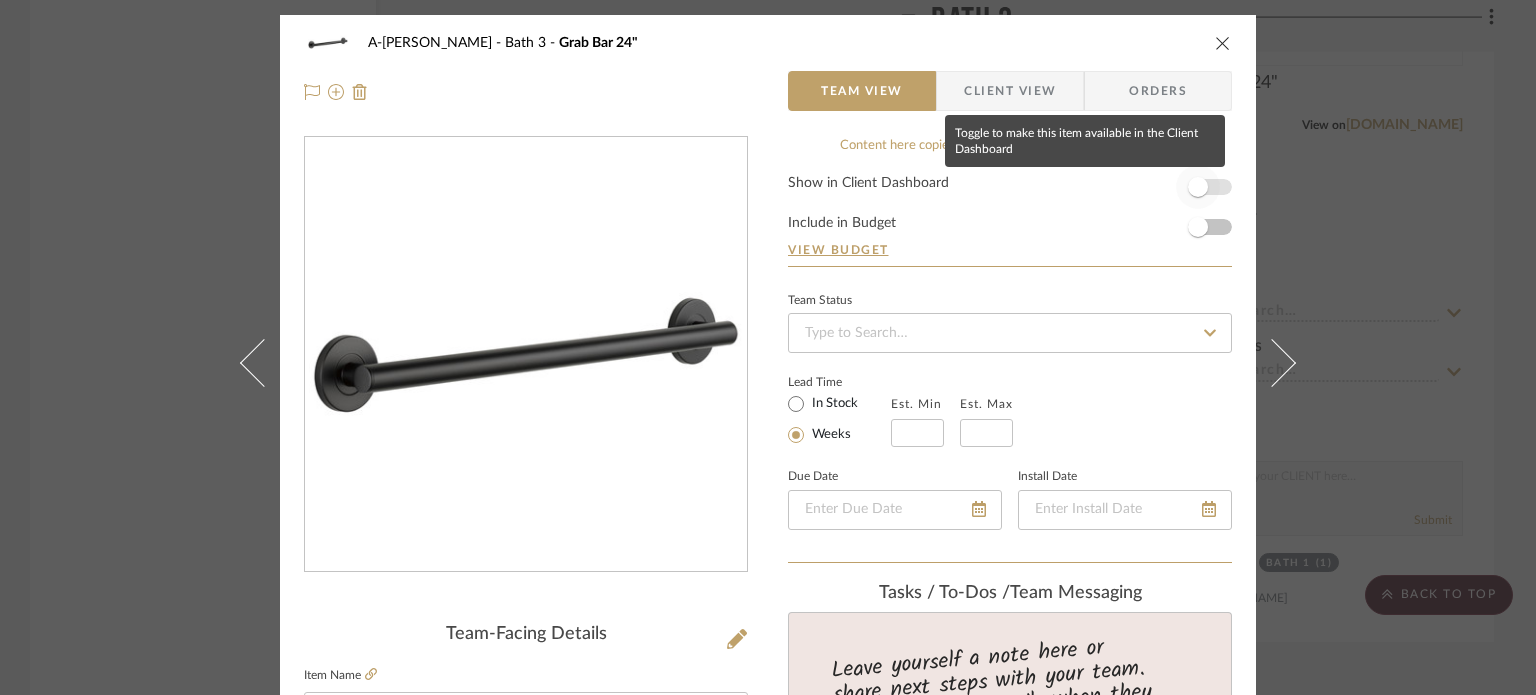 drag, startPoint x: 1211, startPoint y: 179, endPoint x: 1208, endPoint y: 195, distance: 16.27882 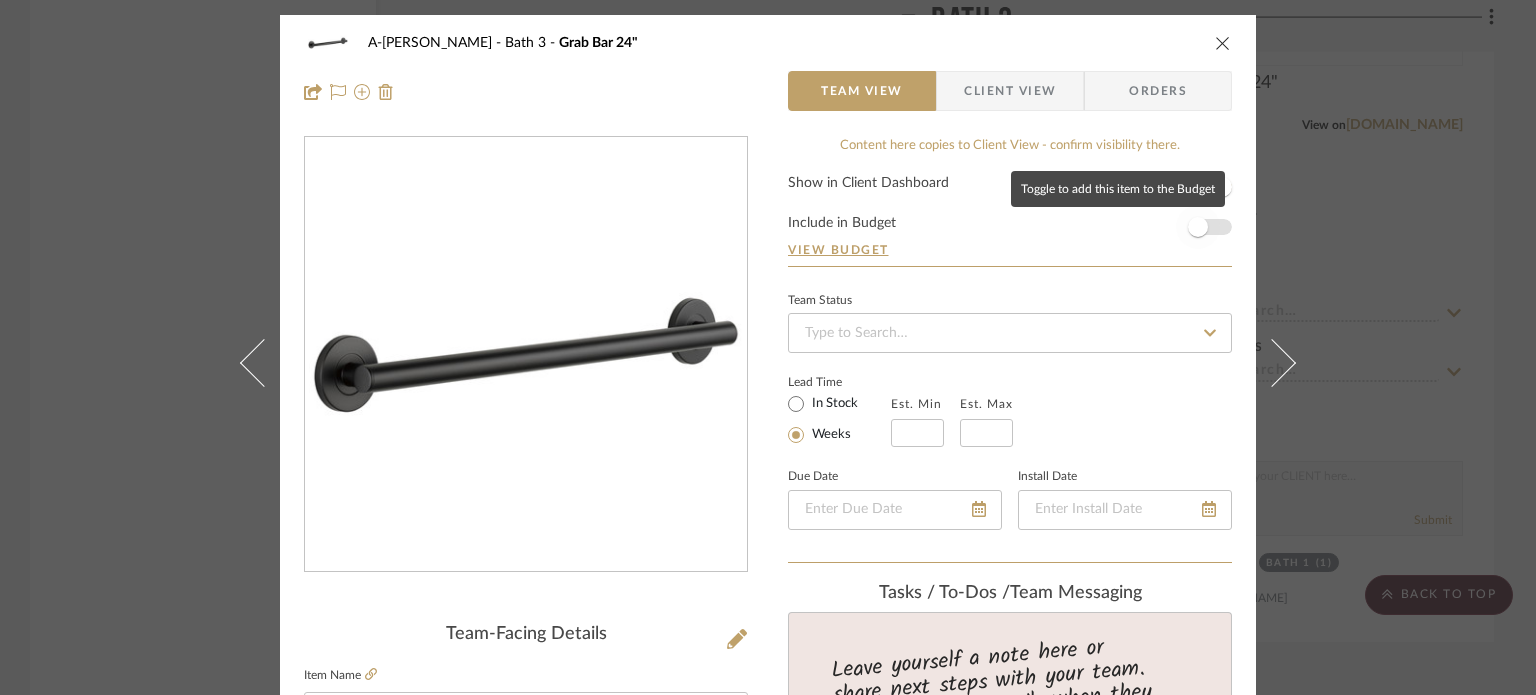 click at bounding box center (1198, 227) 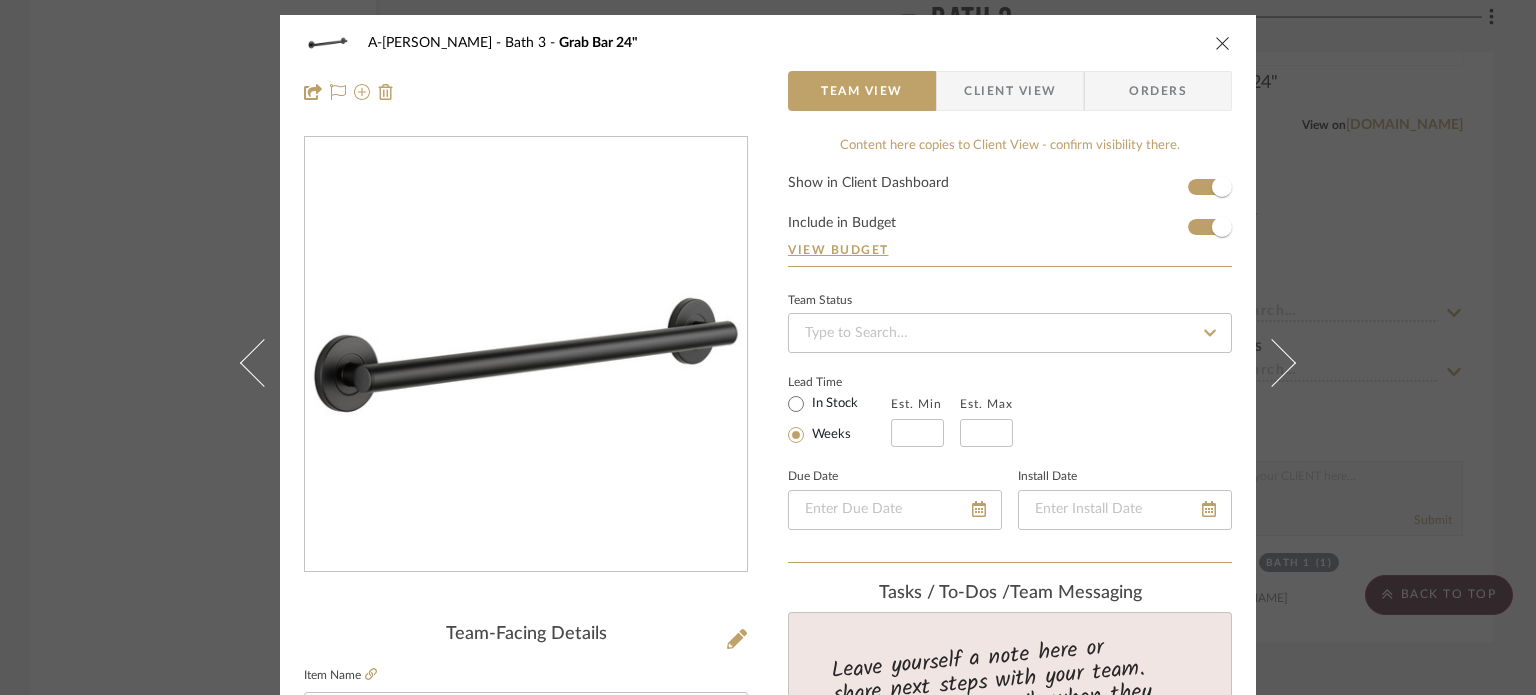 type 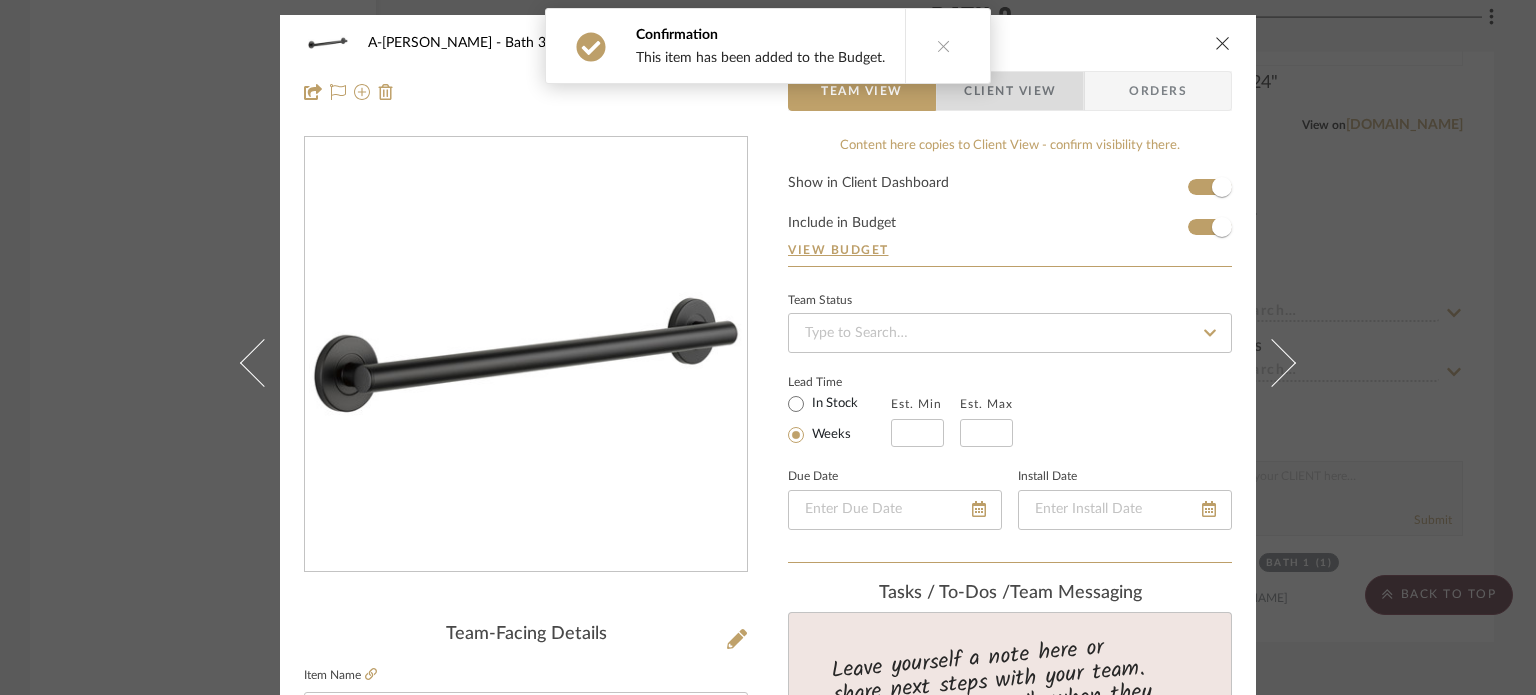 click on "Client View" at bounding box center [1010, 91] 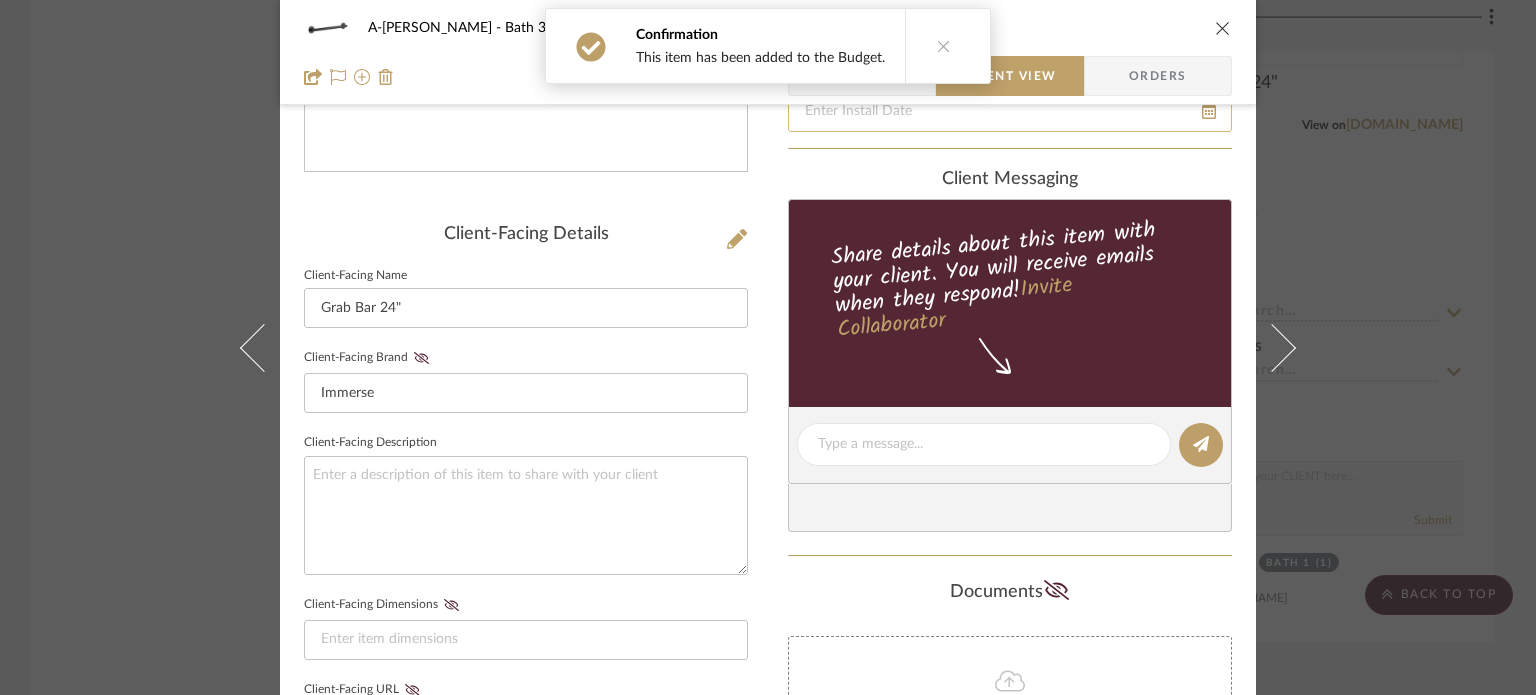 scroll, scrollTop: 900, scrollLeft: 0, axis: vertical 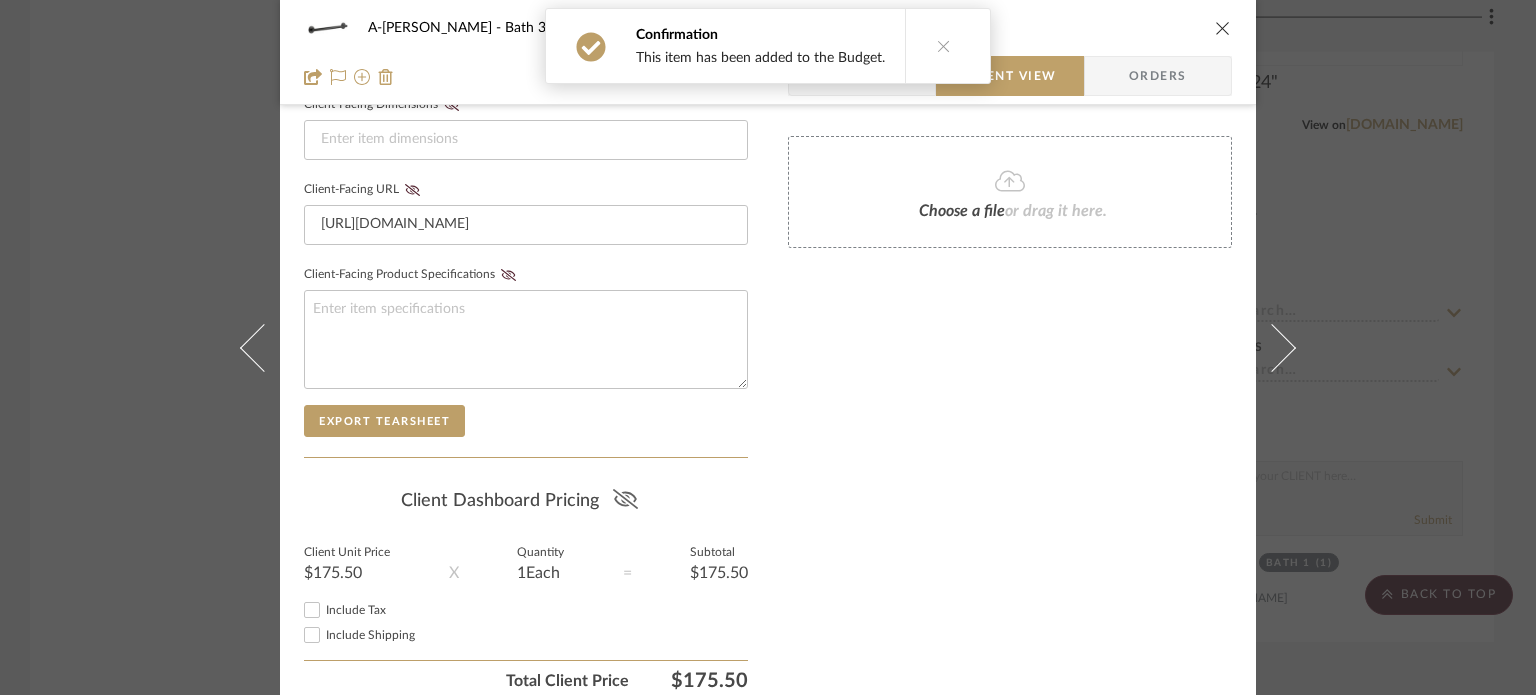 click 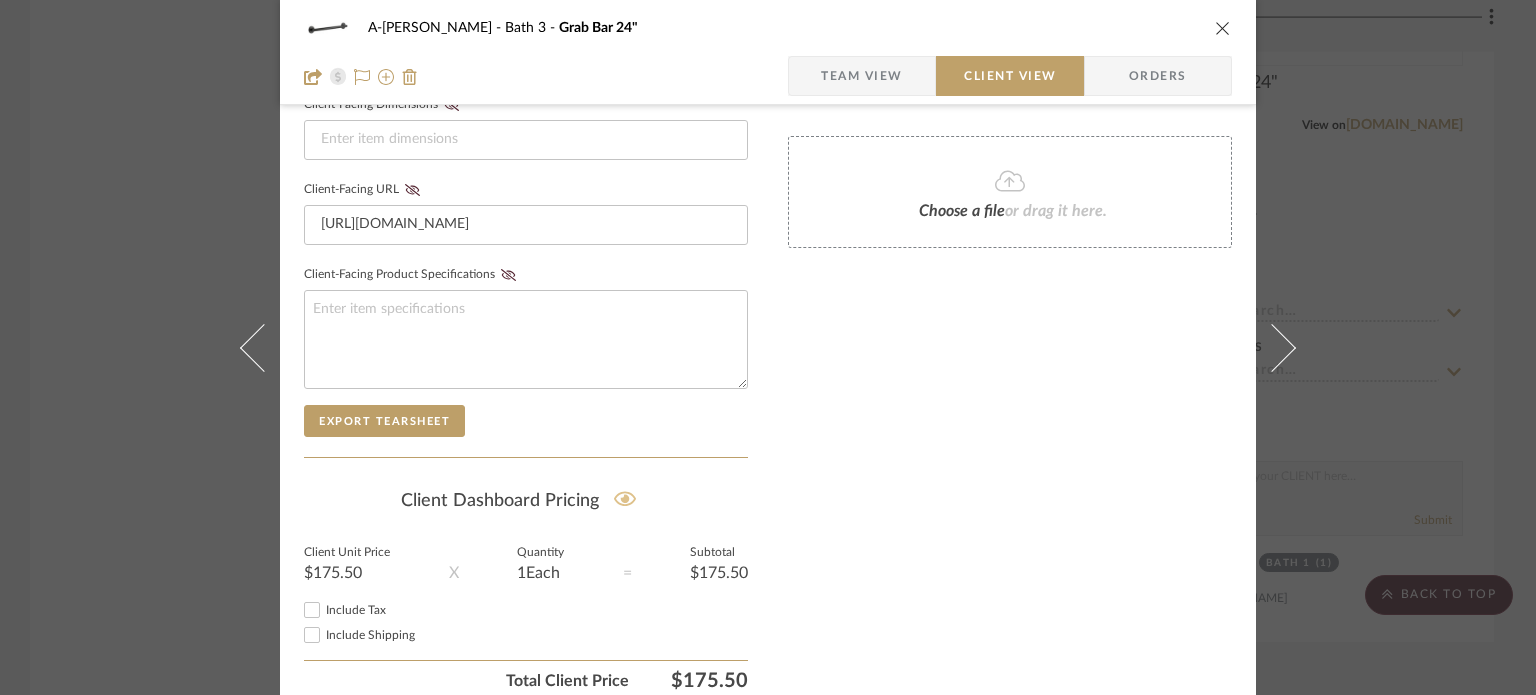 type 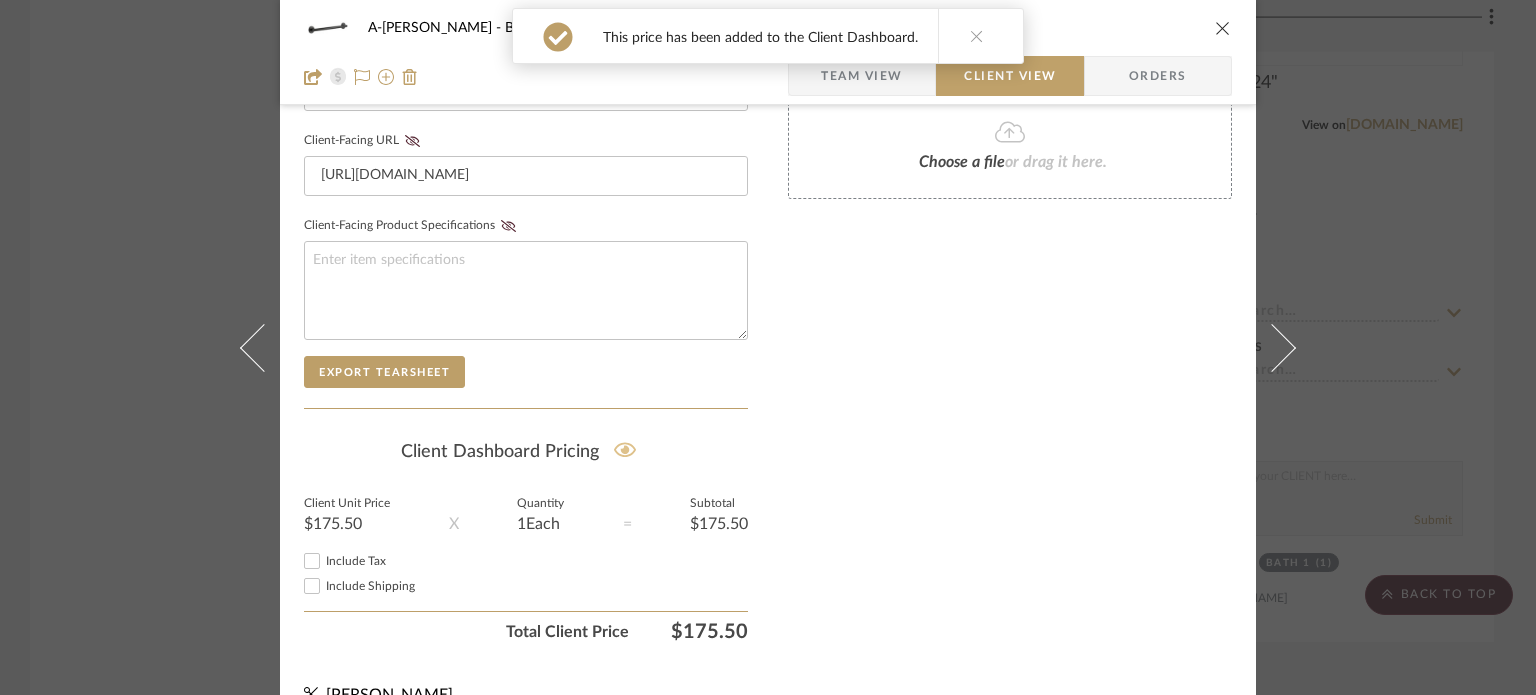 scroll, scrollTop: 980, scrollLeft: 0, axis: vertical 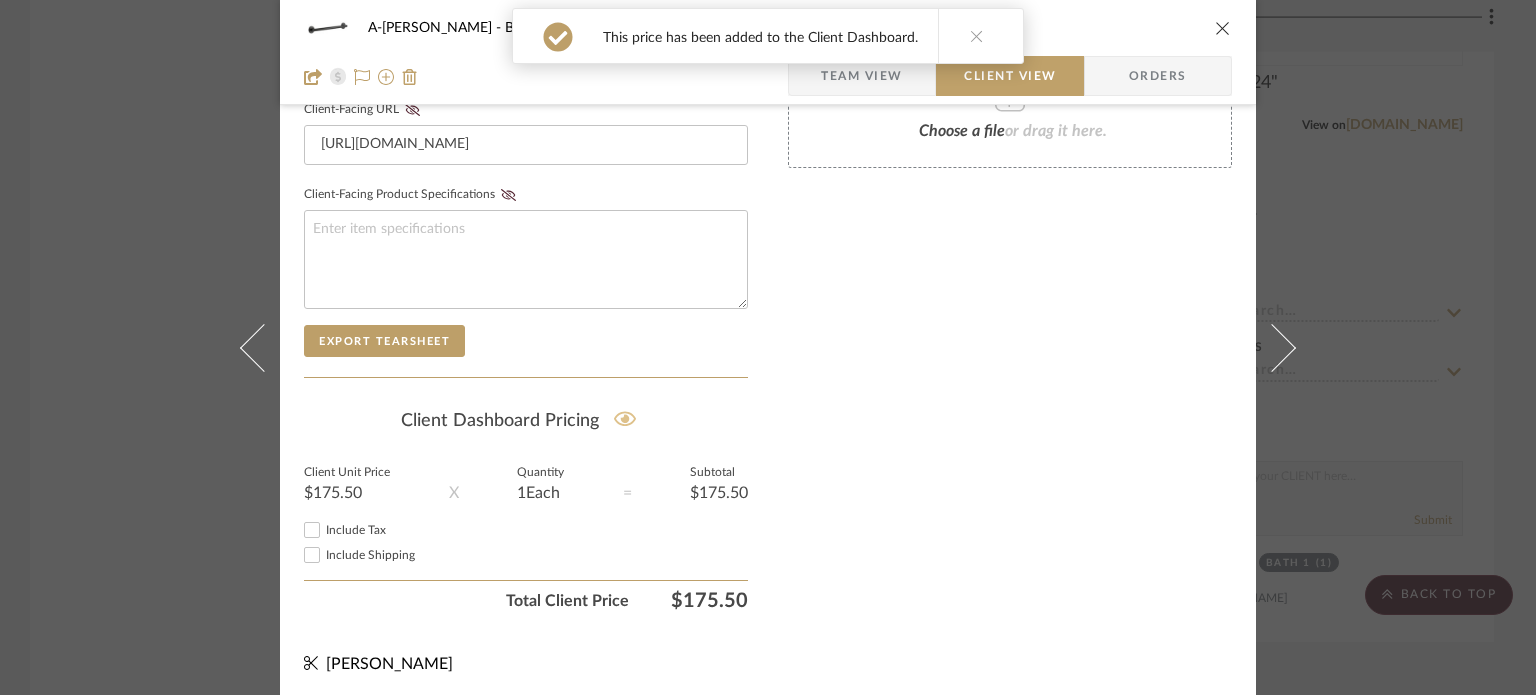 click on "A-[PERSON_NAME] Bath 3 Grab Bar 24" Team View Client View Orders  Client-Facing Details   Client-Facing Name  Grab Bar 24"  Client-Facing Brand  Immerse  Client-Facing Description   Client-Facing Dimensions   Client-Facing URL  [URL][DOMAIN_NAME]  Client-Facing Product Specifications   Export Tearsheet   Client Dashboard Pricing   Client Unit Price   $175.50      X  Quantity  1    Each      =  Subtotal   $175.50  Include Tax Include Shipping Total Client Price   $175.50  Only content on this tab can share to Dashboard.  Show in Client Dashboard   Include in Budget   View Budget  Client Status  Lead Time  In Stock Weeks  Est. Min   Est. Max   Install Date  client Messaging  Share details about this item with your client. You will receive emails when they respond!  Invite Collaborator  Documents  Choose a file  or drag it here.    [PERSON_NAME]" at bounding box center (768, 347) 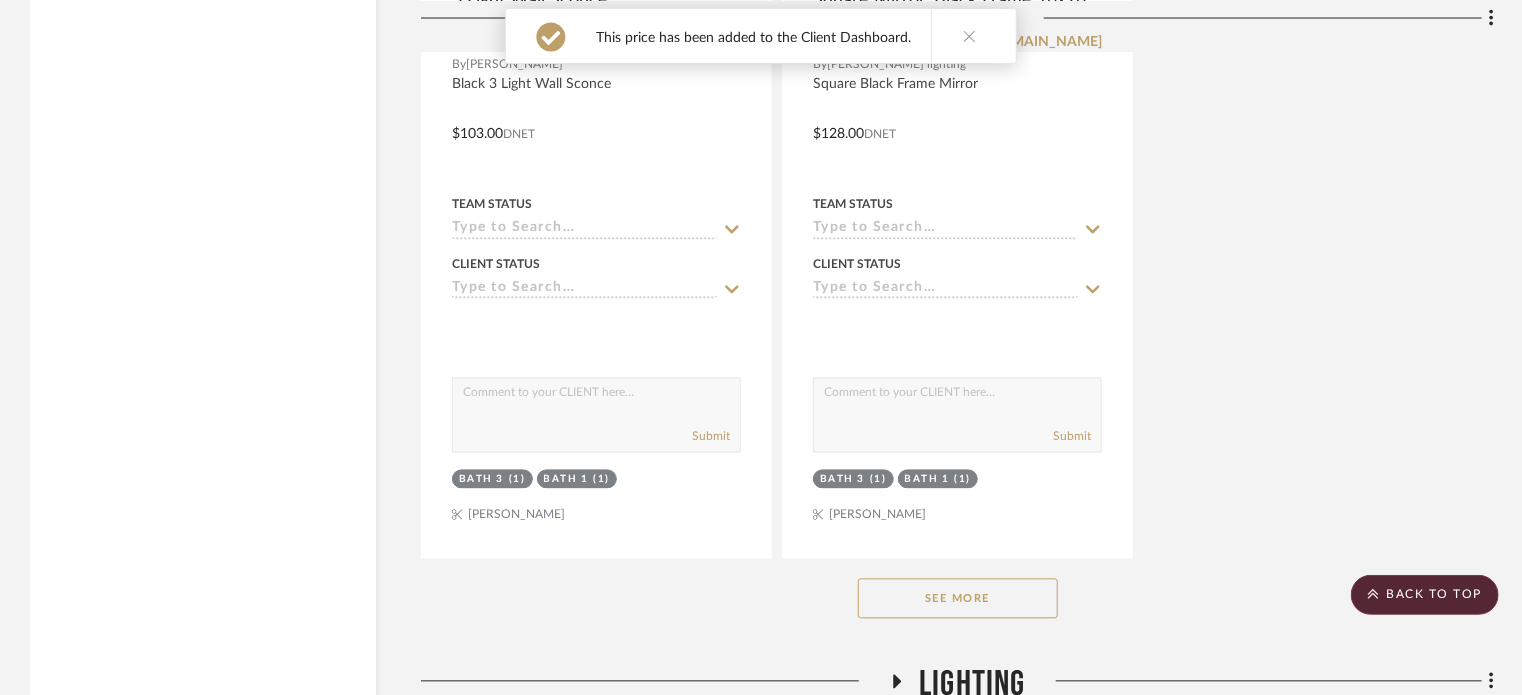 scroll, scrollTop: 13516, scrollLeft: 0, axis: vertical 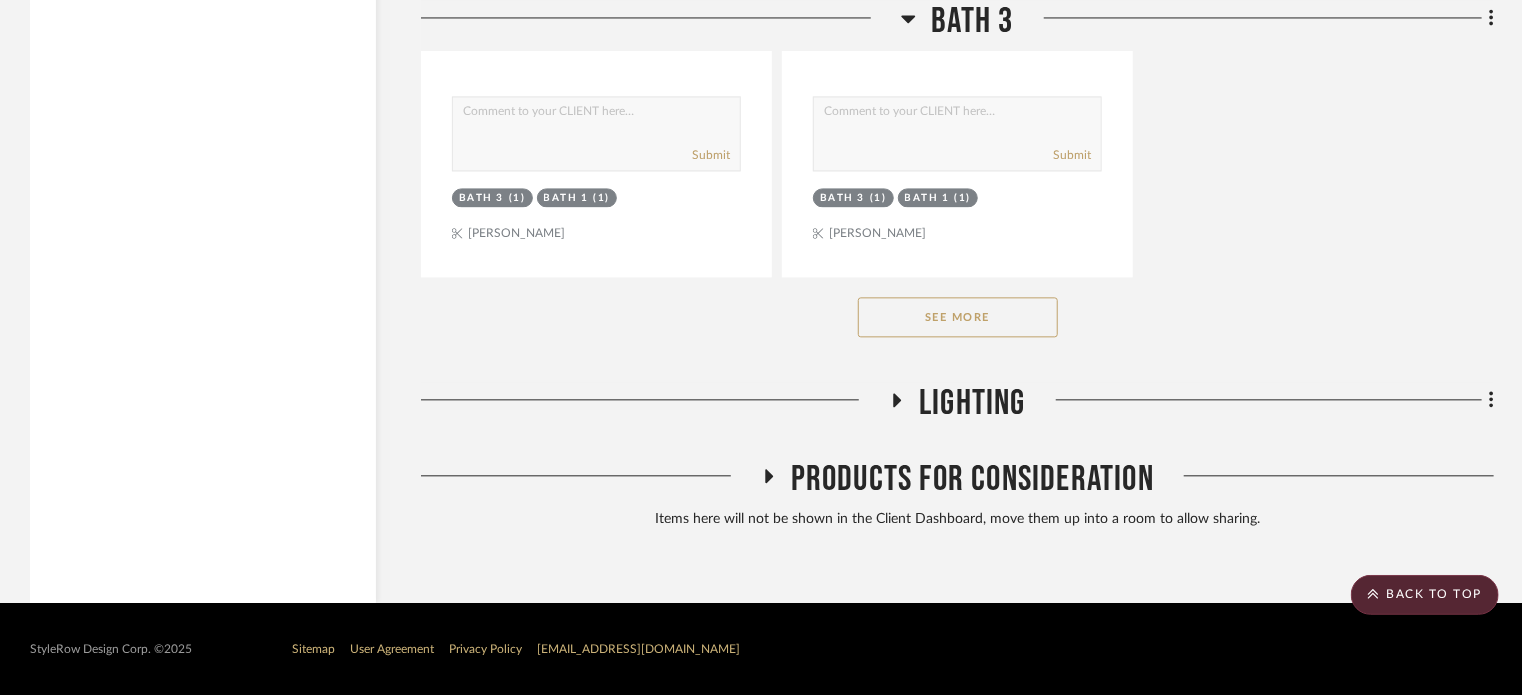 click on "See More" 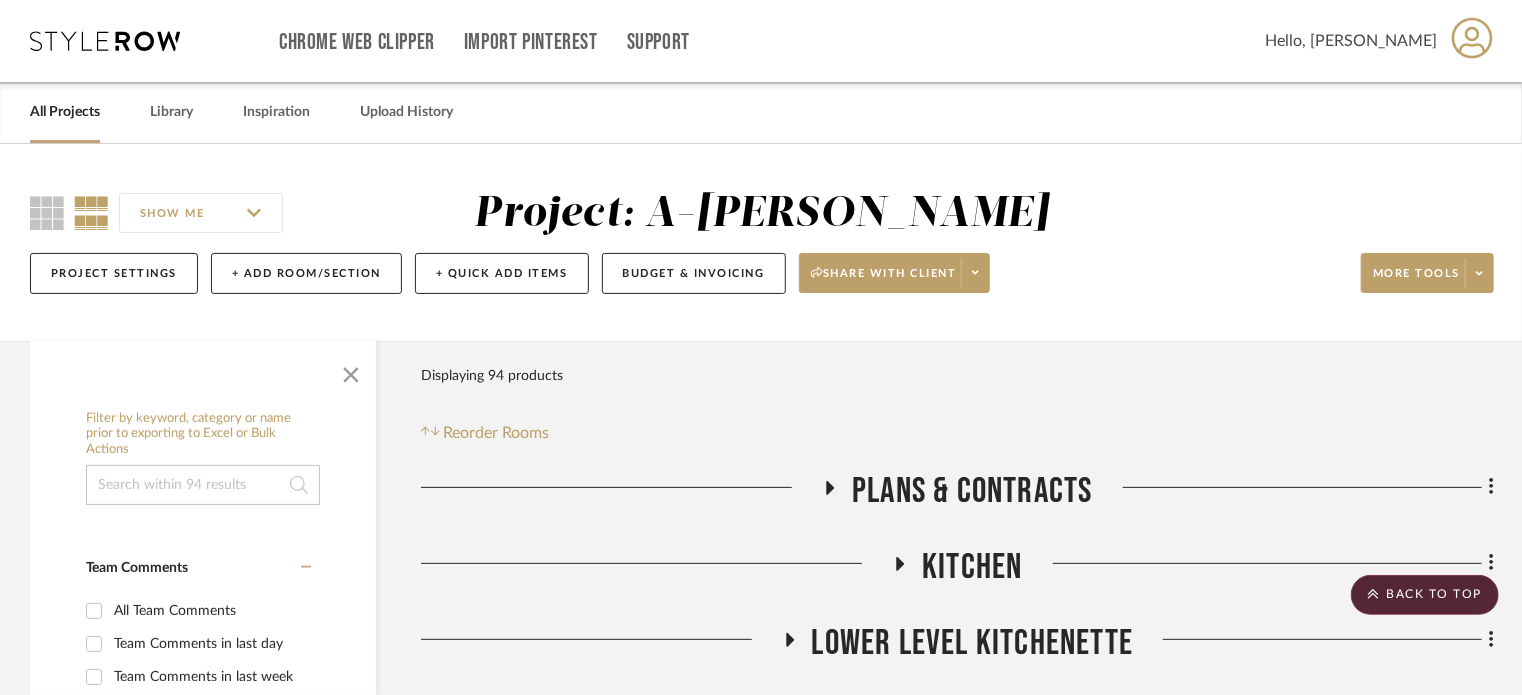 scroll, scrollTop: 300, scrollLeft: 0, axis: vertical 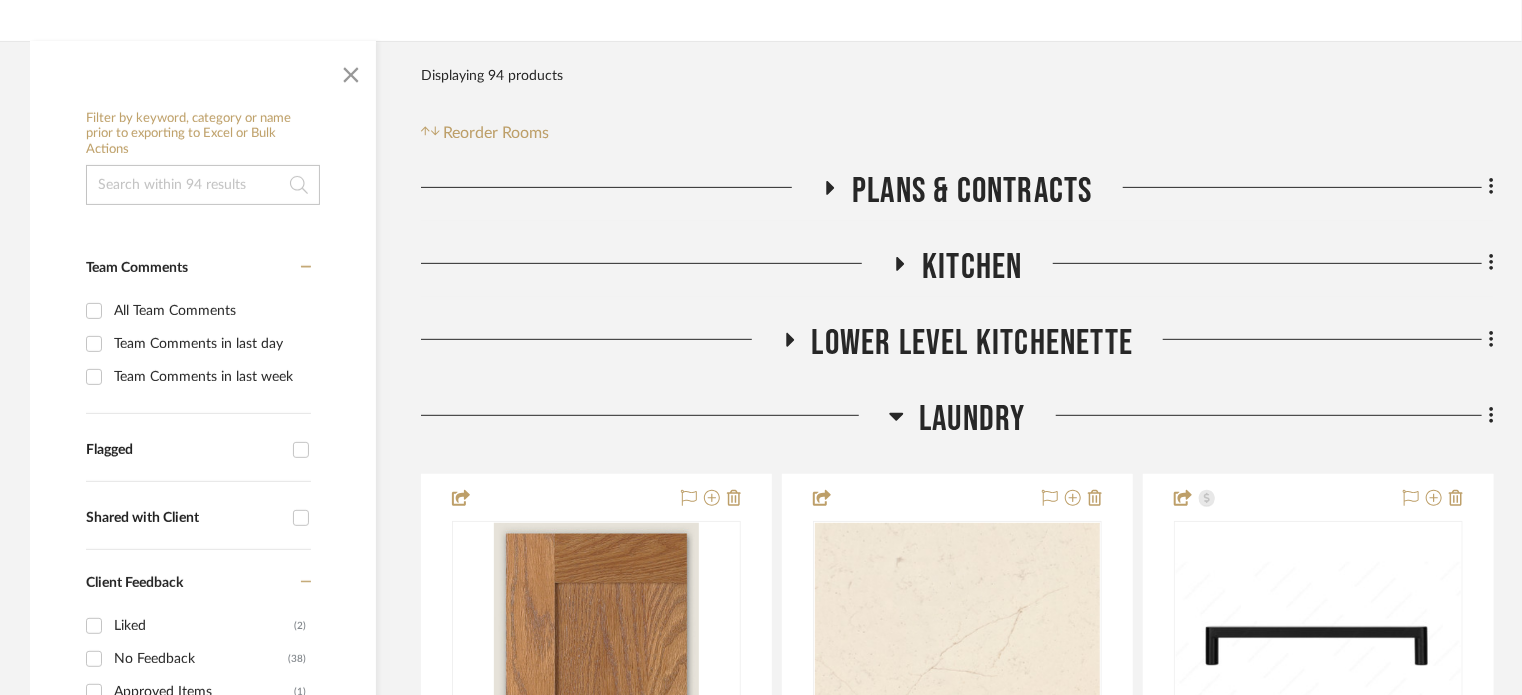 click on "Kitchen" 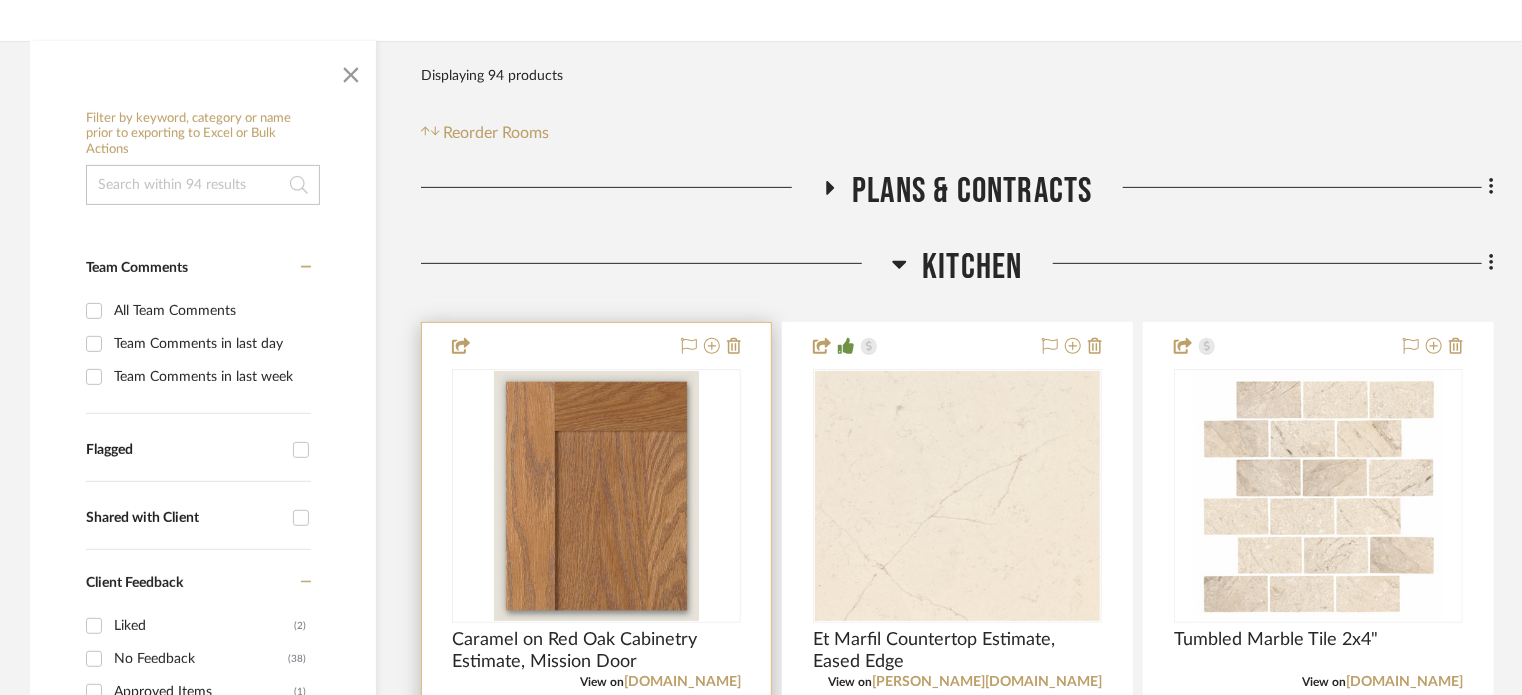 click at bounding box center [0, 0] 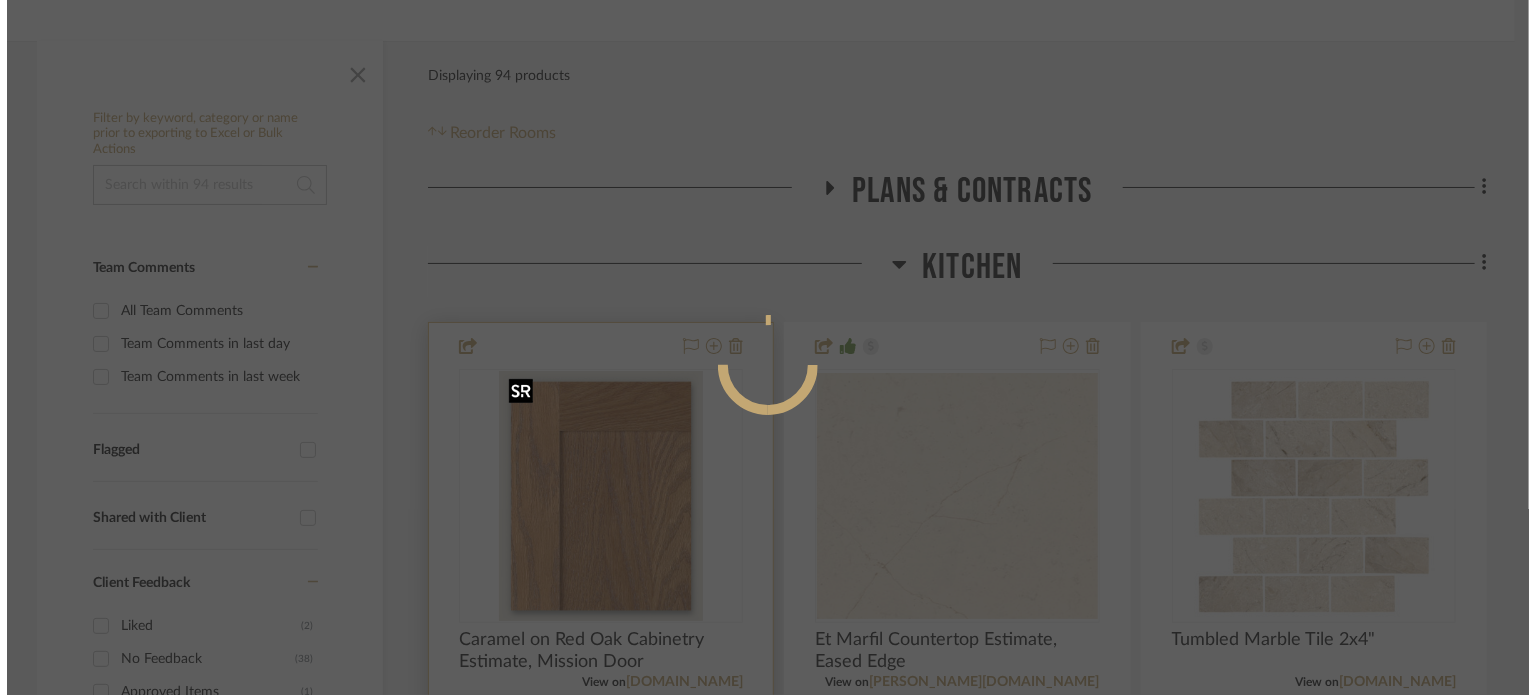 scroll, scrollTop: 0, scrollLeft: 0, axis: both 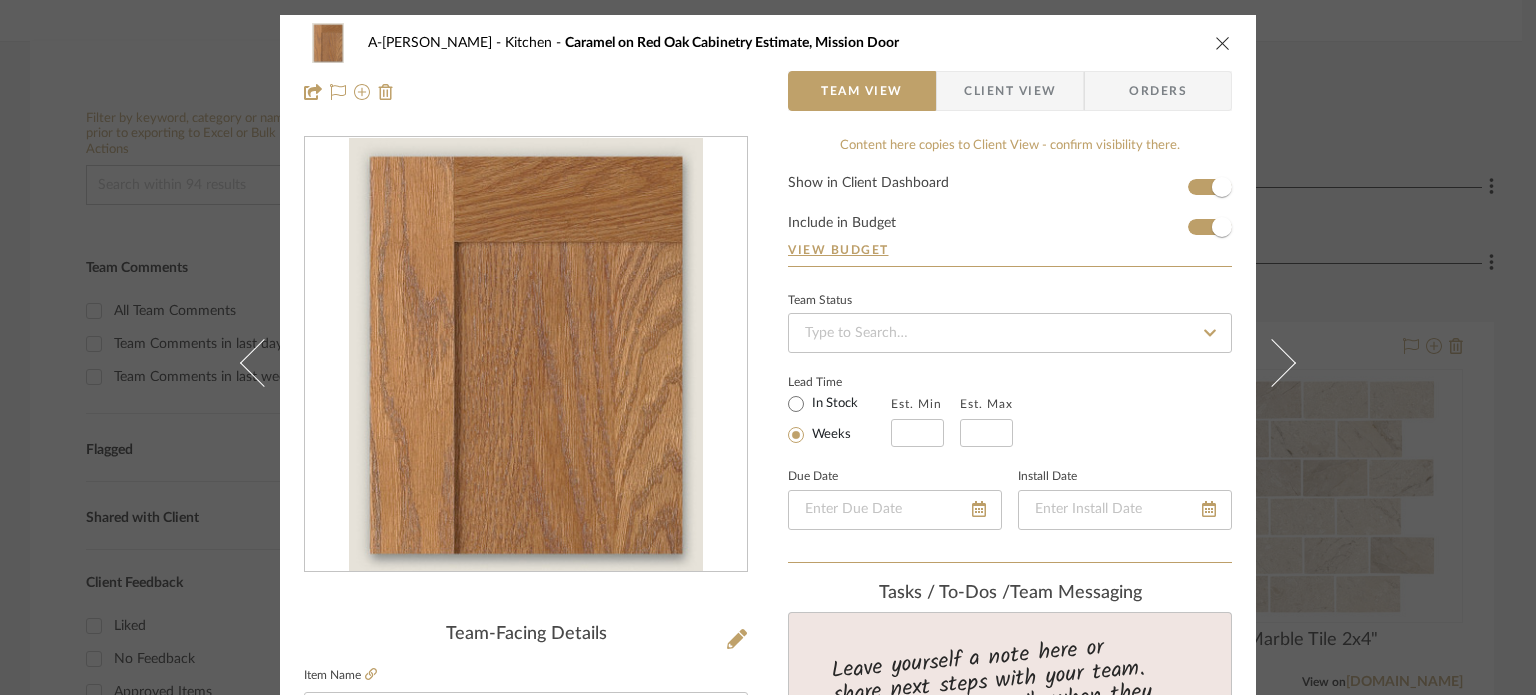 click on "Client View" at bounding box center [1010, 91] 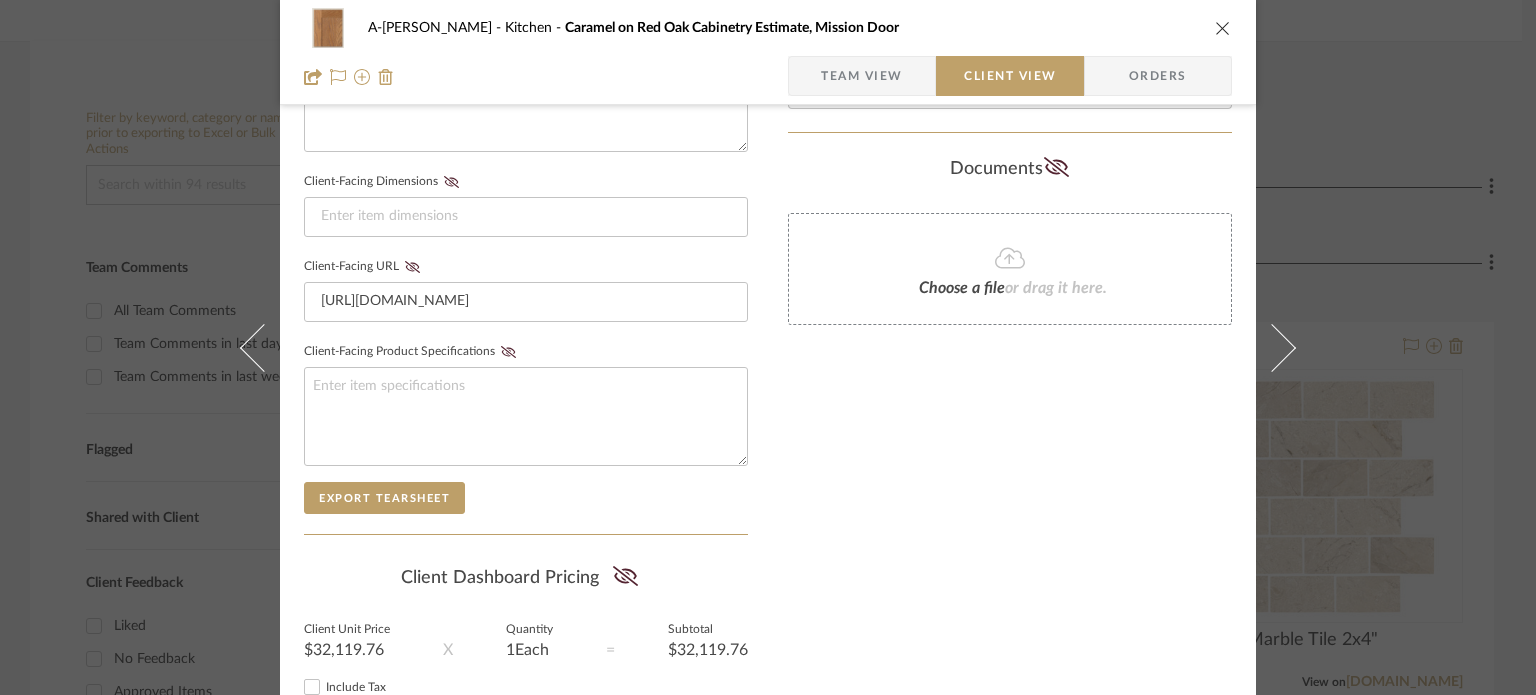 scroll, scrollTop: 980, scrollLeft: 0, axis: vertical 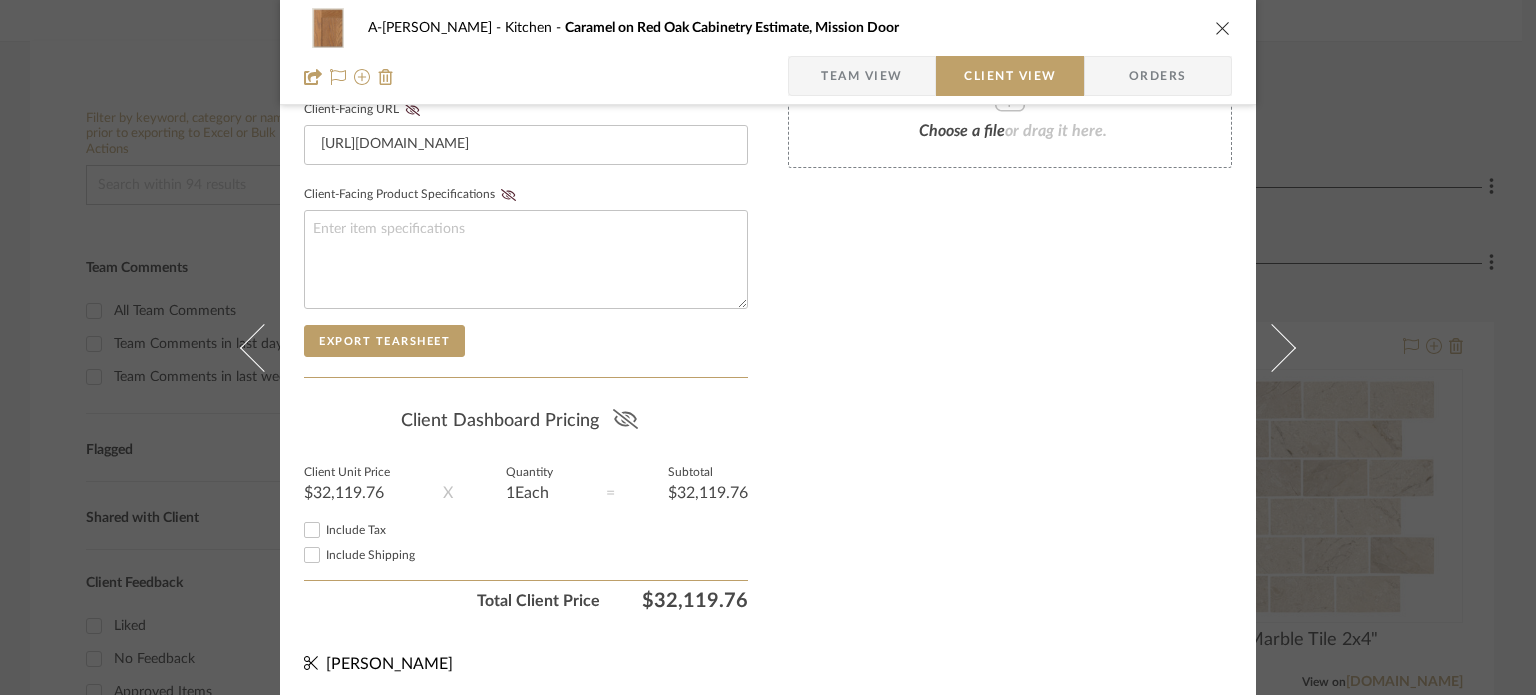 click 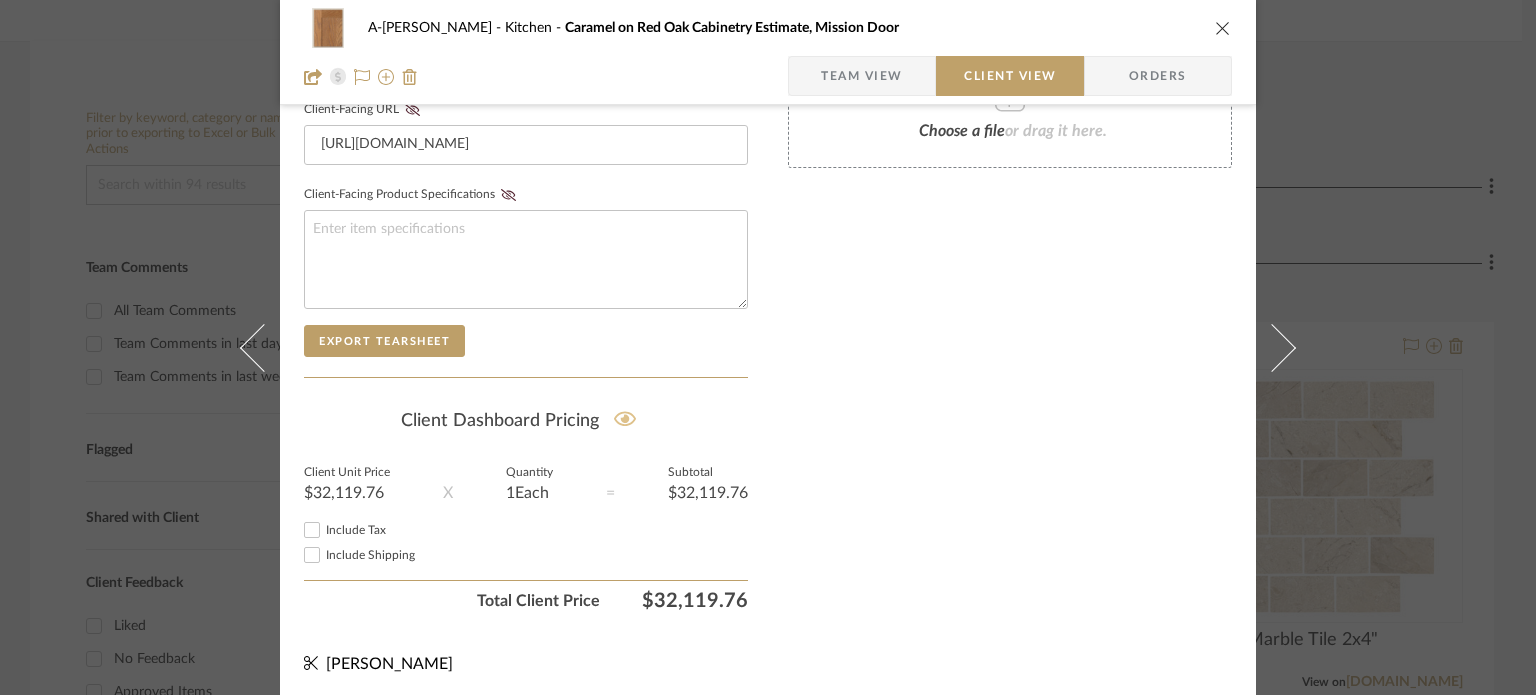 type 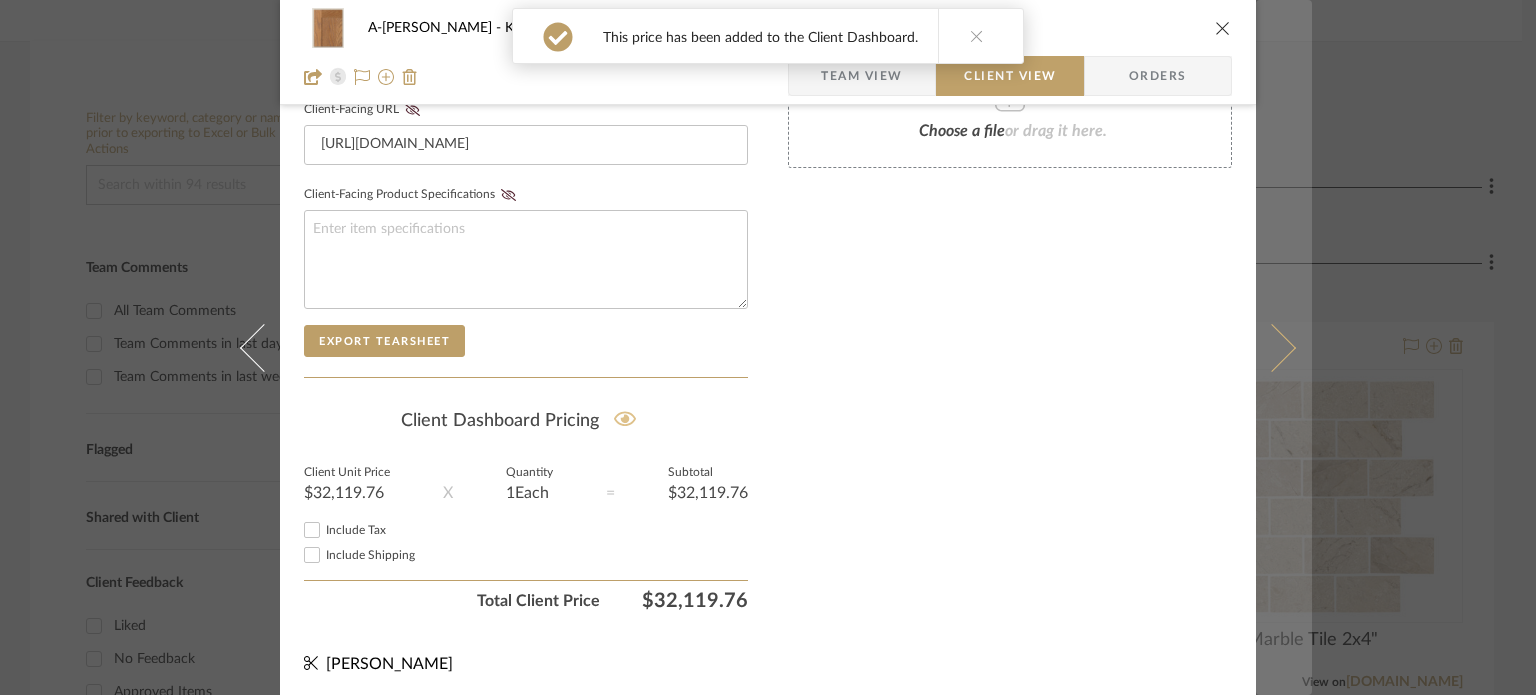 click at bounding box center (1284, 347) 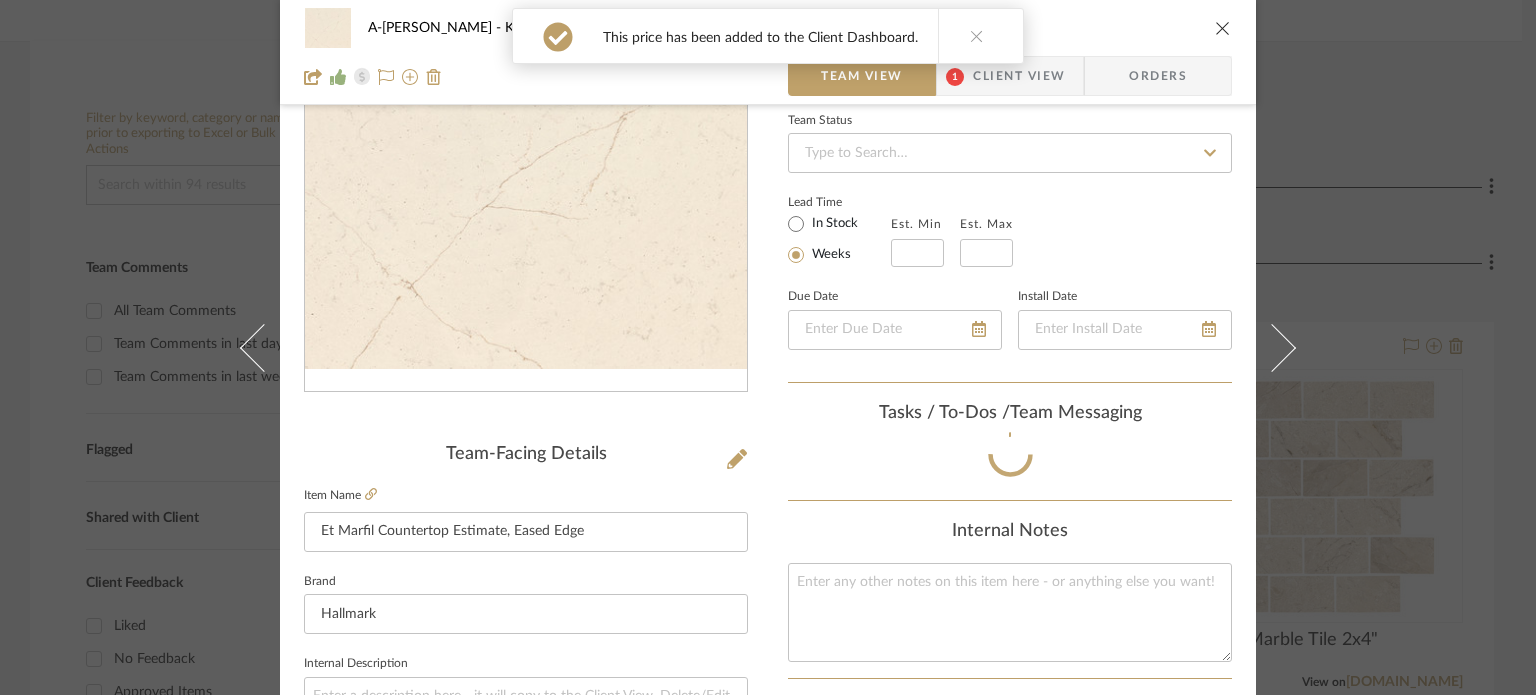 scroll, scrollTop: 980, scrollLeft: 0, axis: vertical 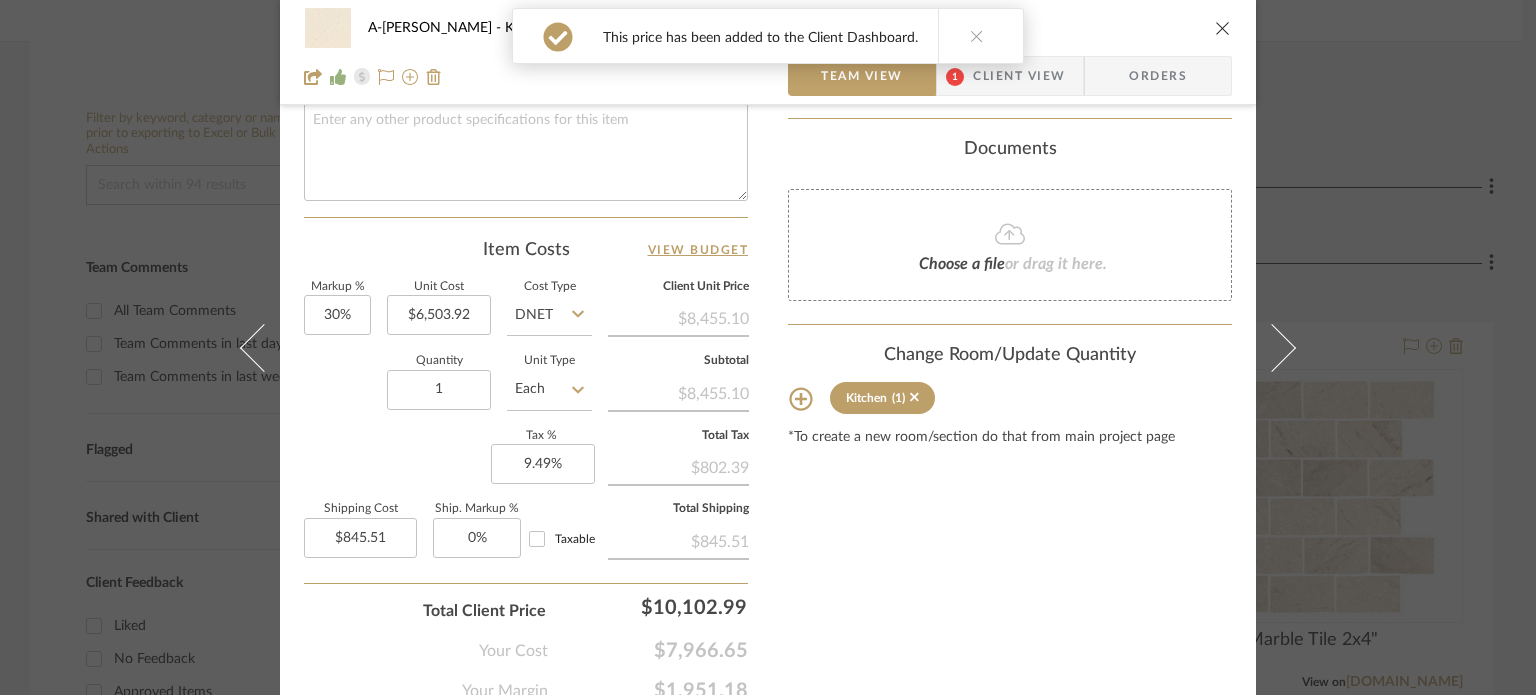 click on "1" at bounding box center (955, 77) 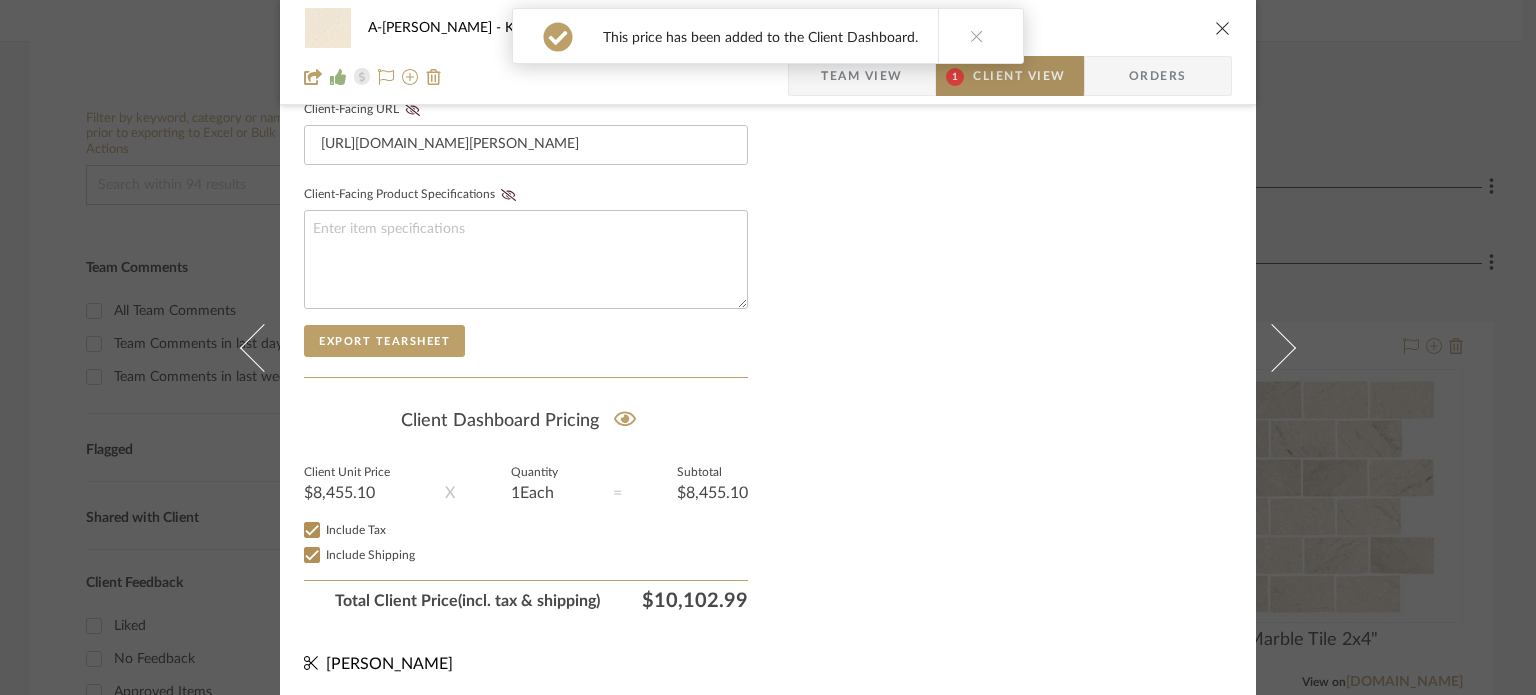 type 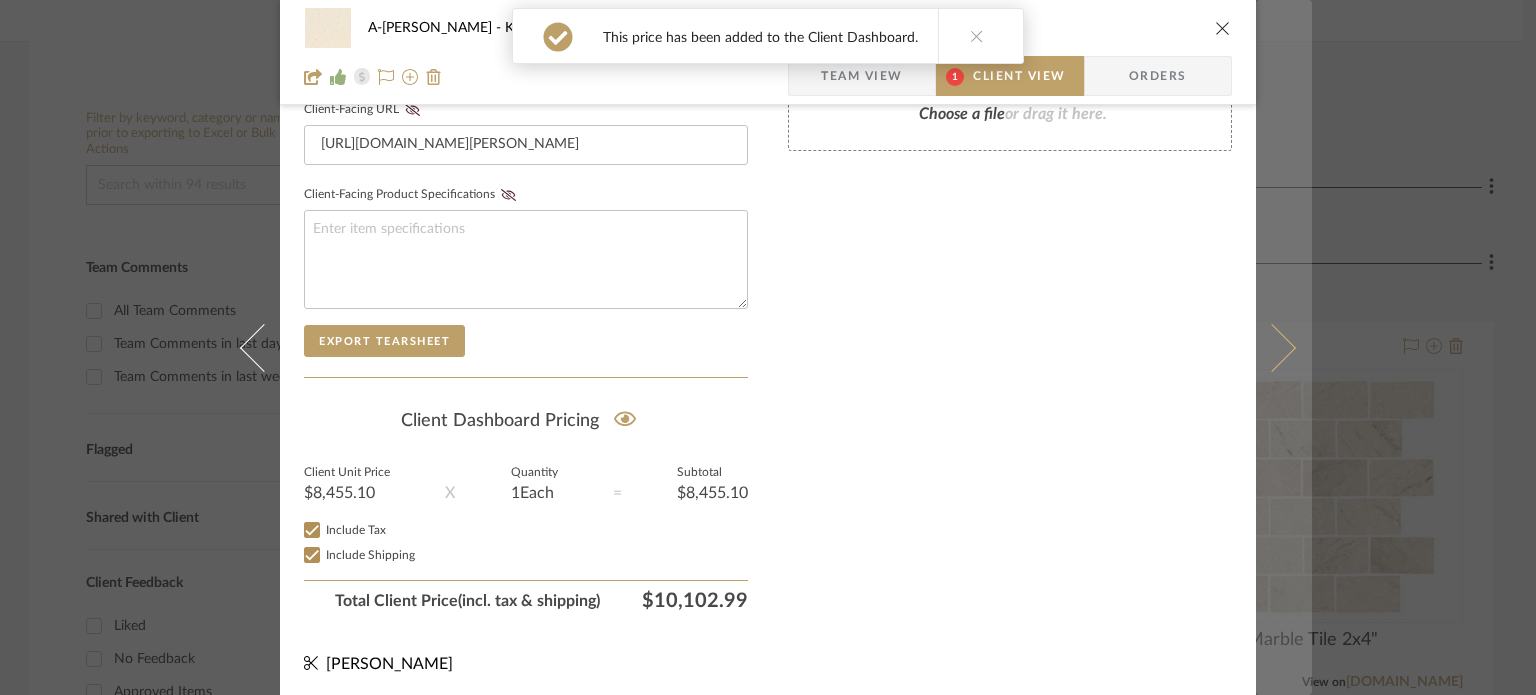 click at bounding box center (1272, 347) 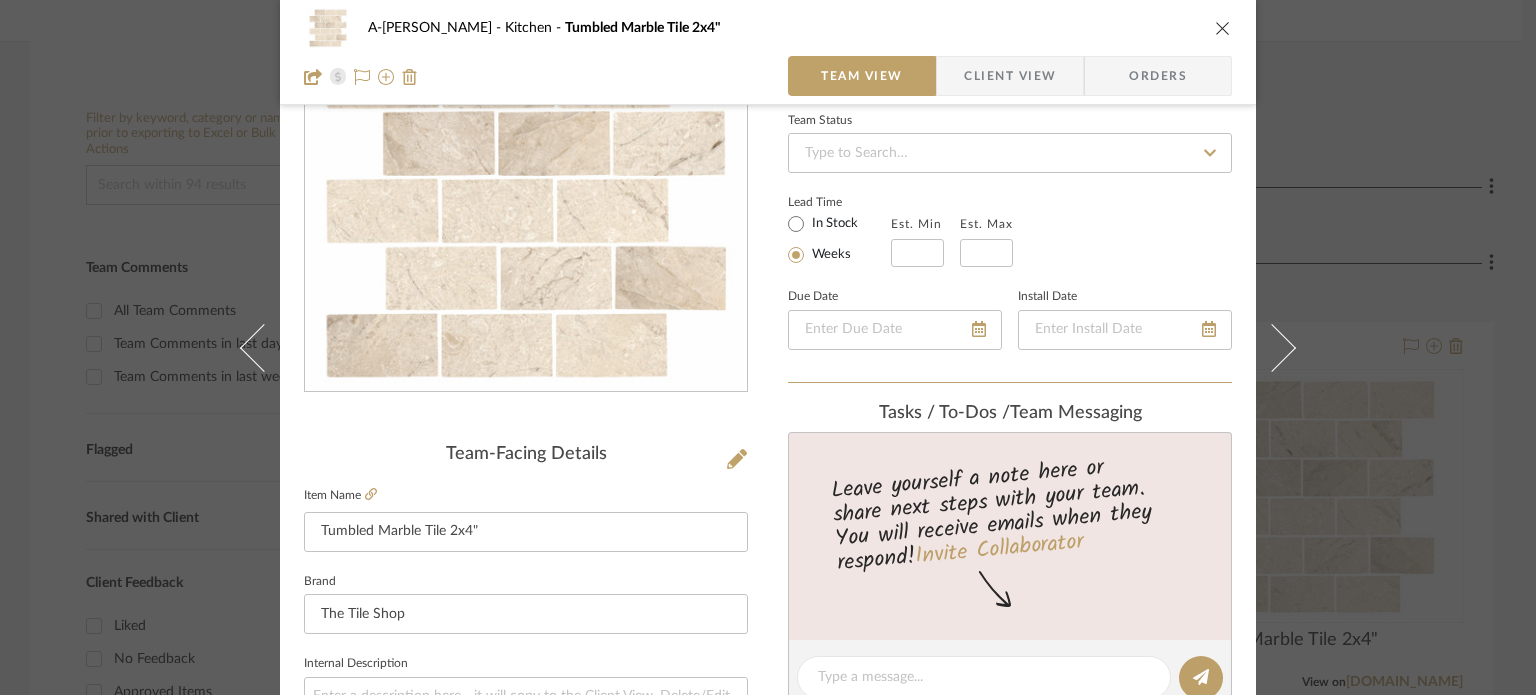 scroll, scrollTop: 980, scrollLeft: 0, axis: vertical 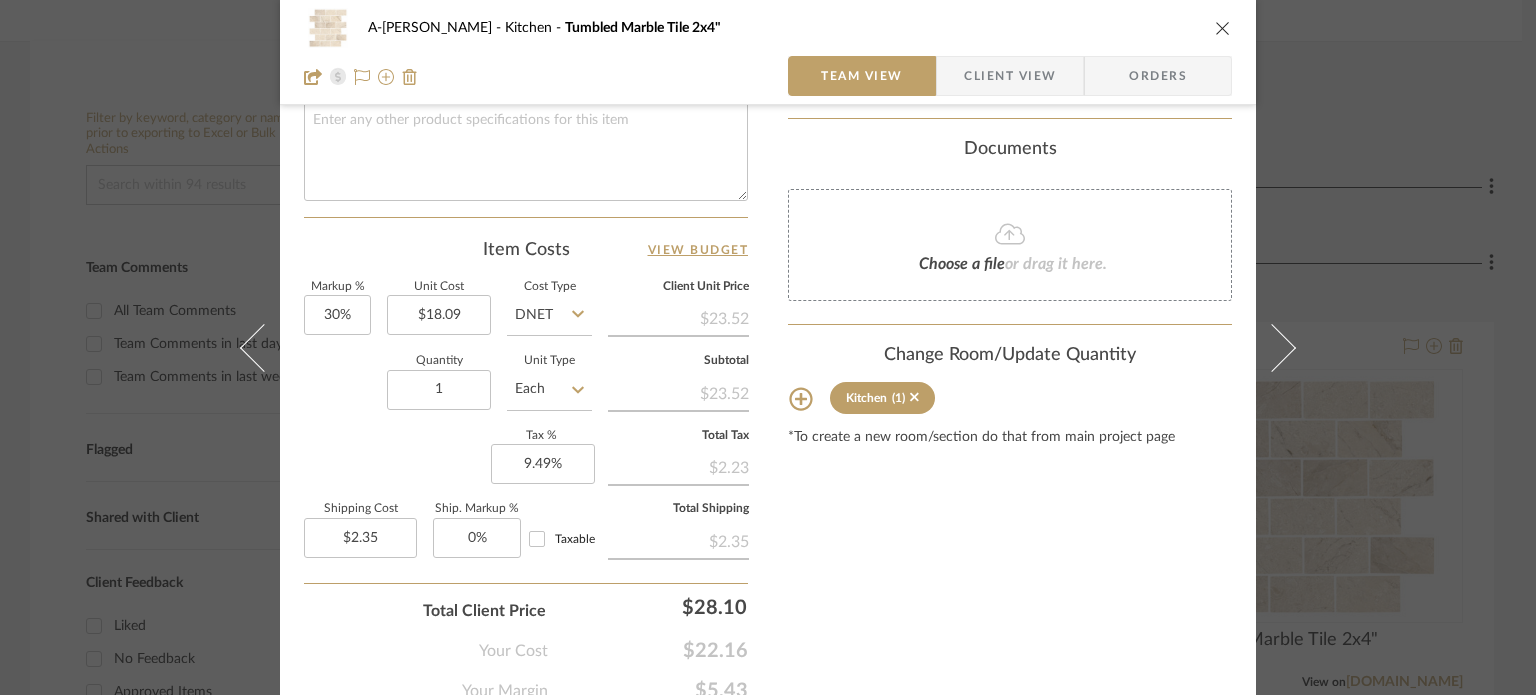 click on "Client View" at bounding box center [1010, 76] 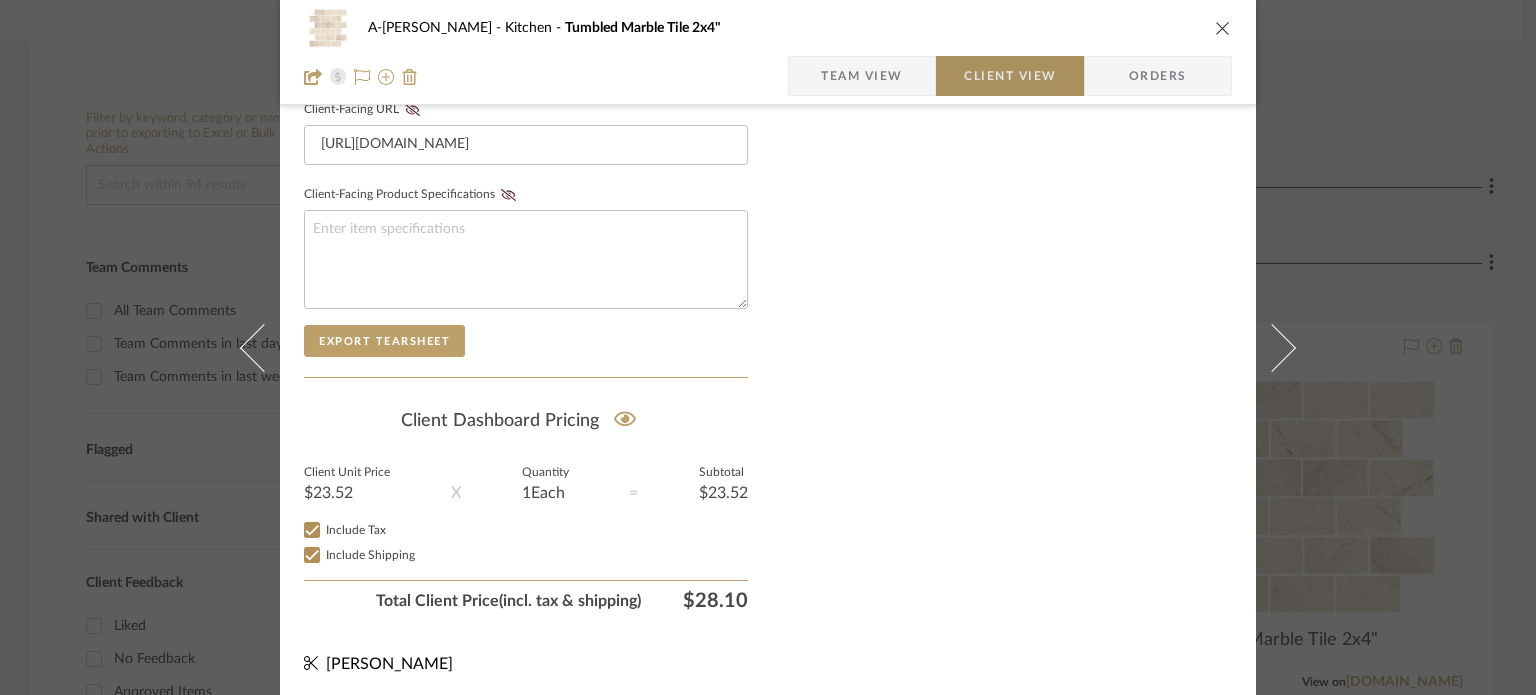 type 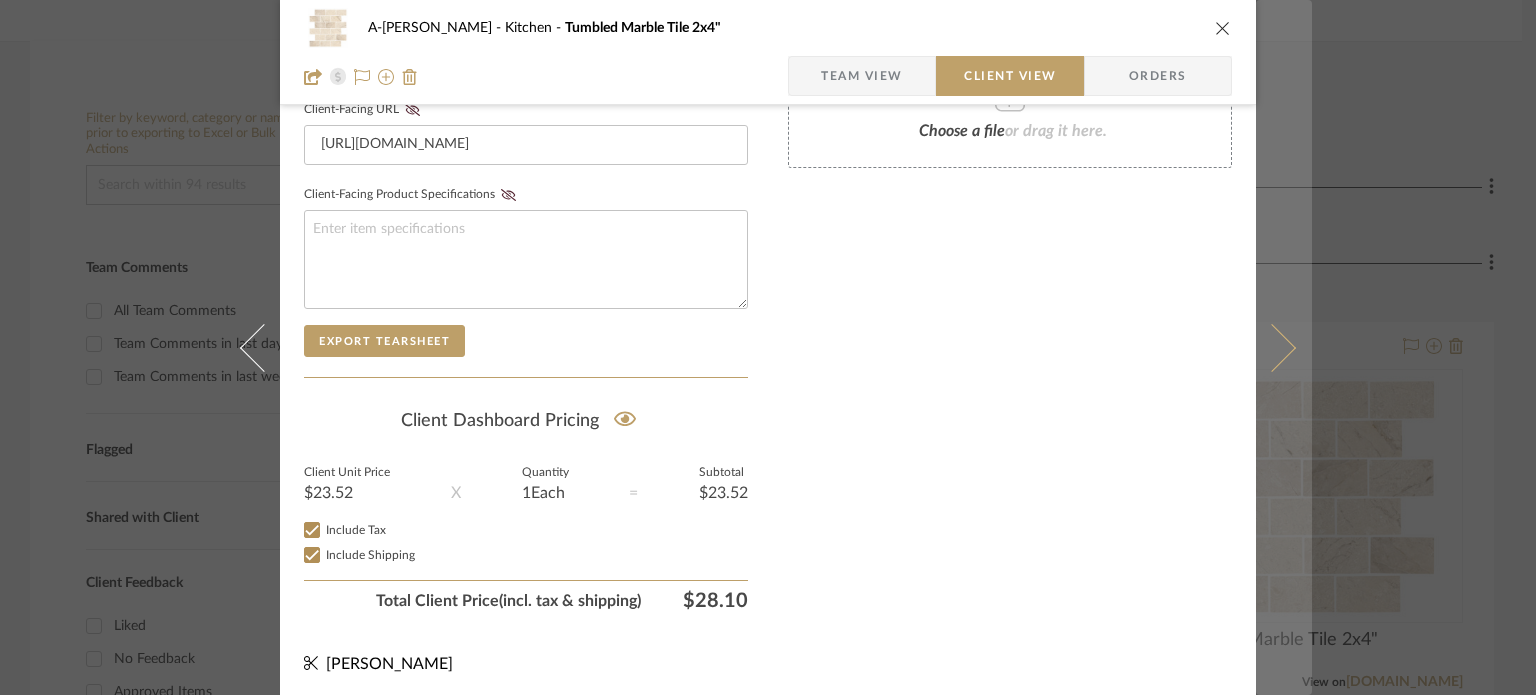 click at bounding box center [1272, 347] 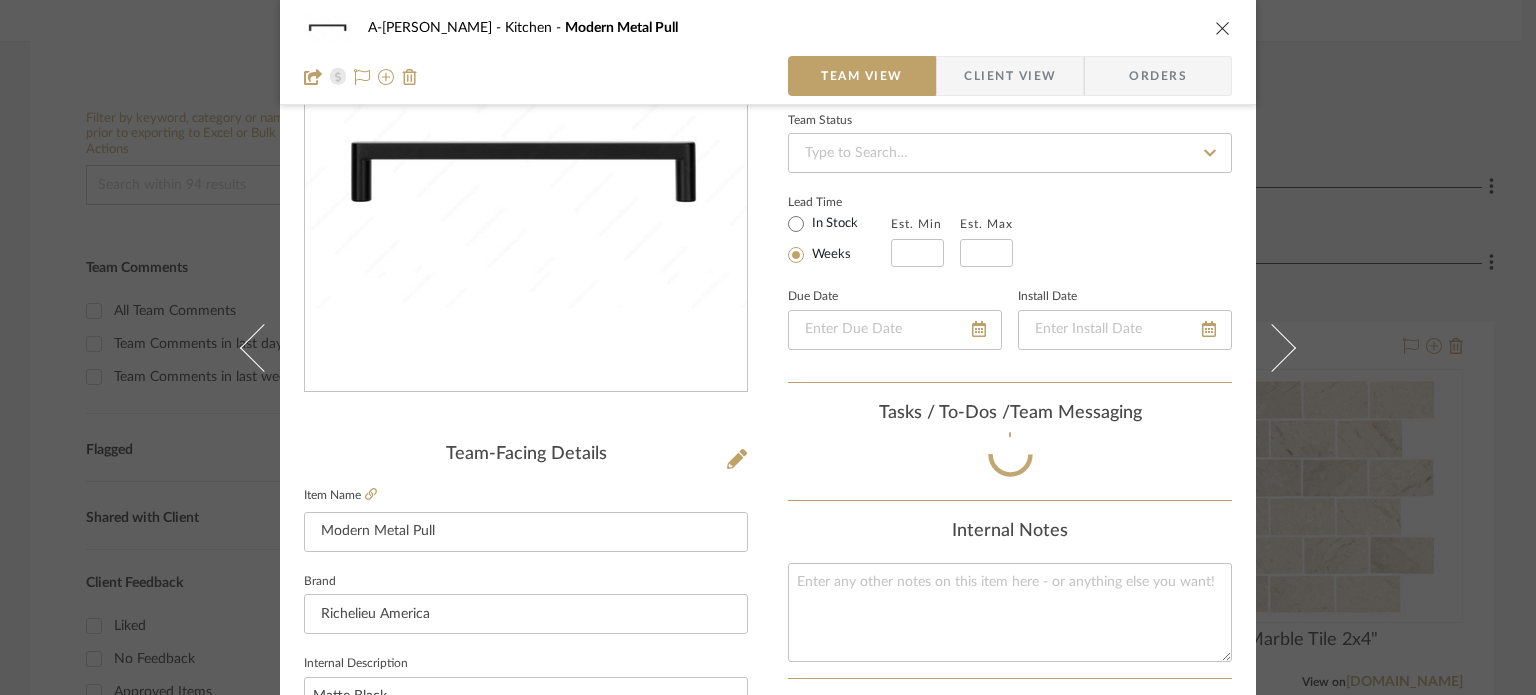 scroll, scrollTop: 980, scrollLeft: 0, axis: vertical 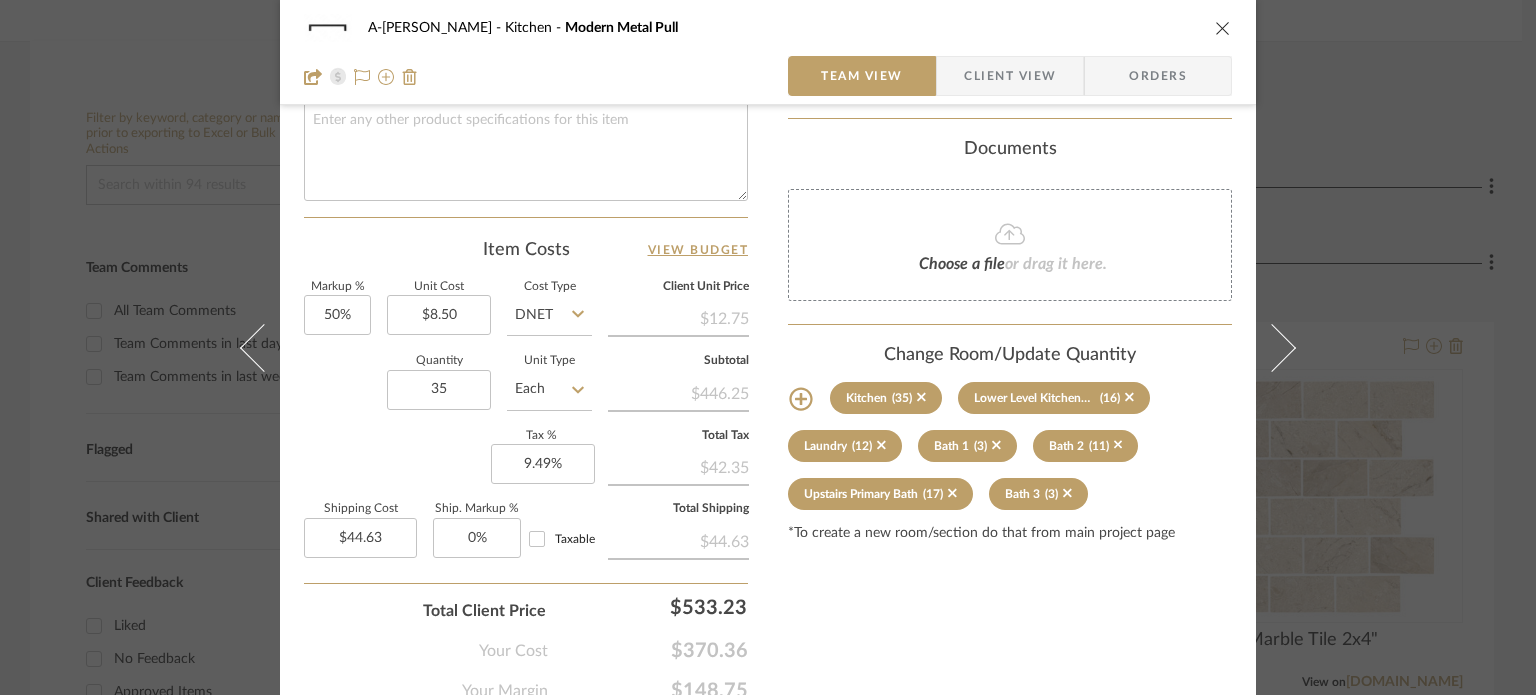 click on "Client View" at bounding box center (1010, 76) 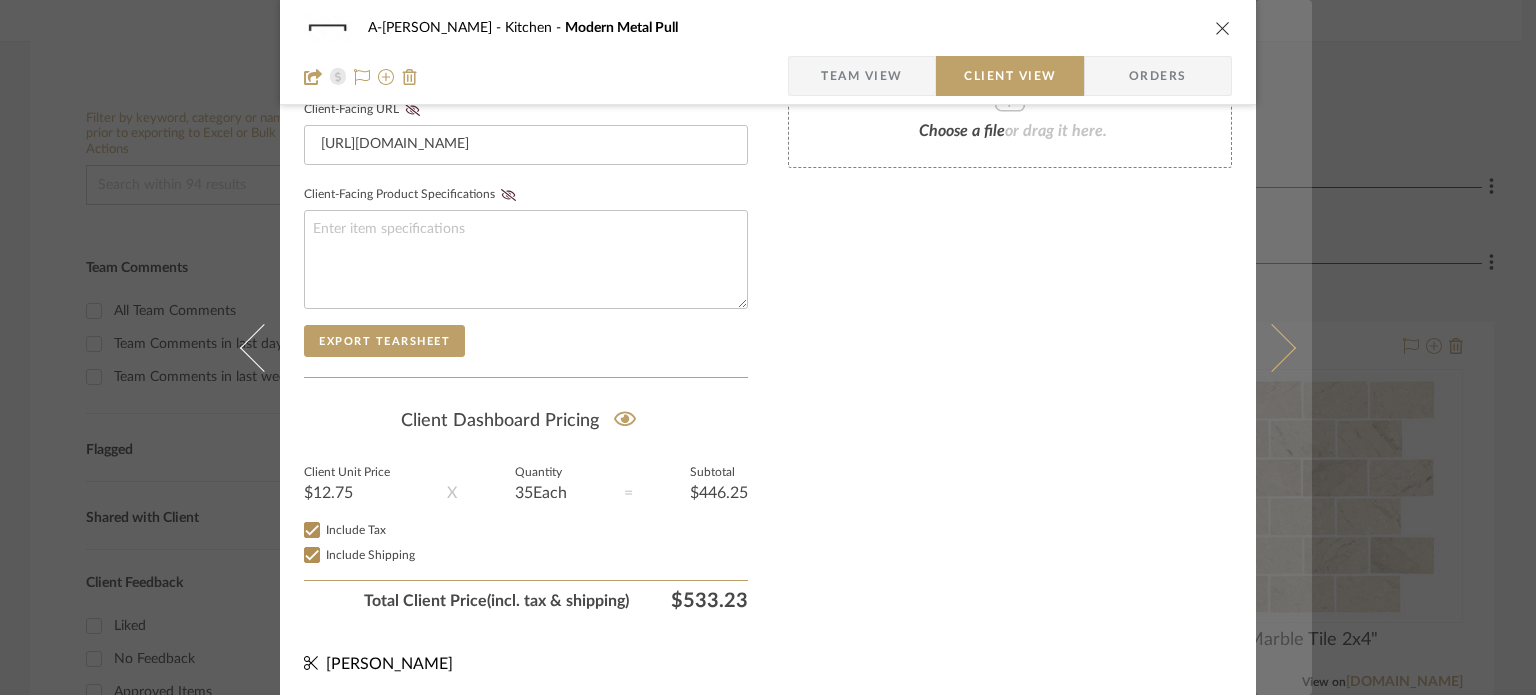 click at bounding box center (1272, 347) 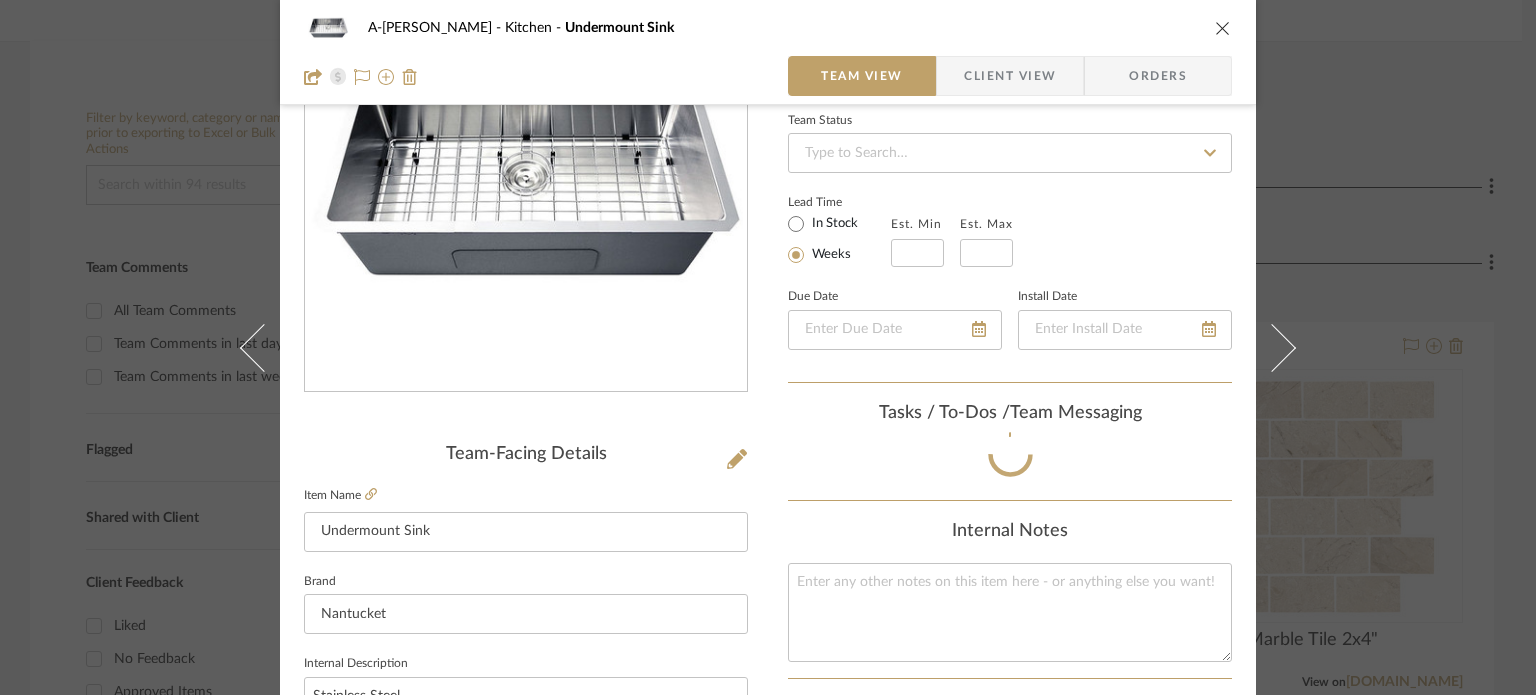scroll, scrollTop: 980, scrollLeft: 0, axis: vertical 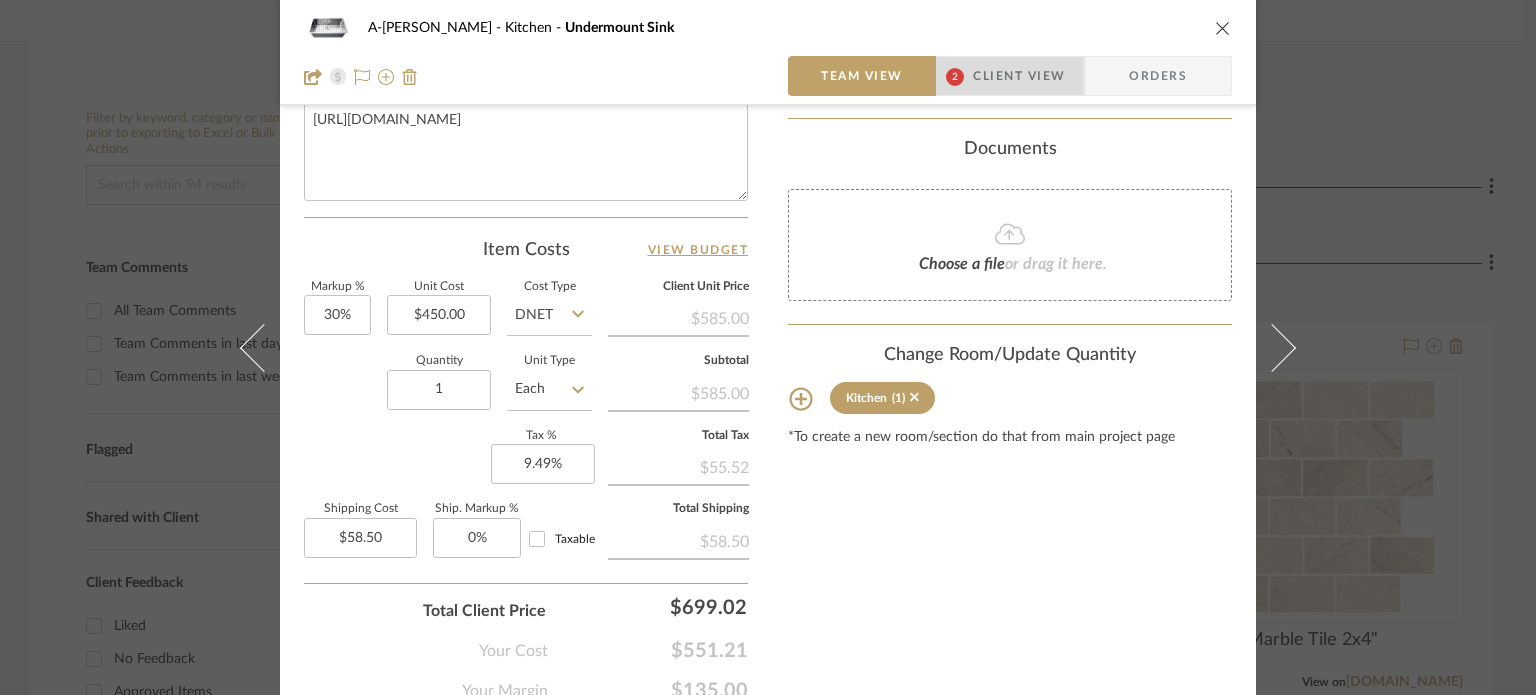 click on "Client View" at bounding box center [1019, 76] 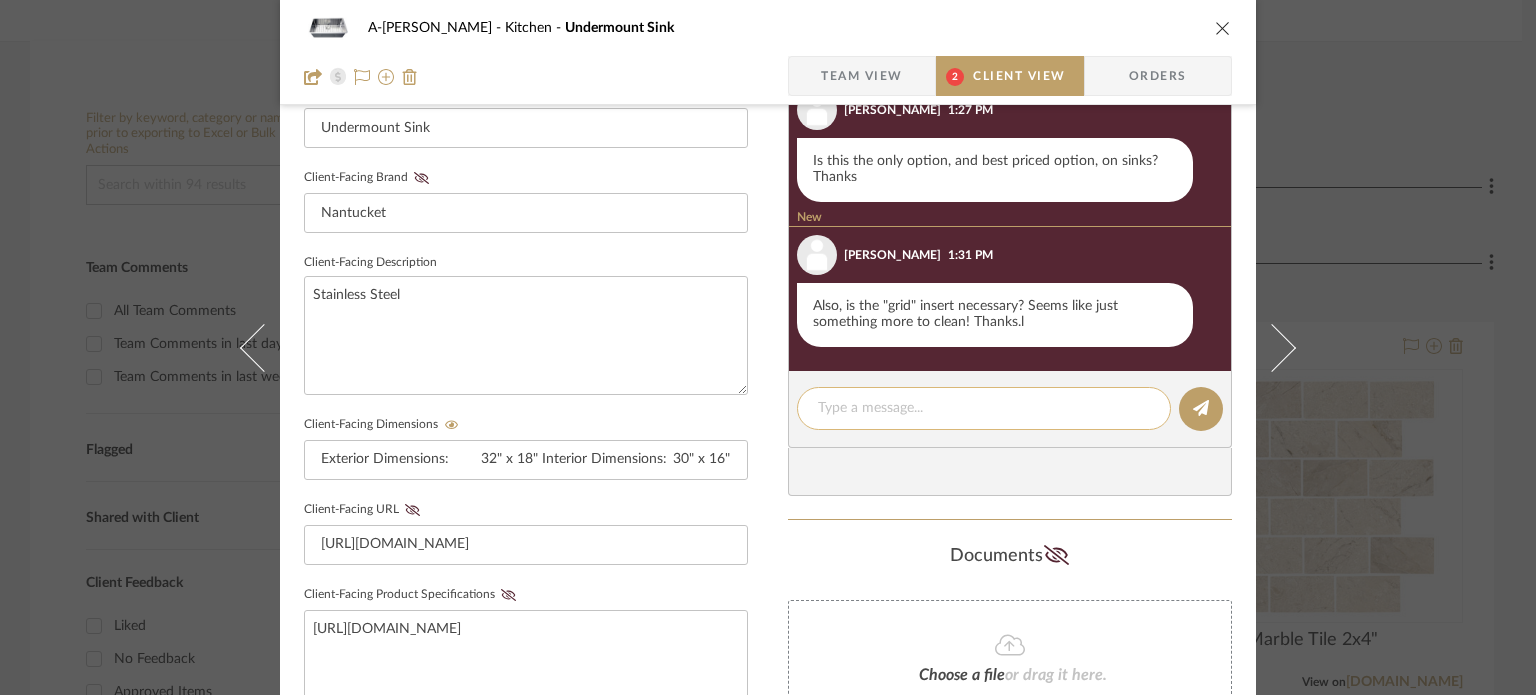 scroll, scrollTop: 980, scrollLeft: 0, axis: vertical 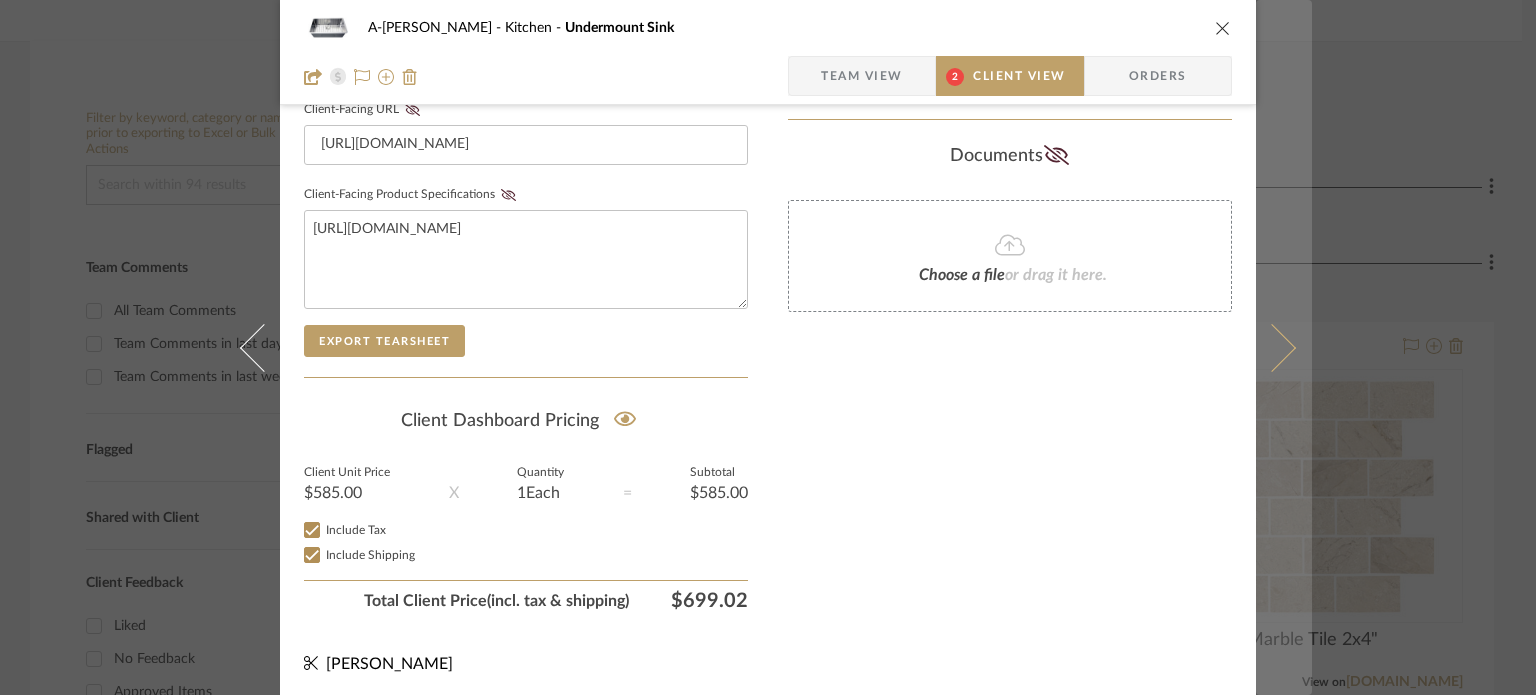click at bounding box center [1272, 347] 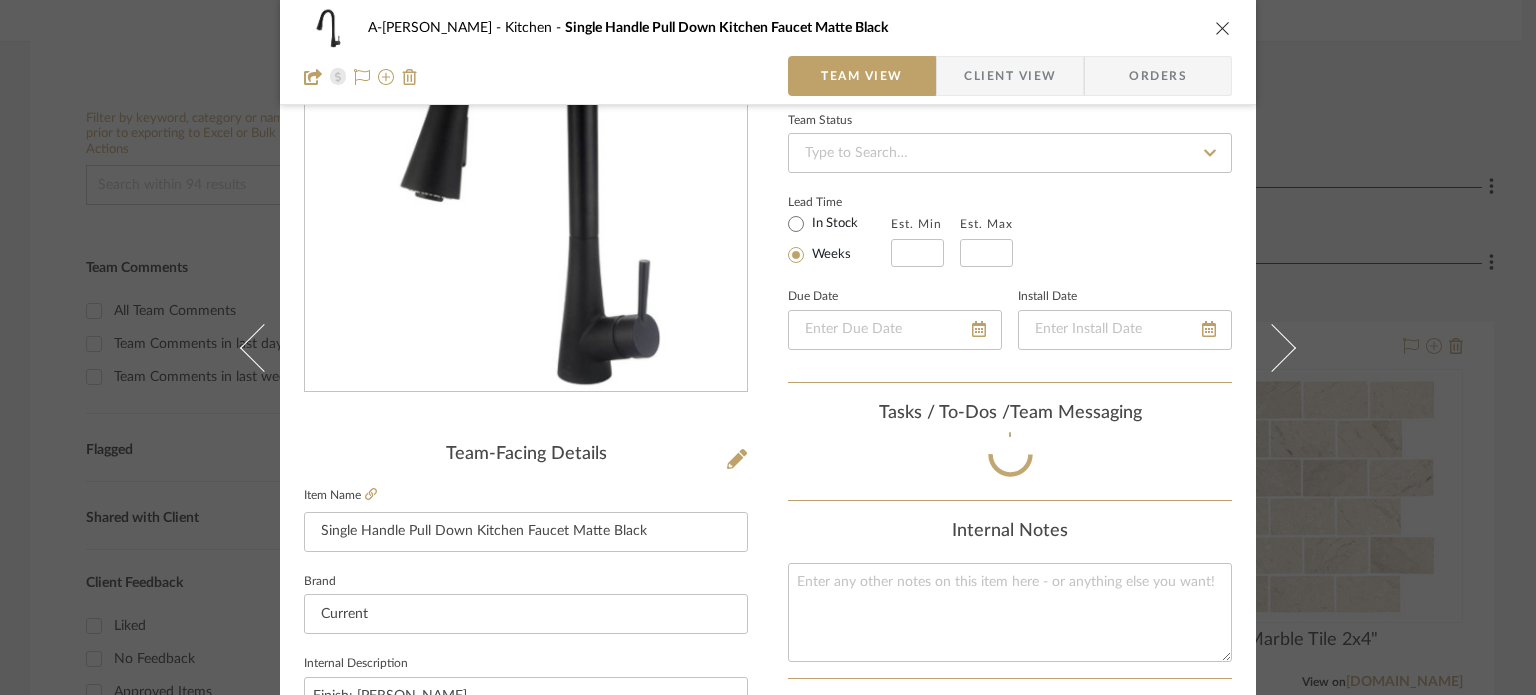 scroll, scrollTop: 980, scrollLeft: 0, axis: vertical 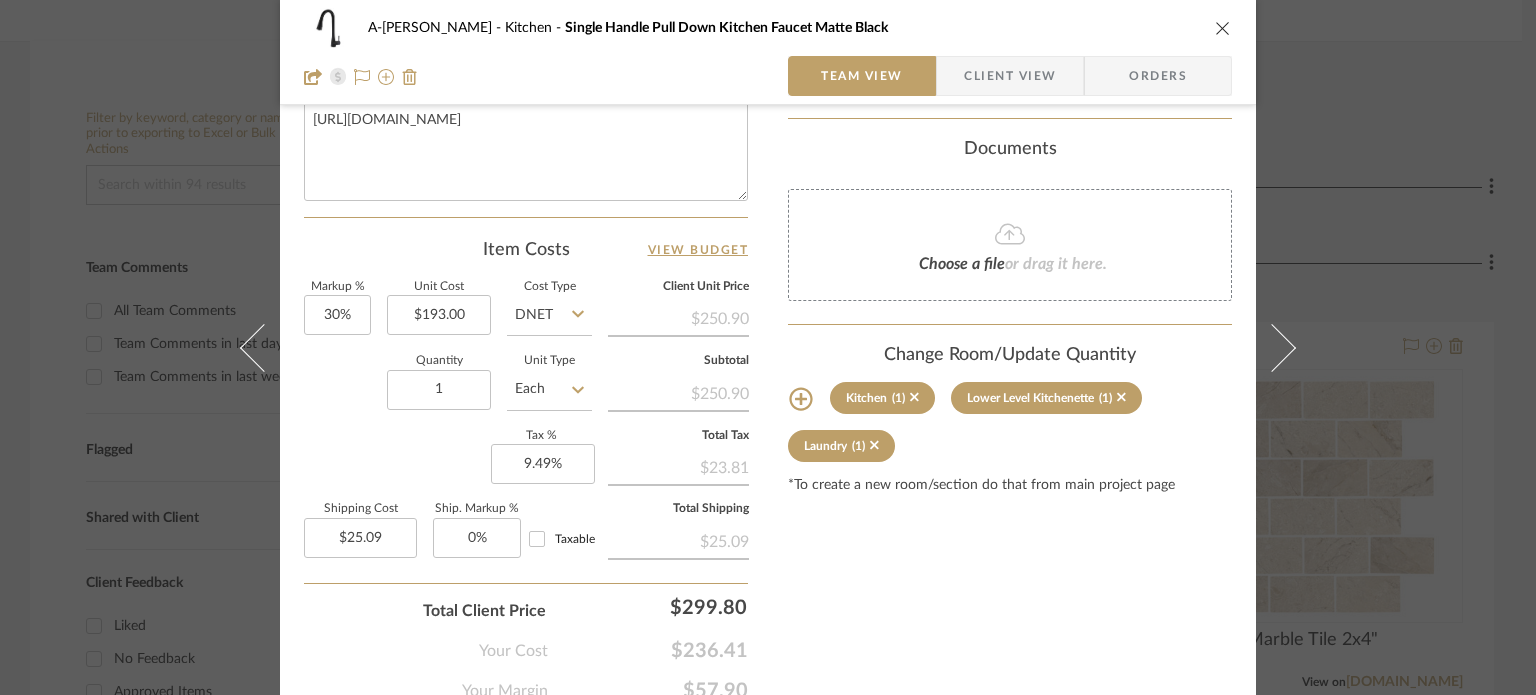 click on "Client View" at bounding box center (1010, 76) 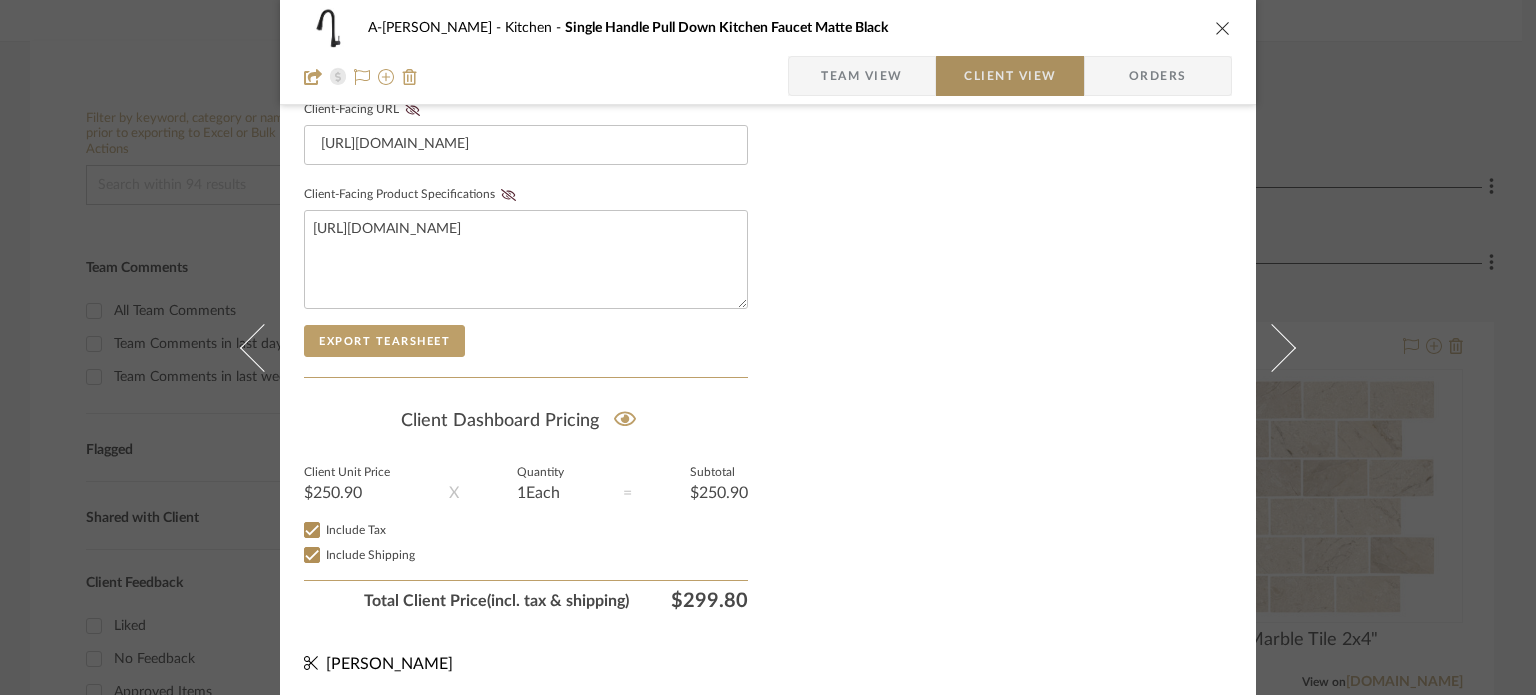 type 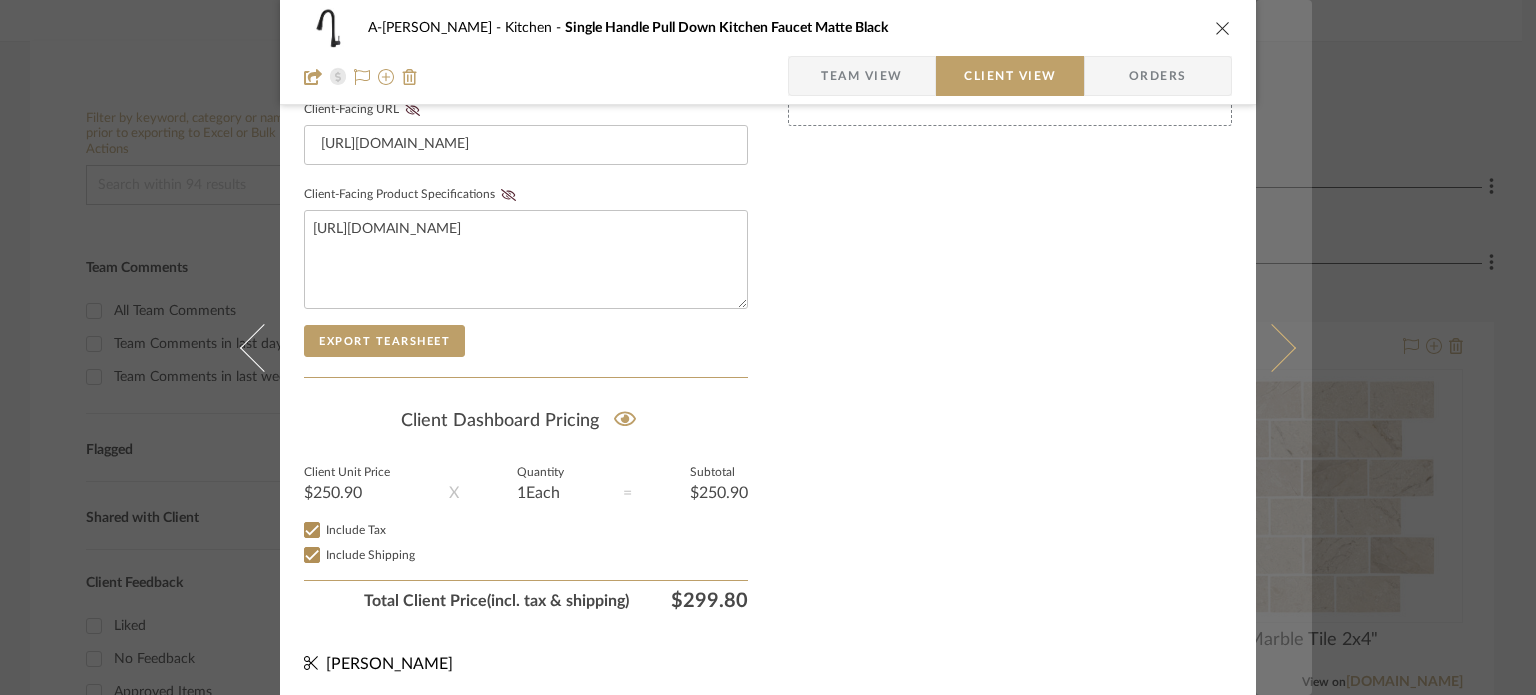 click at bounding box center [1272, 347] 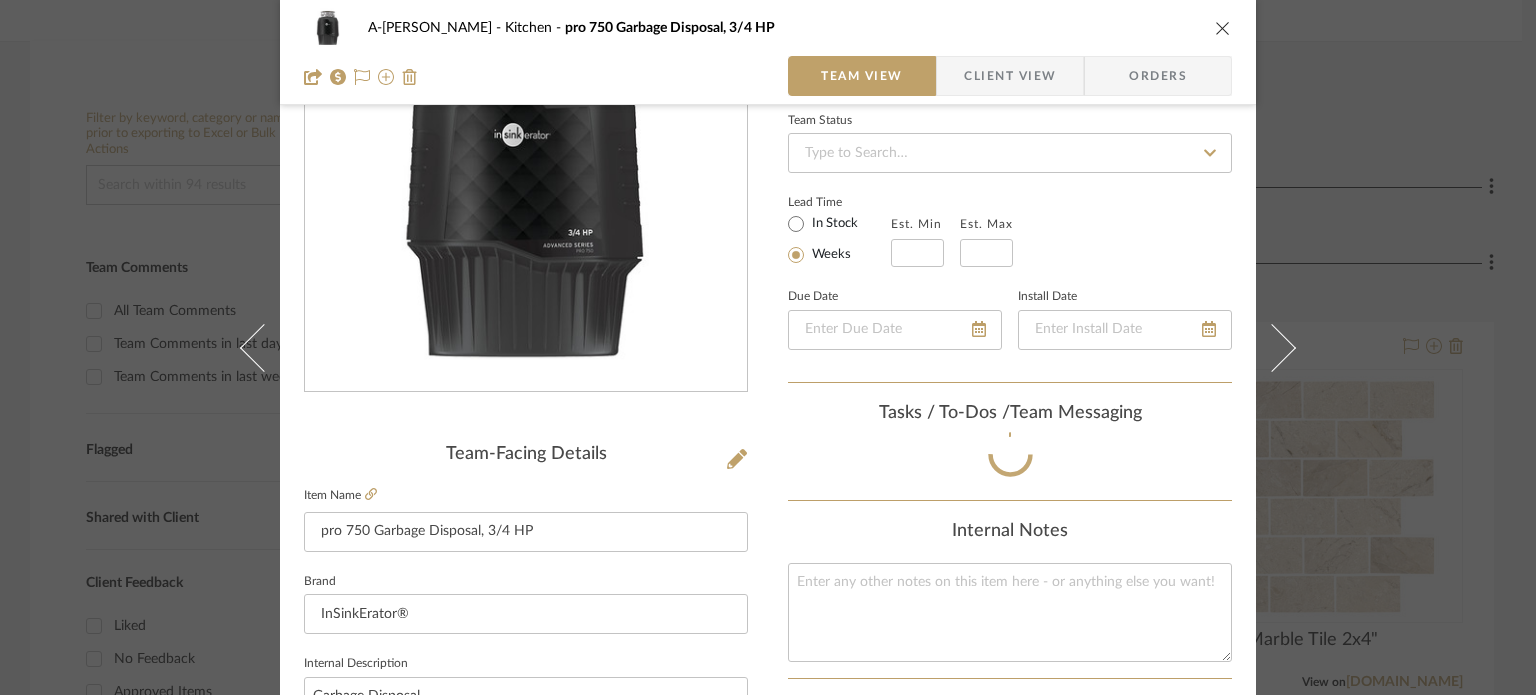 scroll, scrollTop: 980, scrollLeft: 0, axis: vertical 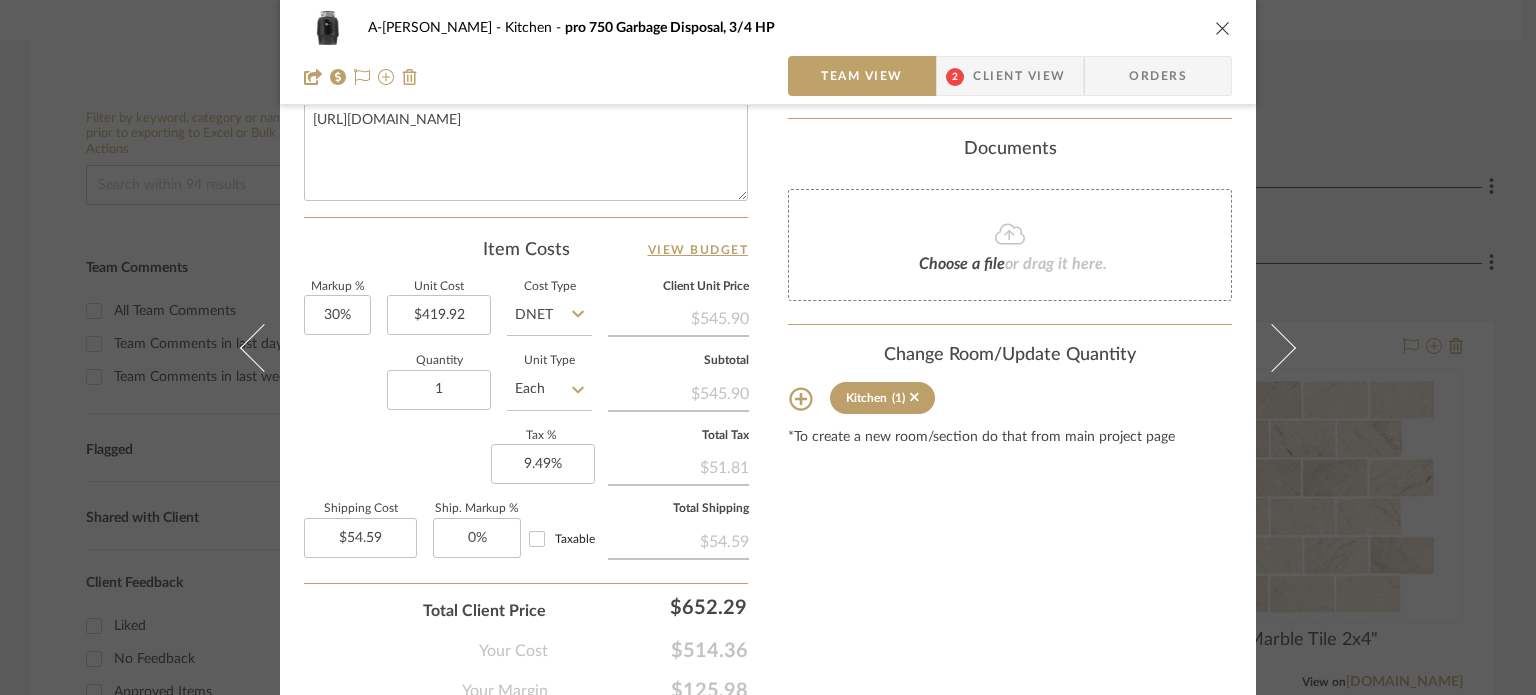 click on "Client View" at bounding box center (1019, 76) 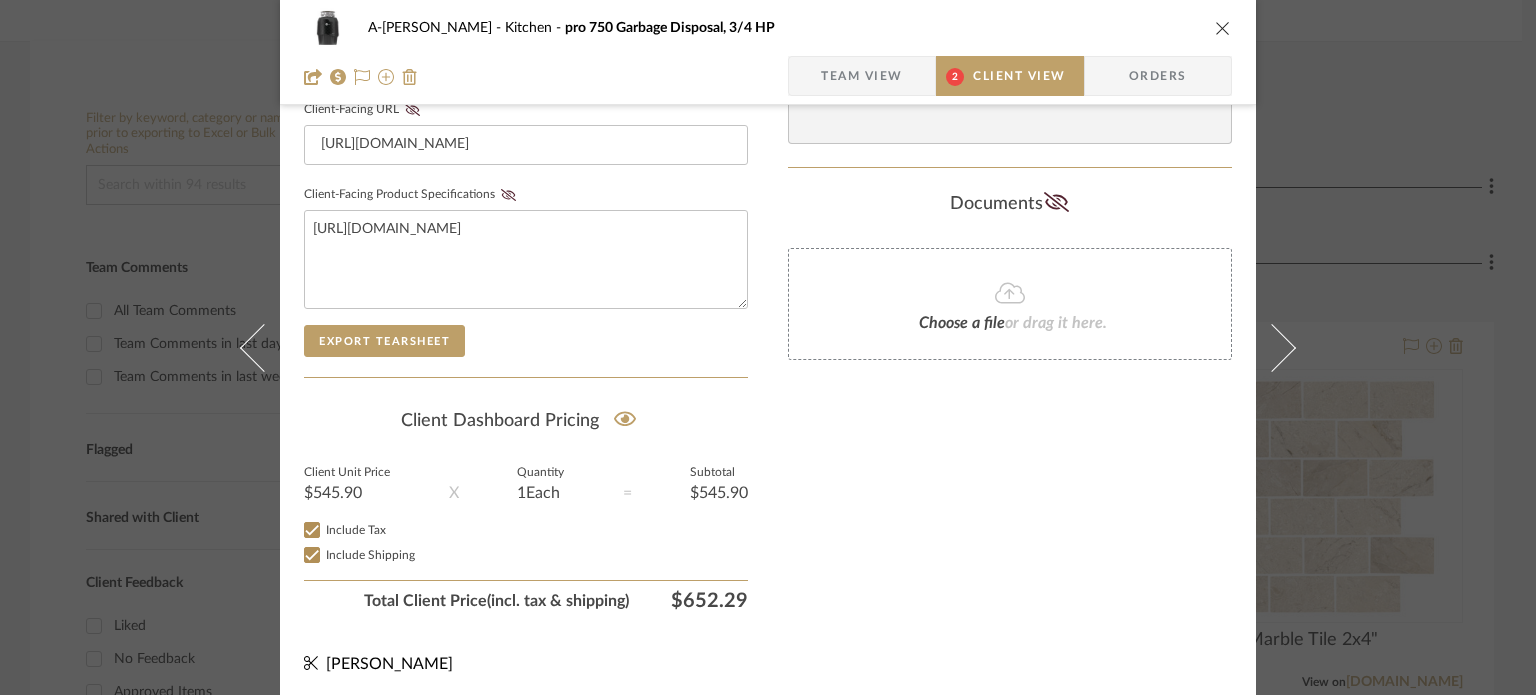 scroll, scrollTop: 332, scrollLeft: 0, axis: vertical 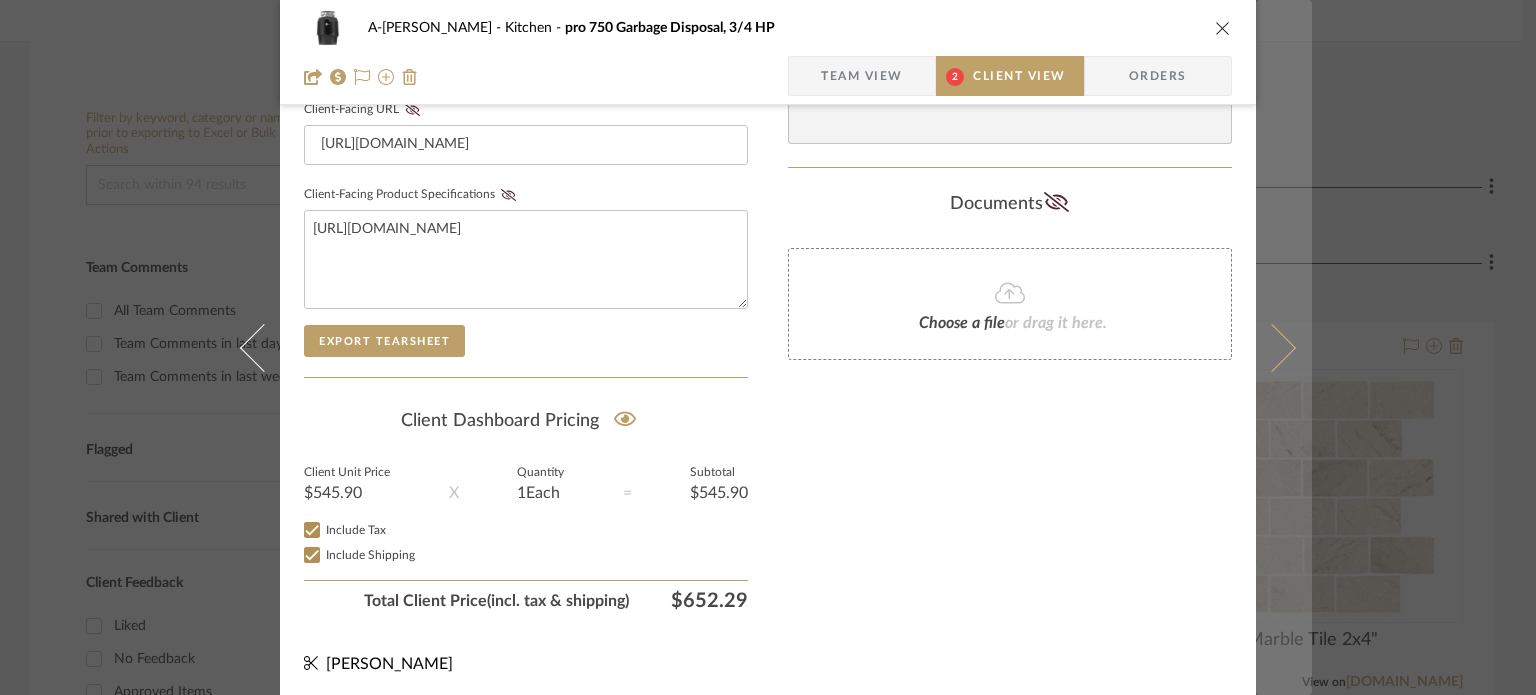 click at bounding box center (1272, 347) 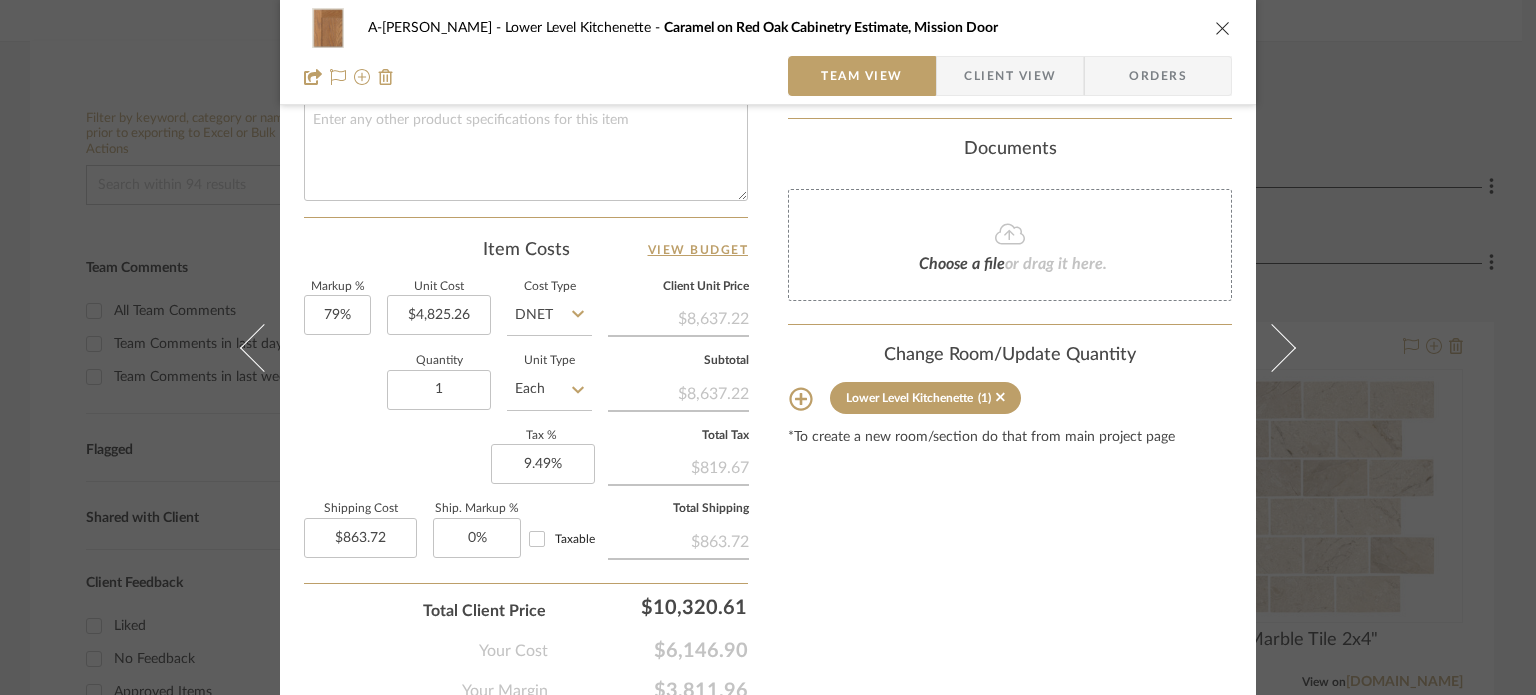 scroll, scrollTop: 1065, scrollLeft: 0, axis: vertical 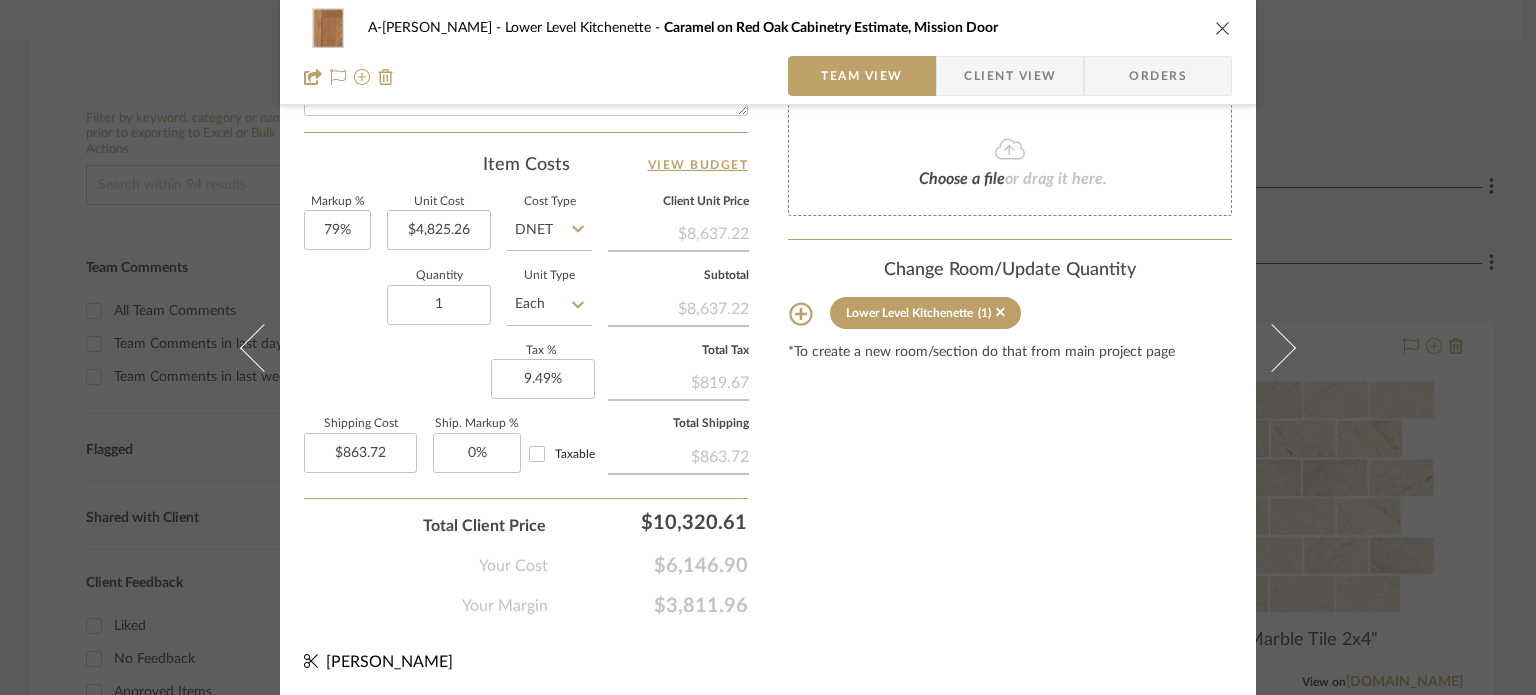 click on "Client View" at bounding box center [1010, 76] 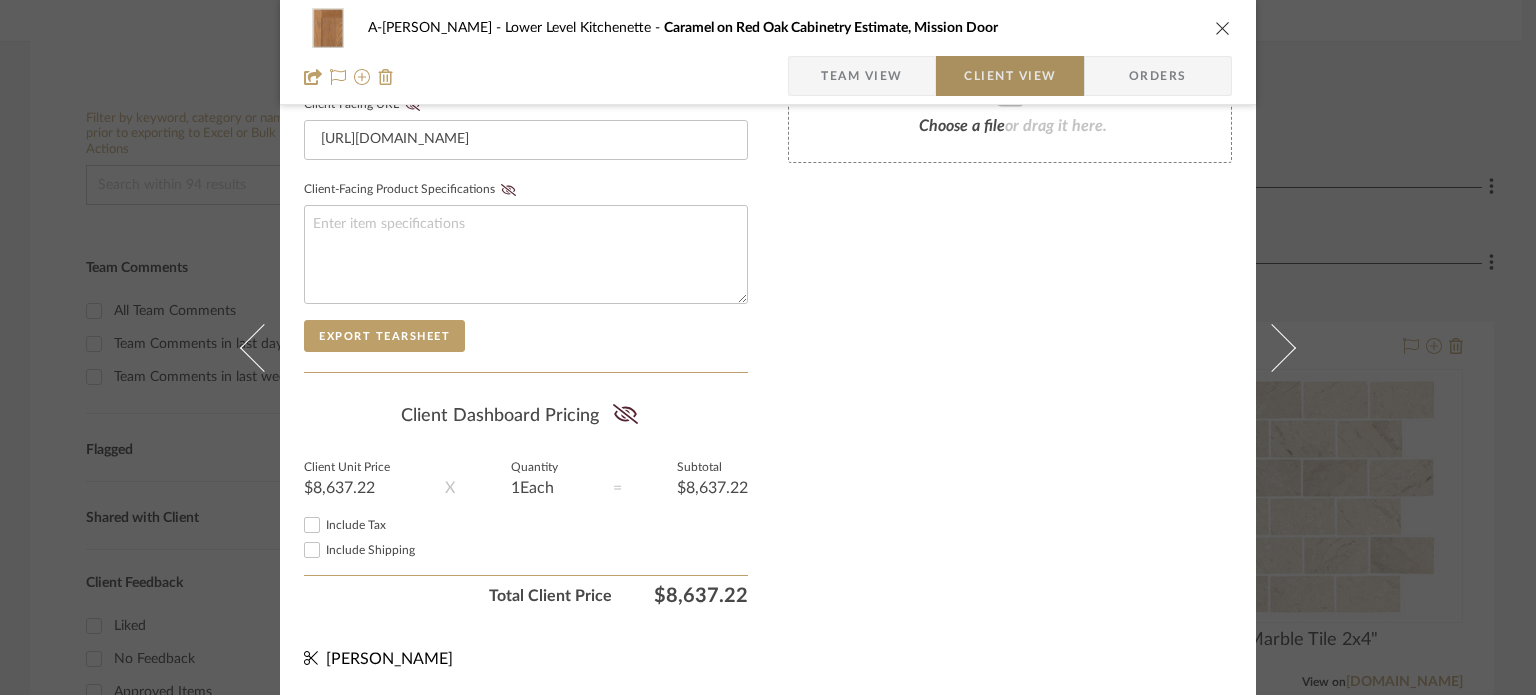 scroll, scrollTop: 980, scrollLeft: 0, axis: vertical 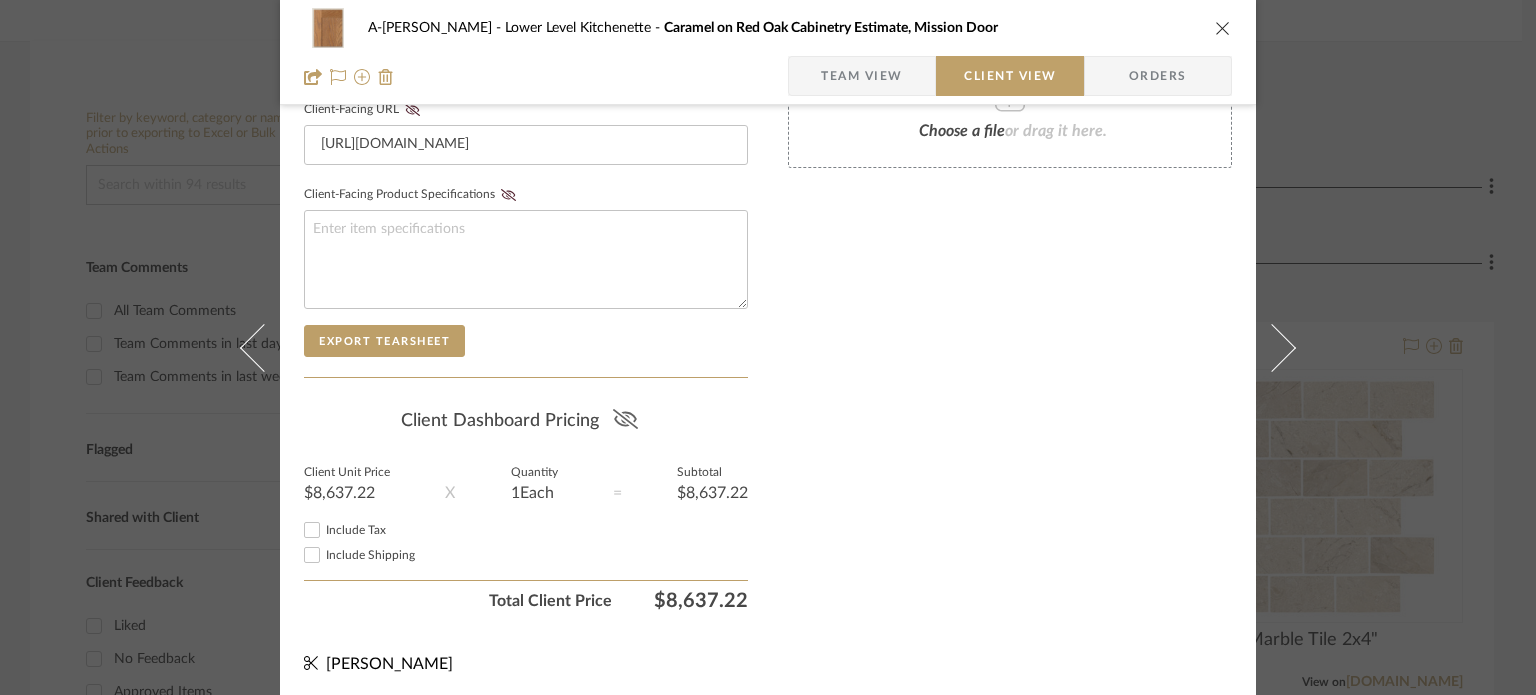 click 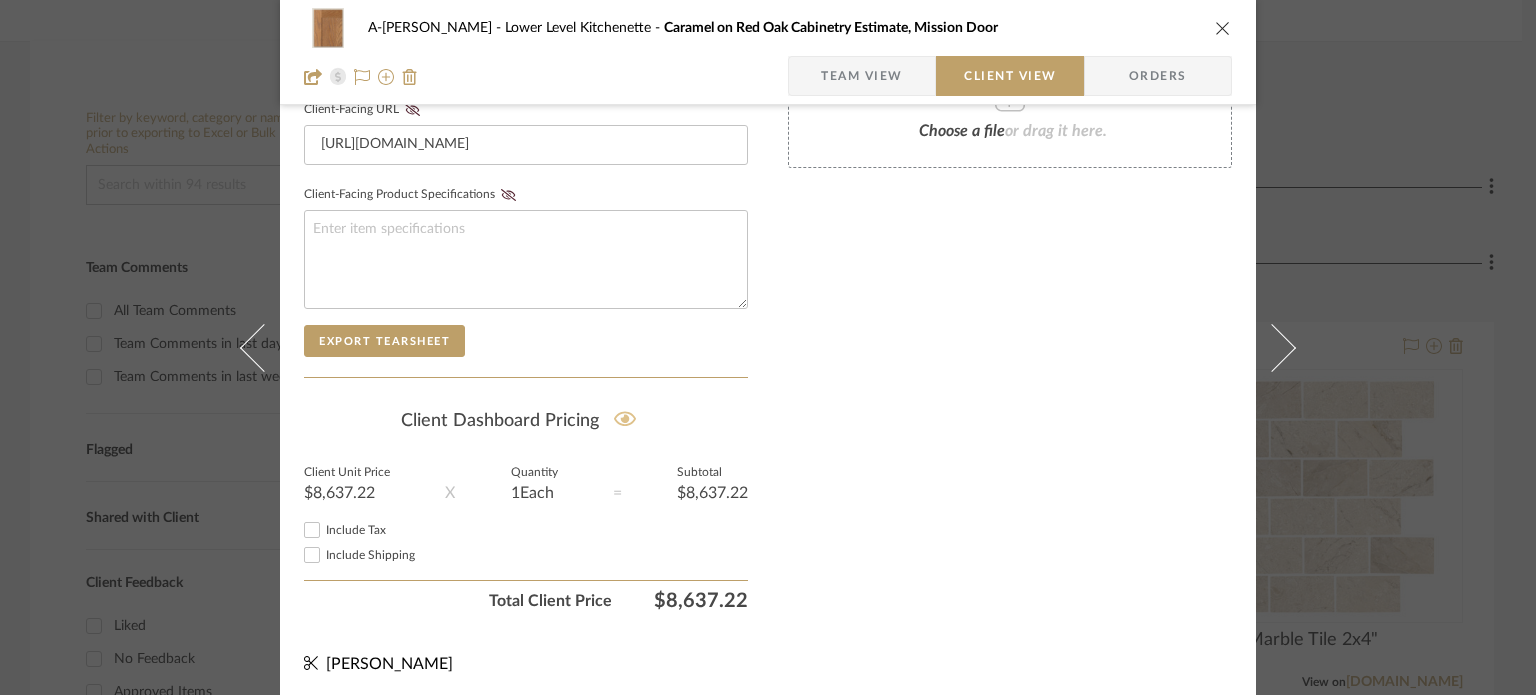 type 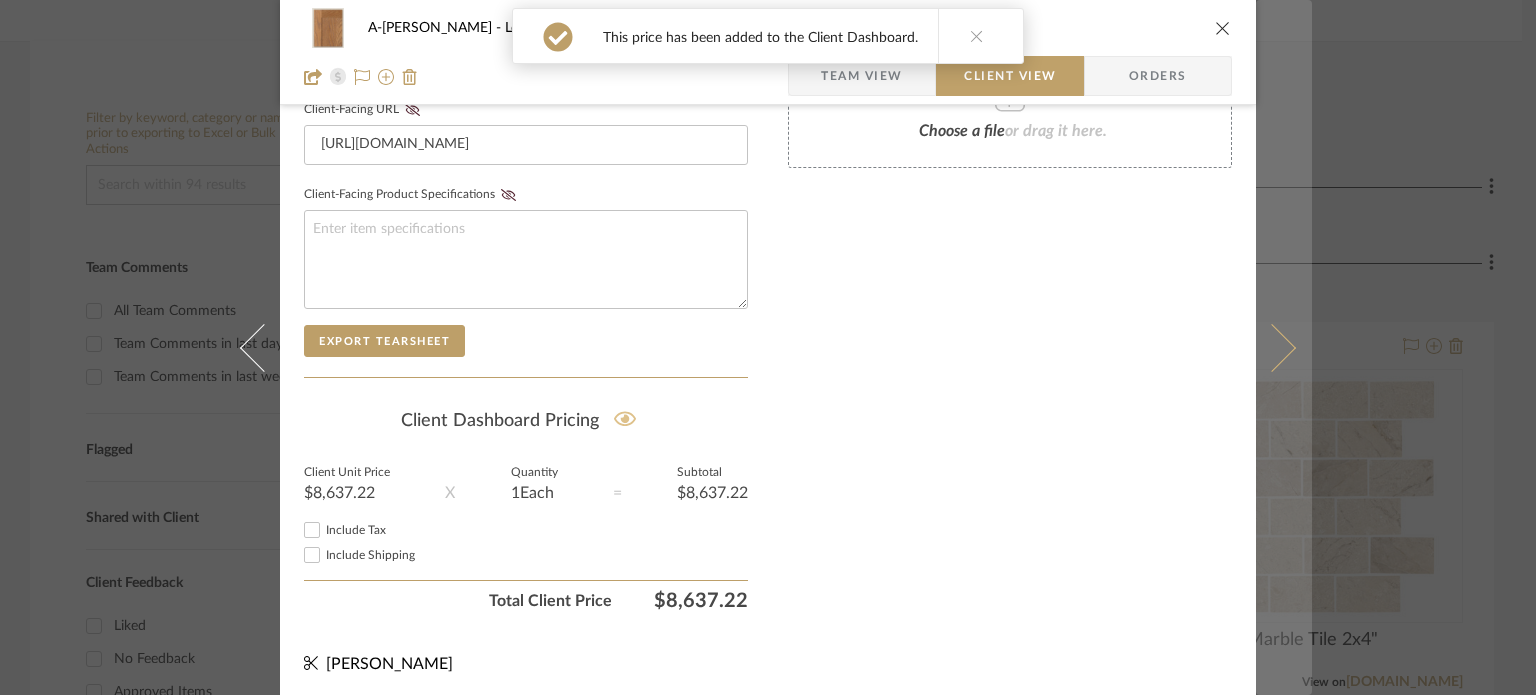 click at bounding box center [1272, 347] 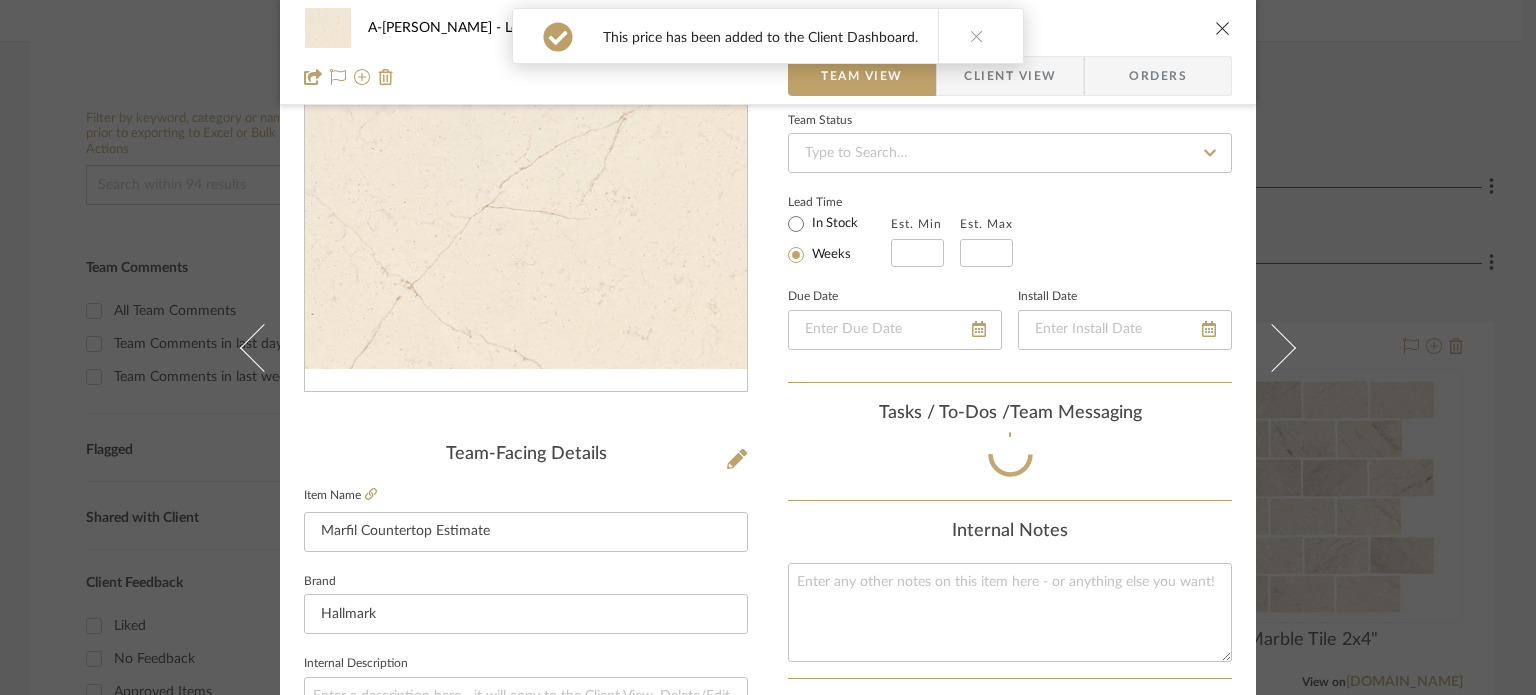 scroll, scrollTop: 980, scrollLeft: 0, axis: vertical 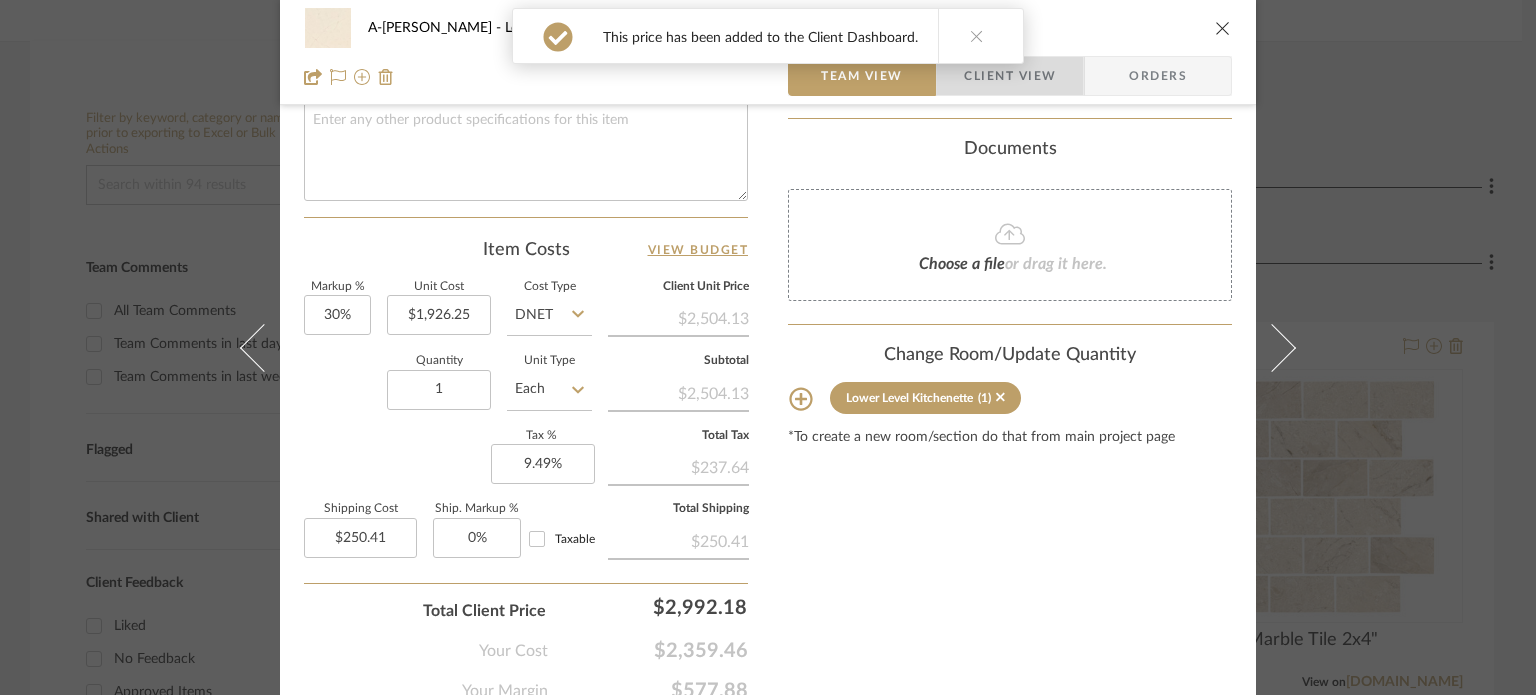 click on "Client View" at bounding box center [1010, 76] 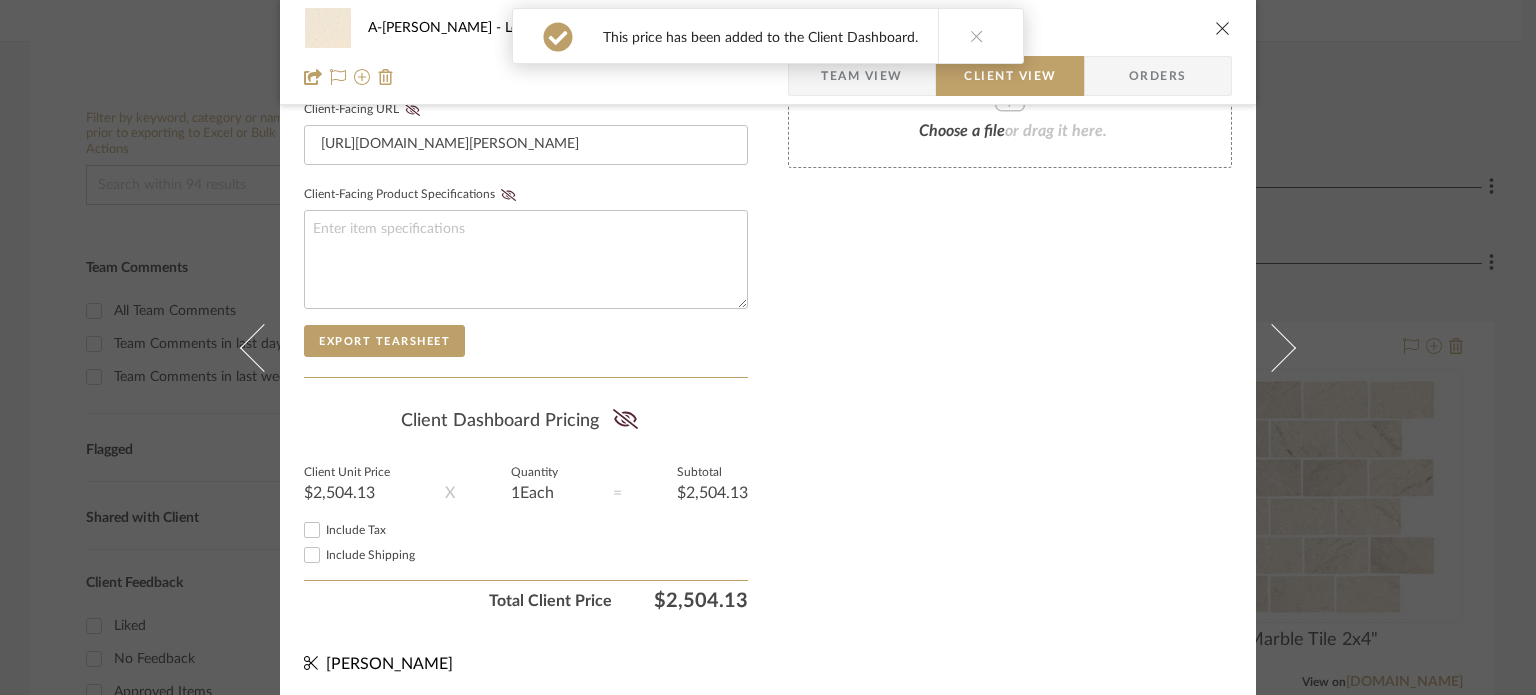 click 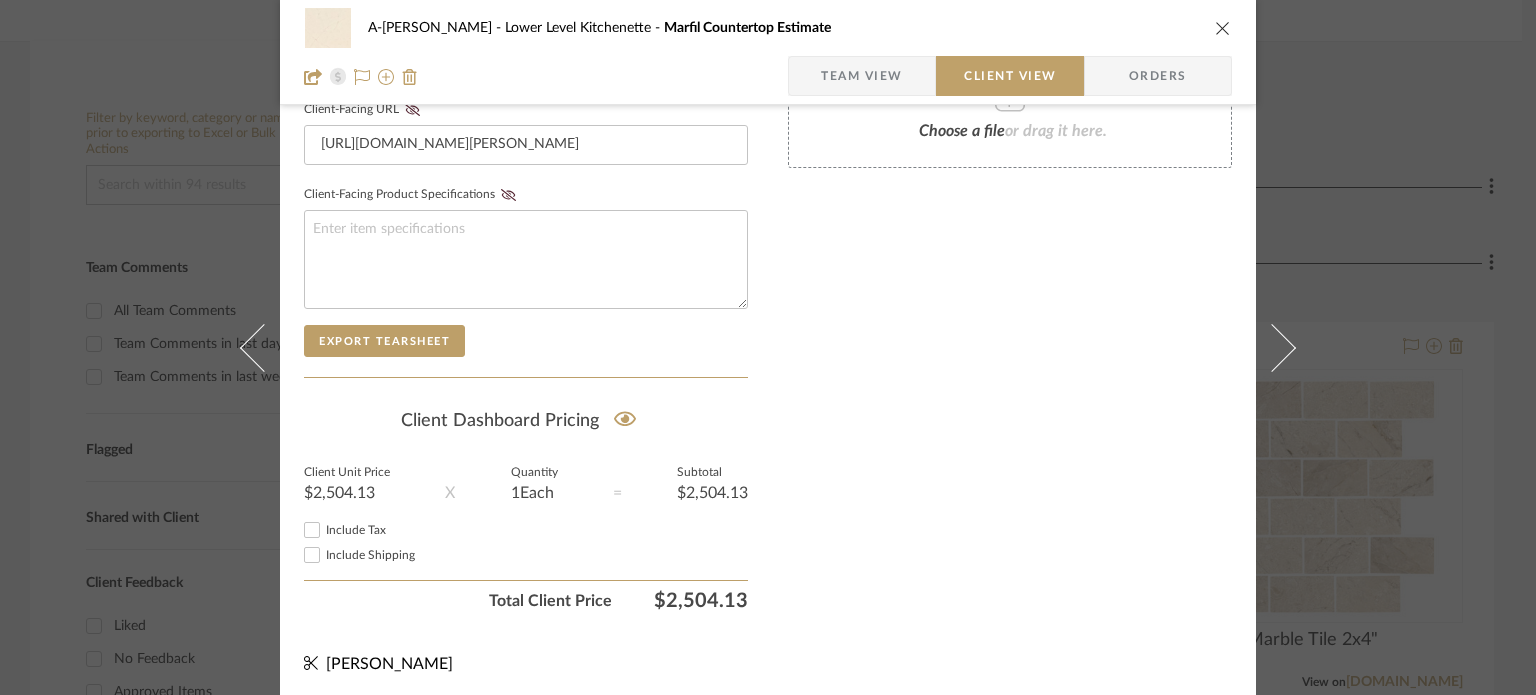 type 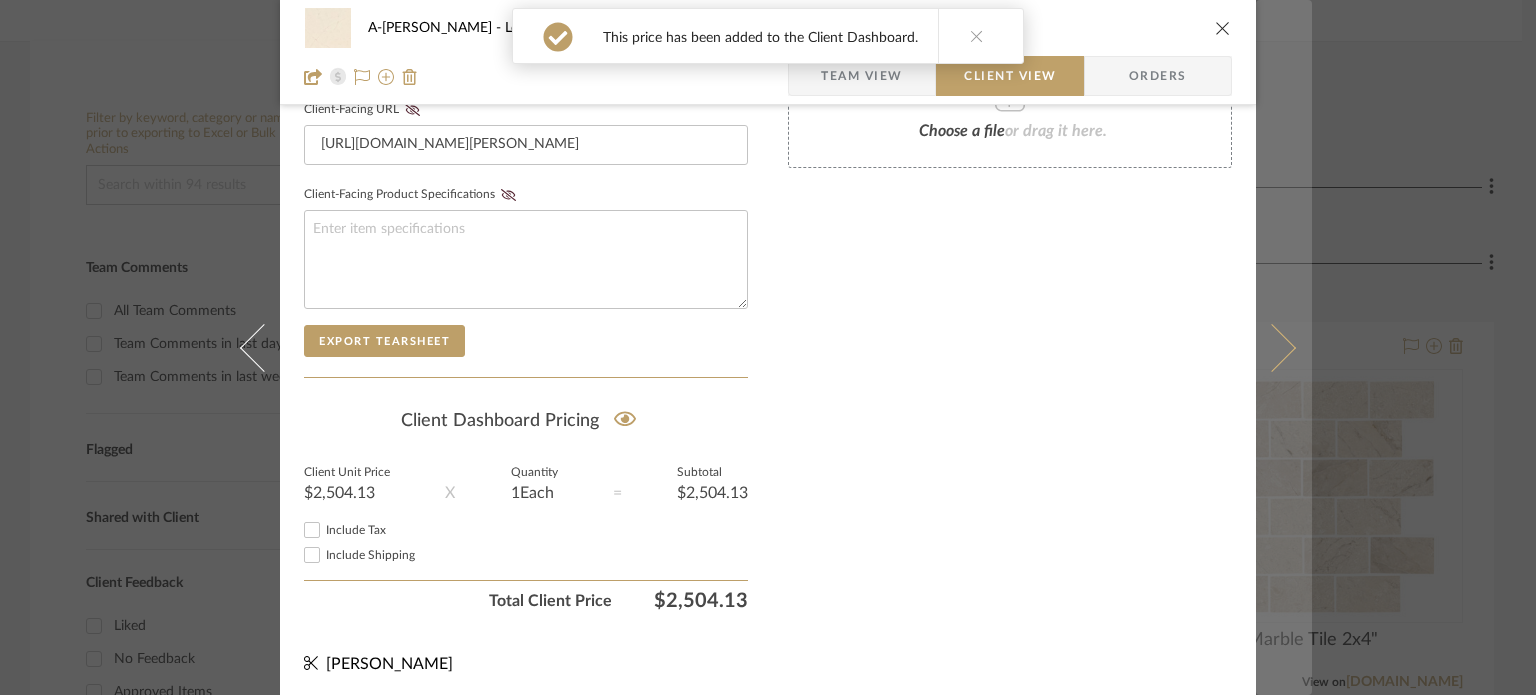 click at bounding box center [1272, 347] 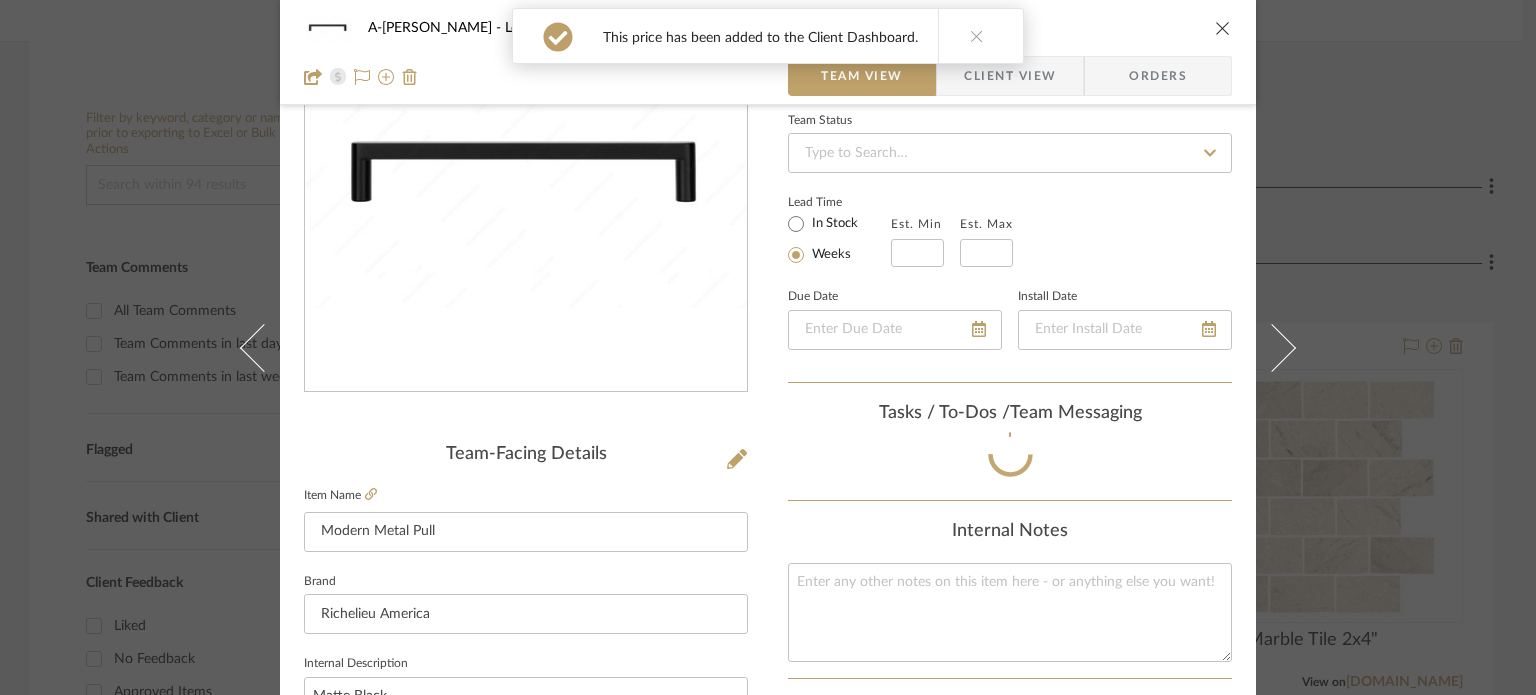 scroll, scrollTop: 980, scrollLeft: 0, axis: vertical 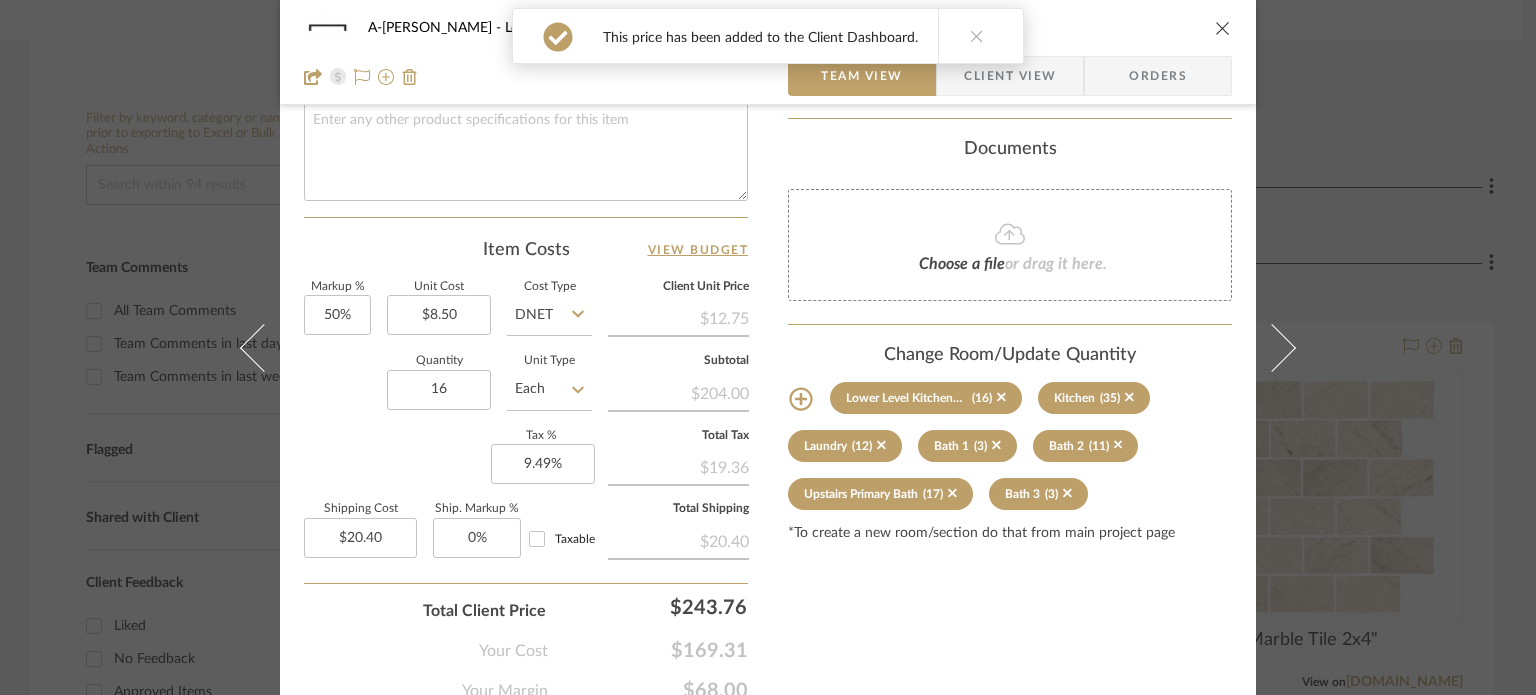 click on "Client View" at bounding box center [1010, 76] 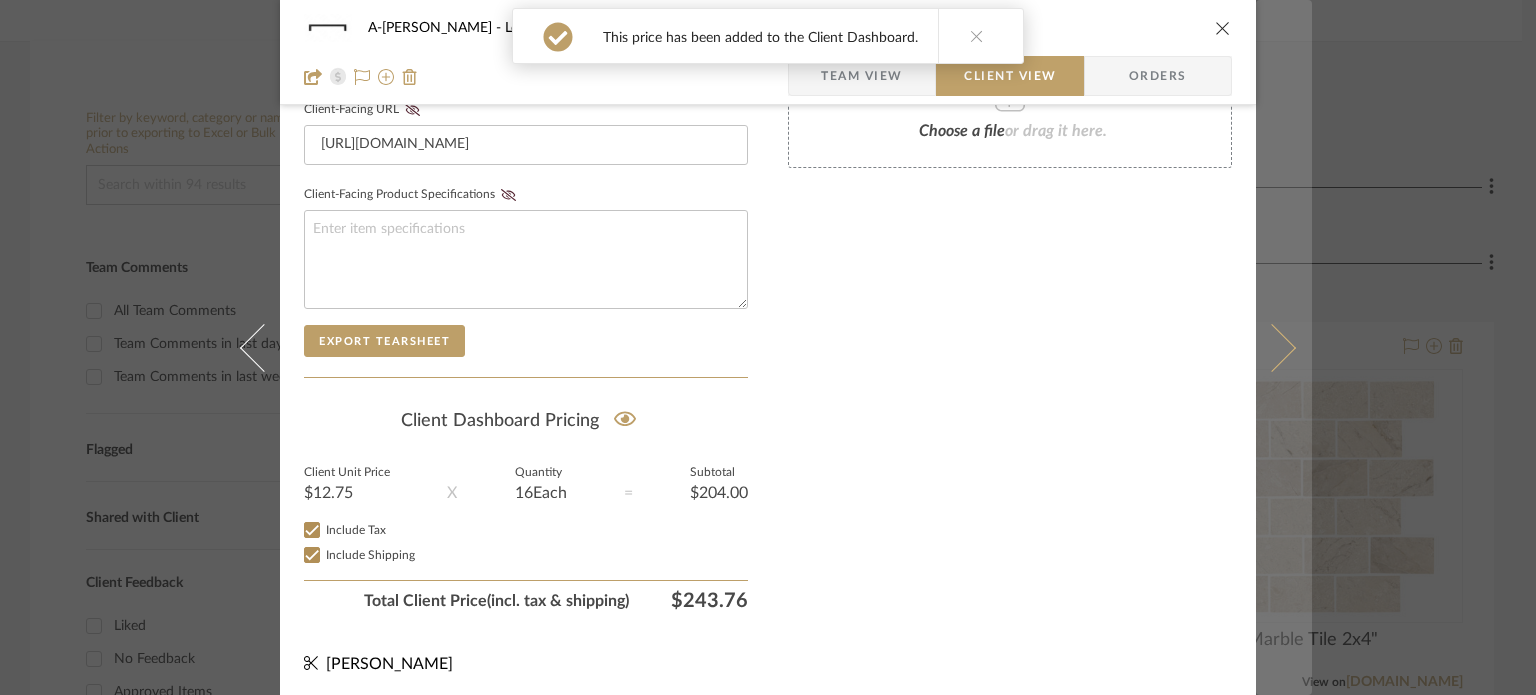 click at bounding box center (1284, 347) 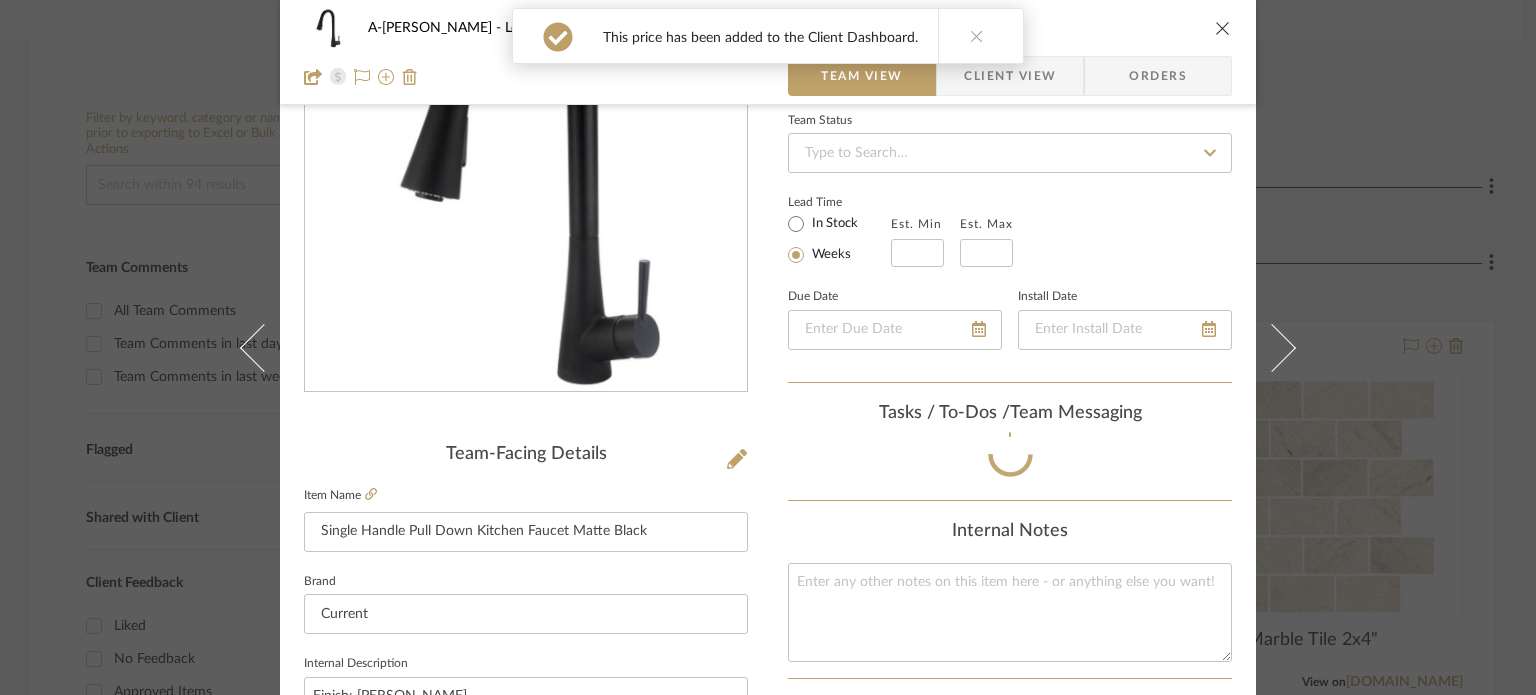 scroll, scrollTop: 980, scrollLeft: 0, axis: vertical 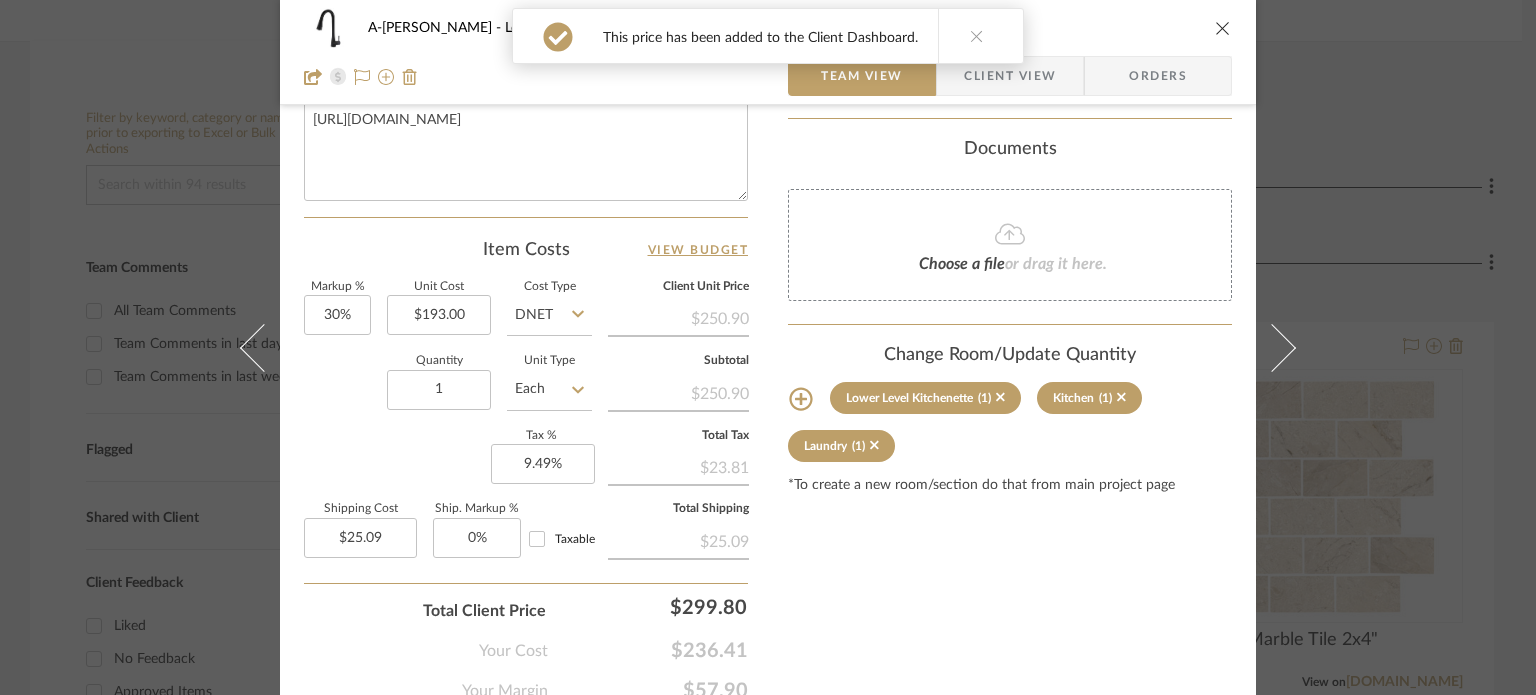 click on "Client View" at bounding box center [1010, 76] 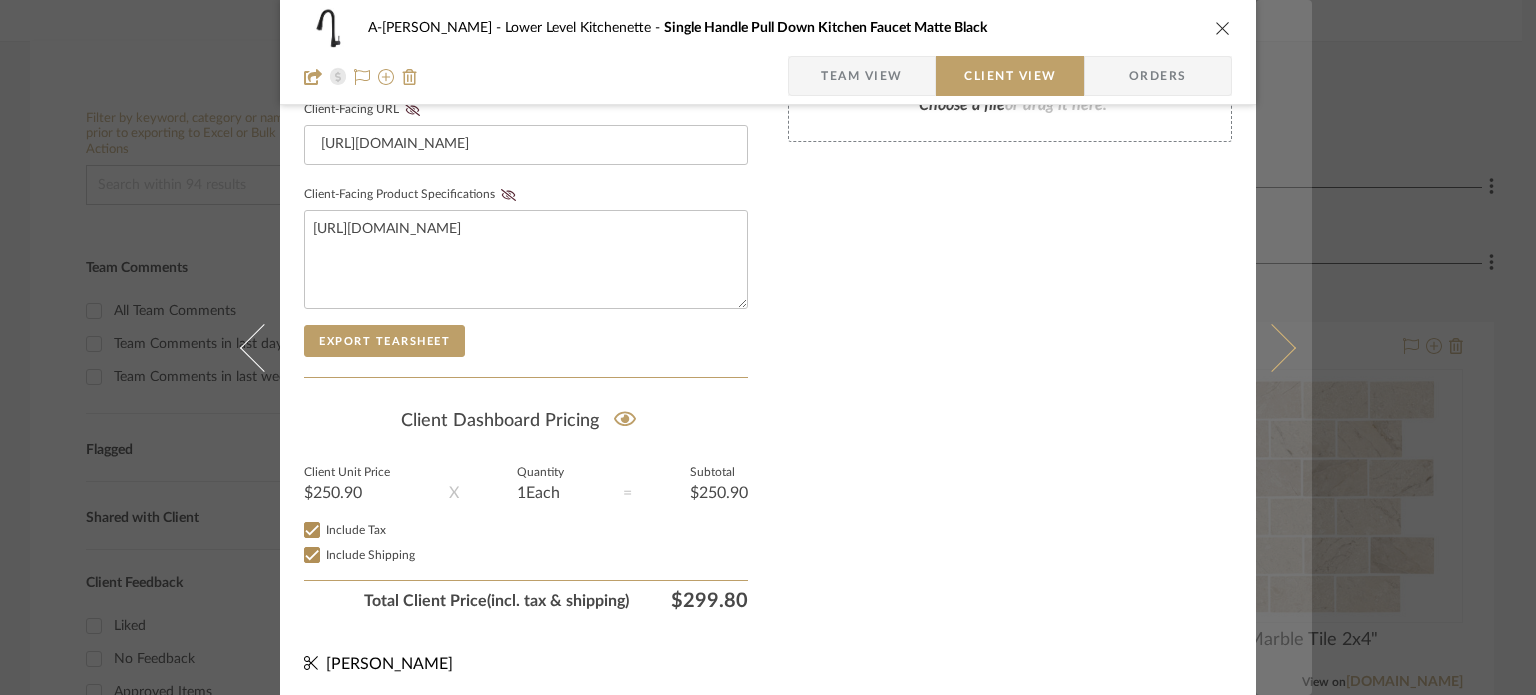 click at bounding box center (1284, 347) 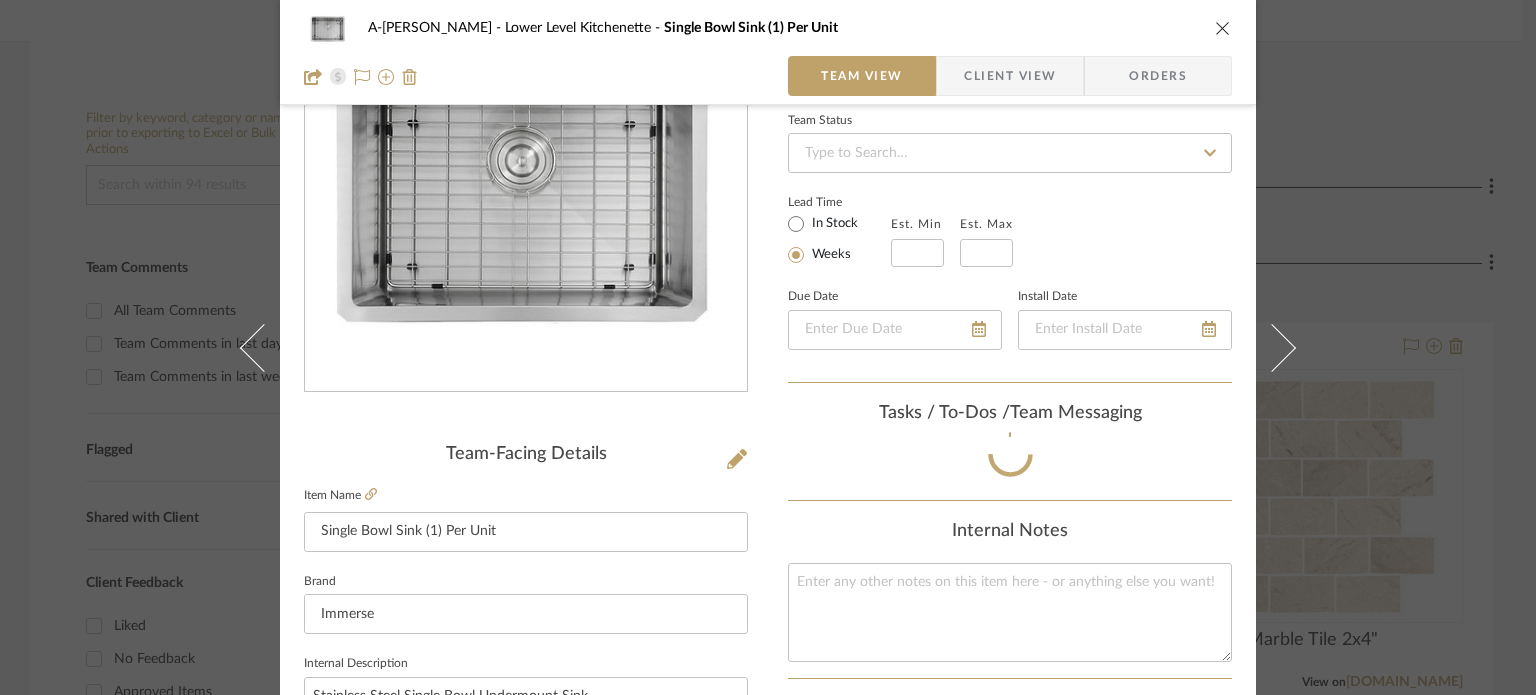 scroll, scrollTop: 980, scrollLeft: 0, axis: vertical 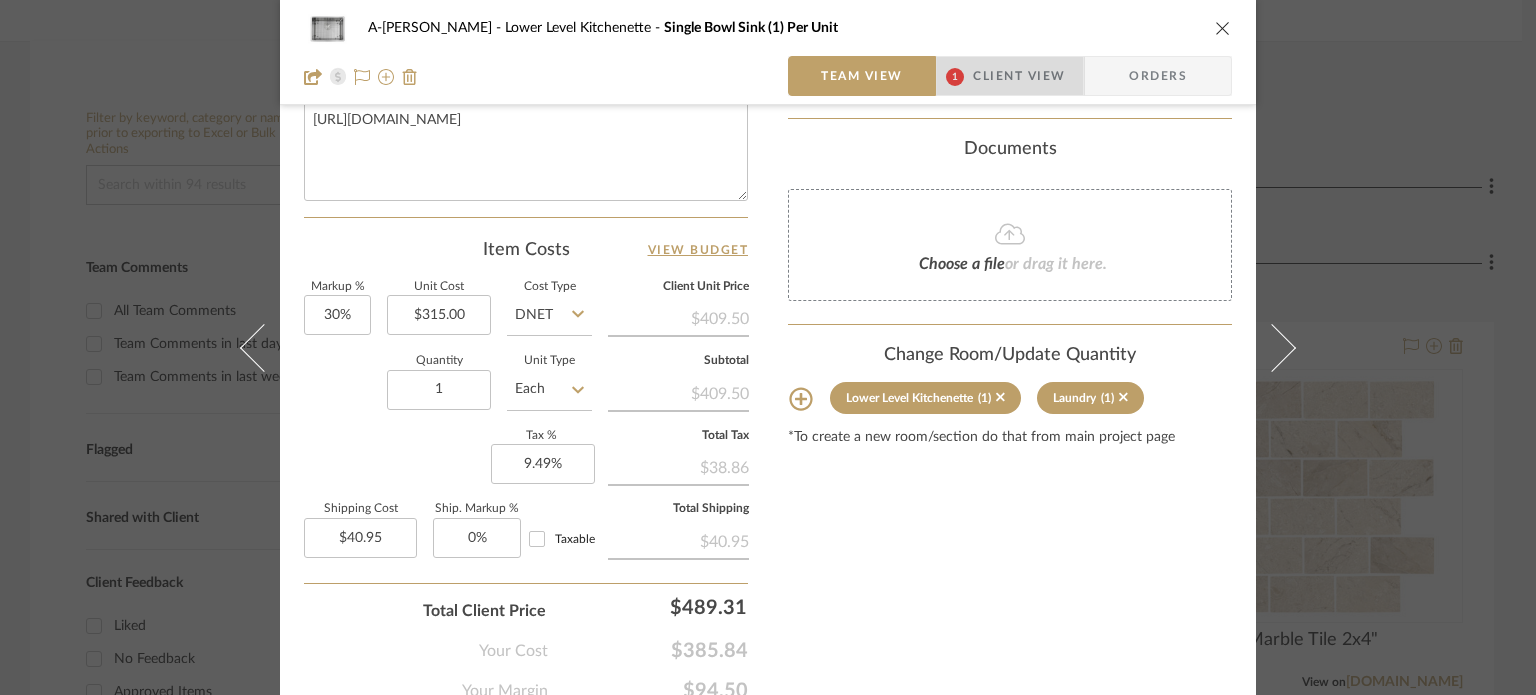 click on "Client View" at bounding box center (1019, 76) 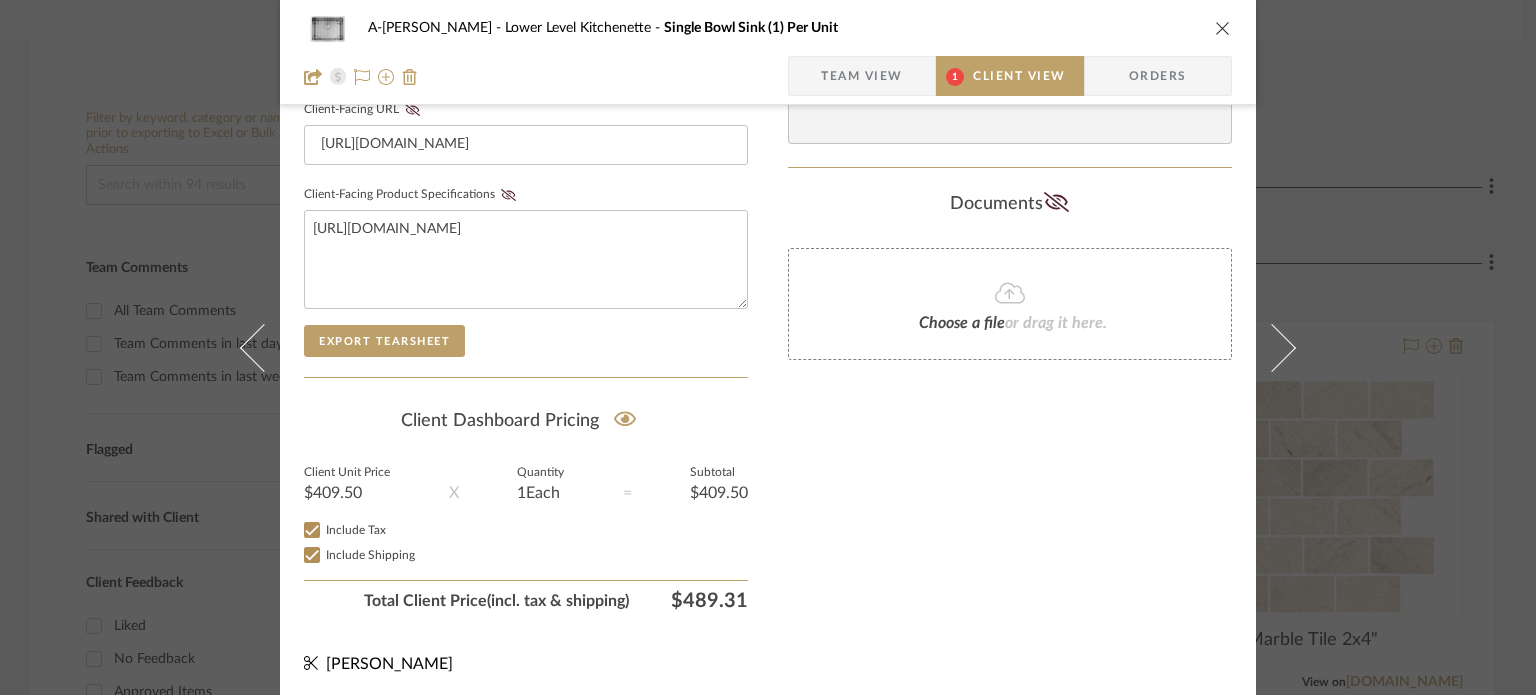 scroll, scrollTop: 108, scrollLeft: 0, axis: vertical 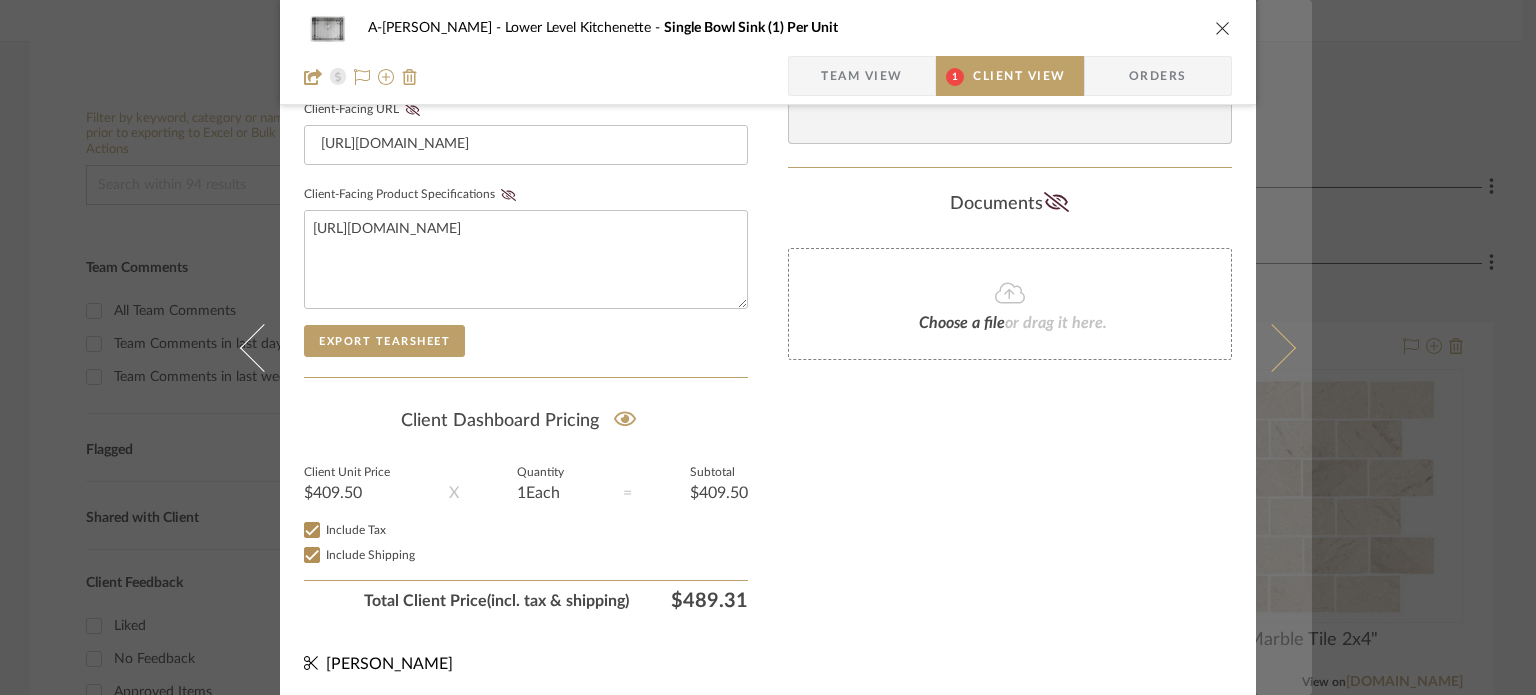 click at bounding box center (1272, 347) 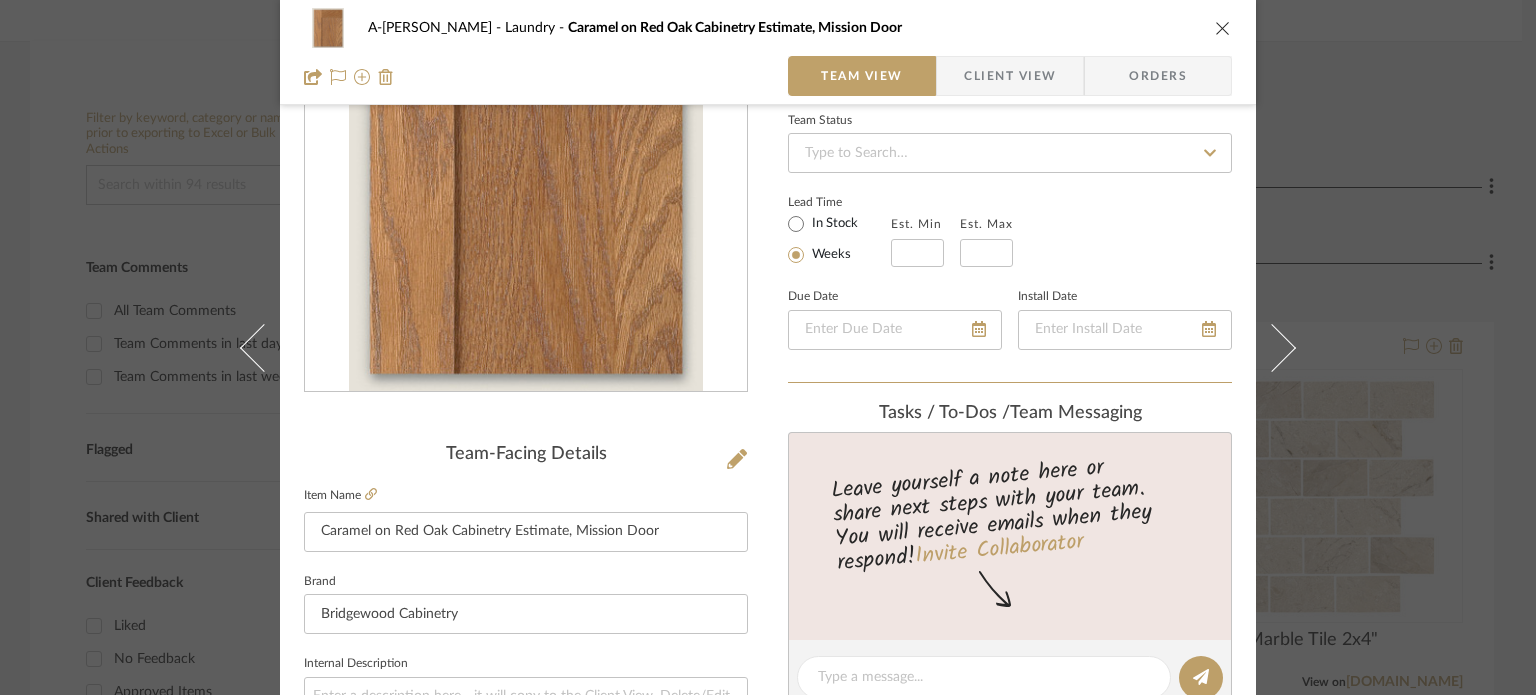 scroll, scrollTop: 980, scrollLeft: 0, axis: vertical 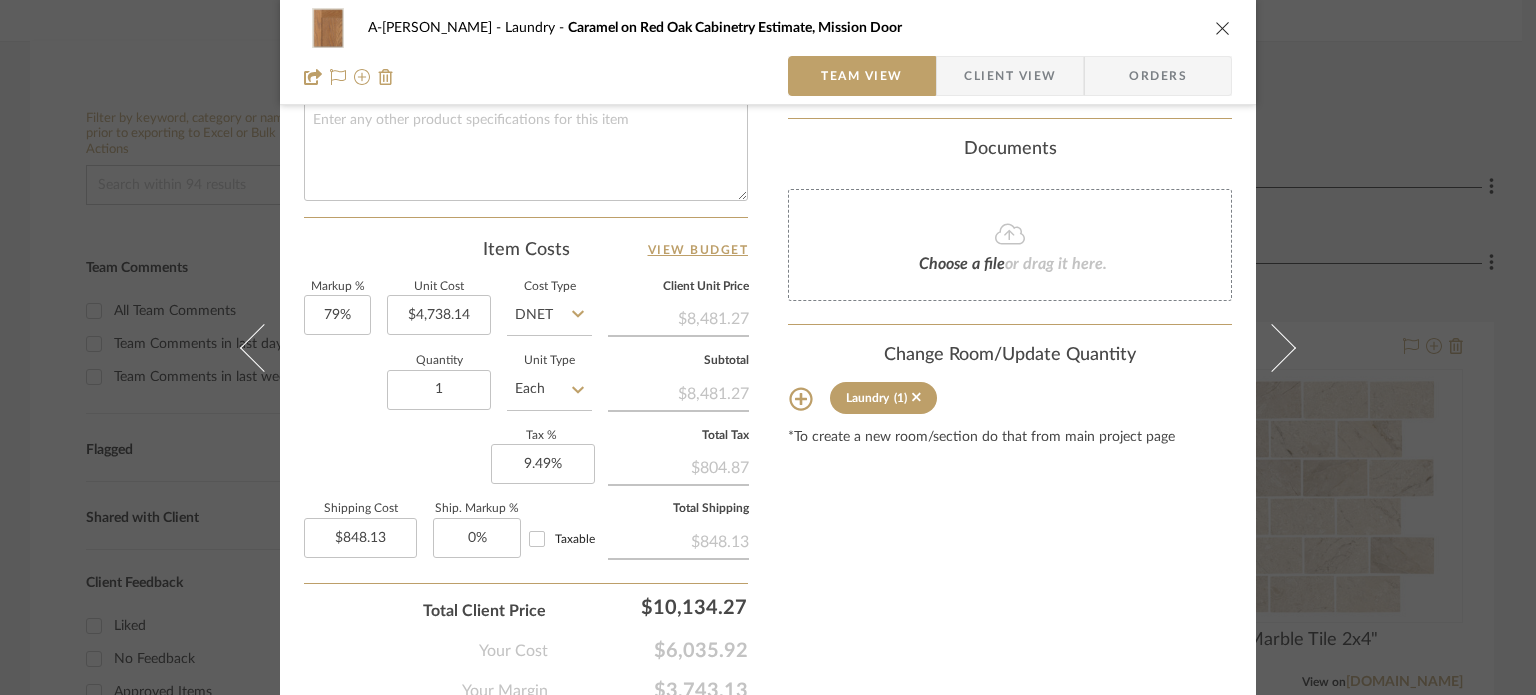 click on "Client View" at bounding box center [1010, 76] 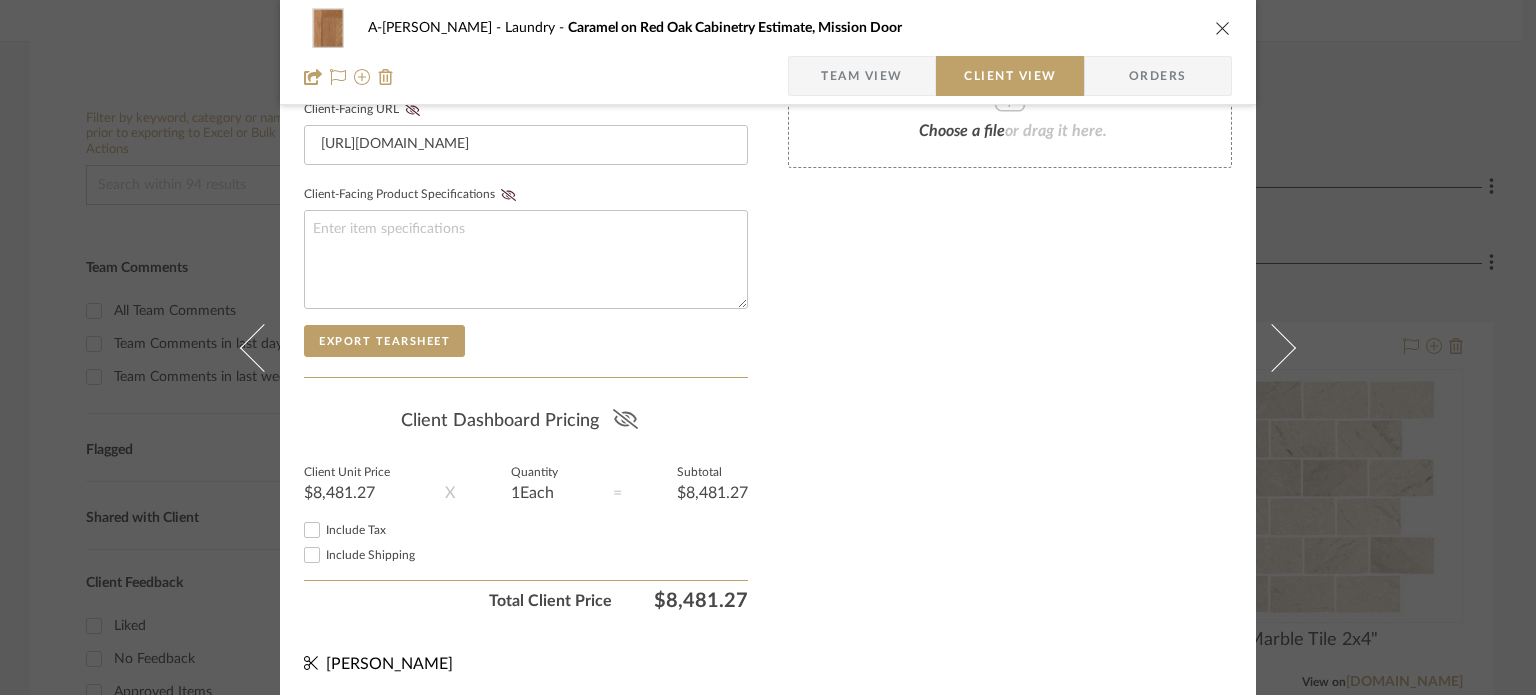 click 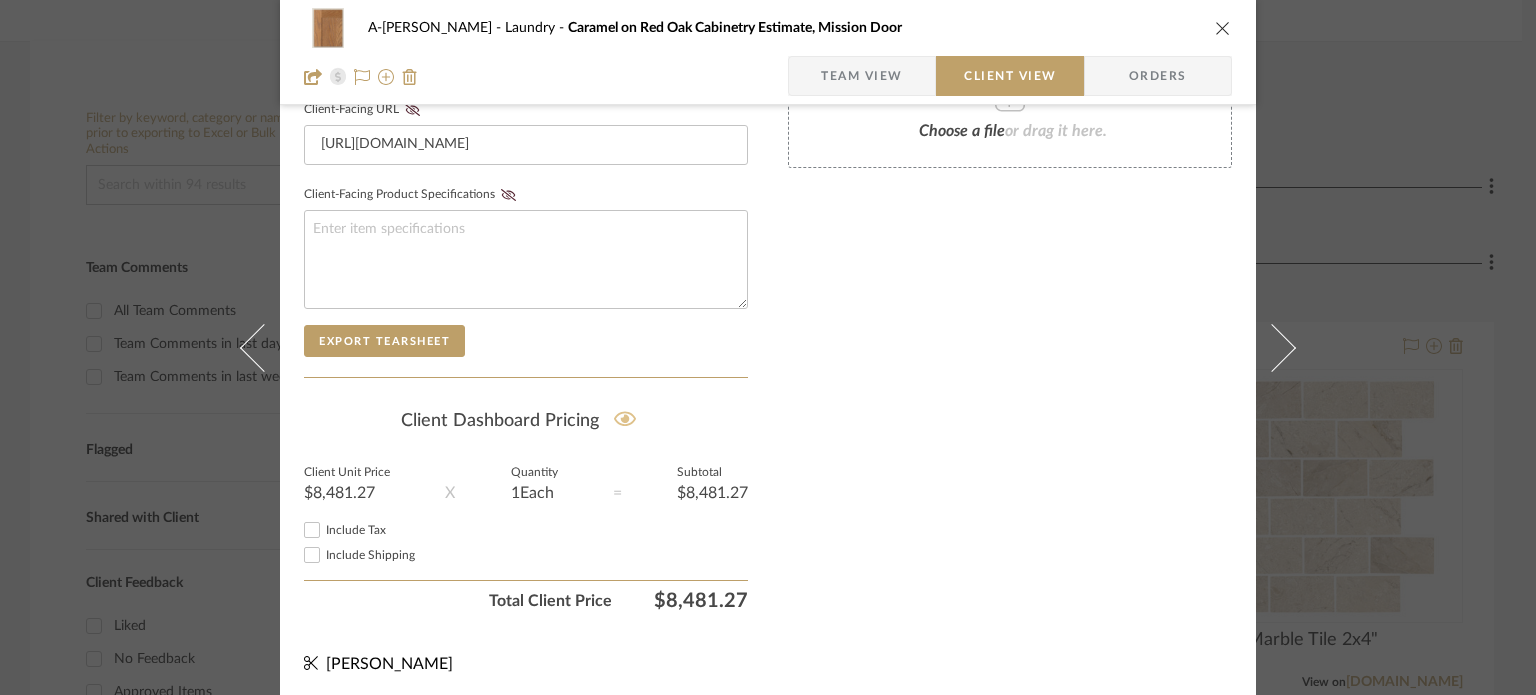 type 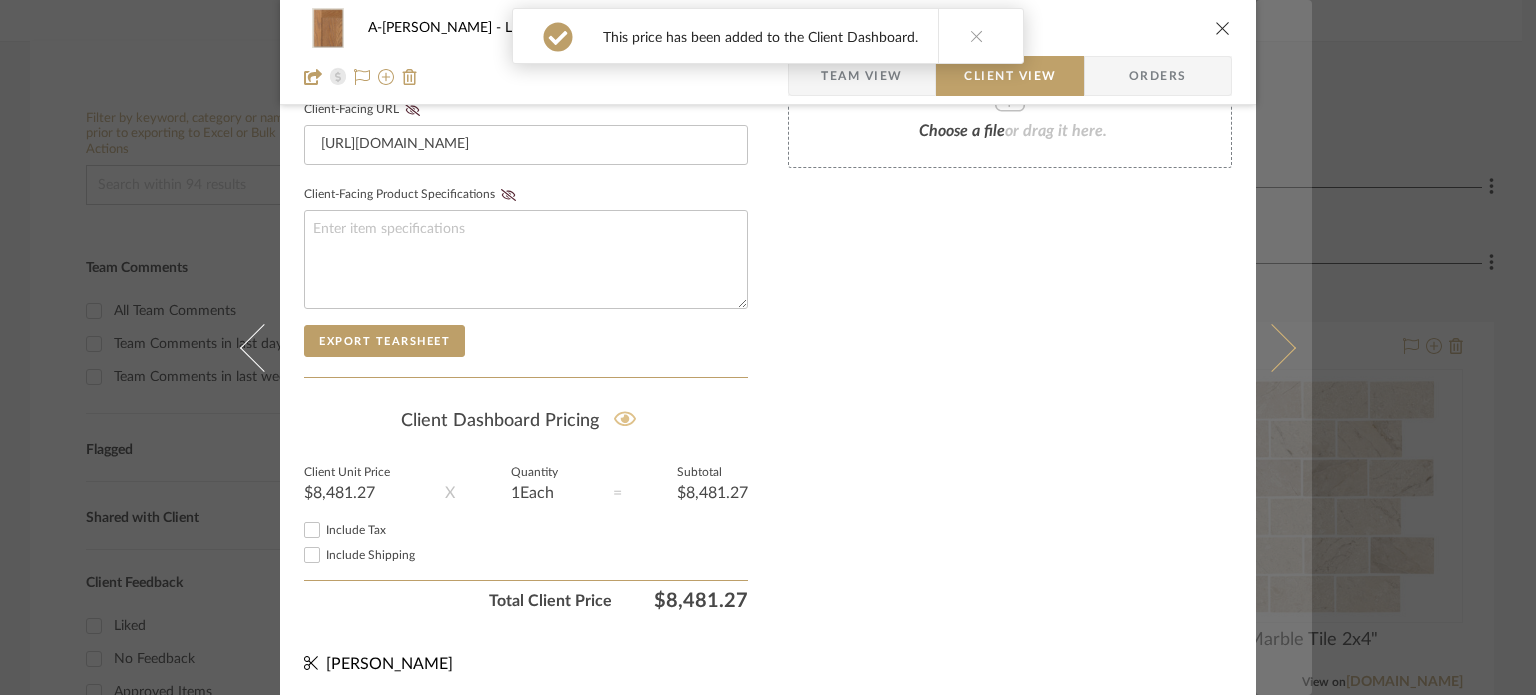 click at bounding box center [1272, 347] 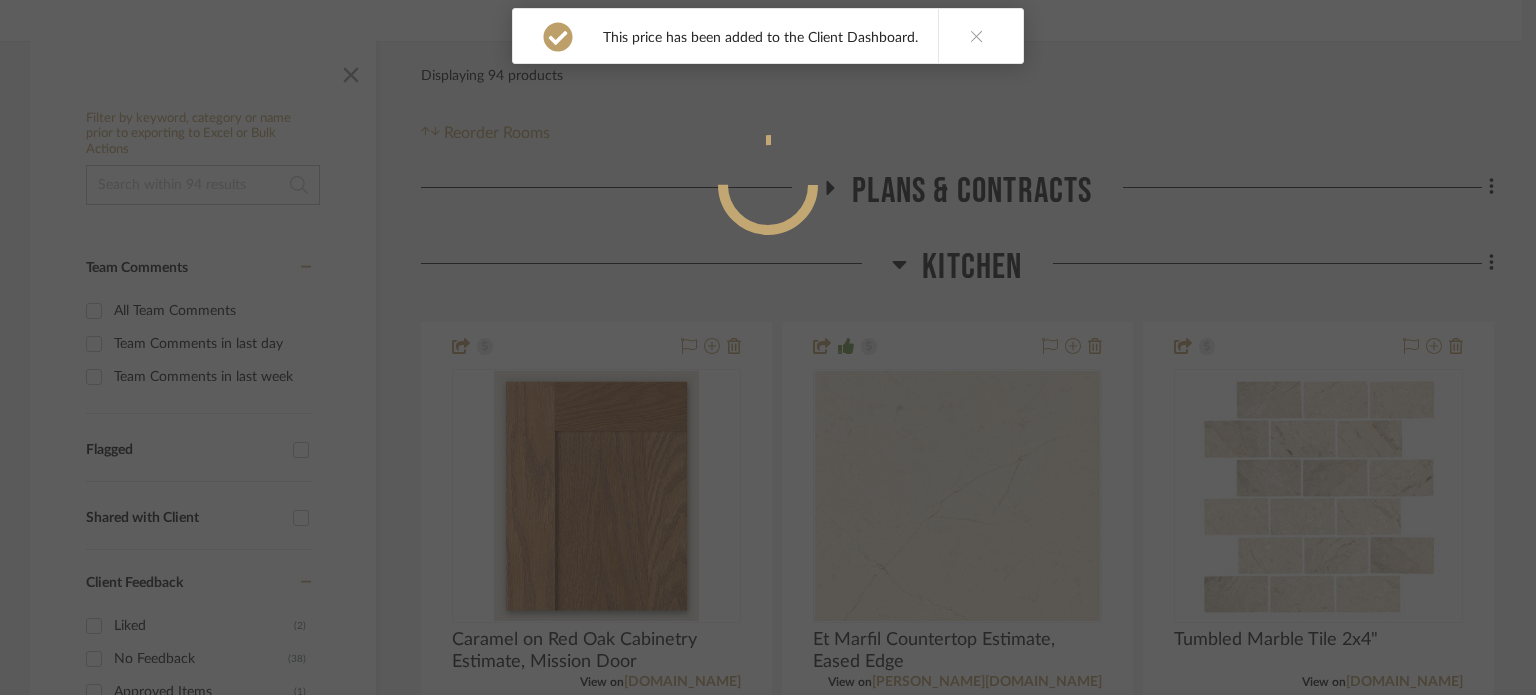 scroll, scrollTop: 980, scrollLeft: 0, axis: vertical 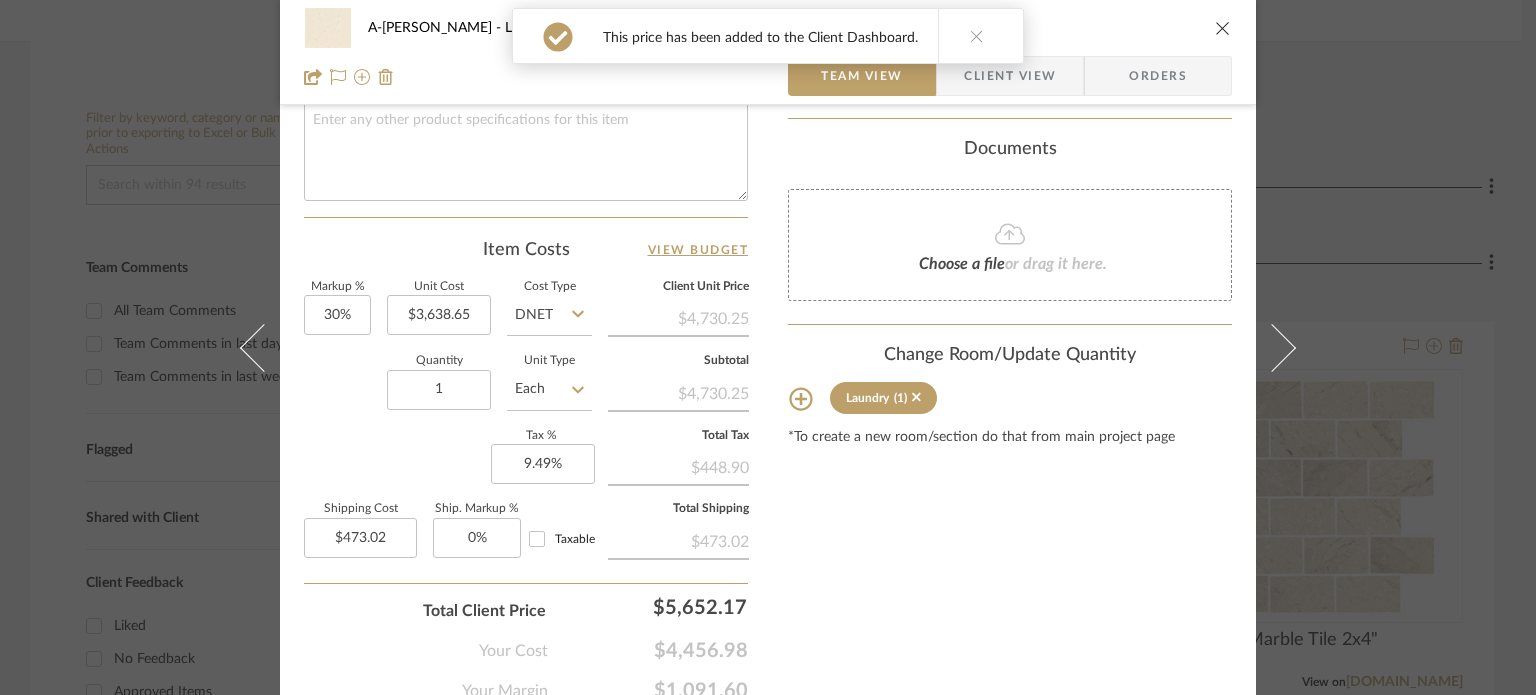 click on "Client View" at bounding box center [1010, 76] 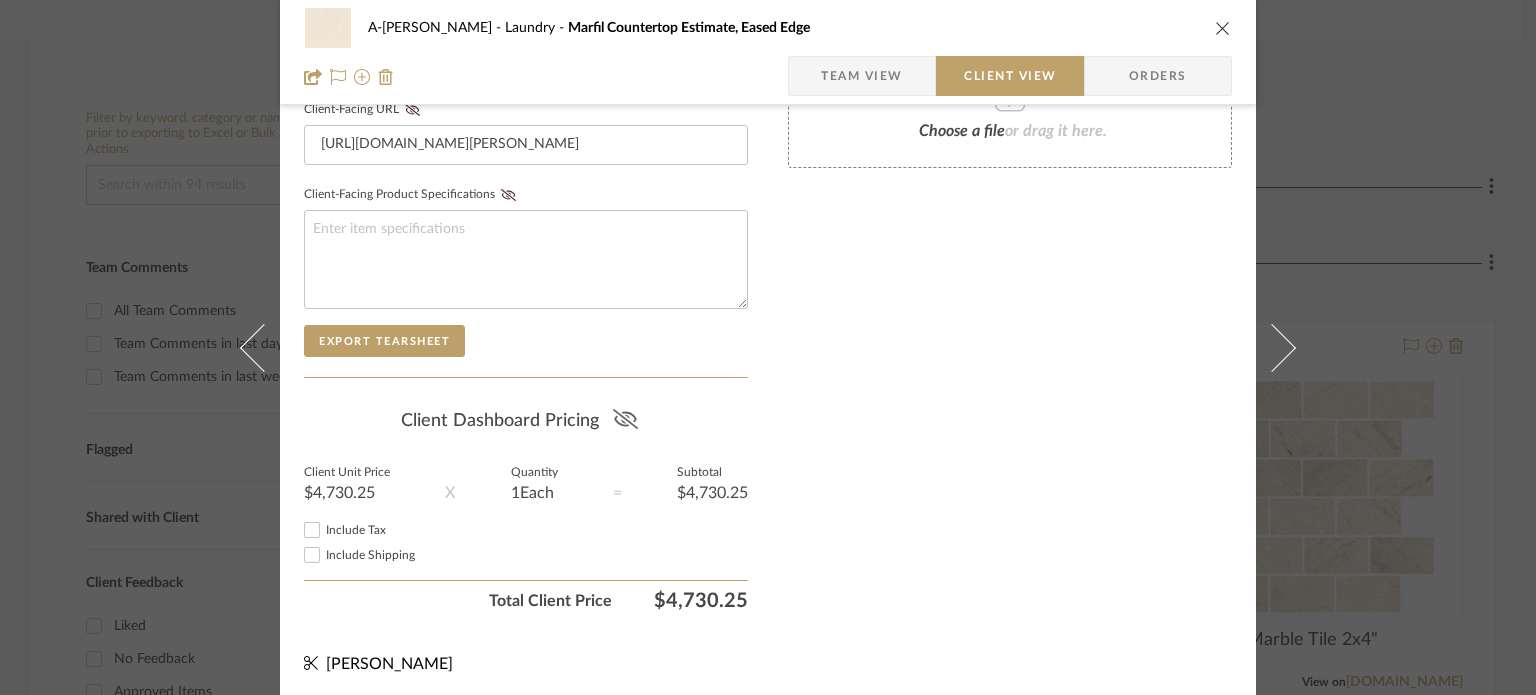 click 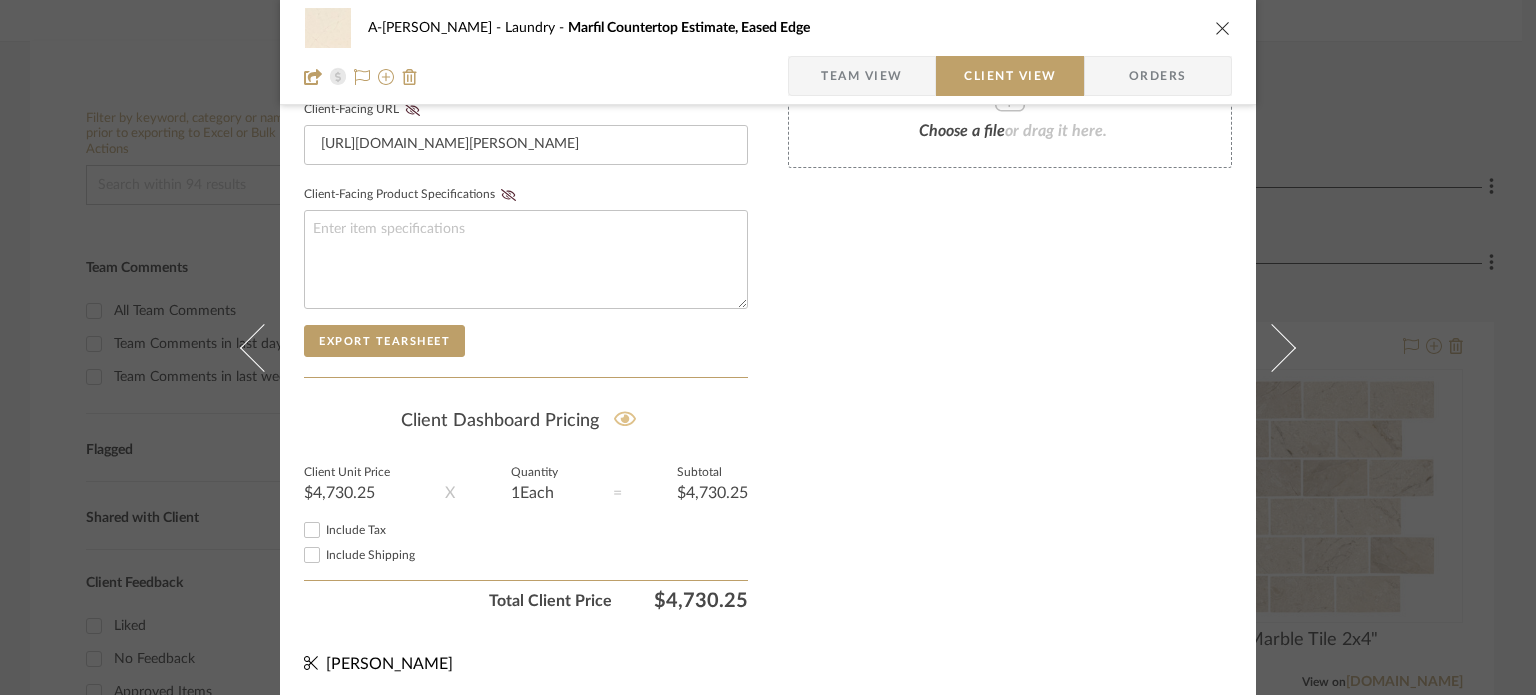 type 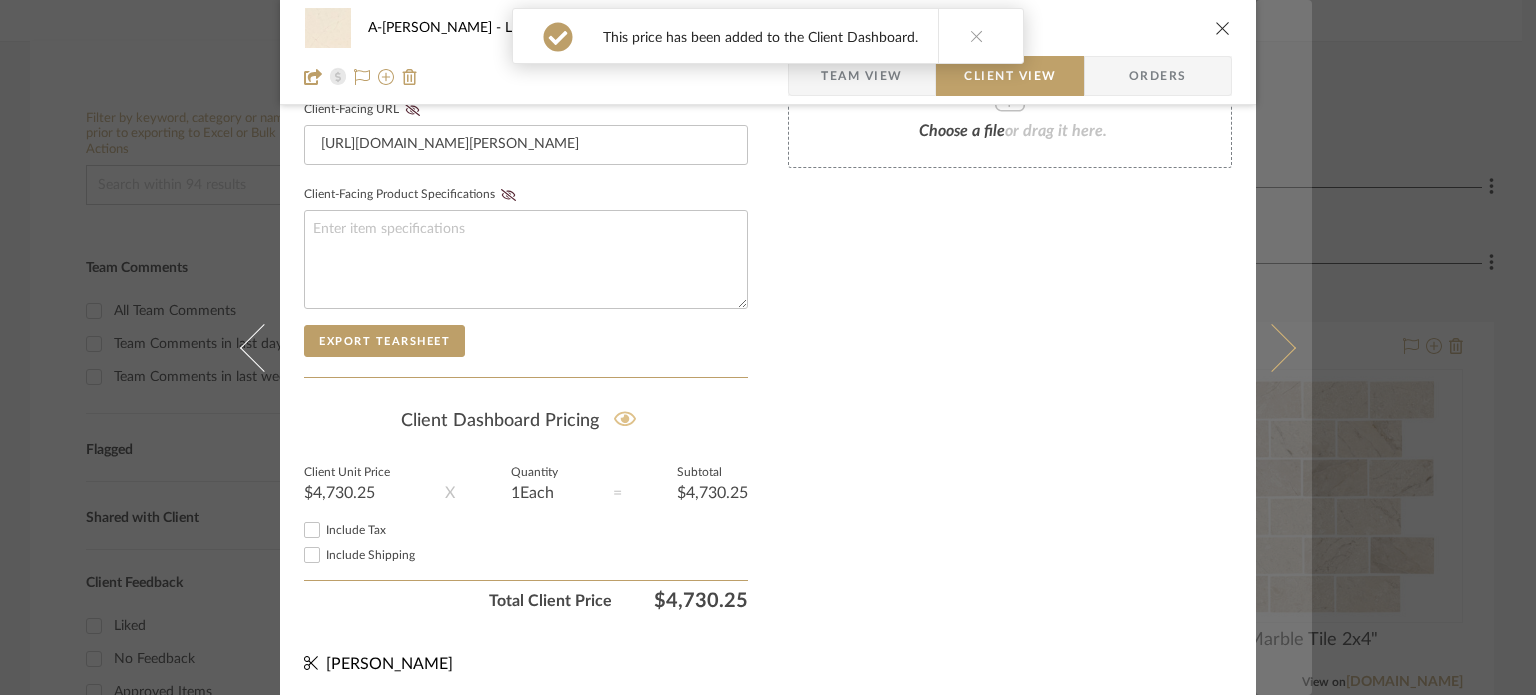 click at bounding box center [1284, 347] 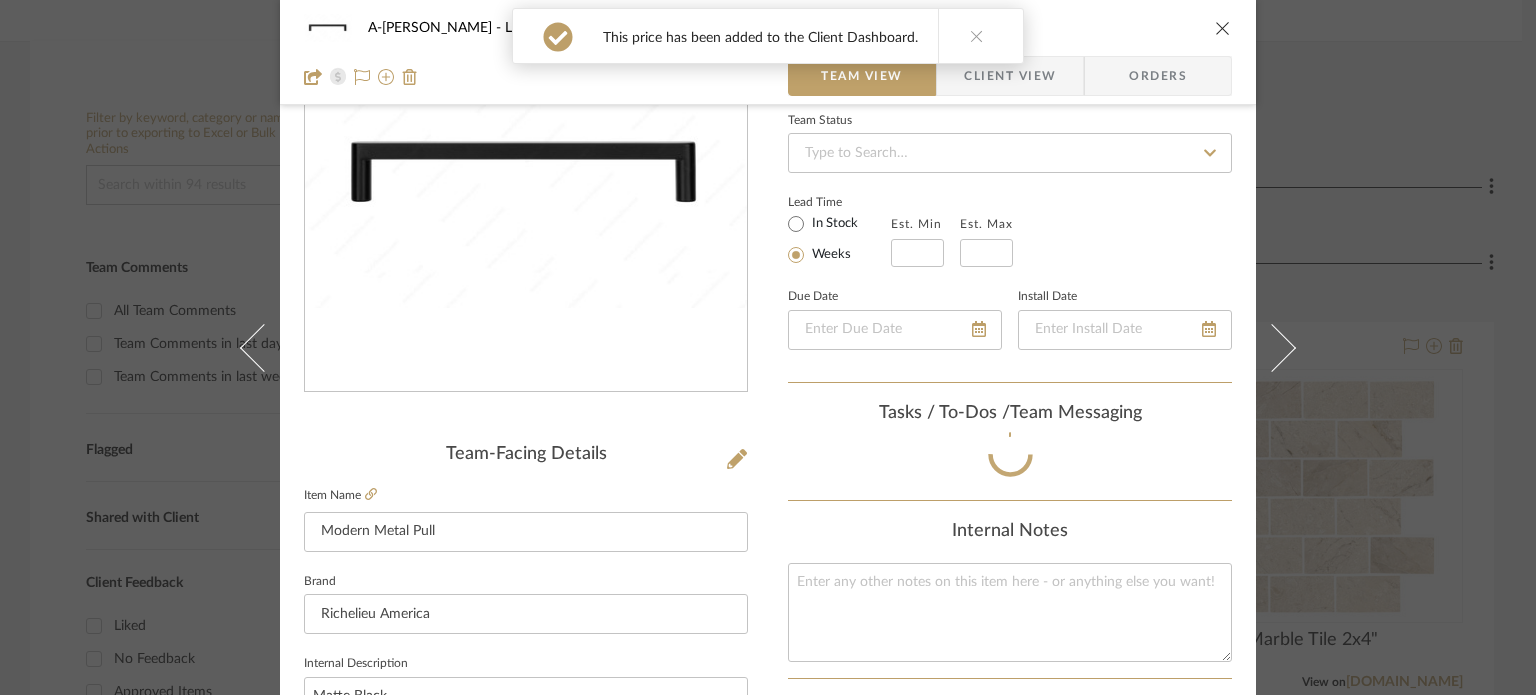 scroll, scrollTop: 980, scrollLeft: 0, axis: vertical 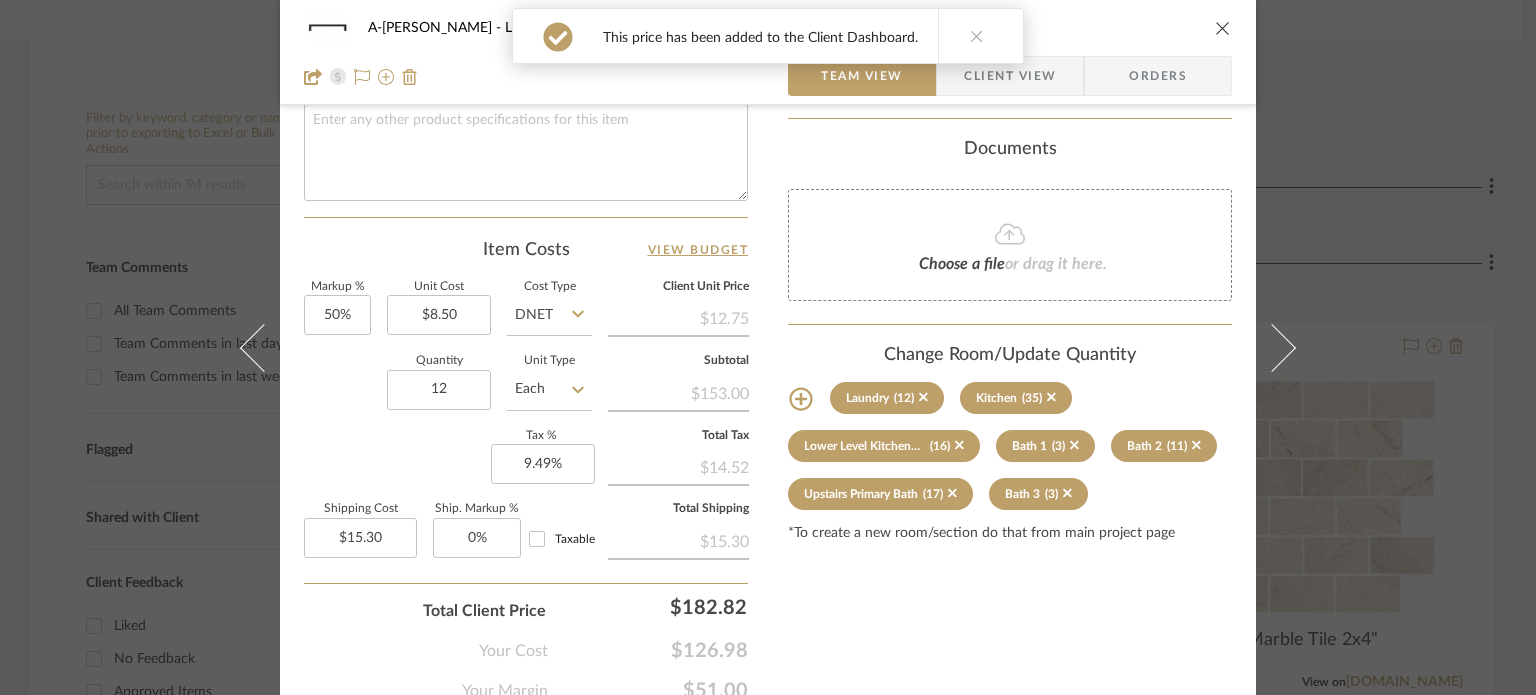click on "Client View" at bounding box center [1010, 76] 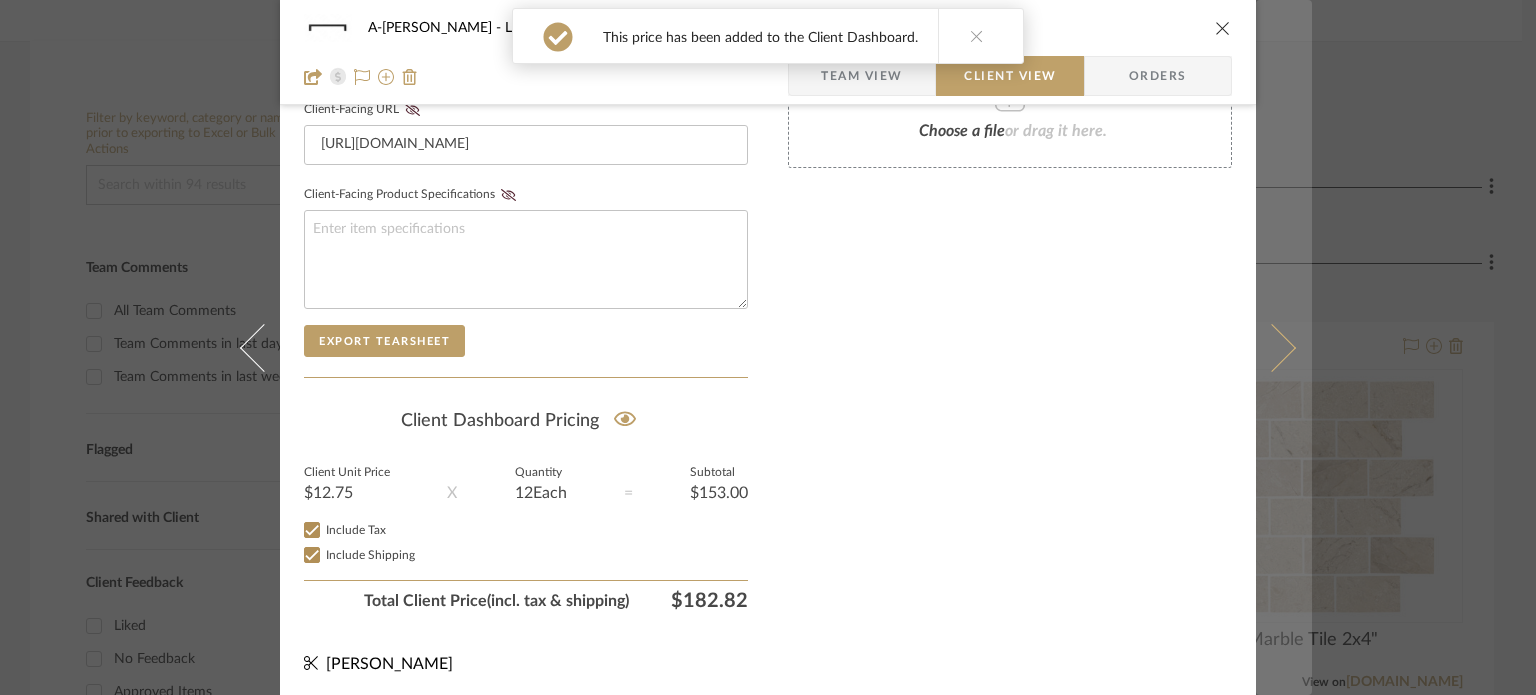 click at bounding box center [1284, 347] 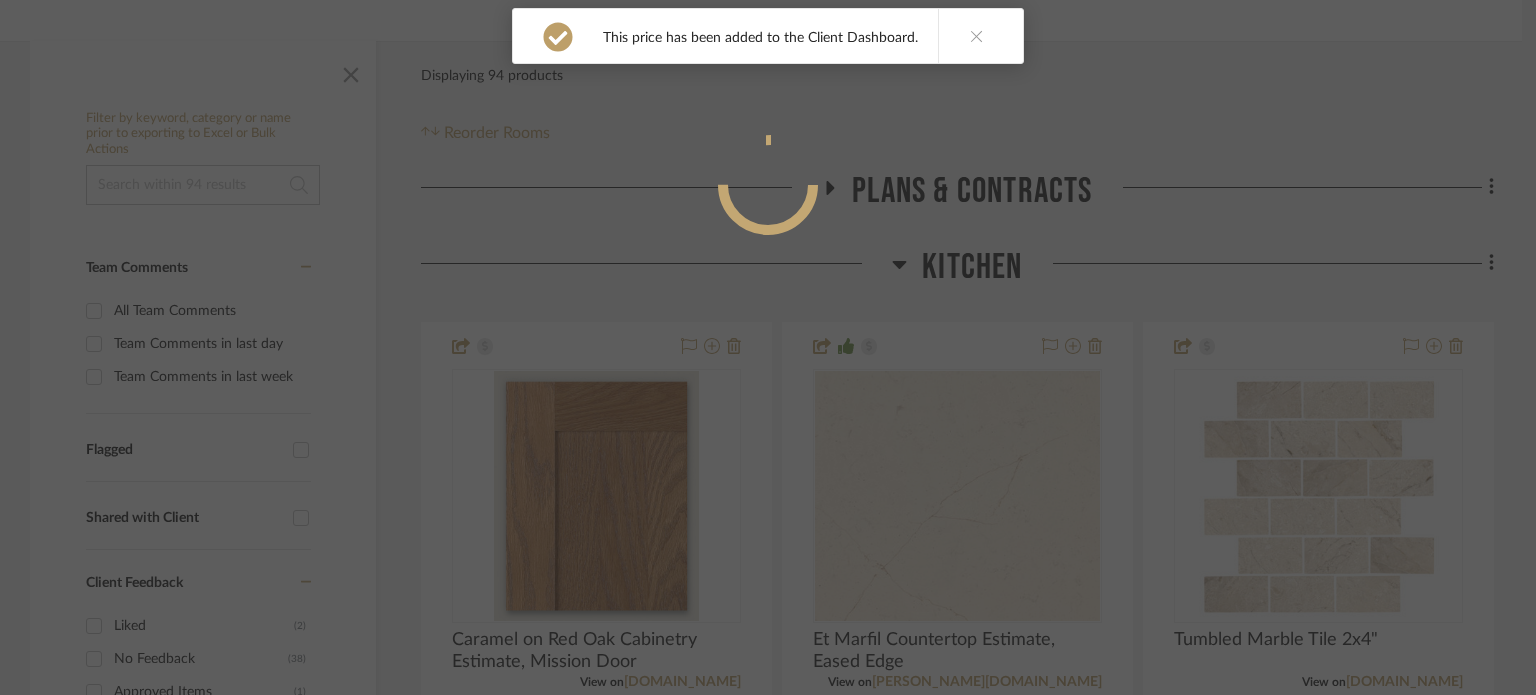 scroll, scrollTop: 980, scrollLeft: 0, axis: vertical 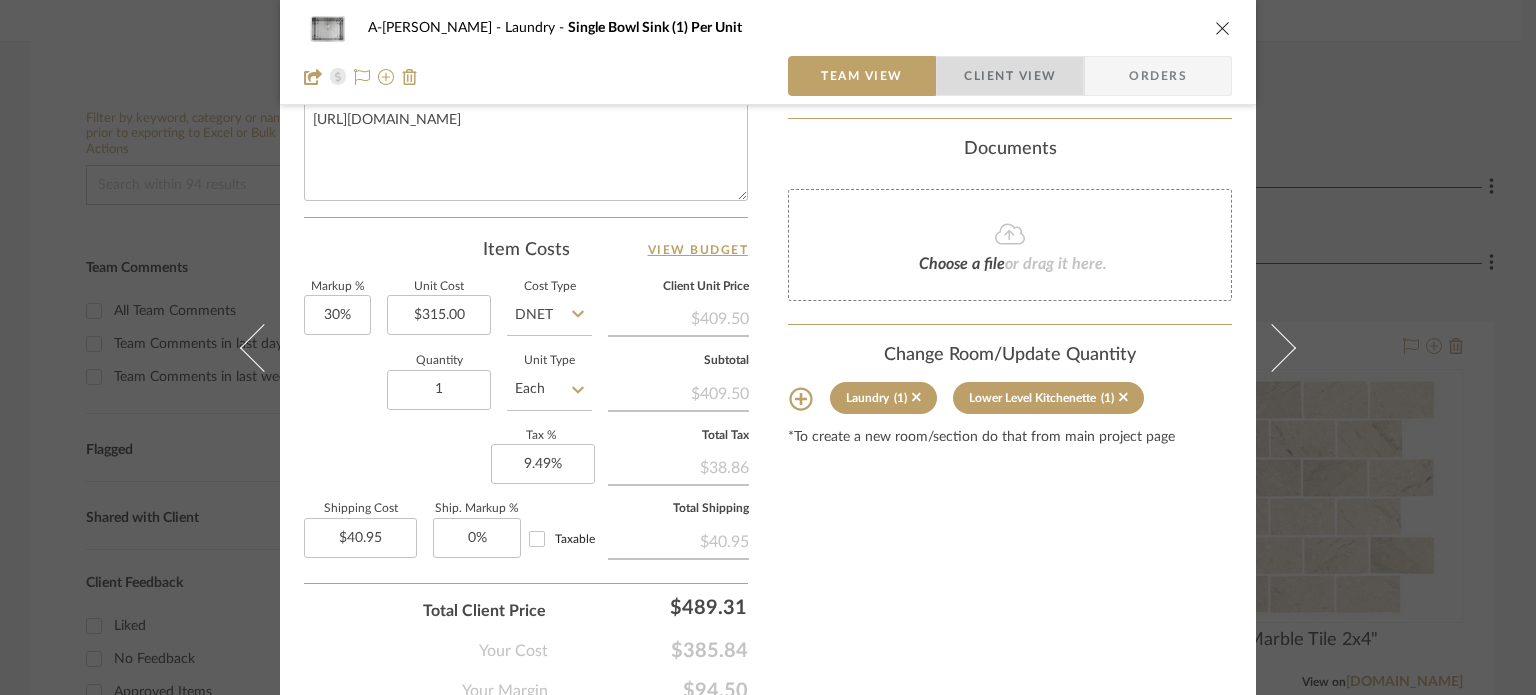 click on "Client View" at bounding box center (1010, 76) 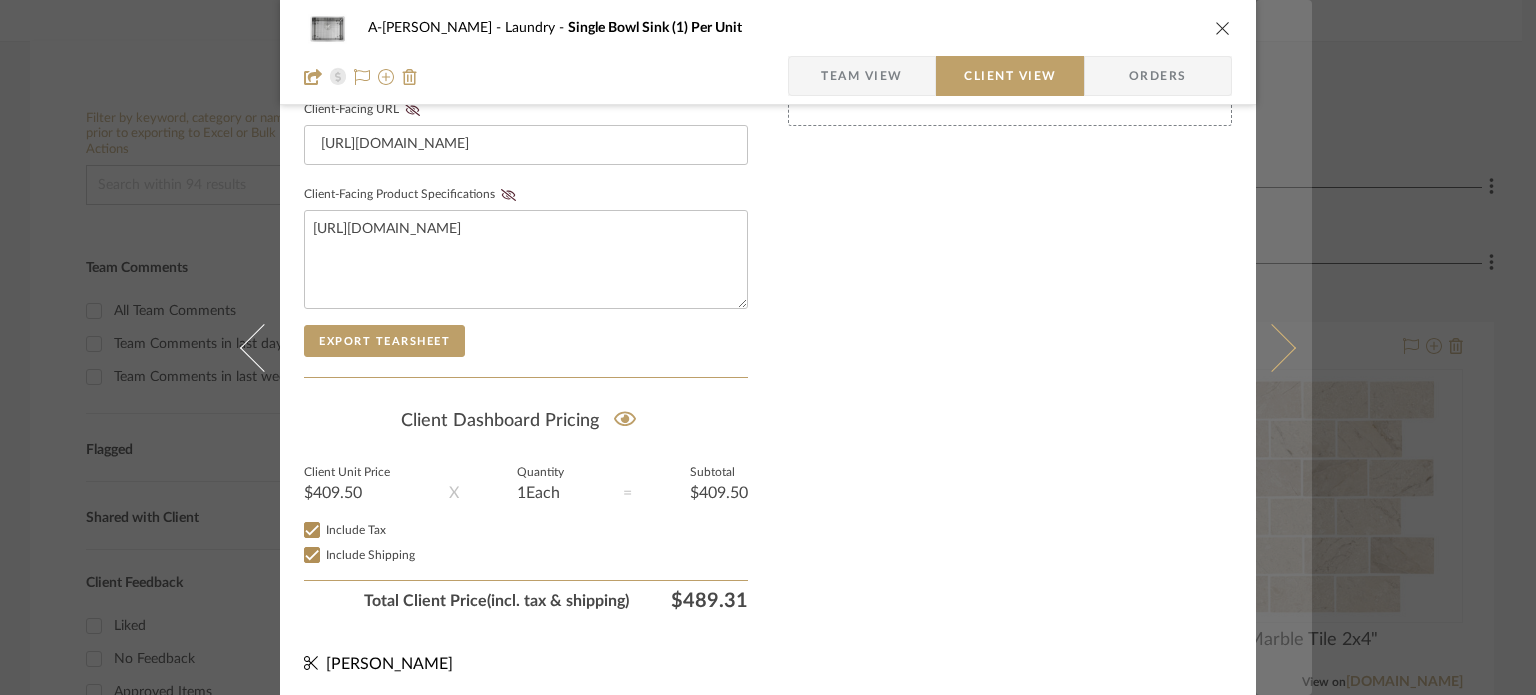 click at bounding box center (1272, 347) 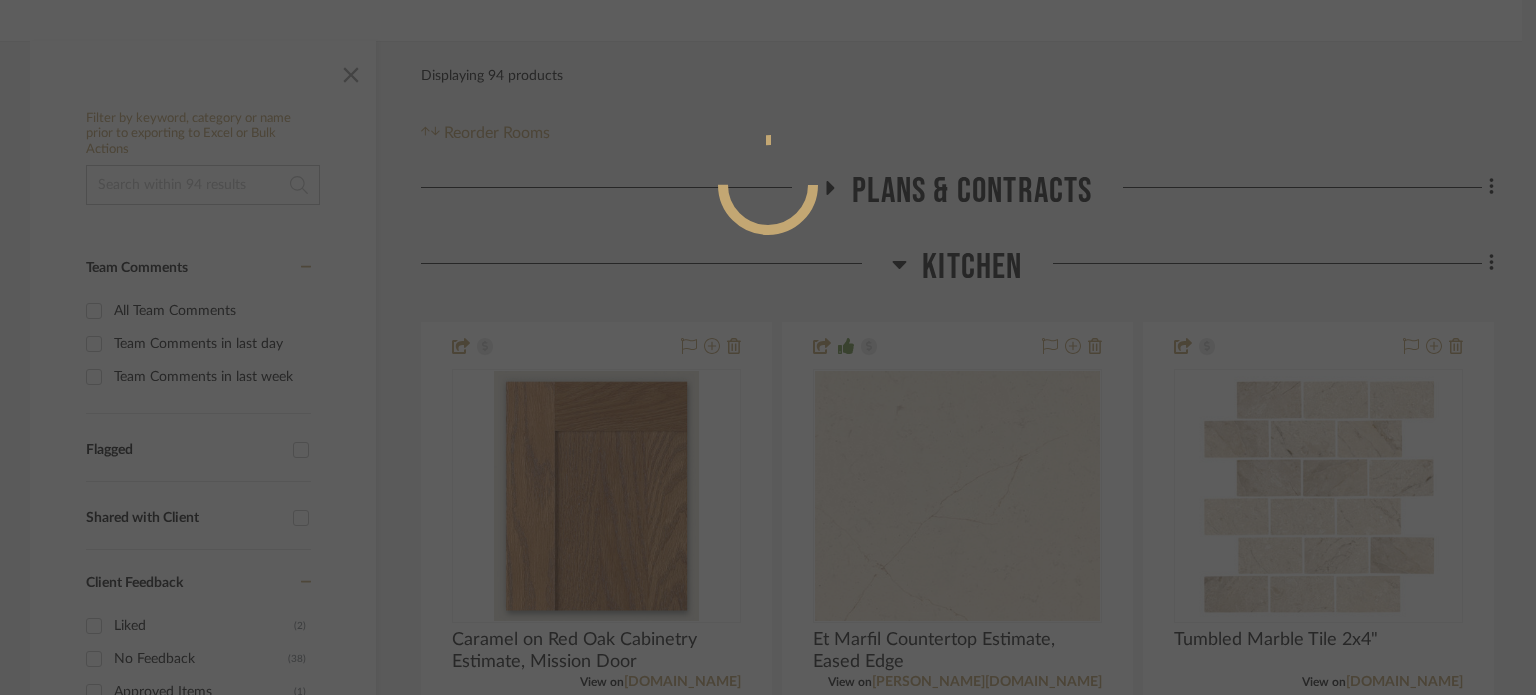 scroll, scrollTop: 980, scrollLeft: 0, axis: vertical 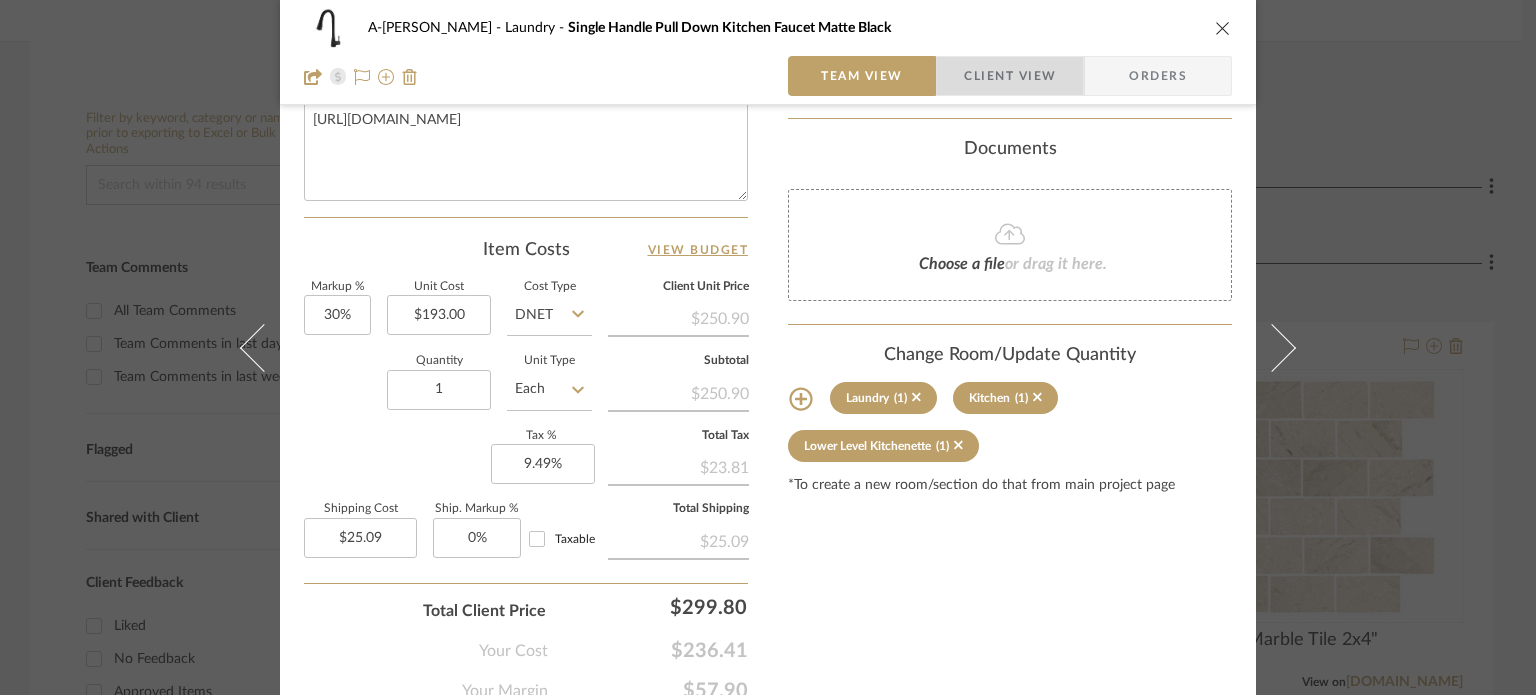 click on "Client View" at bounding box center [1010, 76] 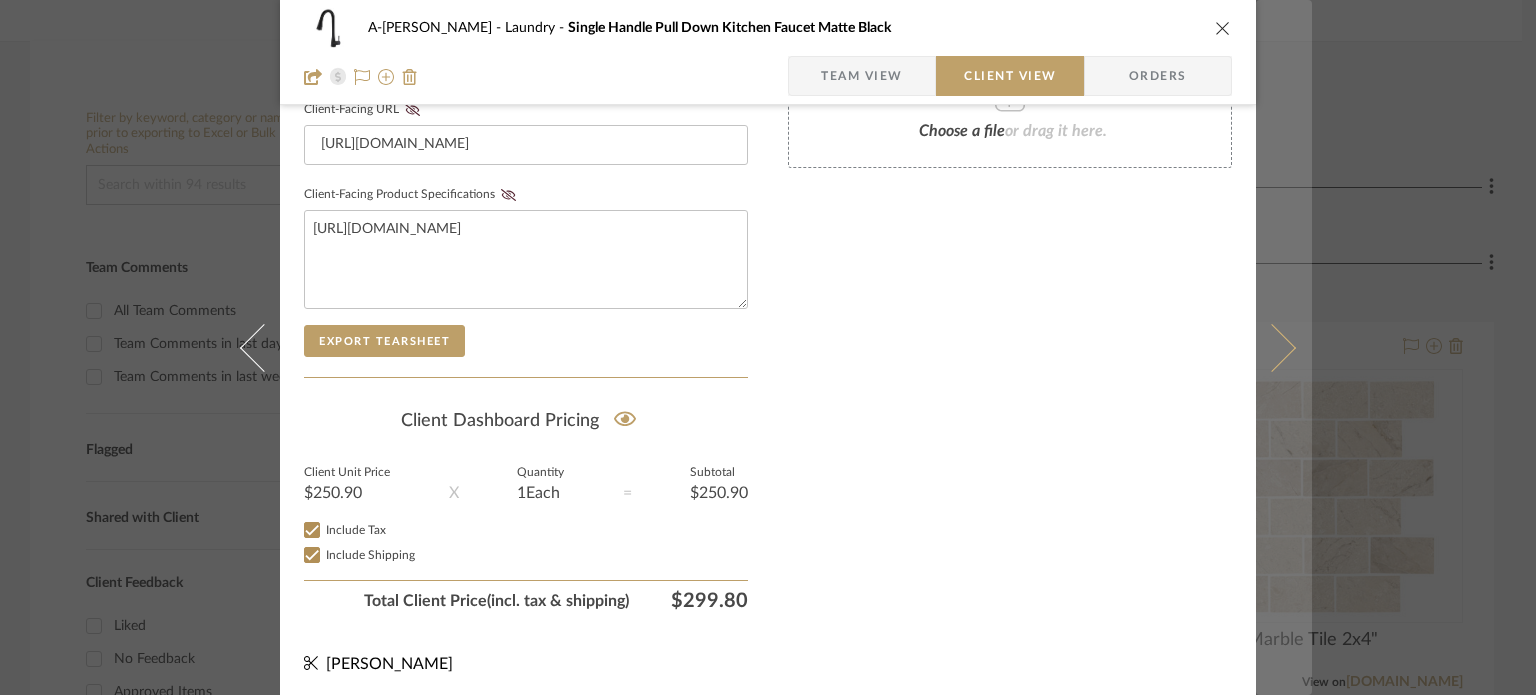 click at bounding box center [1272, 347] 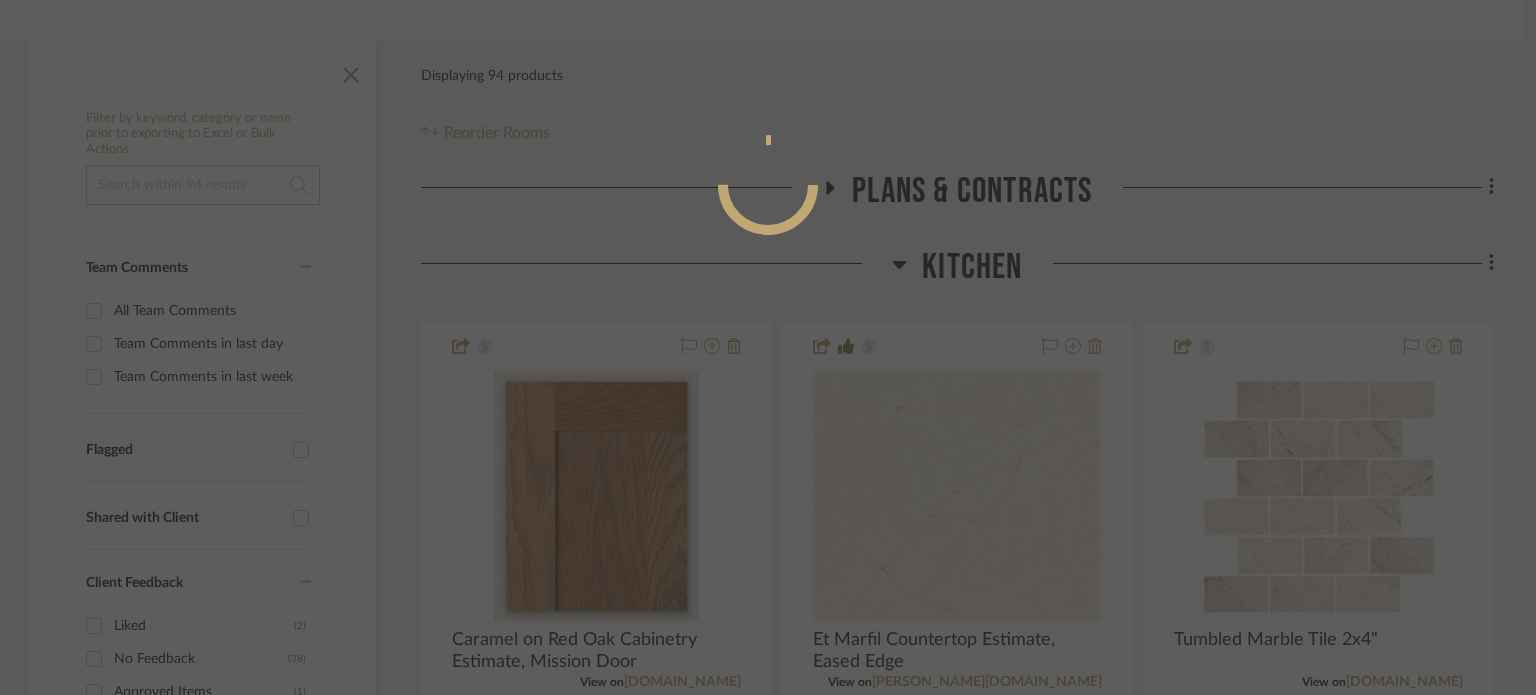 scroll, scrollTop: 980, scrollLeft: 0, axis: vertical 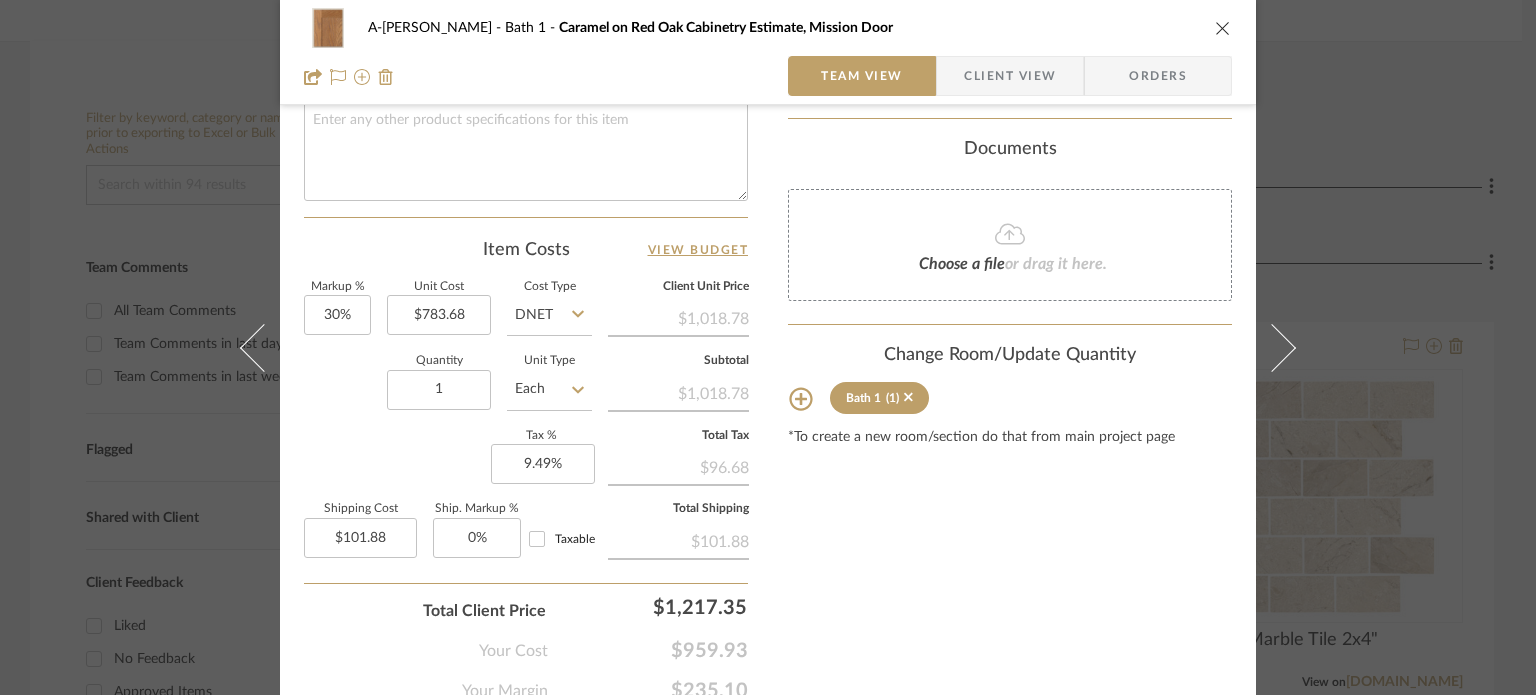 click on "Client View" at bounding box center (1010, 76) 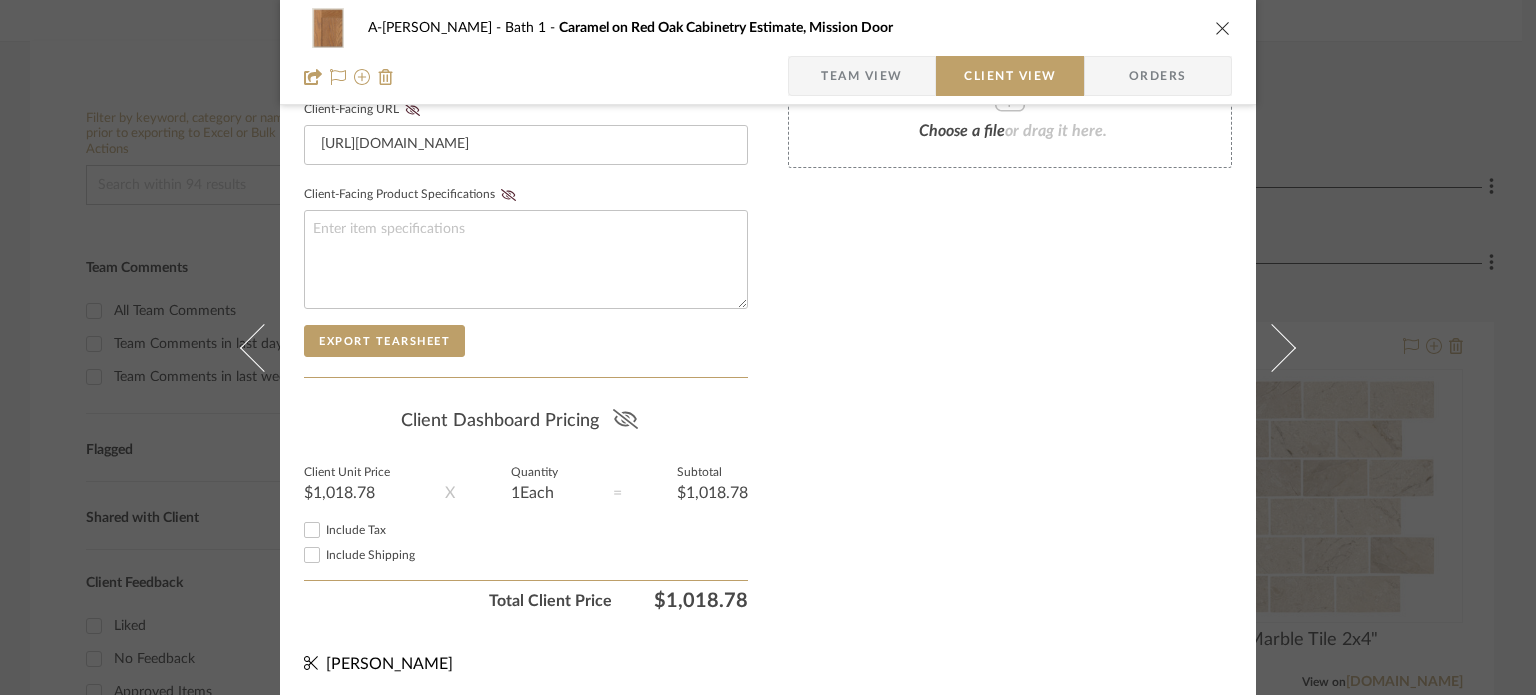 click 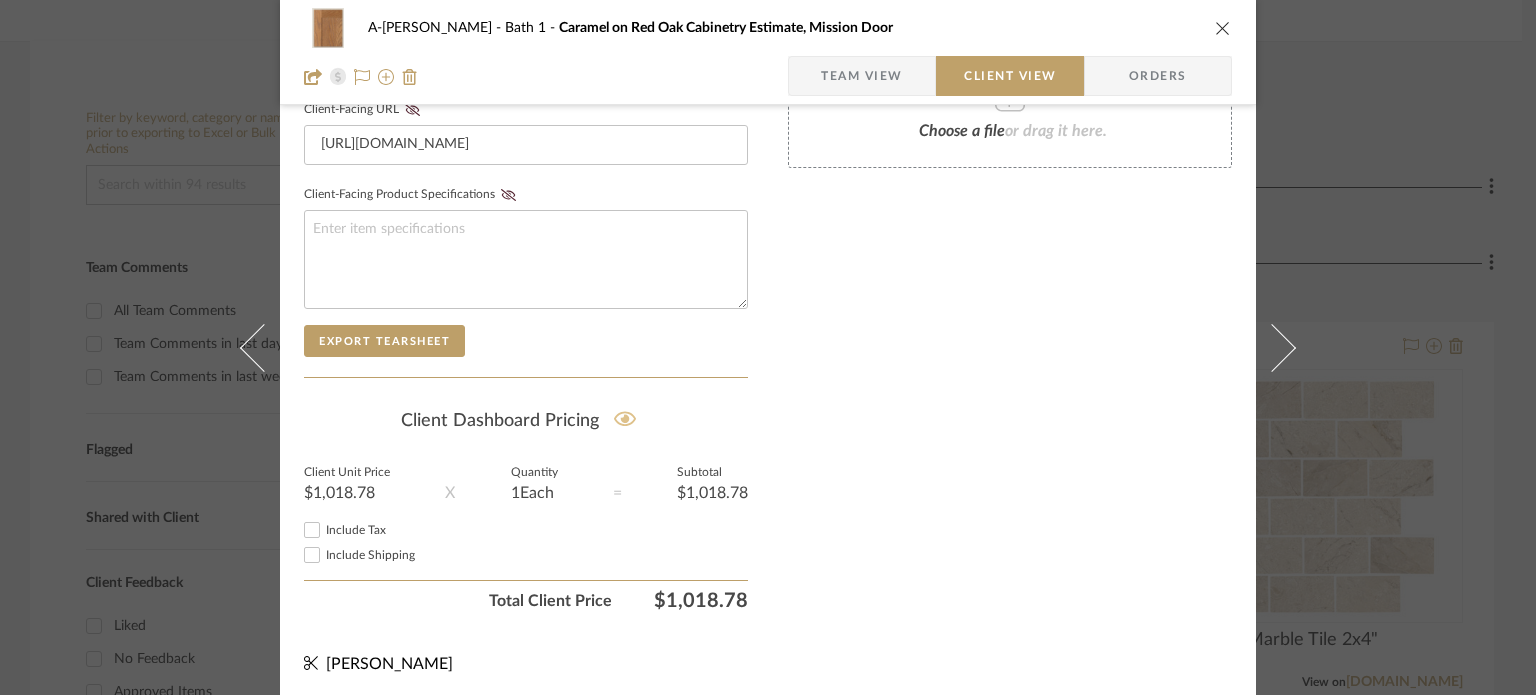 type 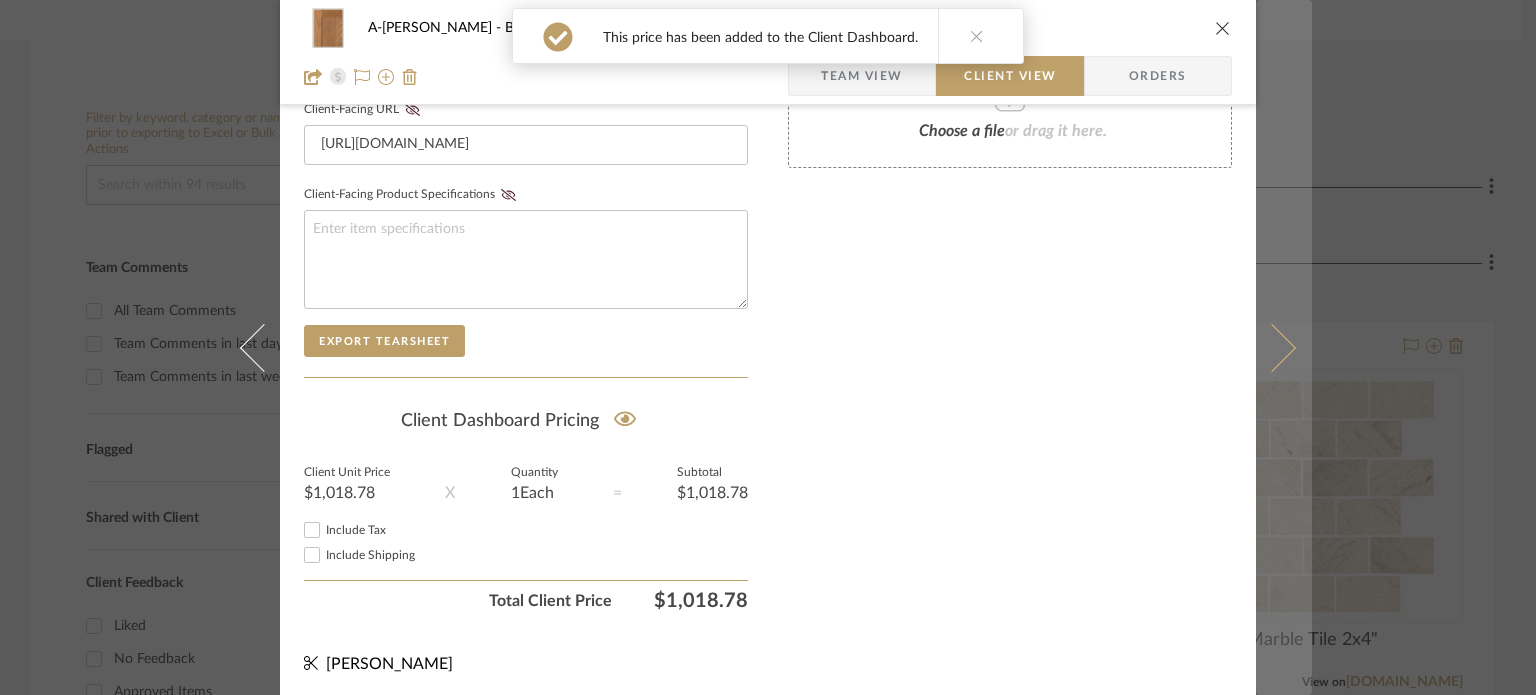click at bounding box center (1284, 347) 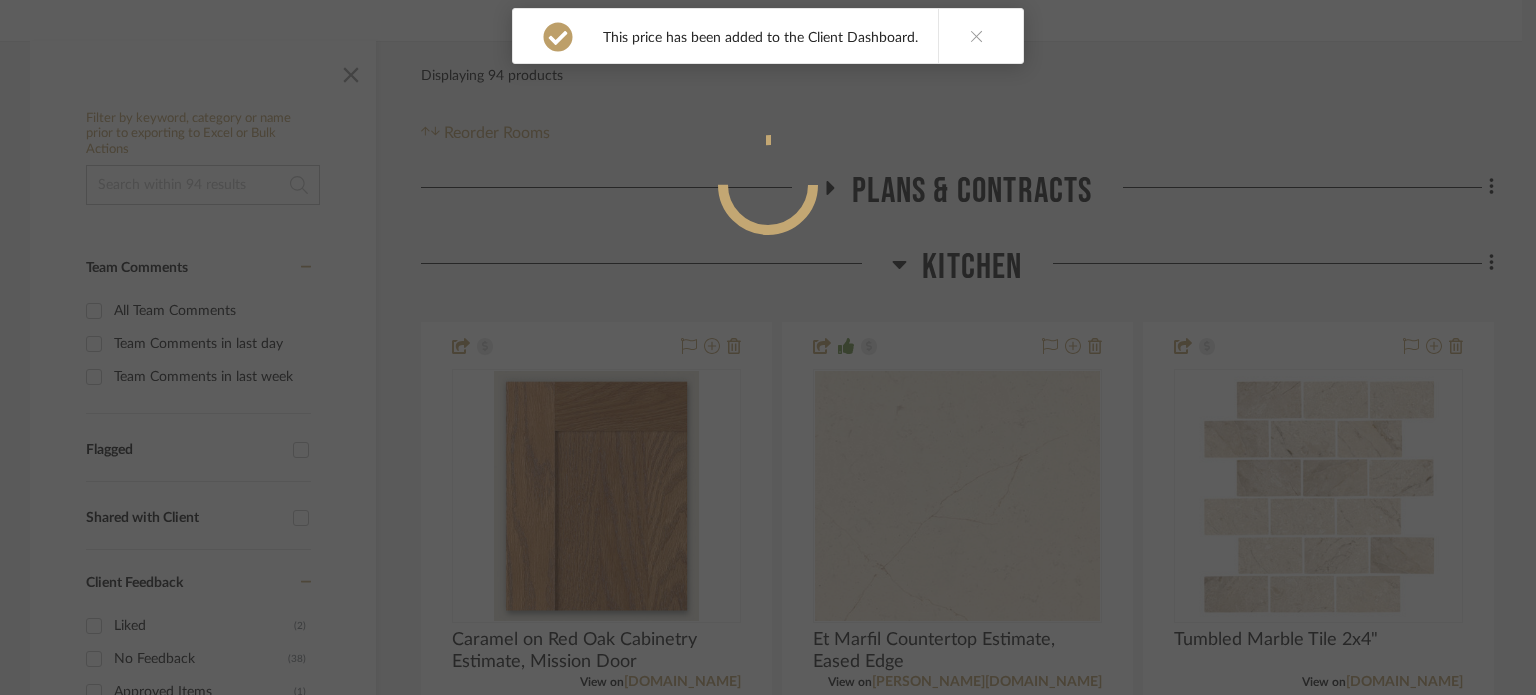 scroll, scrollTop: 980, scrollLeft: 0, axis: vertical 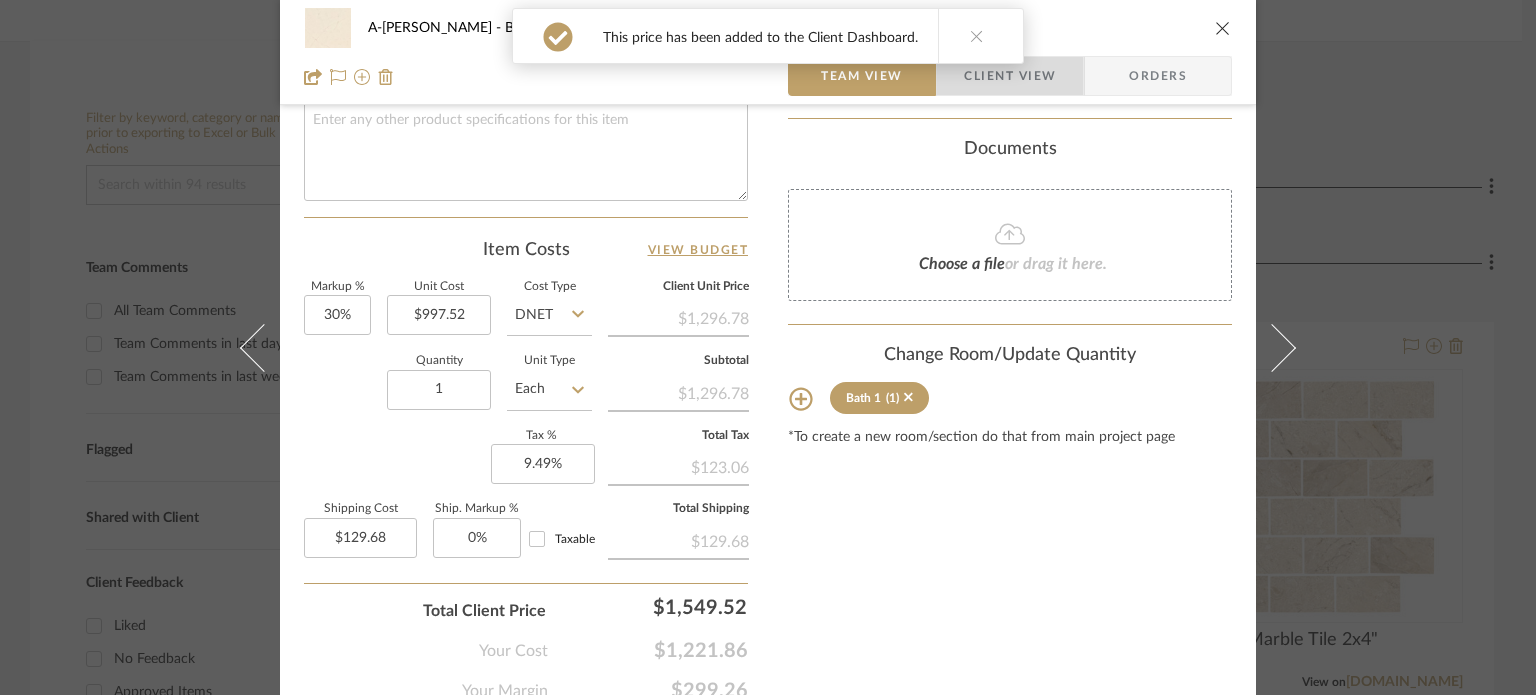 click on "Client View" at bounding box center (1010, 76) 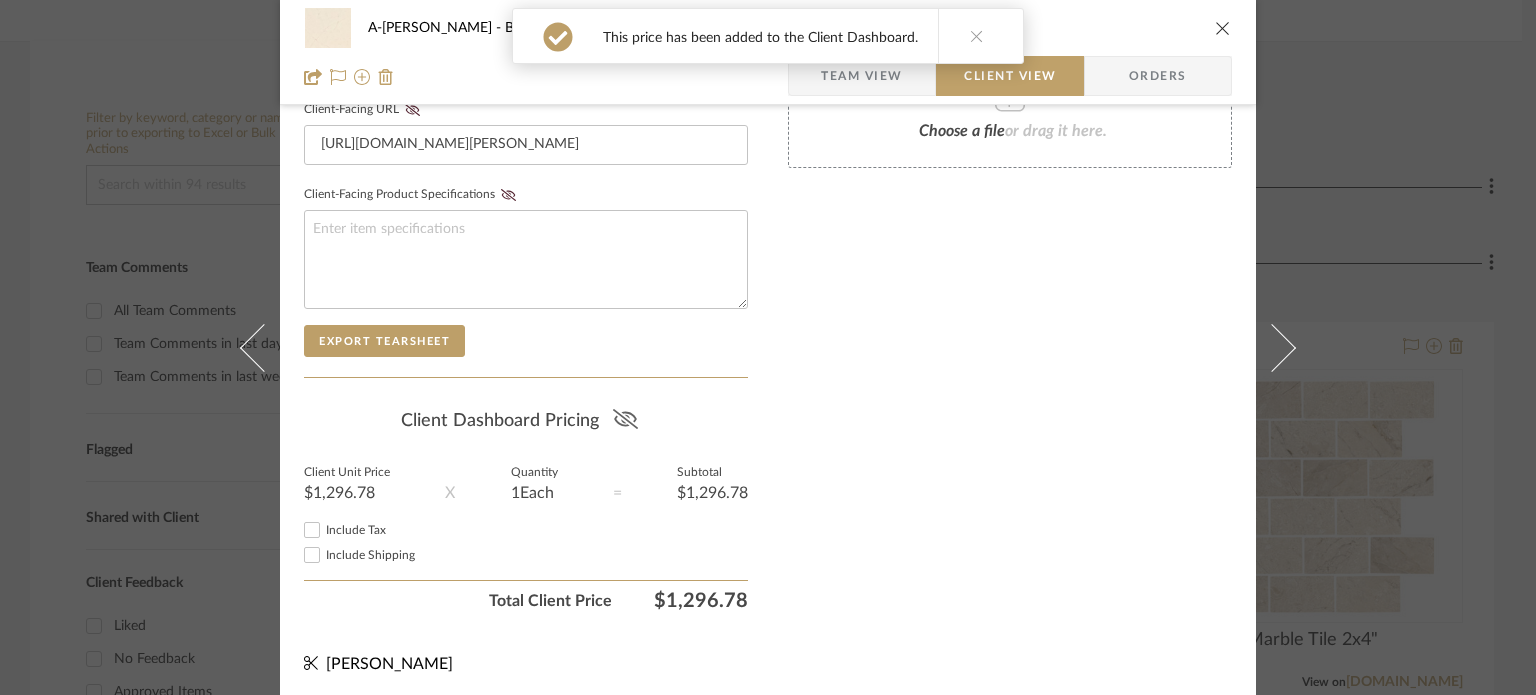 click 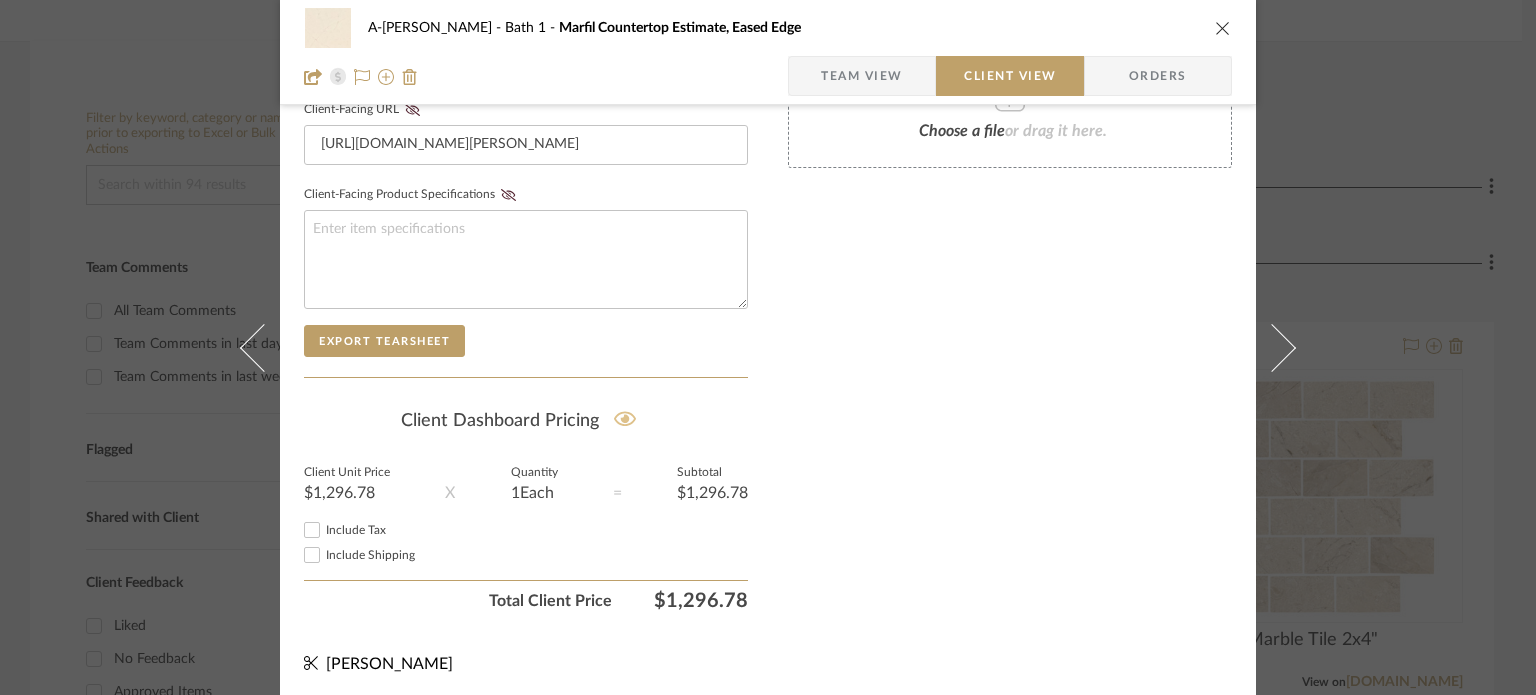 type 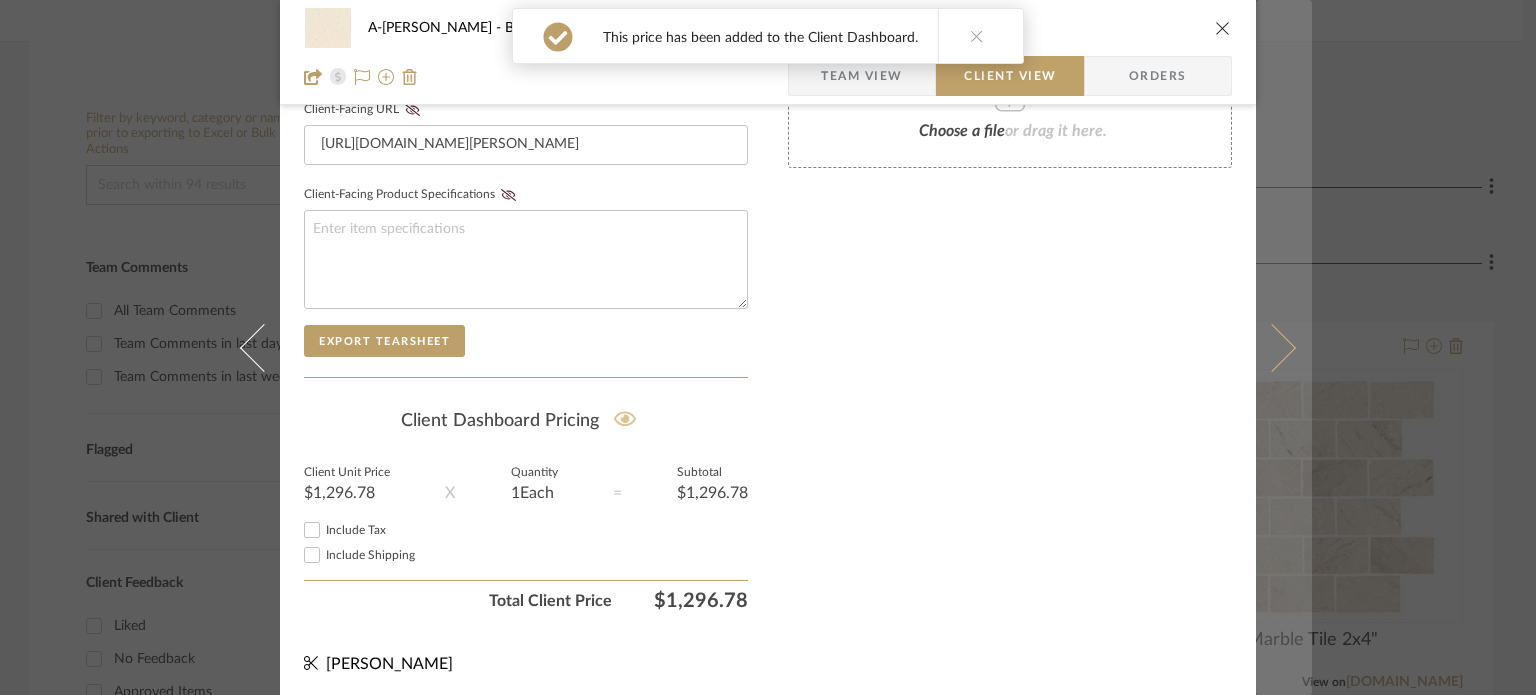 click at bounding box center (1284, 347) 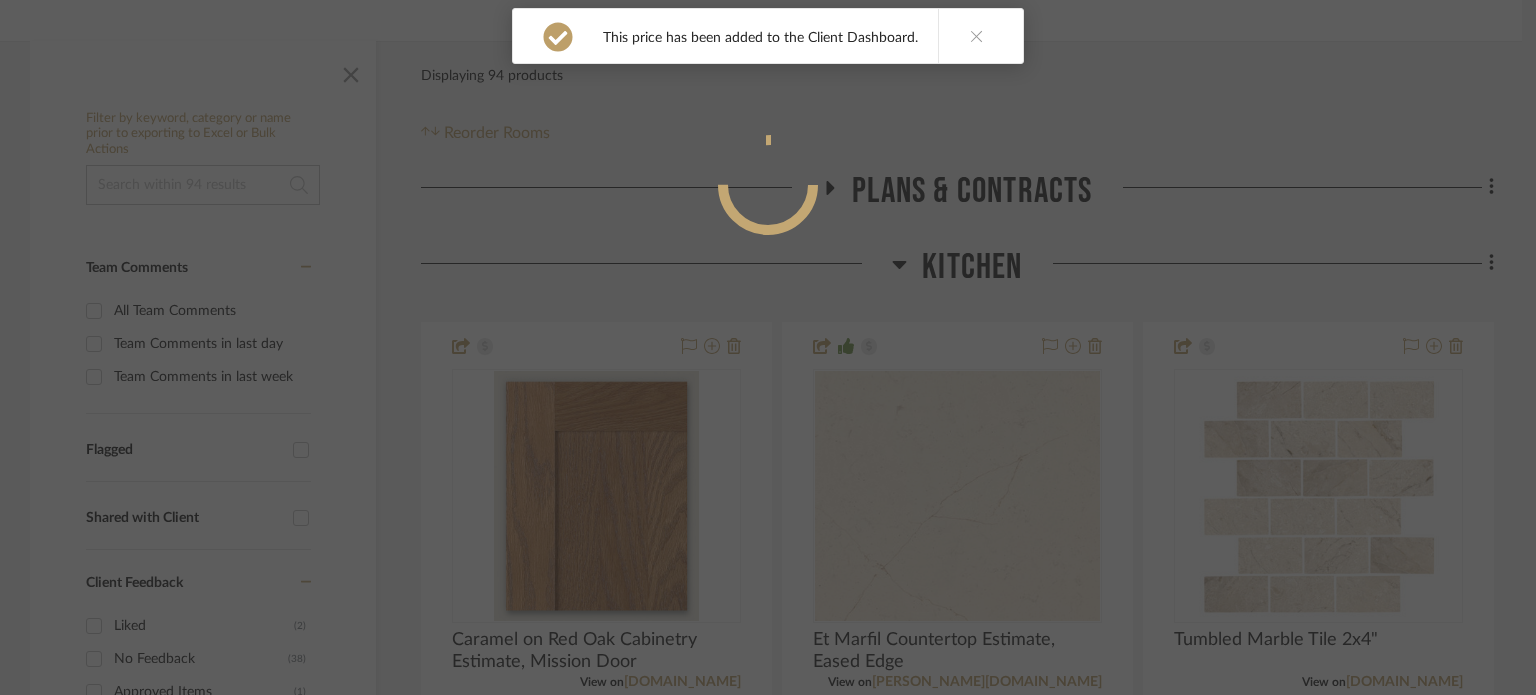 scroll, scrollTop: 980, scrollLeft: 0, axis: vertical 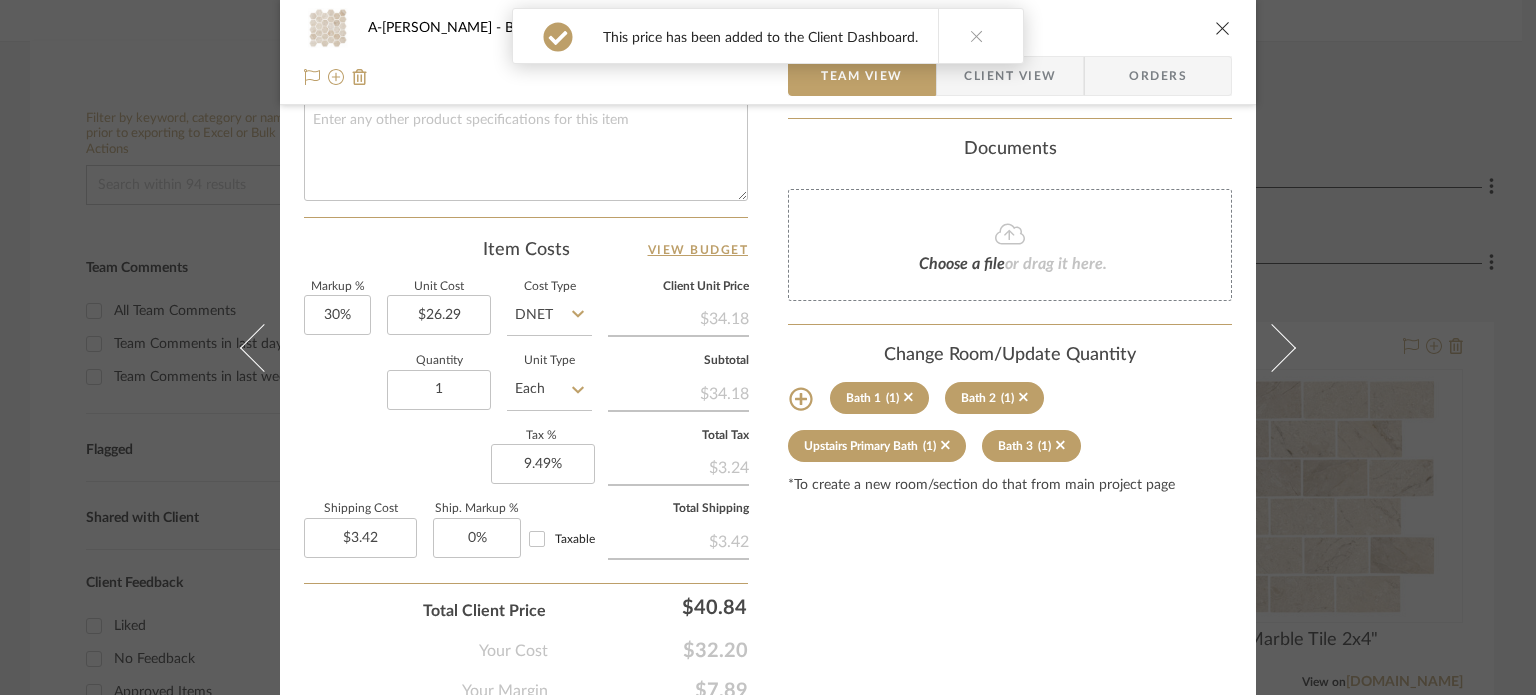 click on "Client View" at bounding box center (1010, 76) 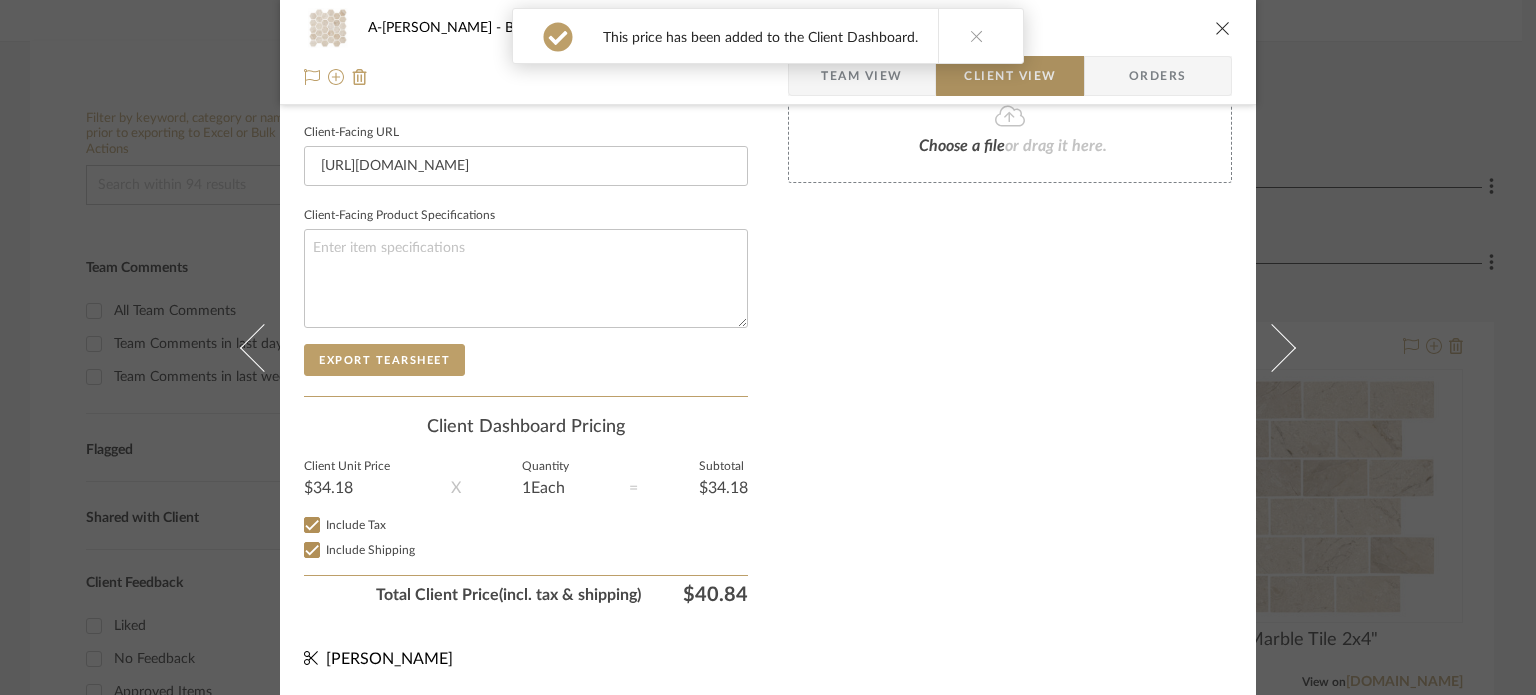 scroll, scrollTop: 948, scrollLeft: 0, axis: vertical 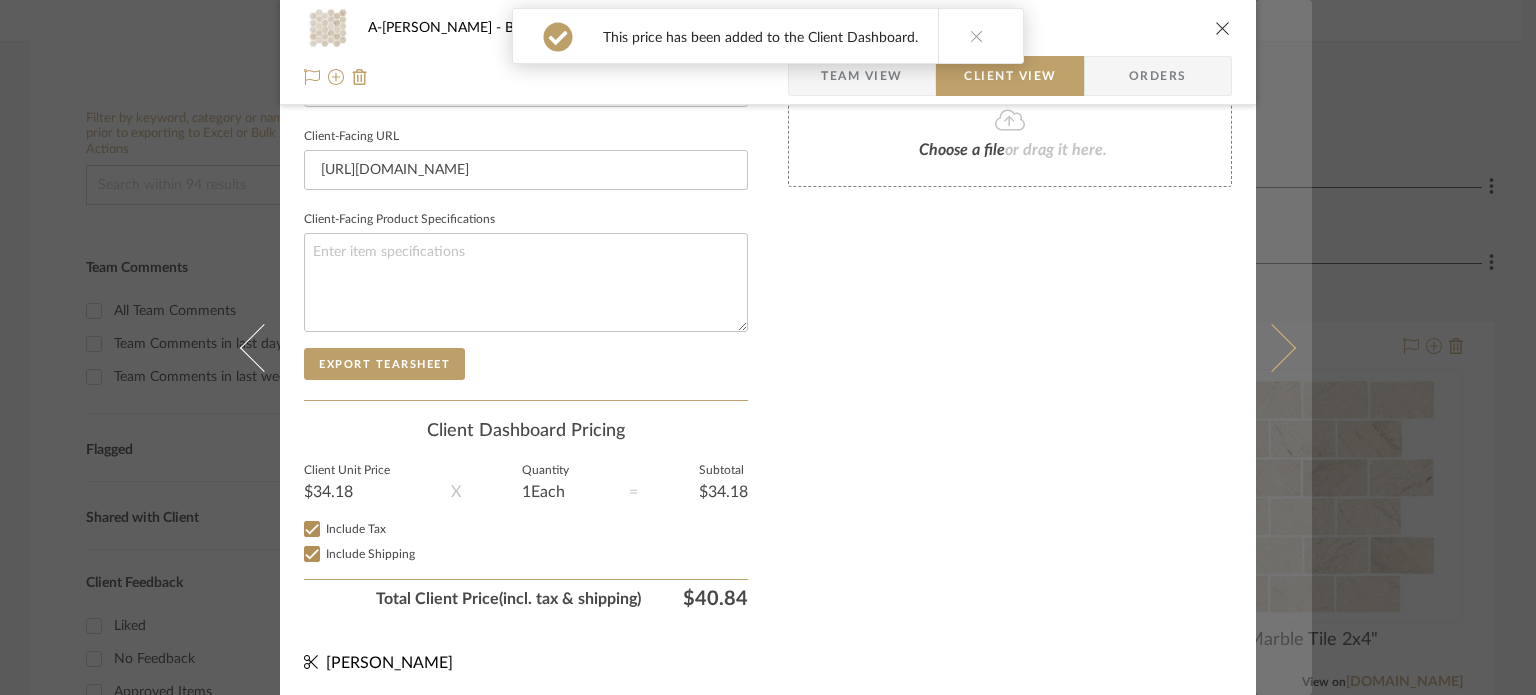click at bounding box center (1272, 347) 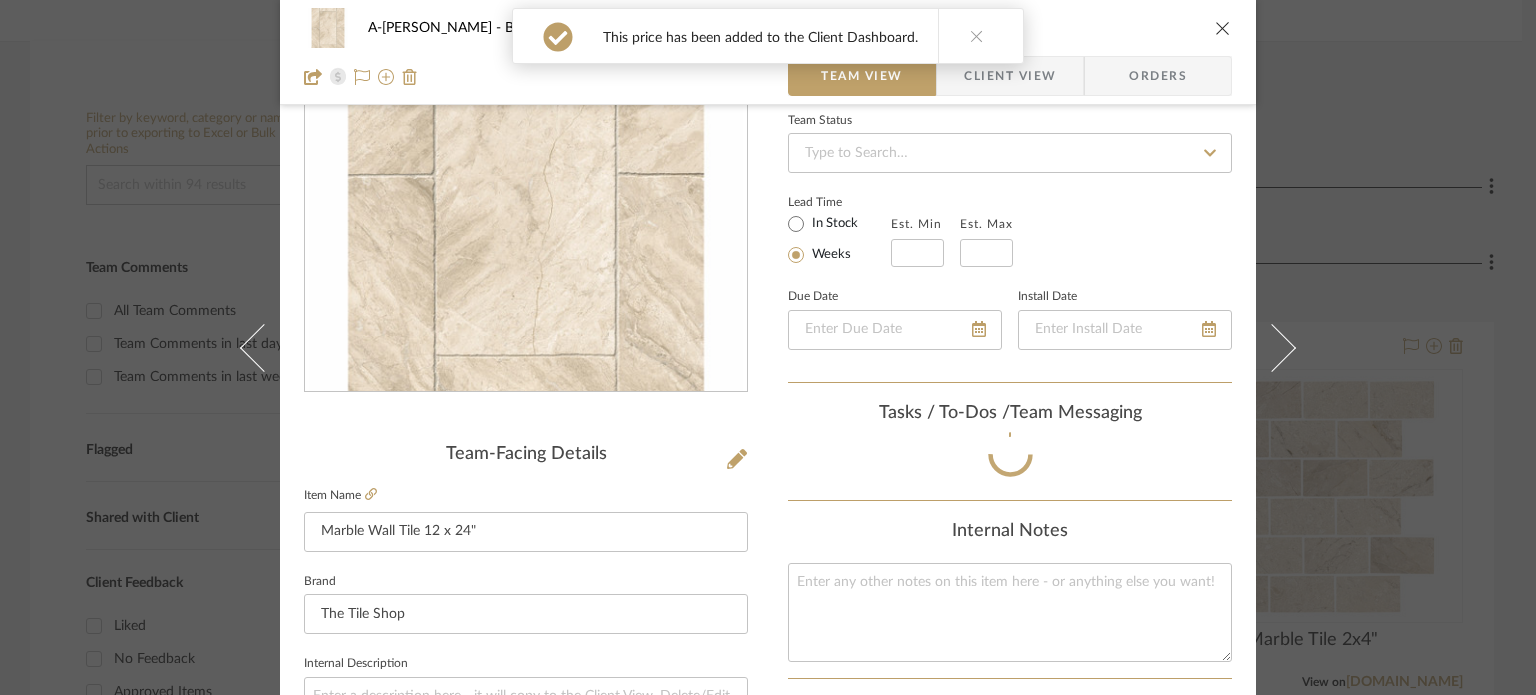 scroll, scrollTop: 948, scrollLeft: 0, axis: vertical 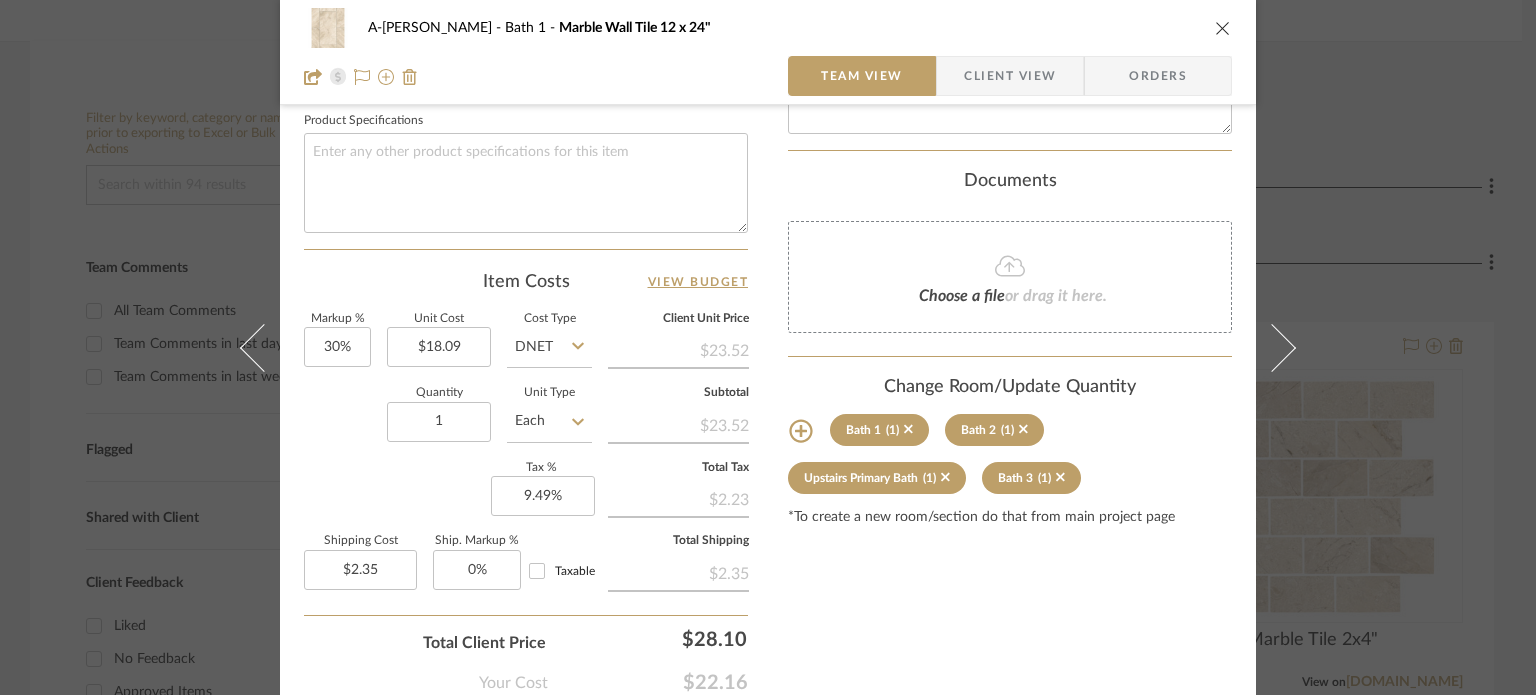 click on "Client View" at bounding box center [1010, 76] 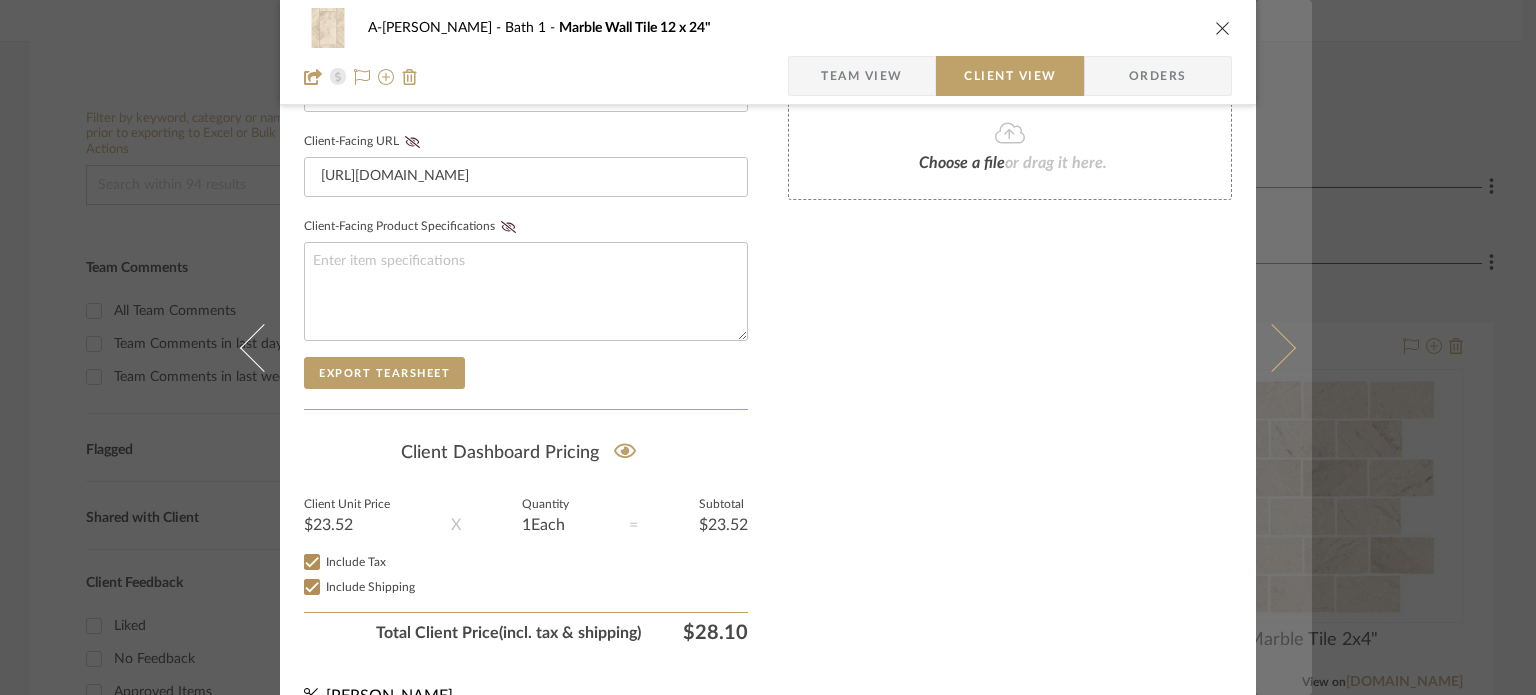 click at bounding box center (1284, 347) 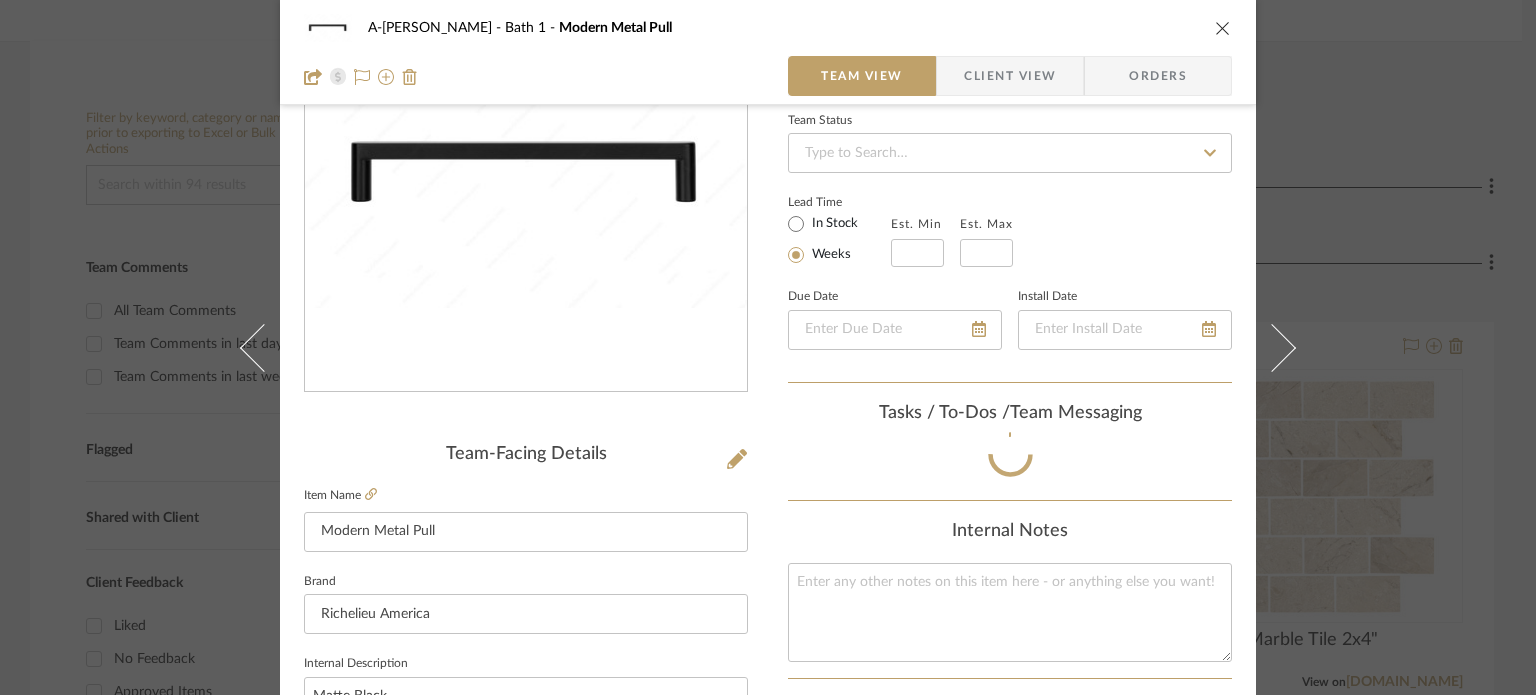 scroll, scrollTop: 948, scrollLeft: 0, axis: vertical 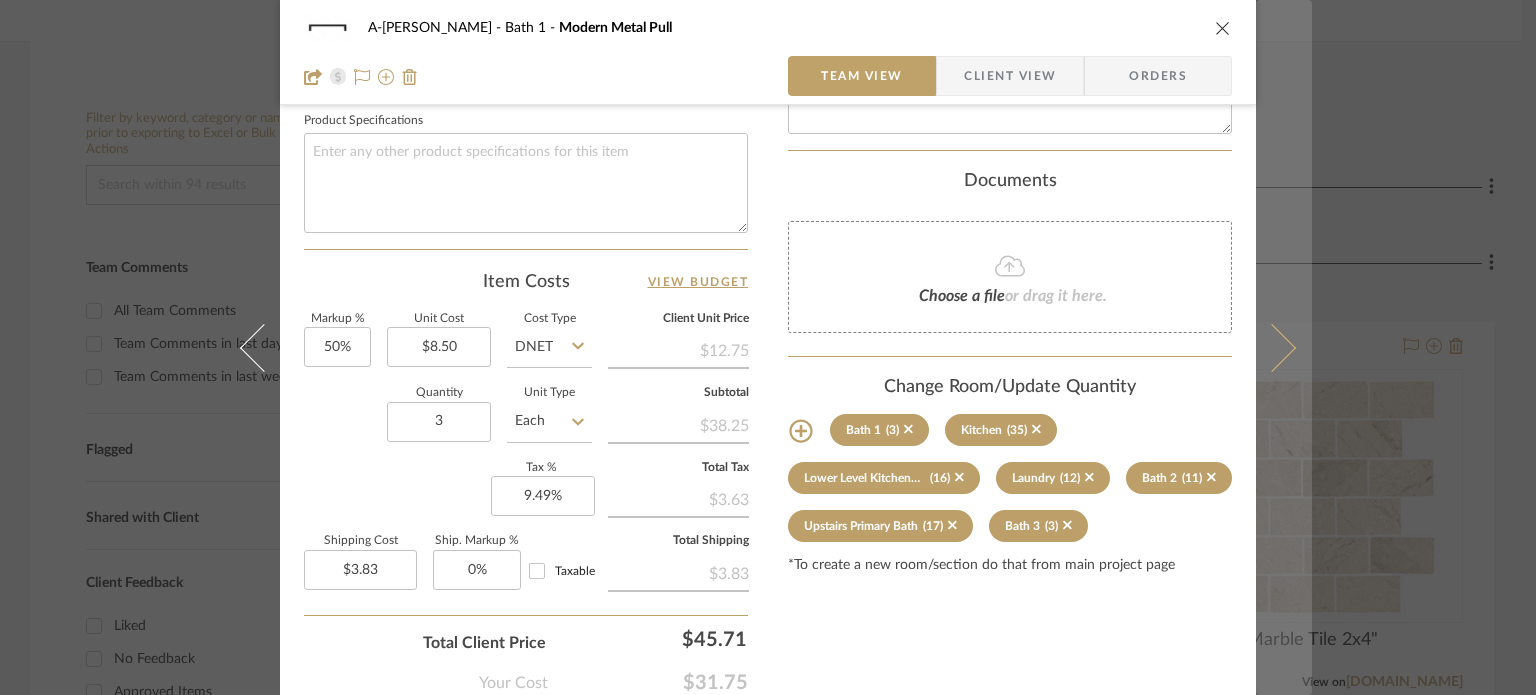 click at bounding box center [1284, 347] 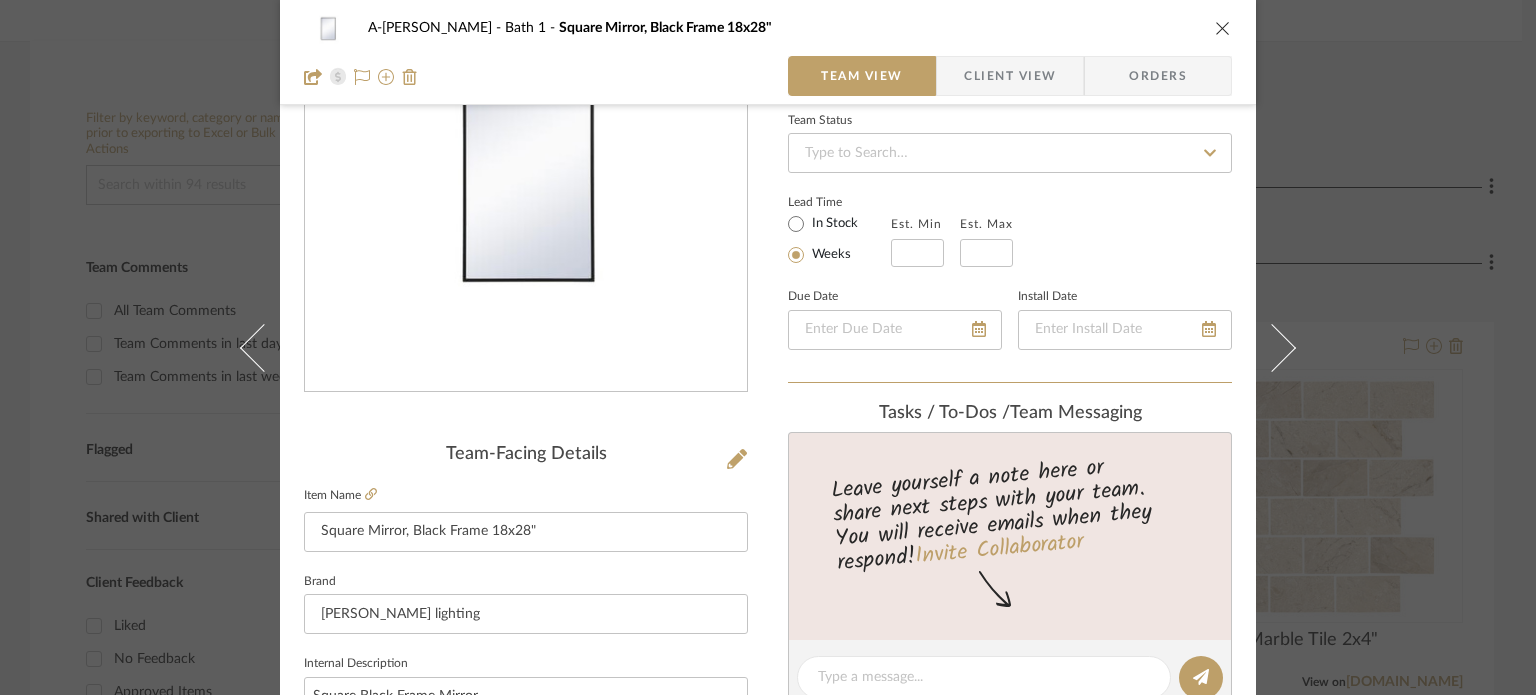 scroll, scrollTop: 948, scrollLeft: 0, axis: vertical 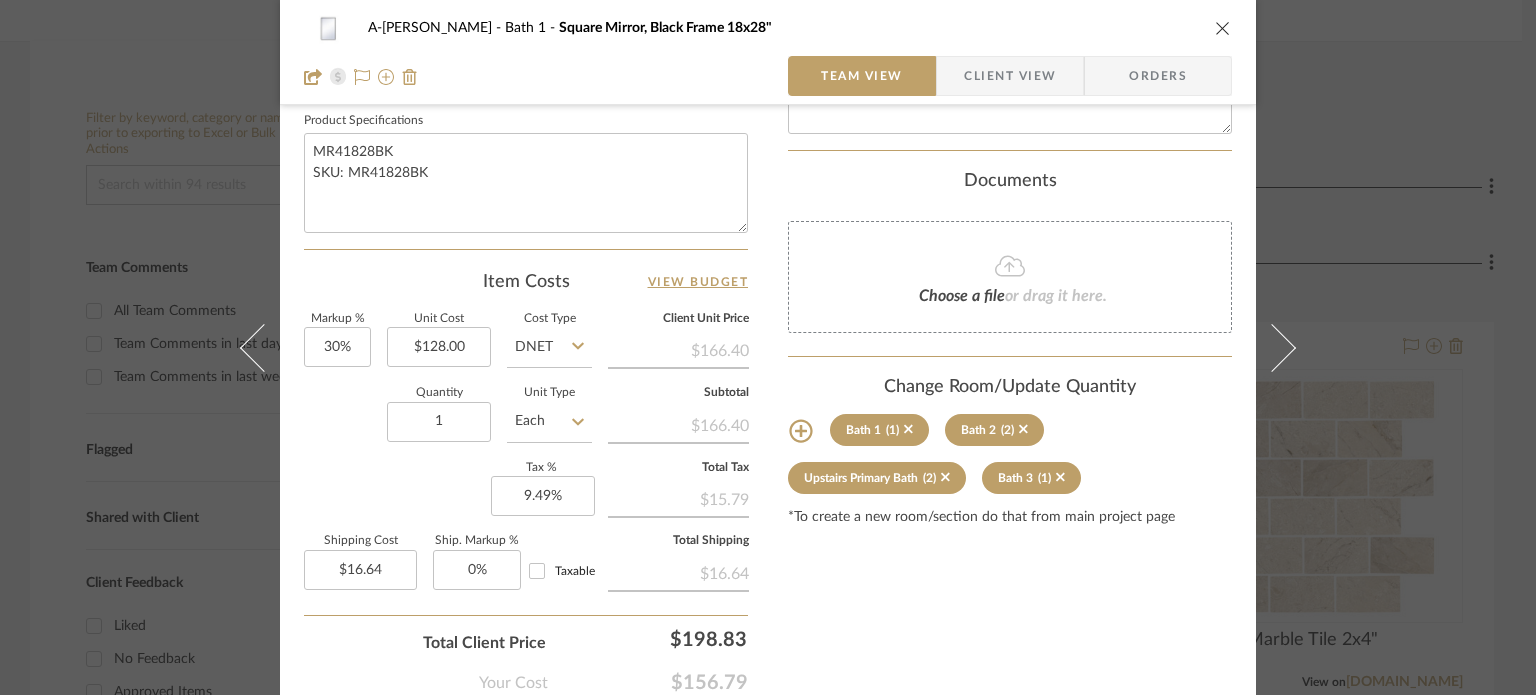 click on "Client View" at bounding box center (1010, 76) 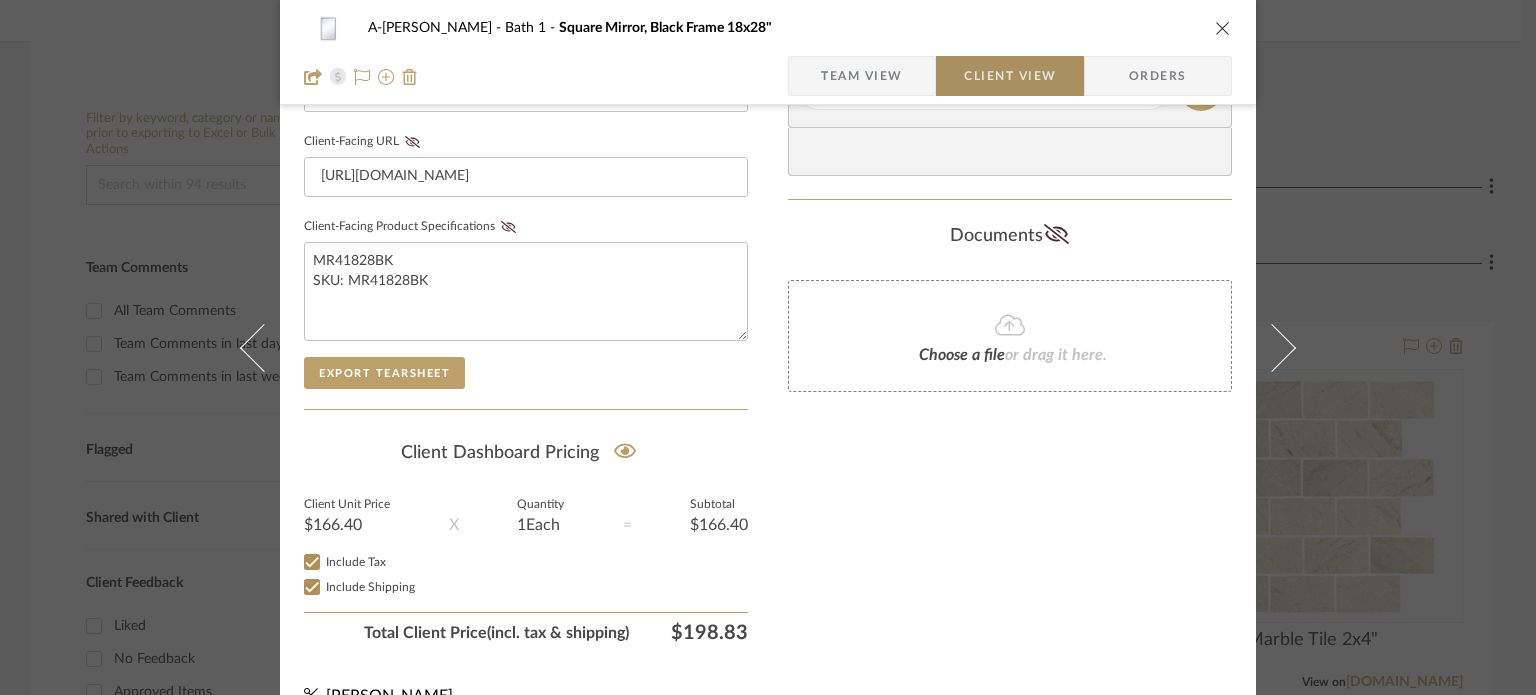 scroll, scrollTop: 38, scrollLeft: 0, axis: vertical 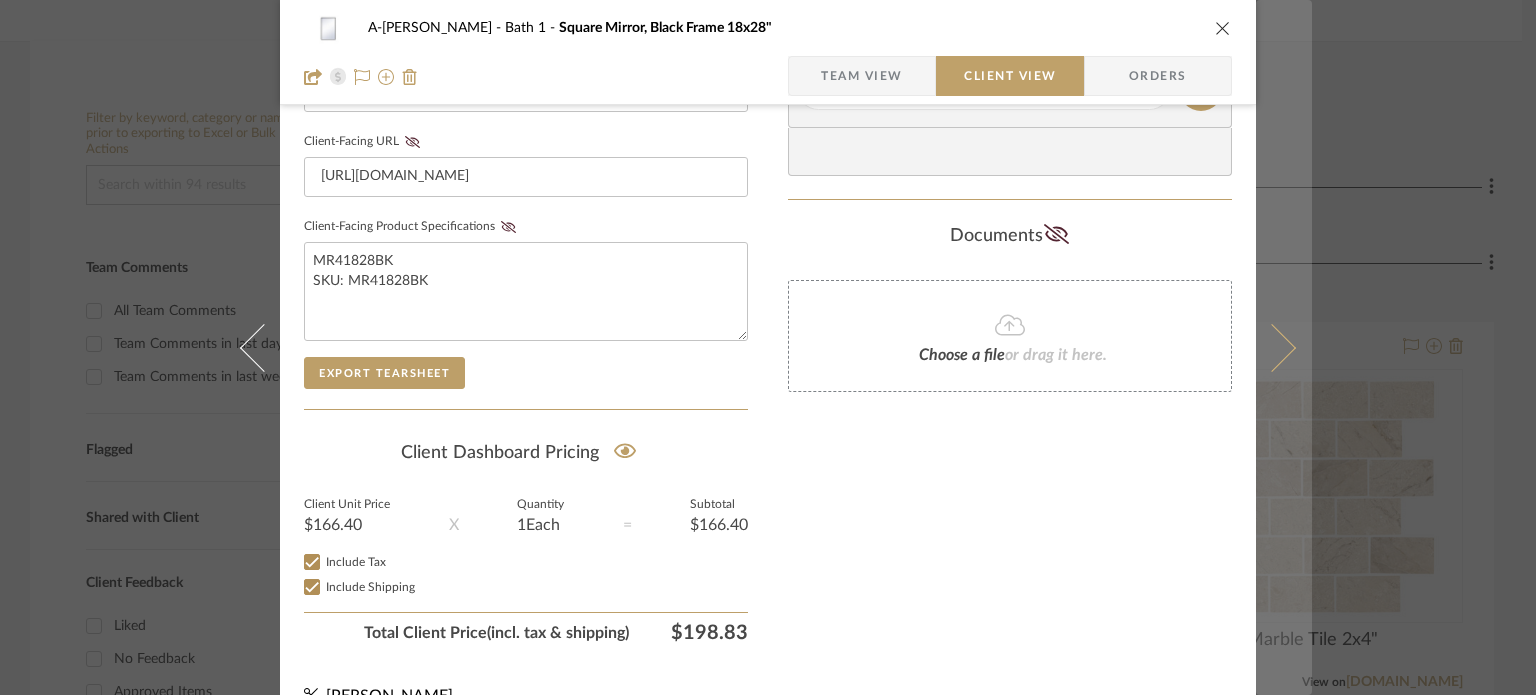click at bounding box center (1272, 347) 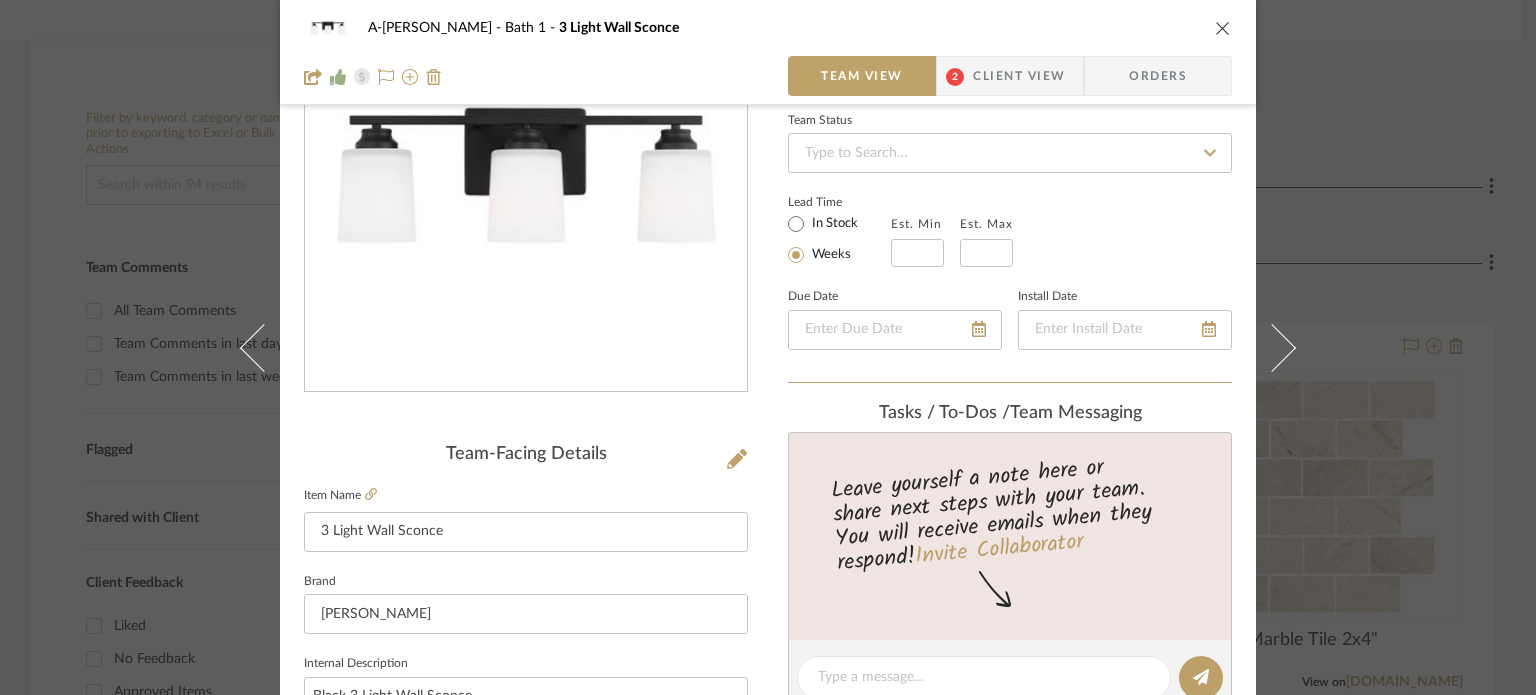 scroll, scrollTop: 948, scrollLeft: 0, axis: vertical 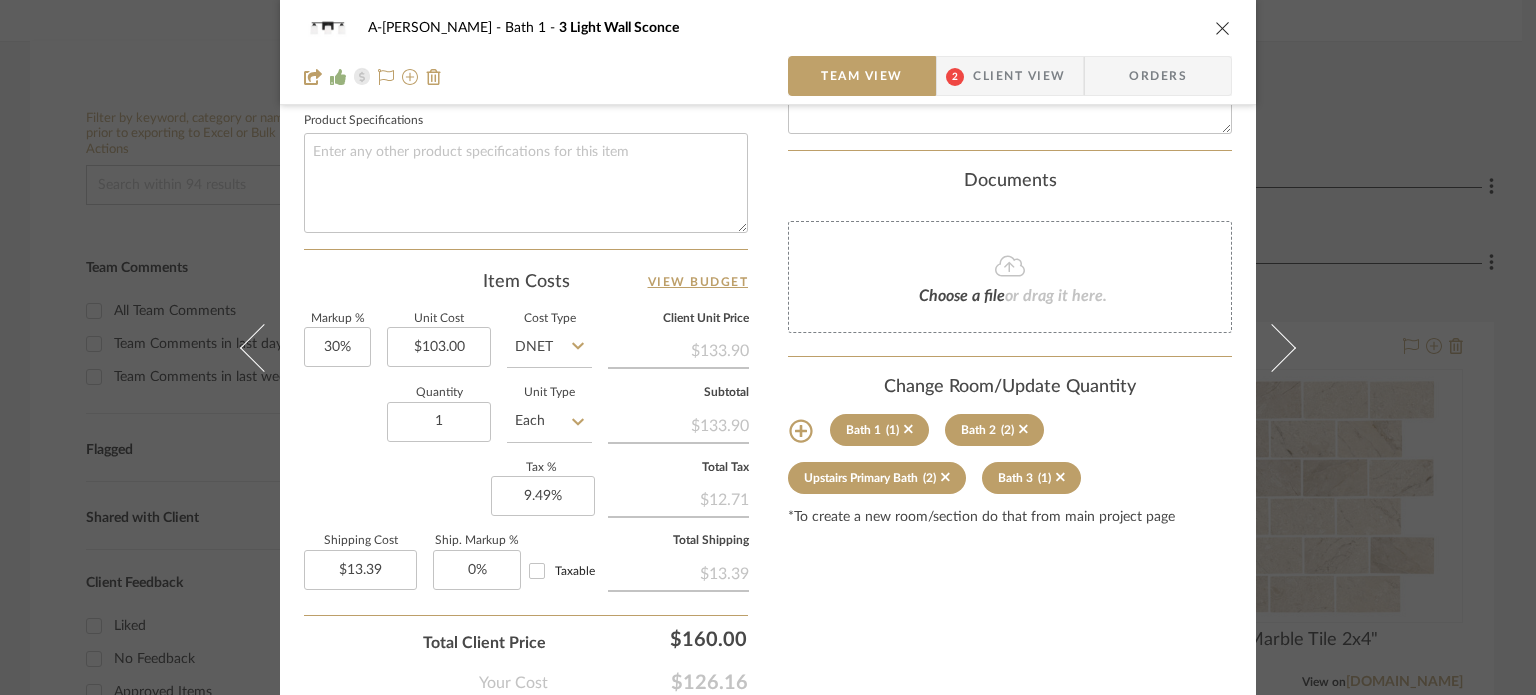 click on "Client View" at bounding box center (1019, 76) 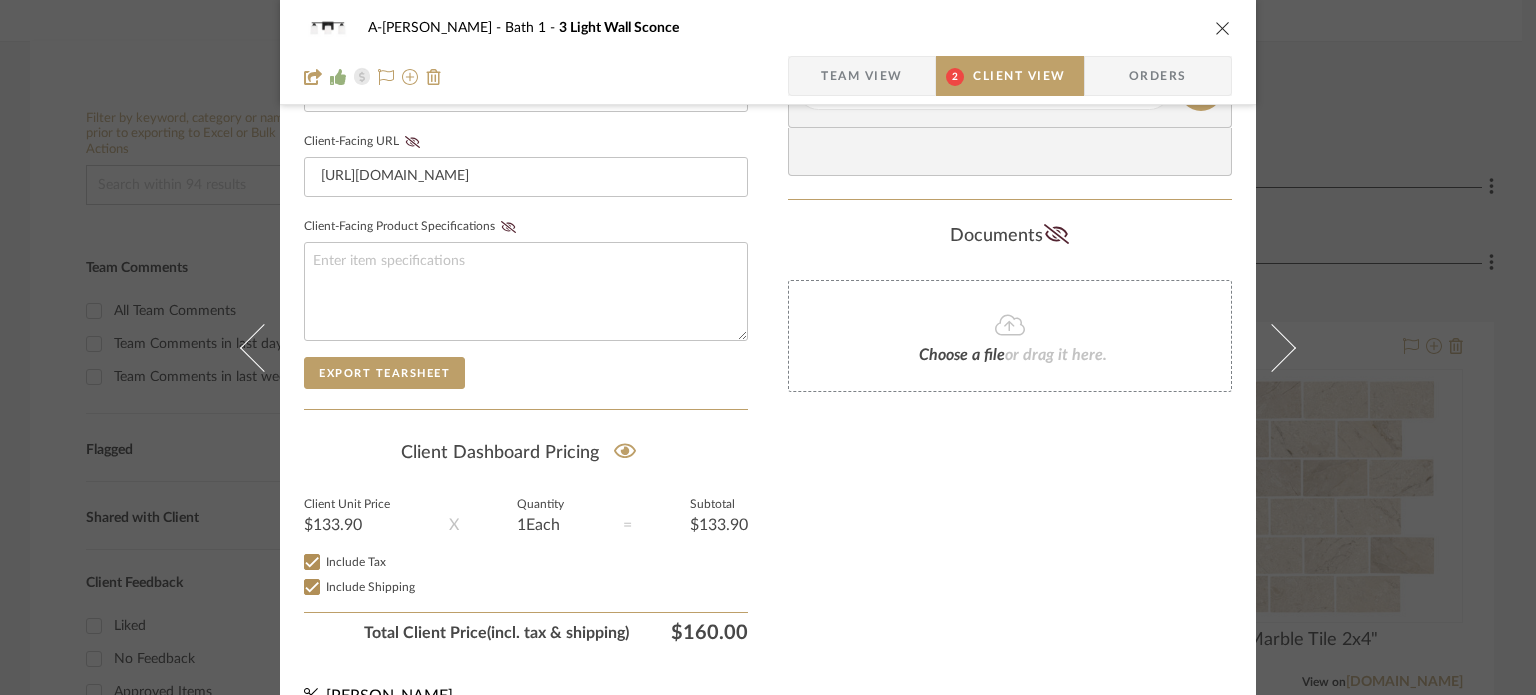 scroll, scrollTop: 236, scrollLeft: 0, axis: vertical 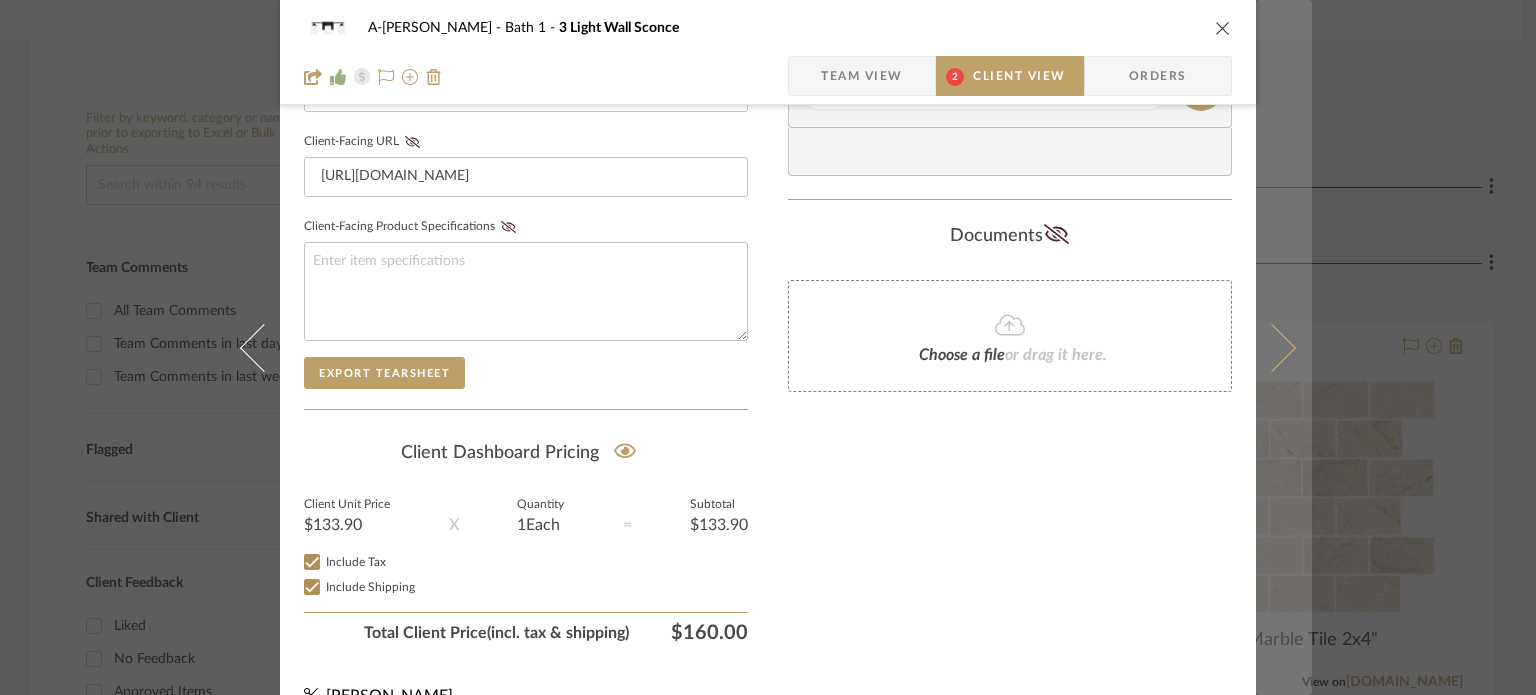 click at bounding box center (1272, 347) 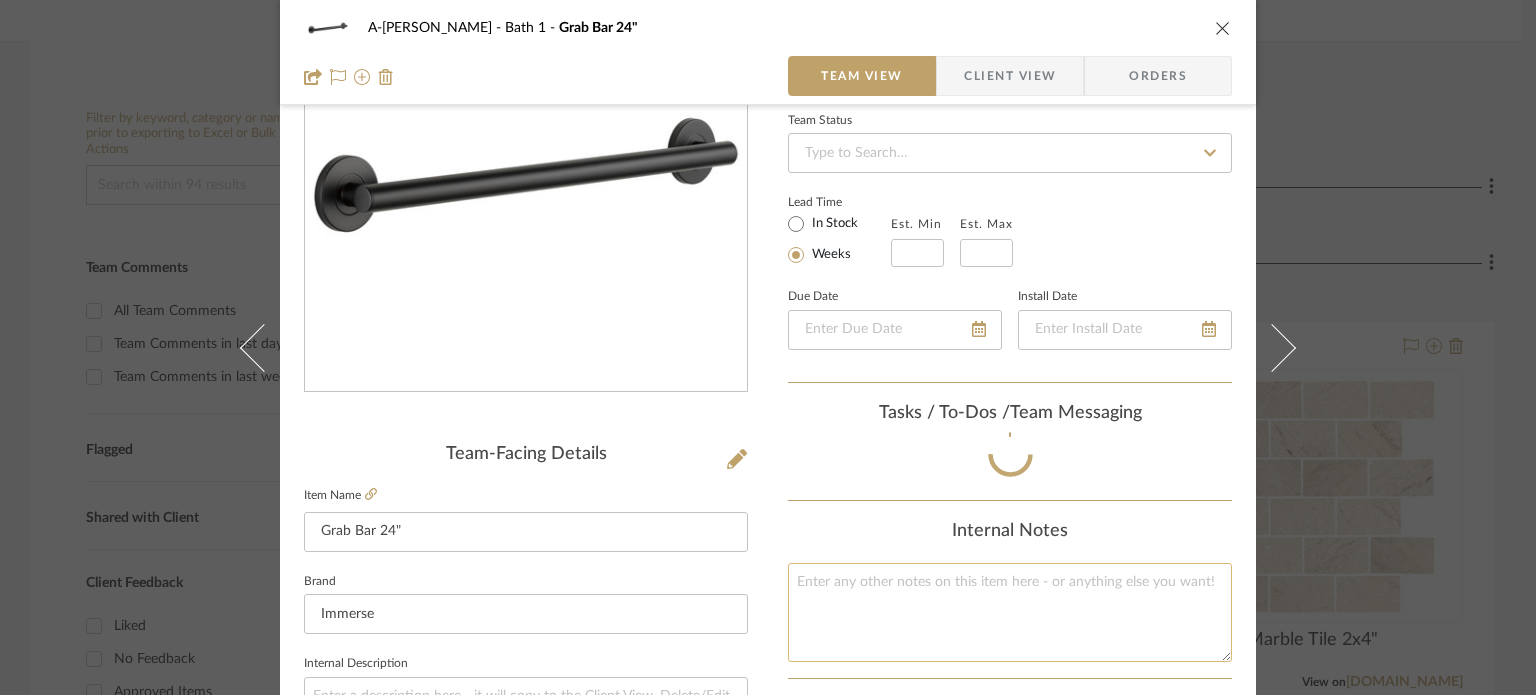 scroll, scrollTop: 948, scrollLeft: 0, axis: vertical 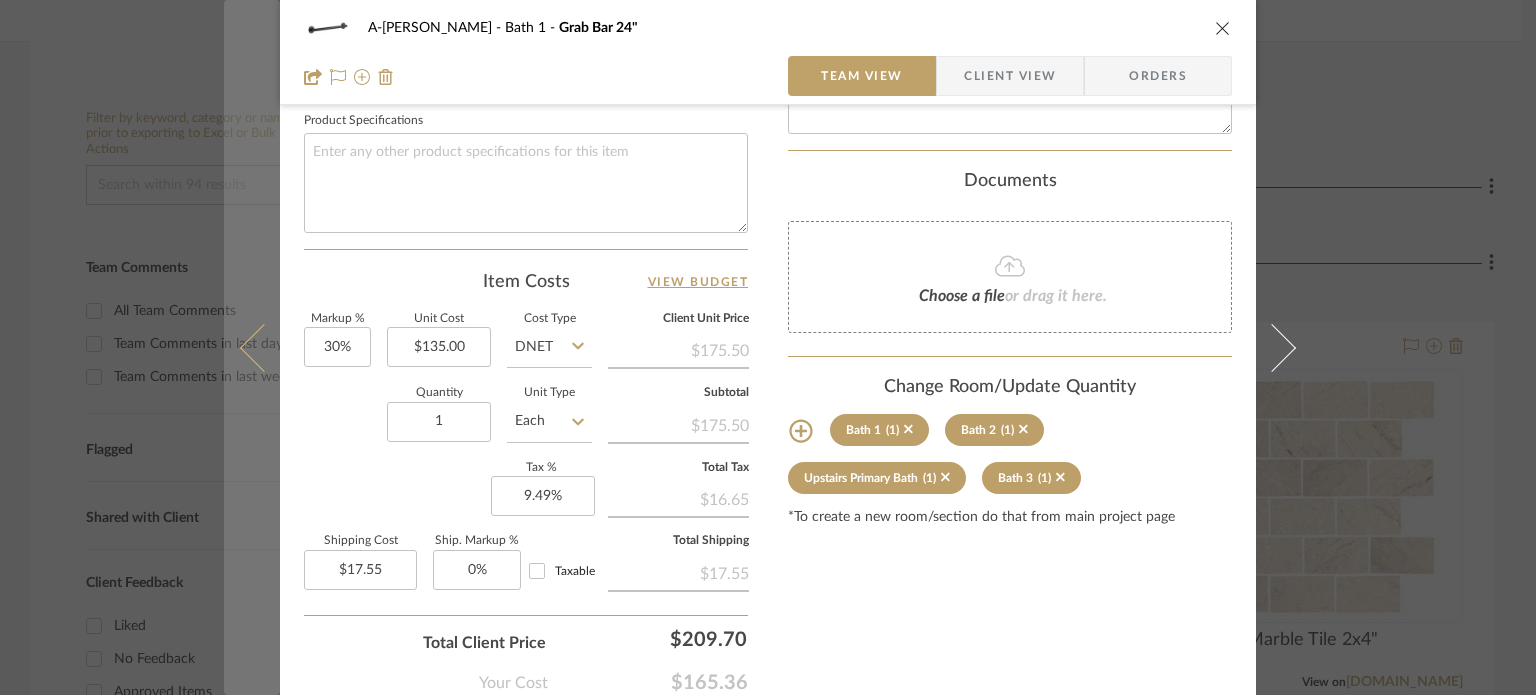 click at bounding box center (264, 347) 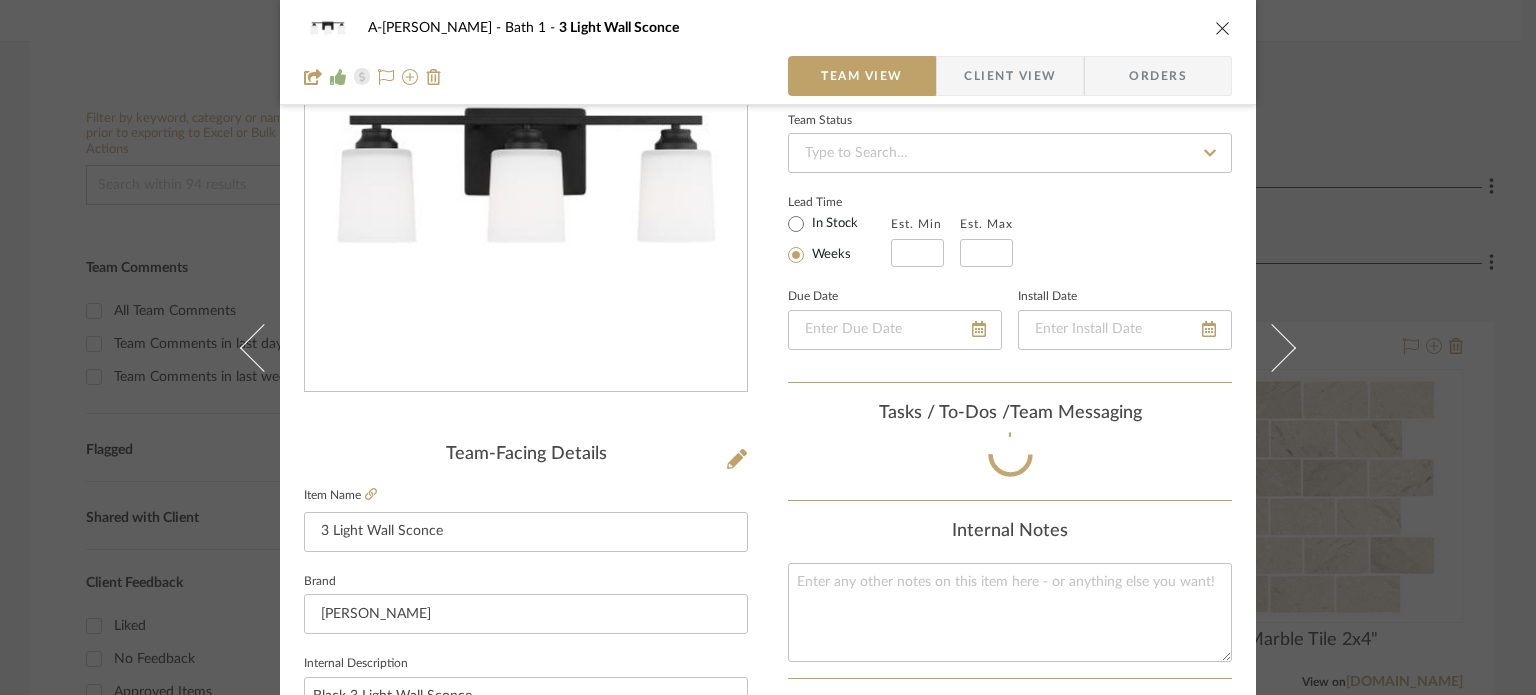 scroll, scrollTop: 948, scrollLeft: 0, axis: vertical 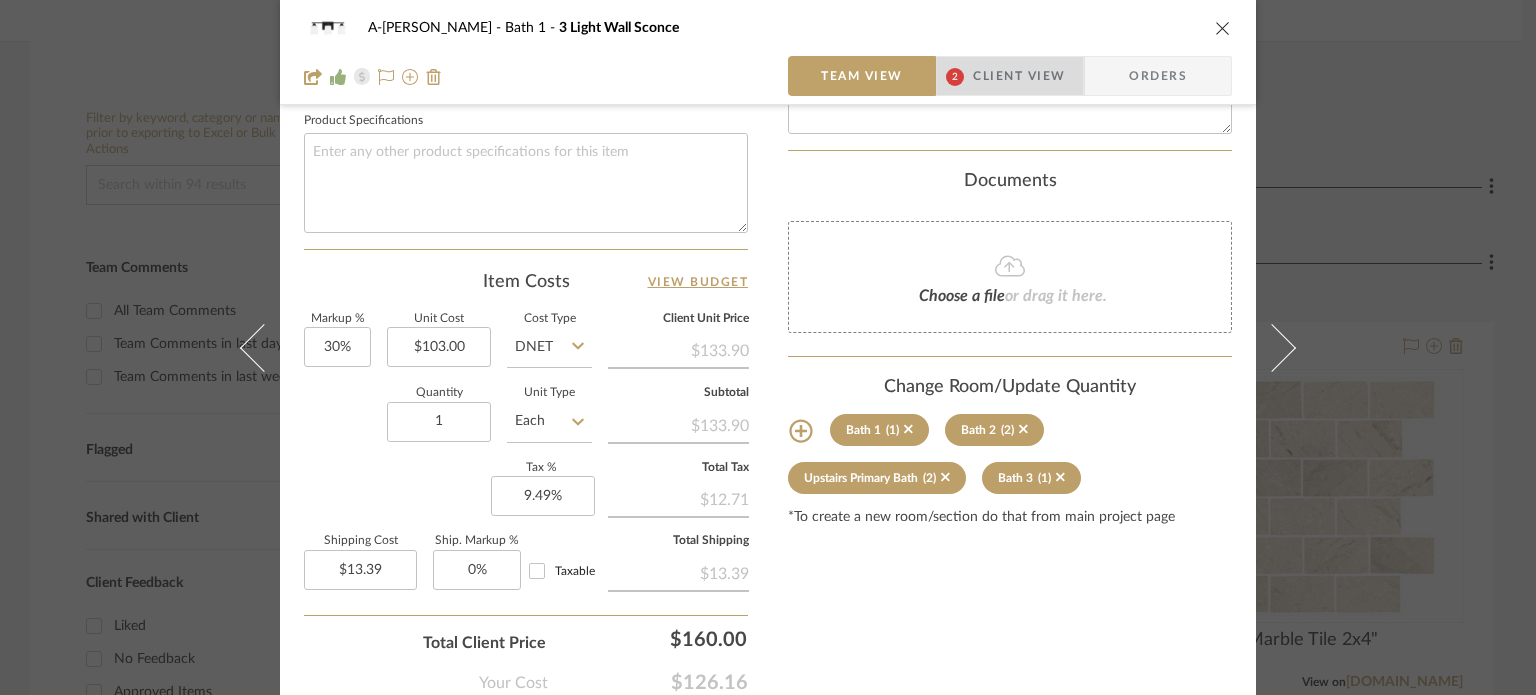 click on "Client View" at bounding box center (1019, 76) 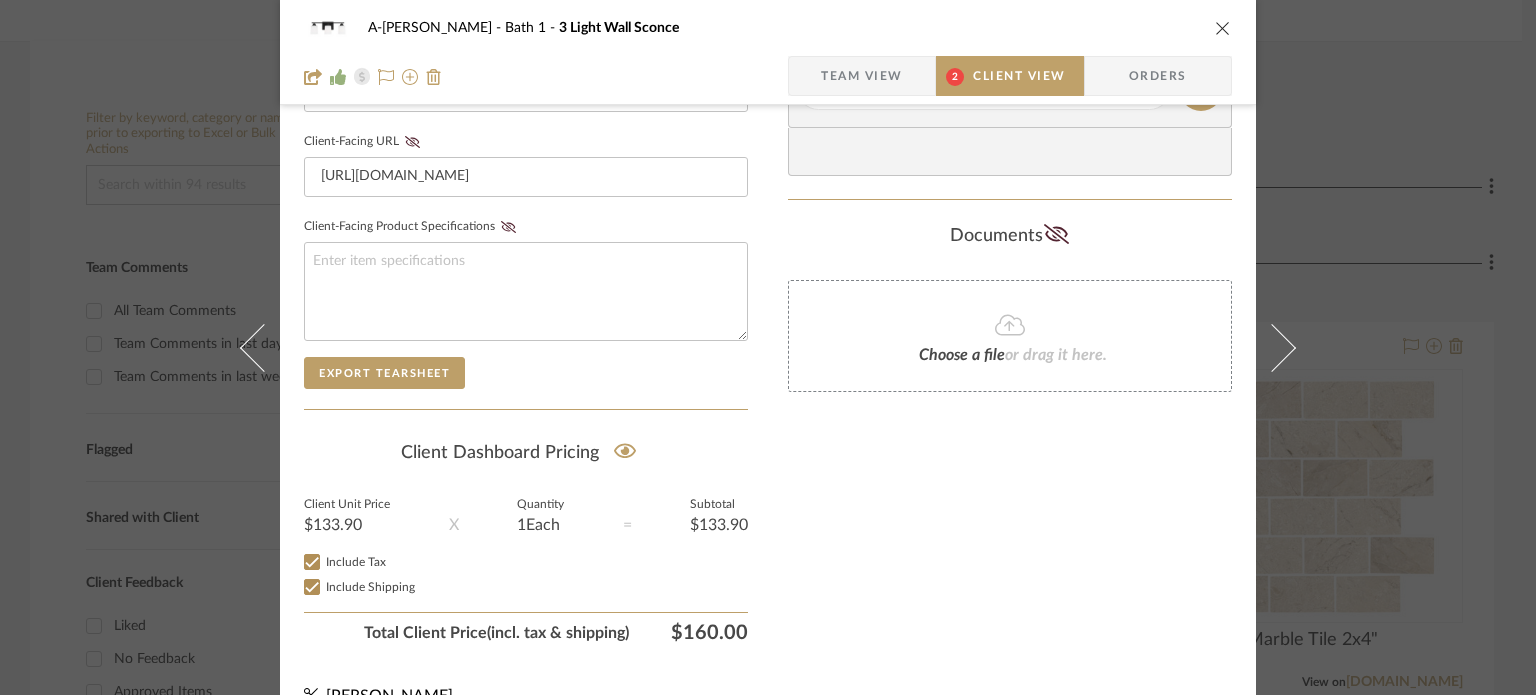 scroll, scrollTop: 236, scrollLeft: 0, axis: vertical 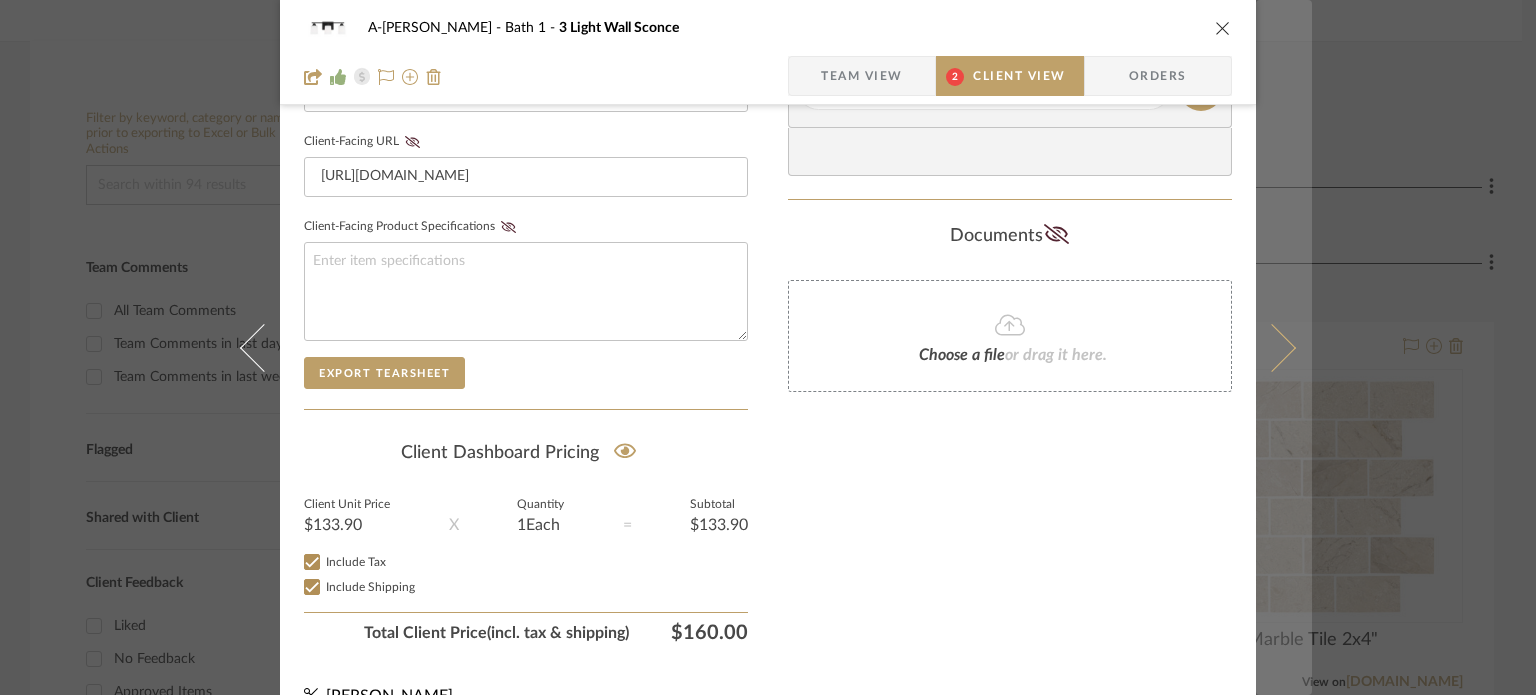 click at bounding box center [1272, 347] 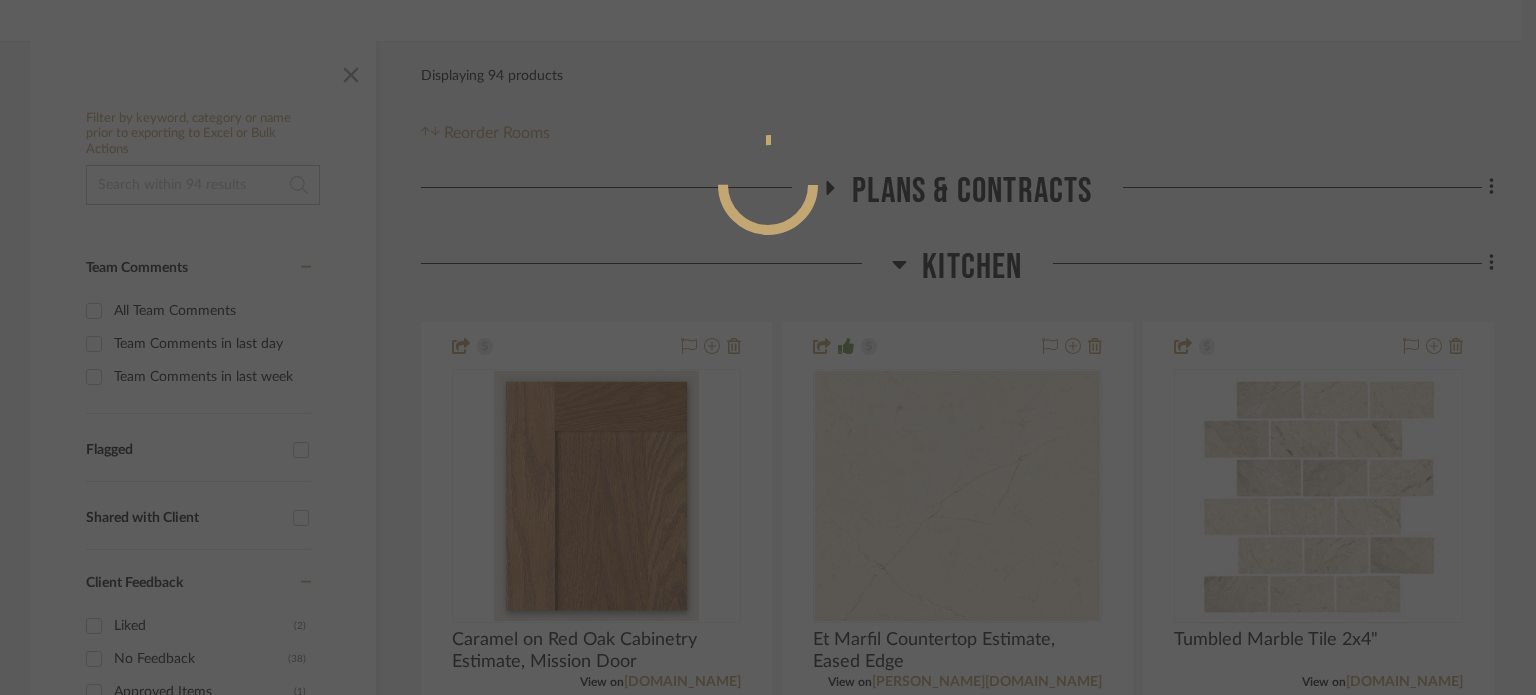 scroll, scrollTop: 948, scrollLeft: 0, axis: vertical 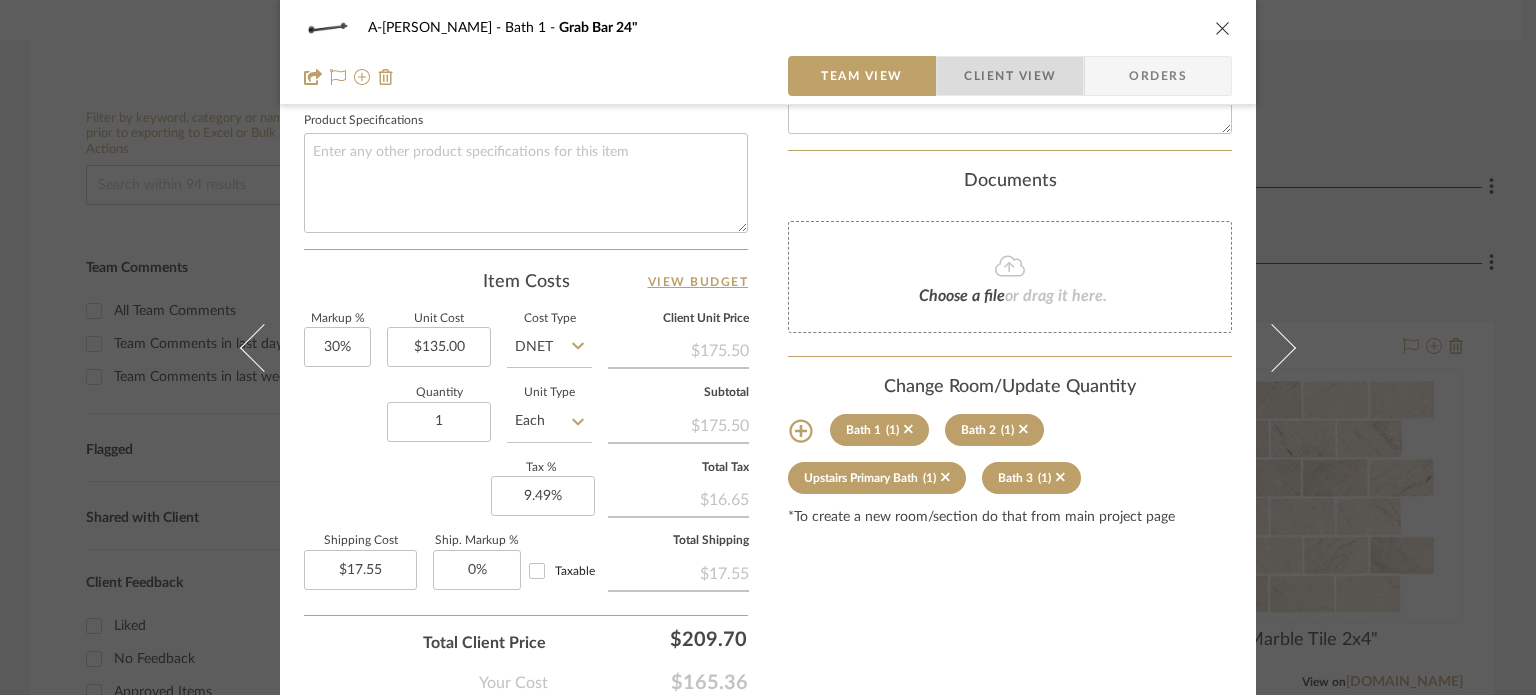 click on "Client View" at bounding box center [1010, 76] 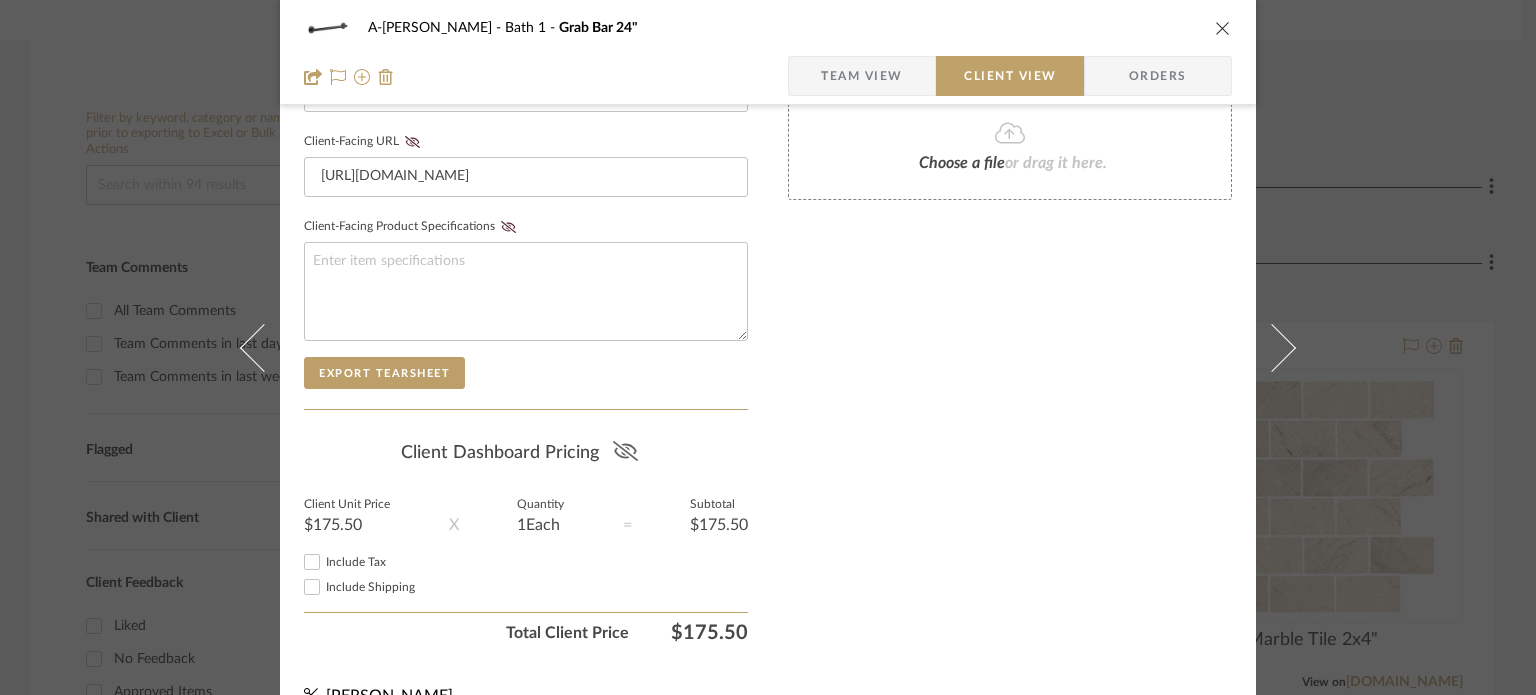click 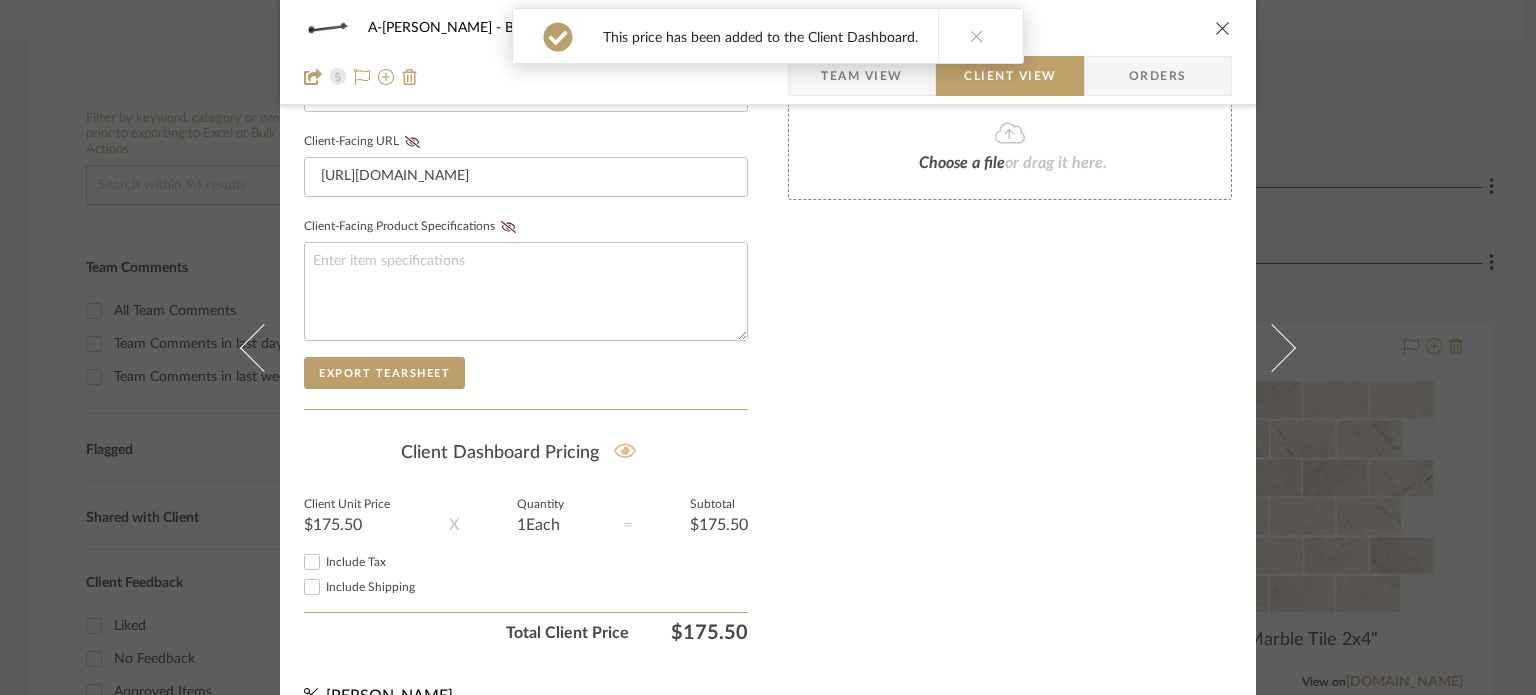 type 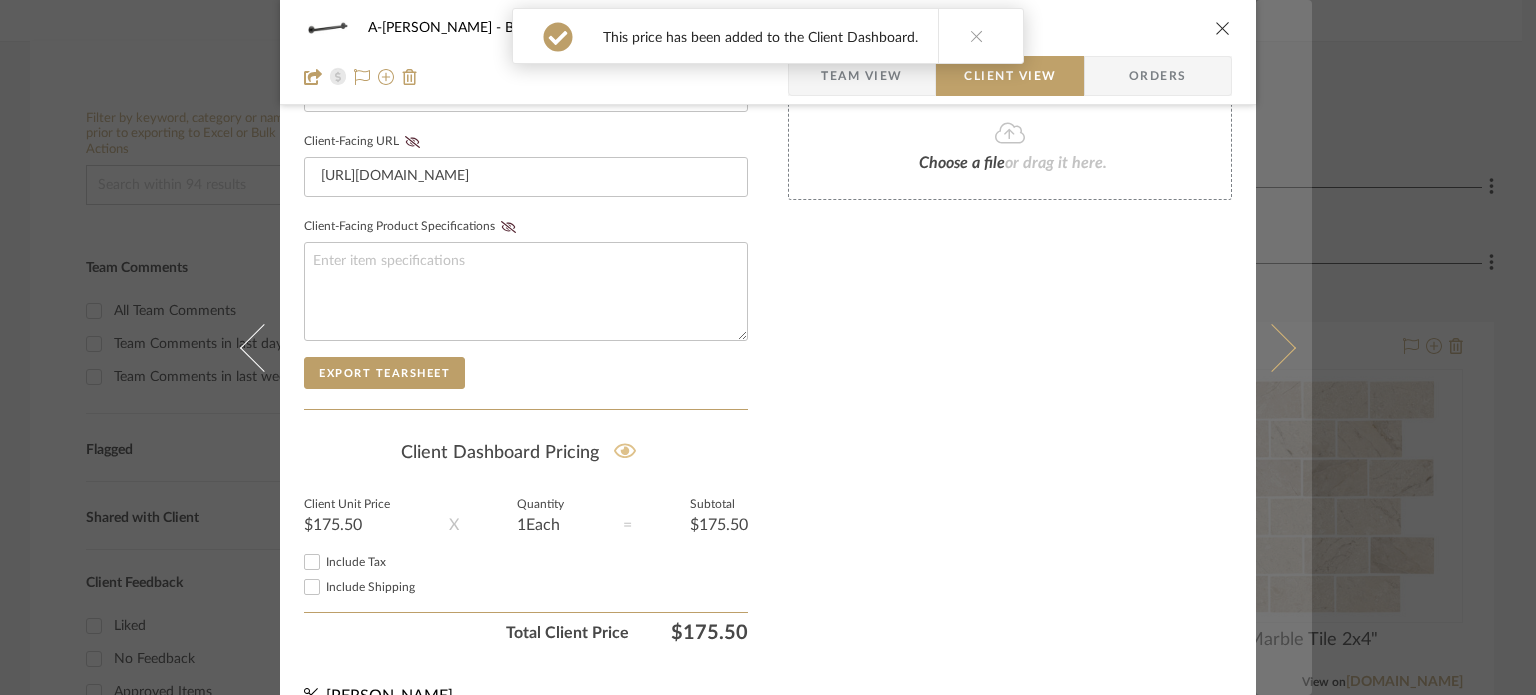 click at bounding box center [1272, 347] 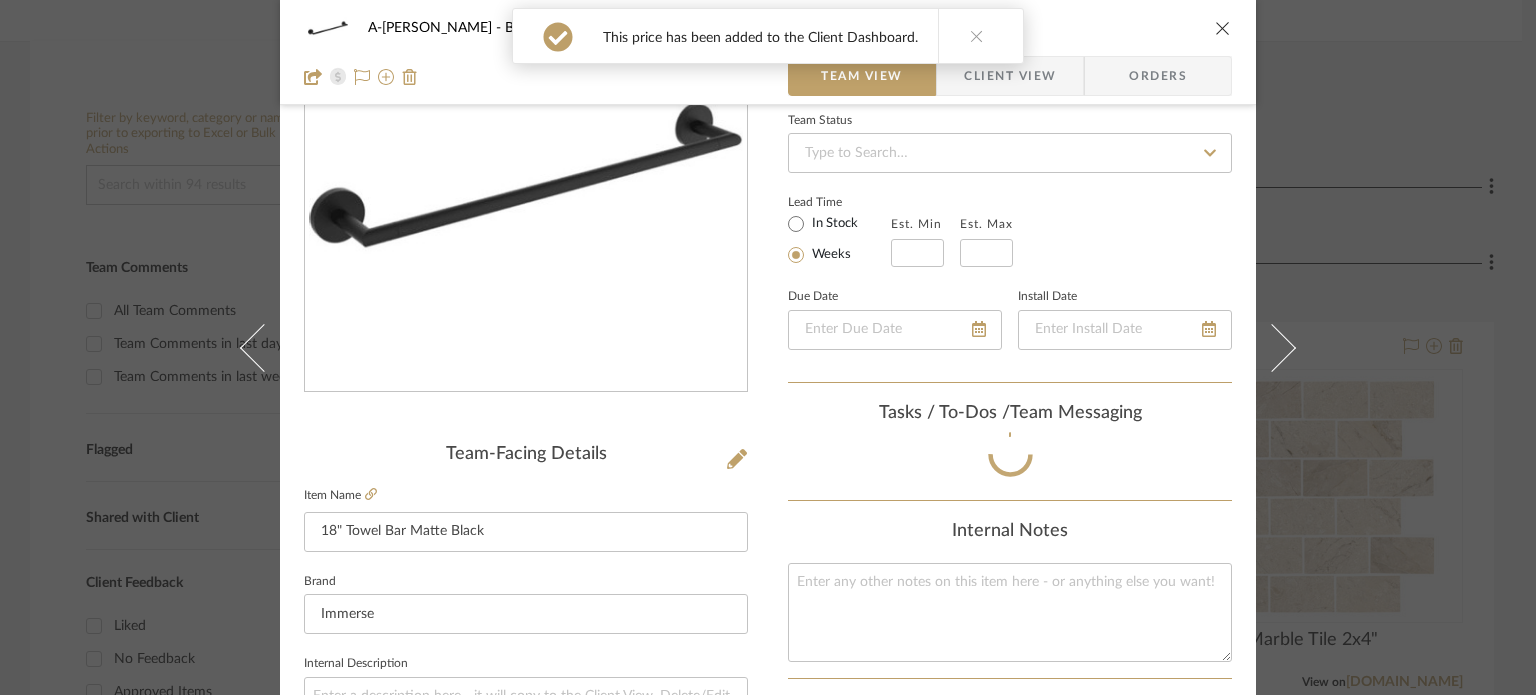 scroll, scrollTop: 948, scrollLeft: 0, axis: vertical 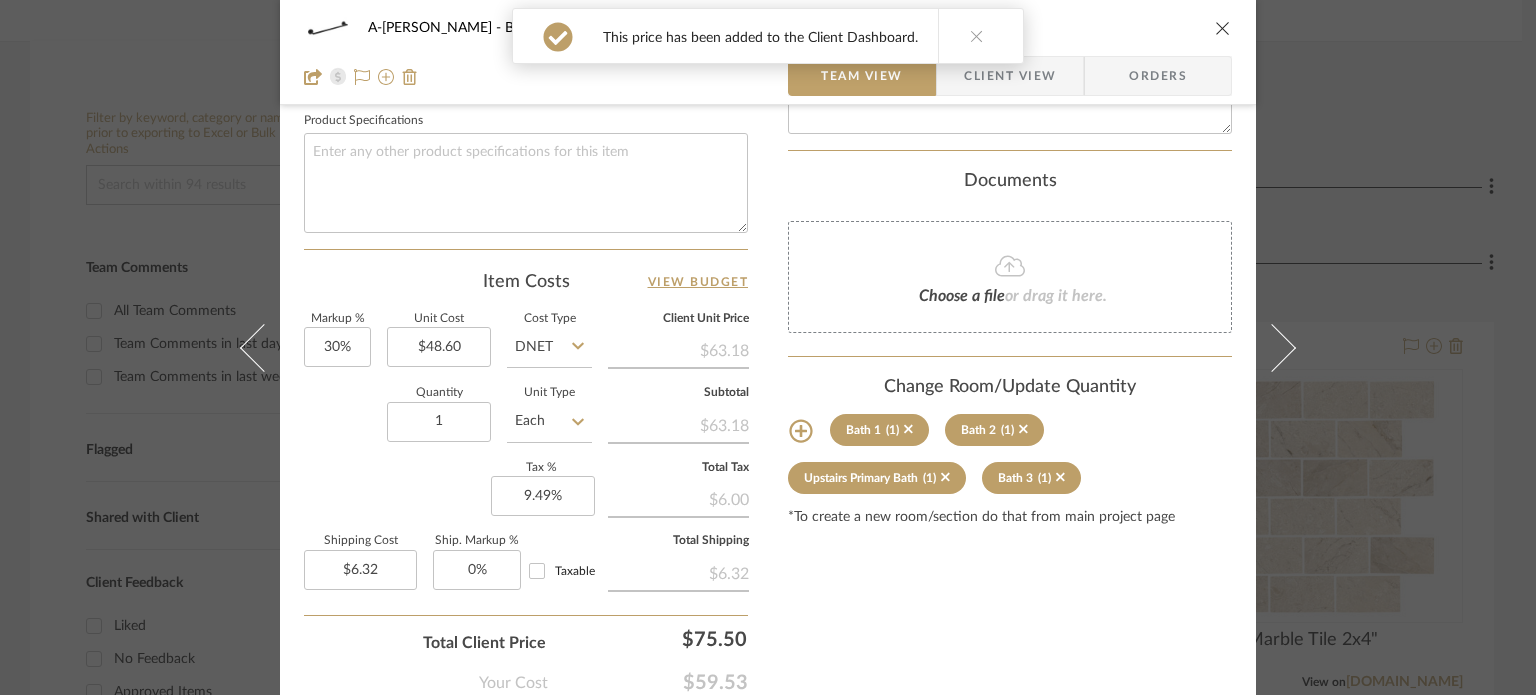 click on "A-[PERSON_NAME] Bath 1 18" Towel Bar Matte Black Team View Client View Orders" at bounding box center [768, 52] 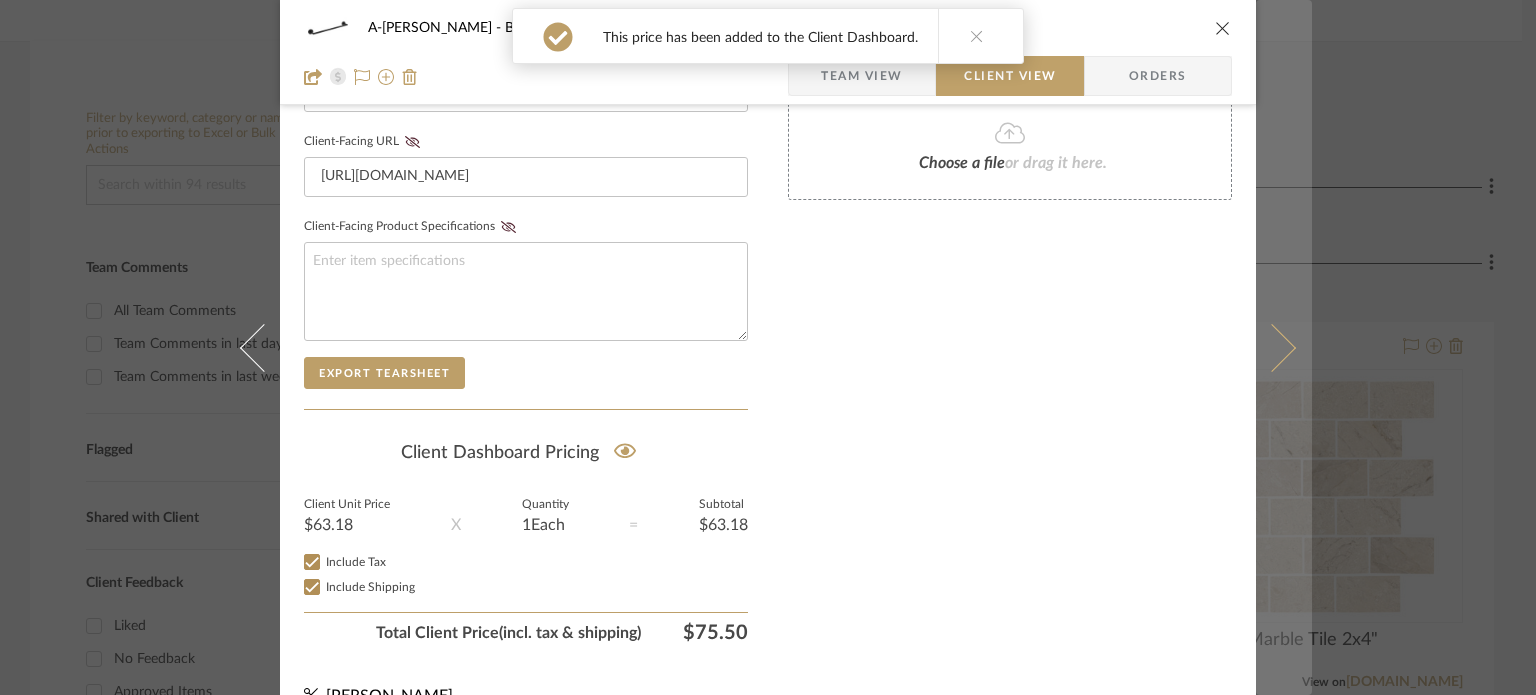 click at bounding box center [1272, 347] 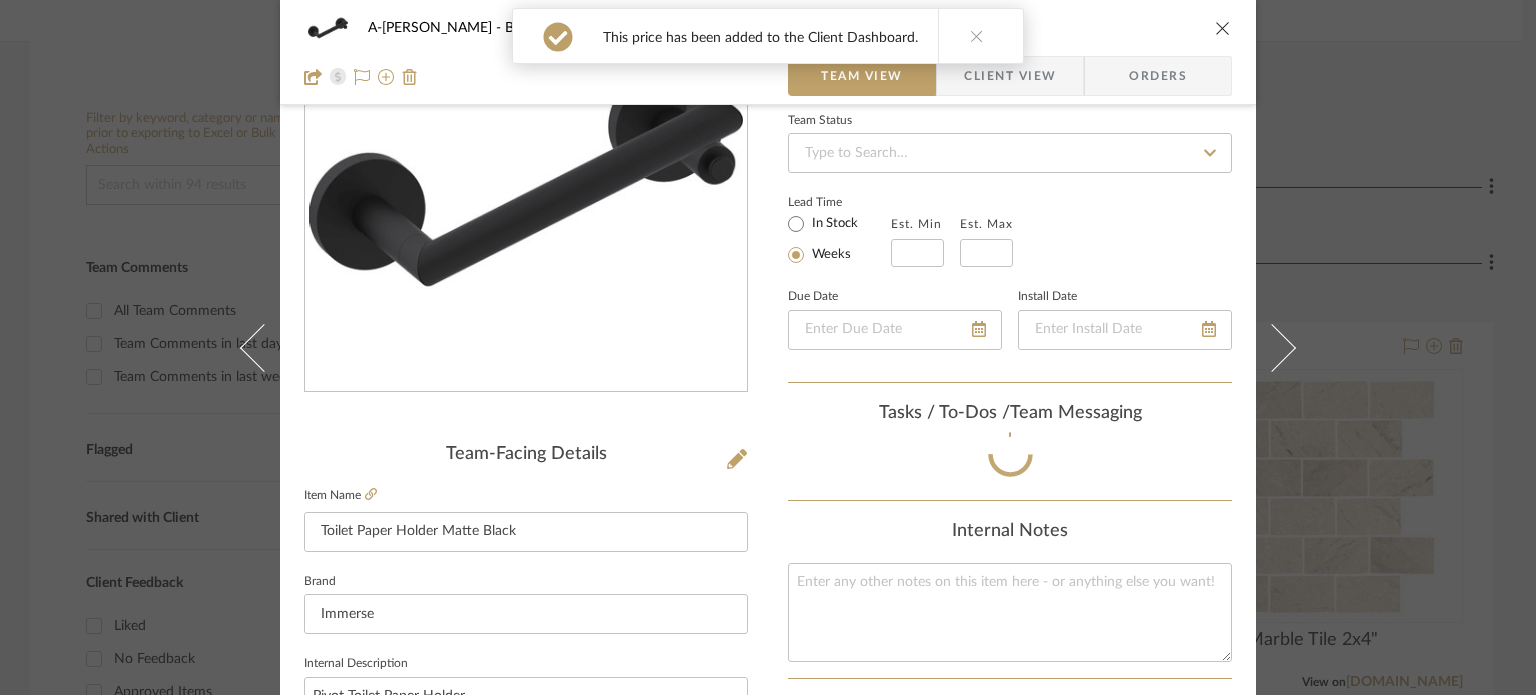 scroll, scrollTop: 948, scrollLeft: 0, axis: vertical 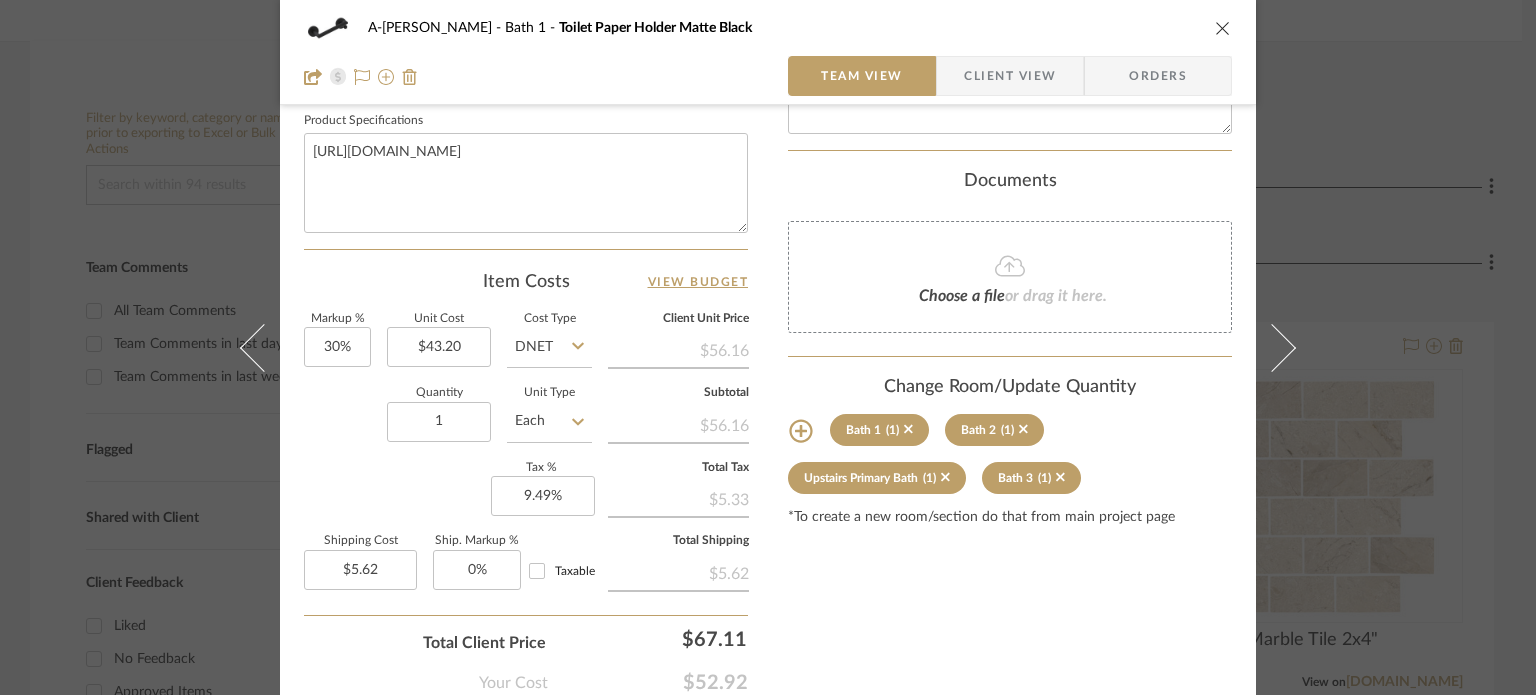 click on "Client View" at bounding box center [1010, 76] 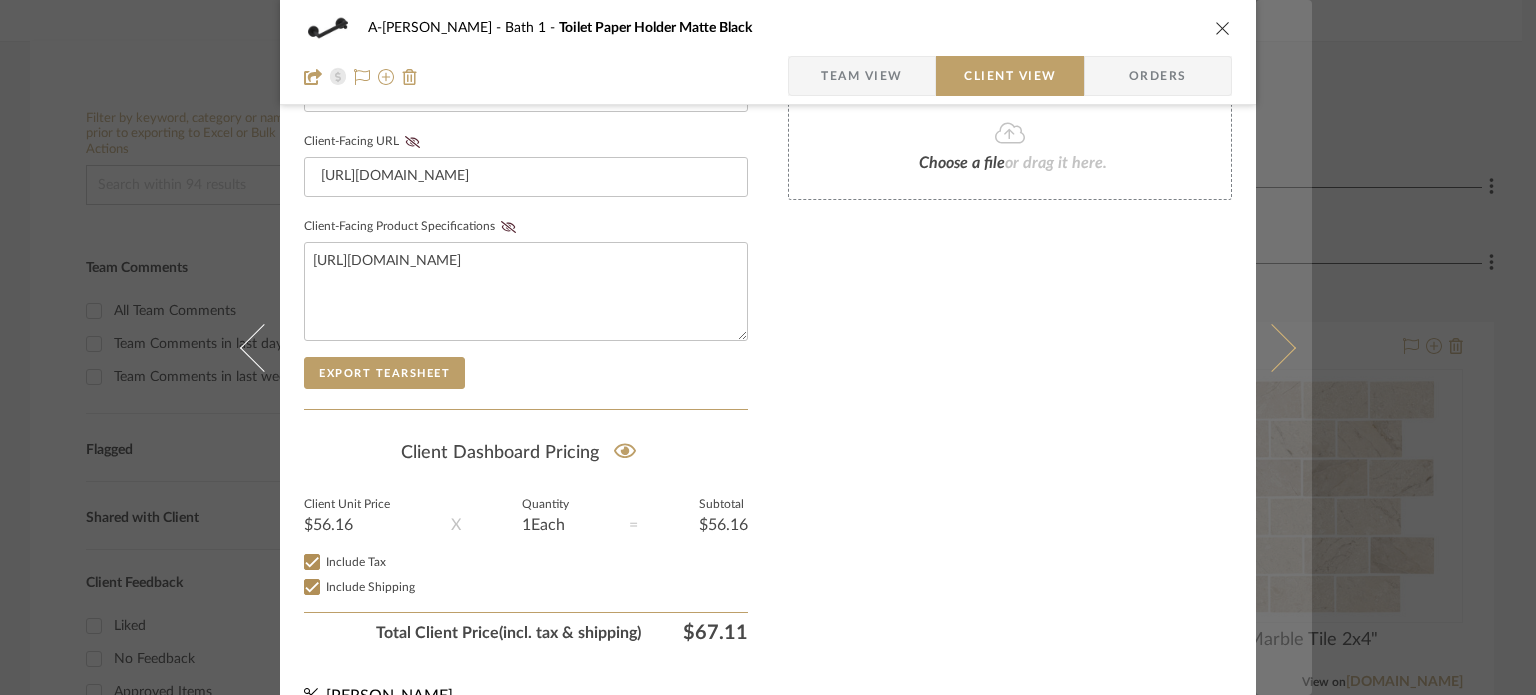 click at bounding box center [1272, 347] 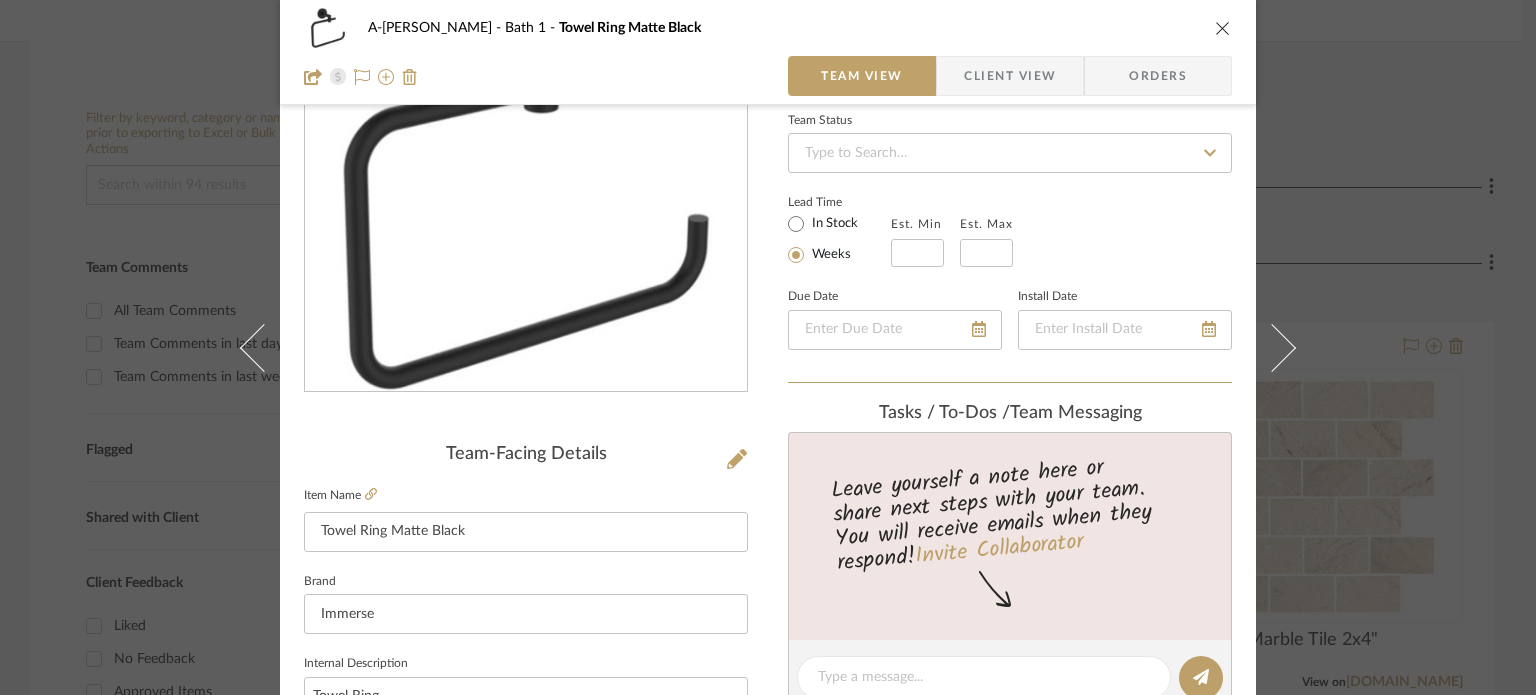 scroll, scrollTop: 948, scrollLeft: 0, axis: vertical 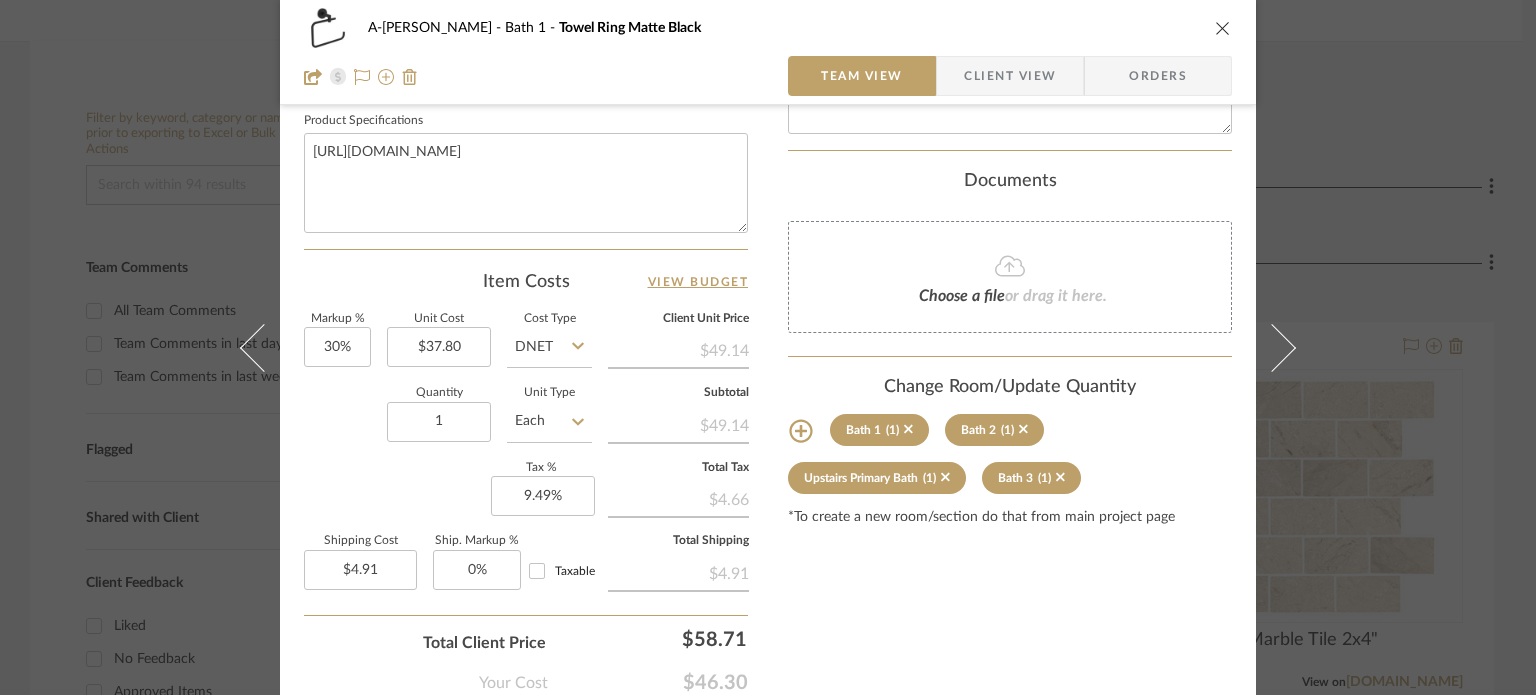 click on "Client View" at bounding box center (1010, 76) 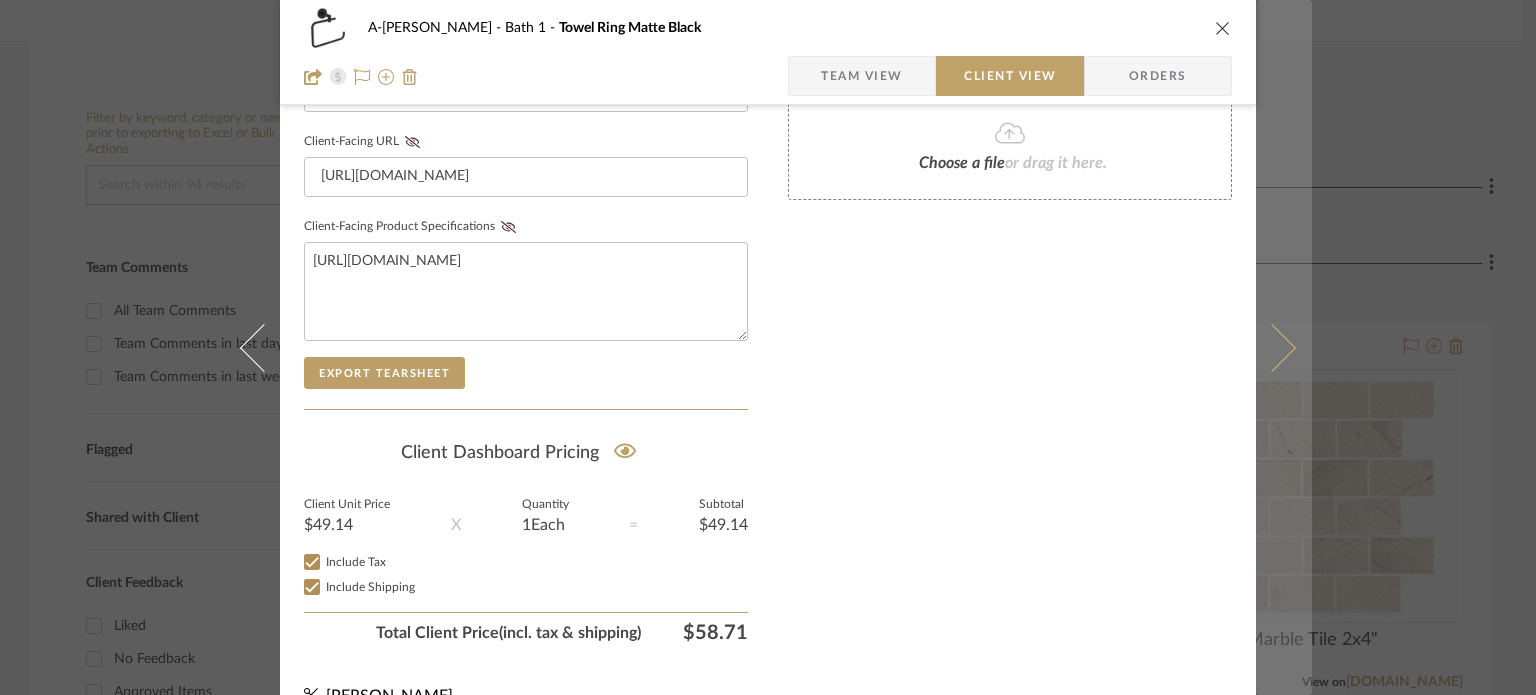 click at bounding box center [1284, 347] 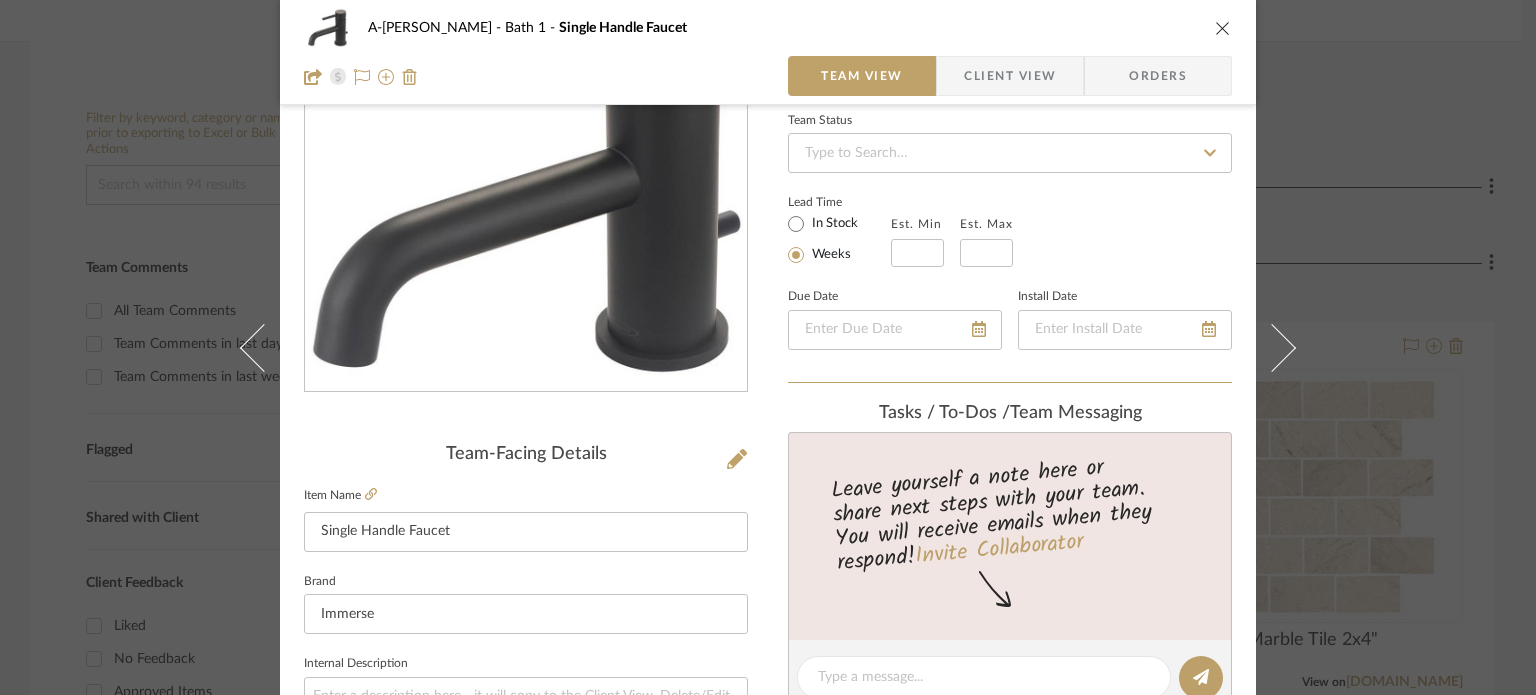 scroll, scrollTop: 948, scrollLeft: 0, axis: vertical 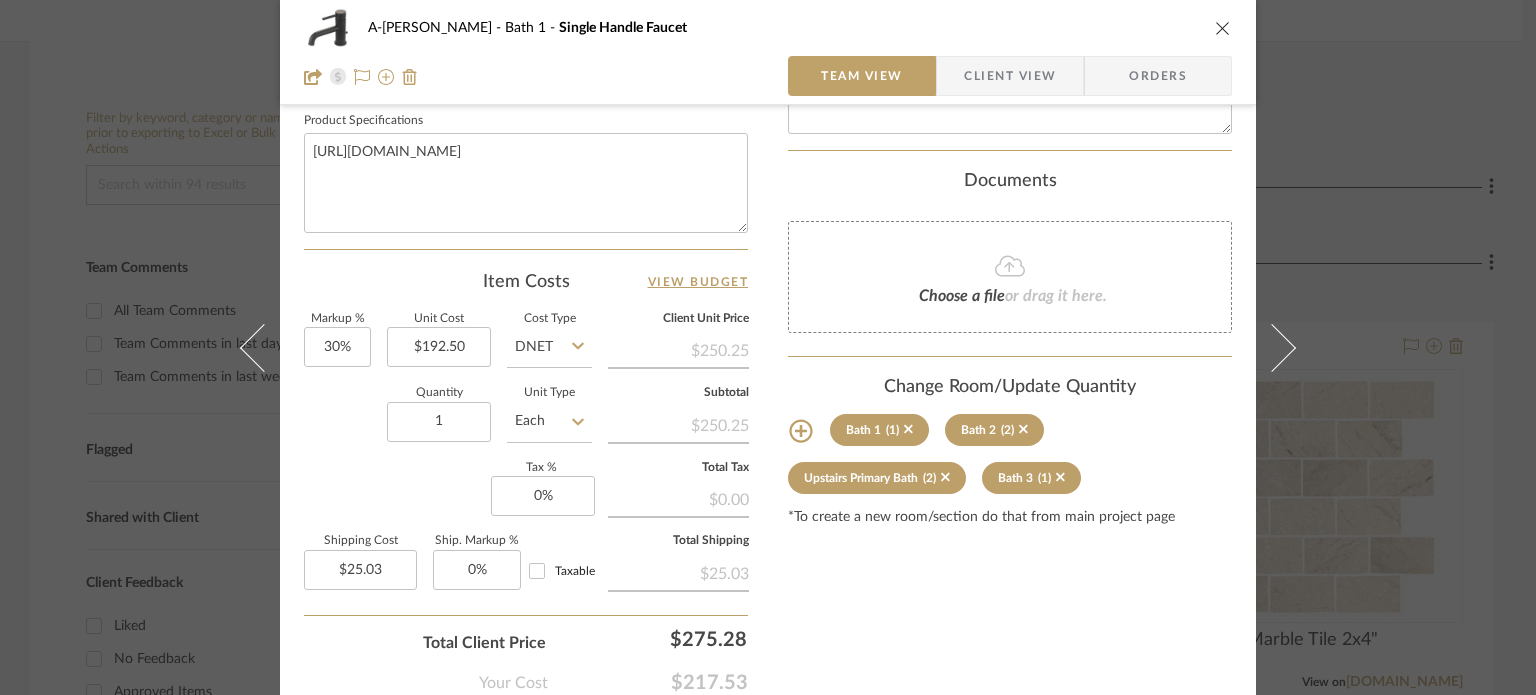 click on "Client View" at bounding box center (1010, 76) 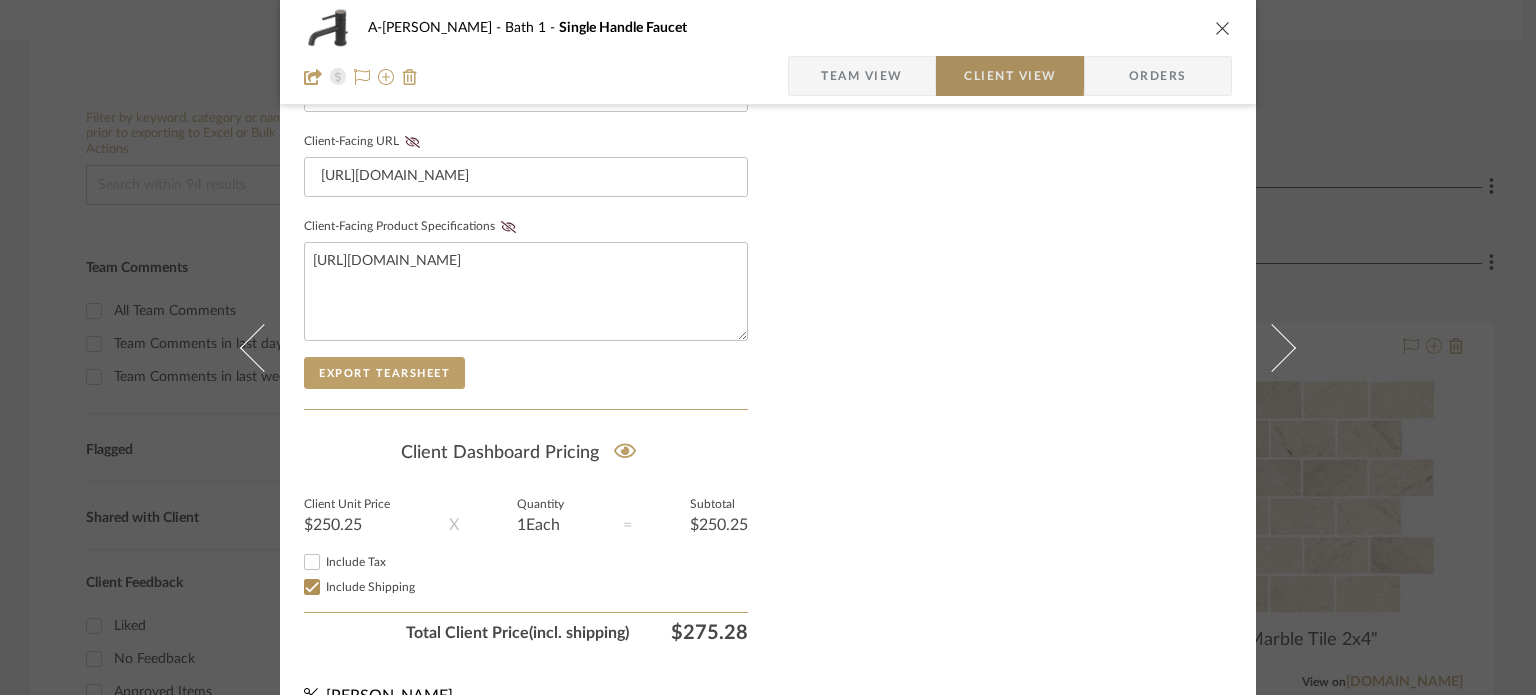 type 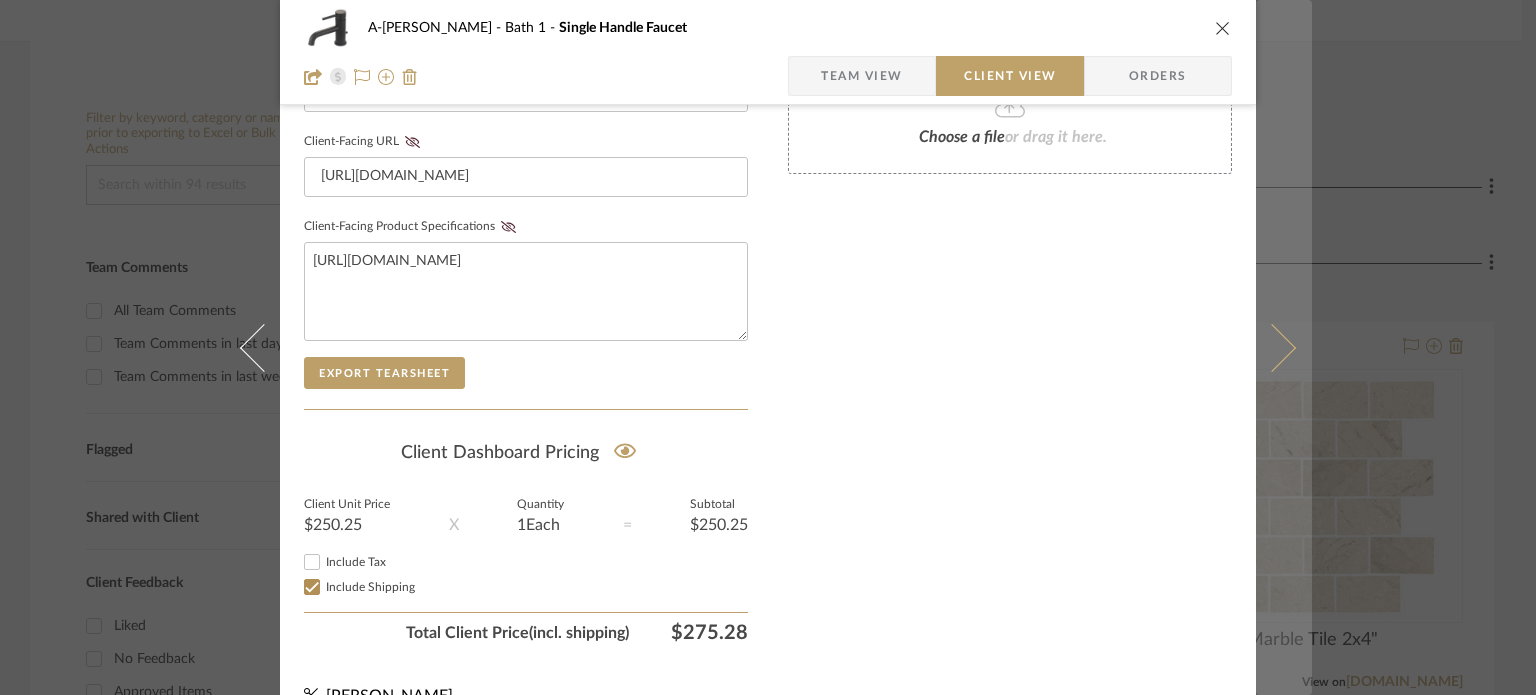 click at bounding box center [1272, 347] 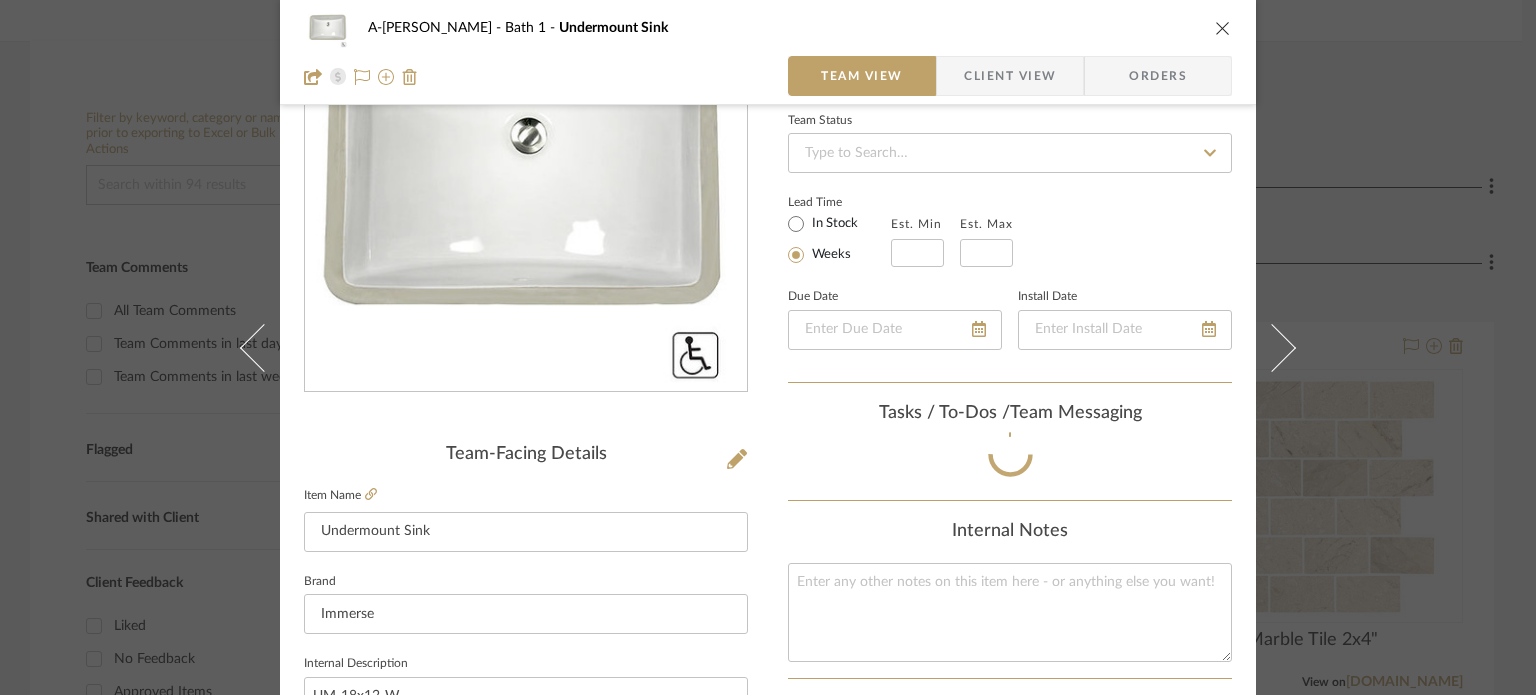 scroll, scrollTop: 948, scrollLeft: 0, axis: vertical 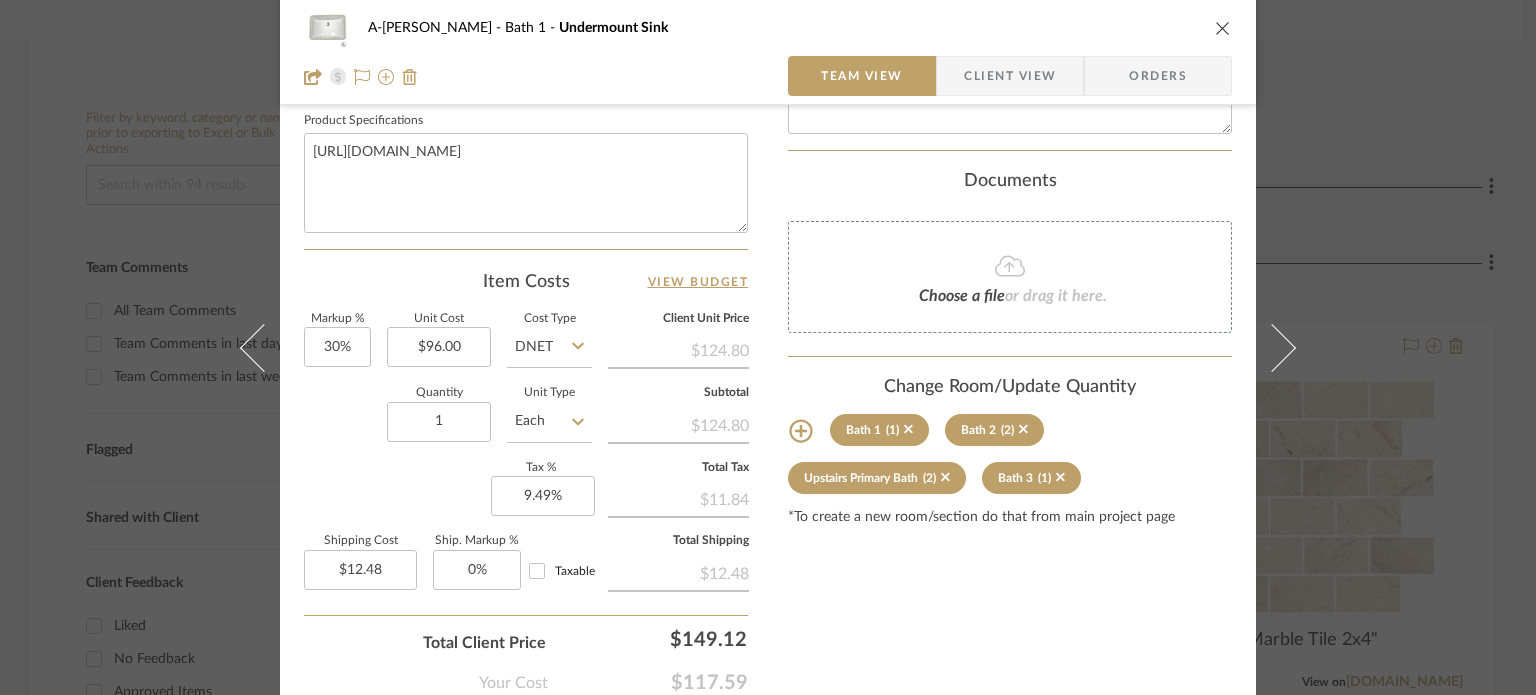 click on "Client View" at bounding box center (1010, 76) 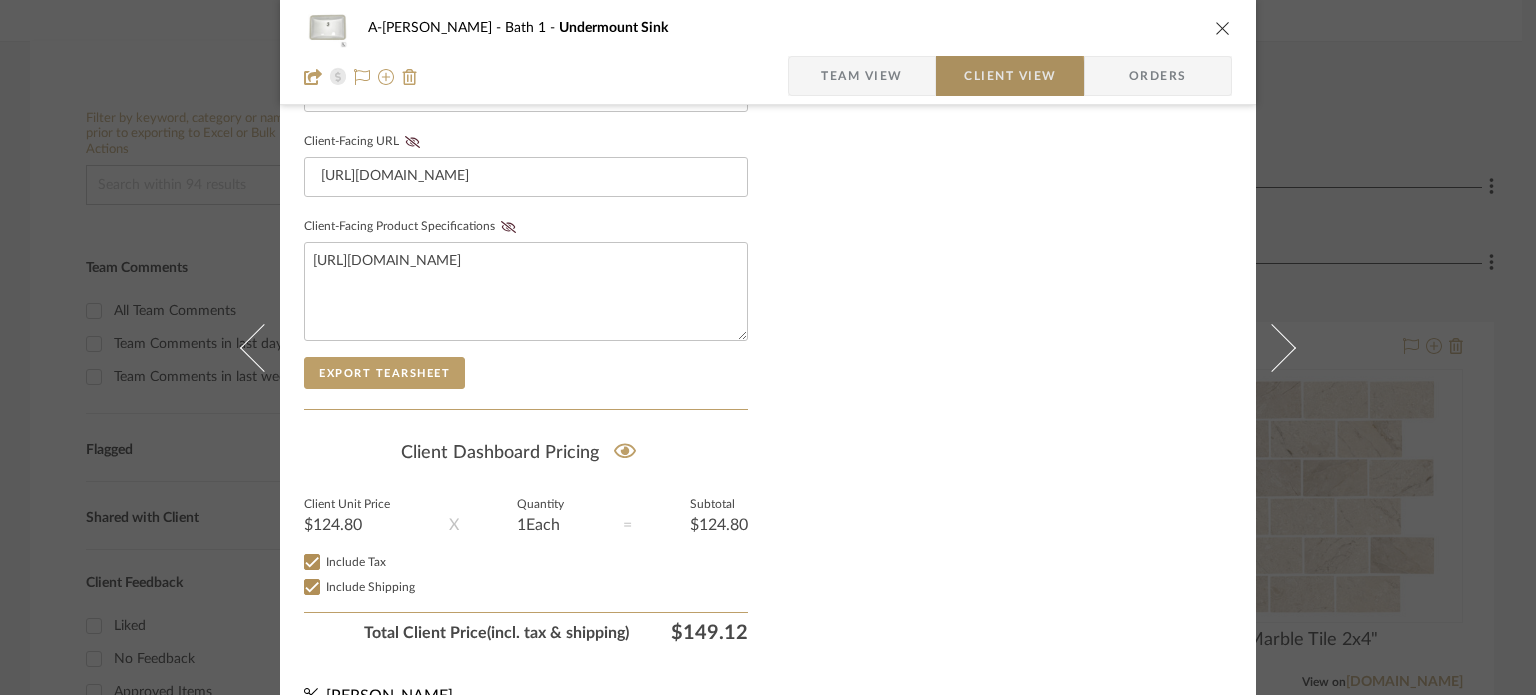 type 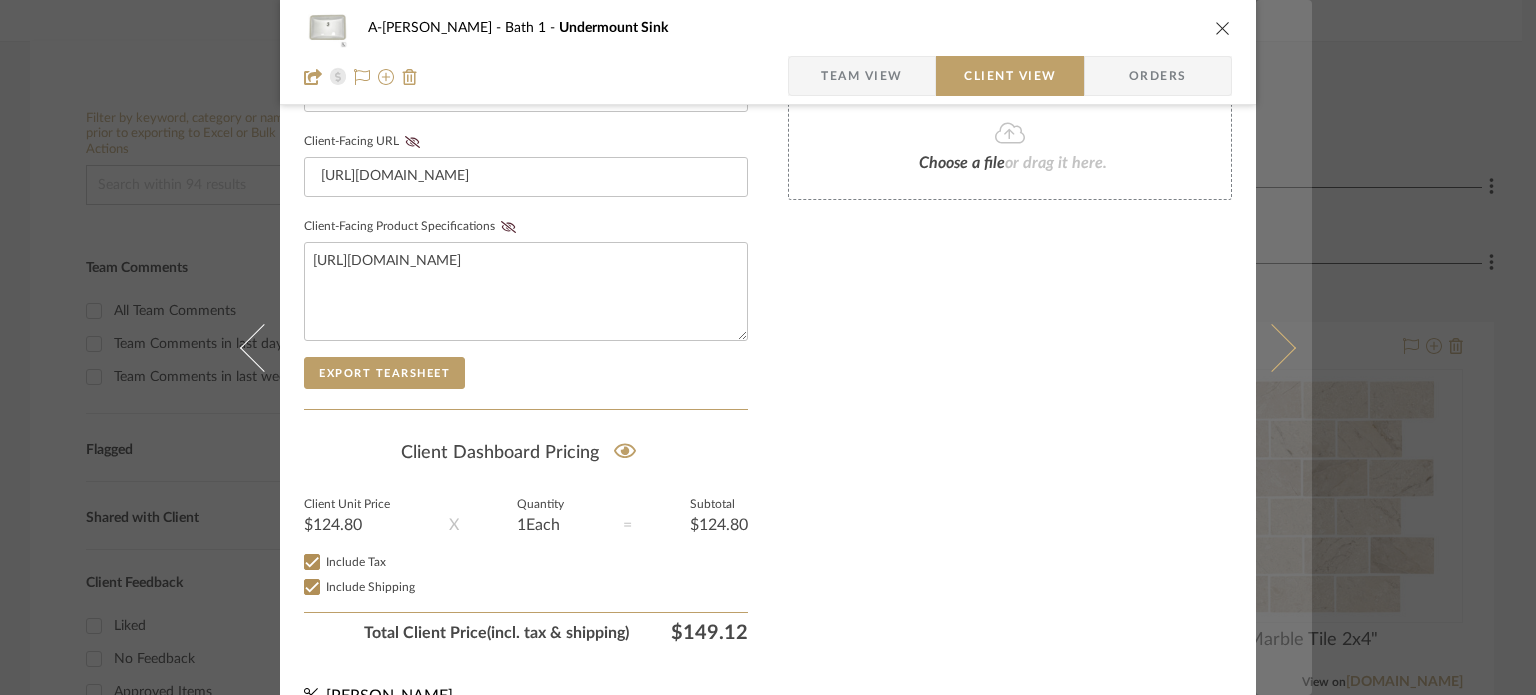 click at bounding box center [1284, 347] 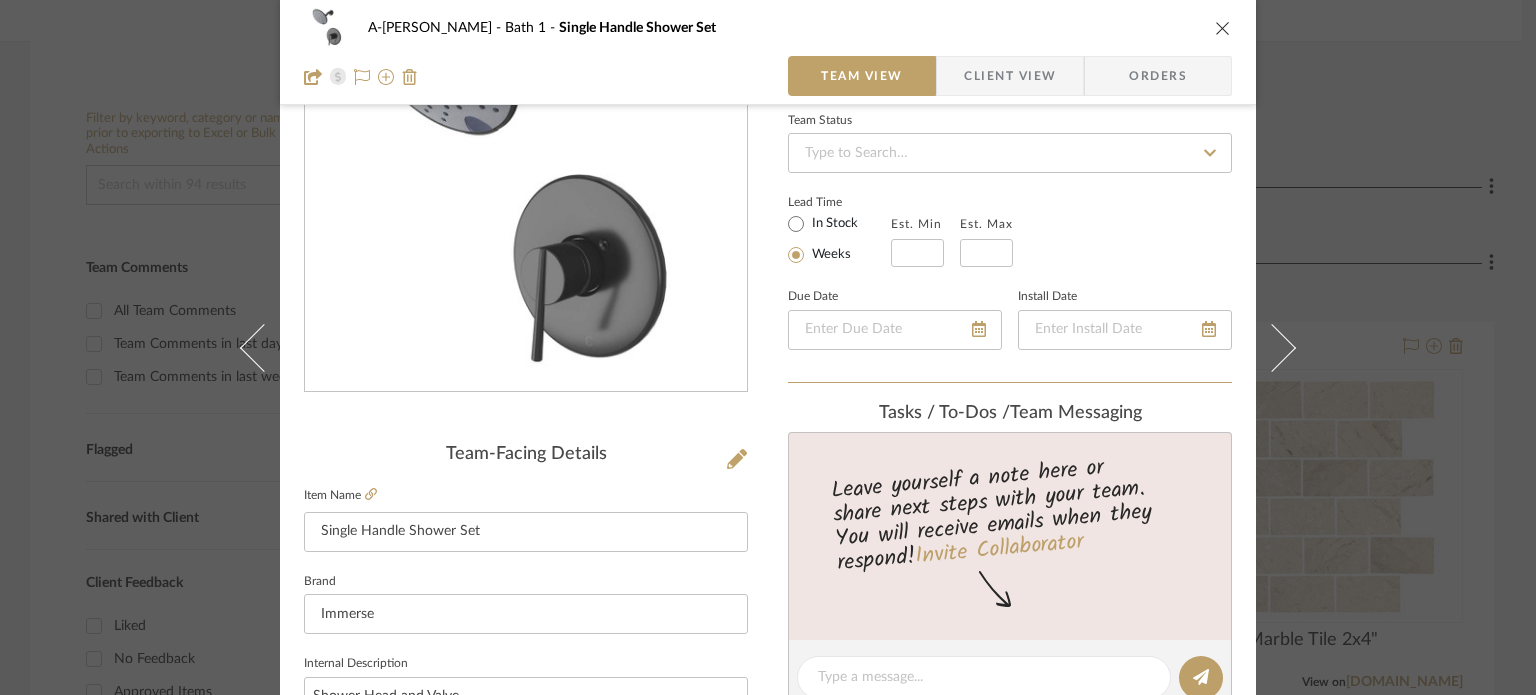 scroll, scrollTop: 948, scrollLeft: 0, axis: vertical 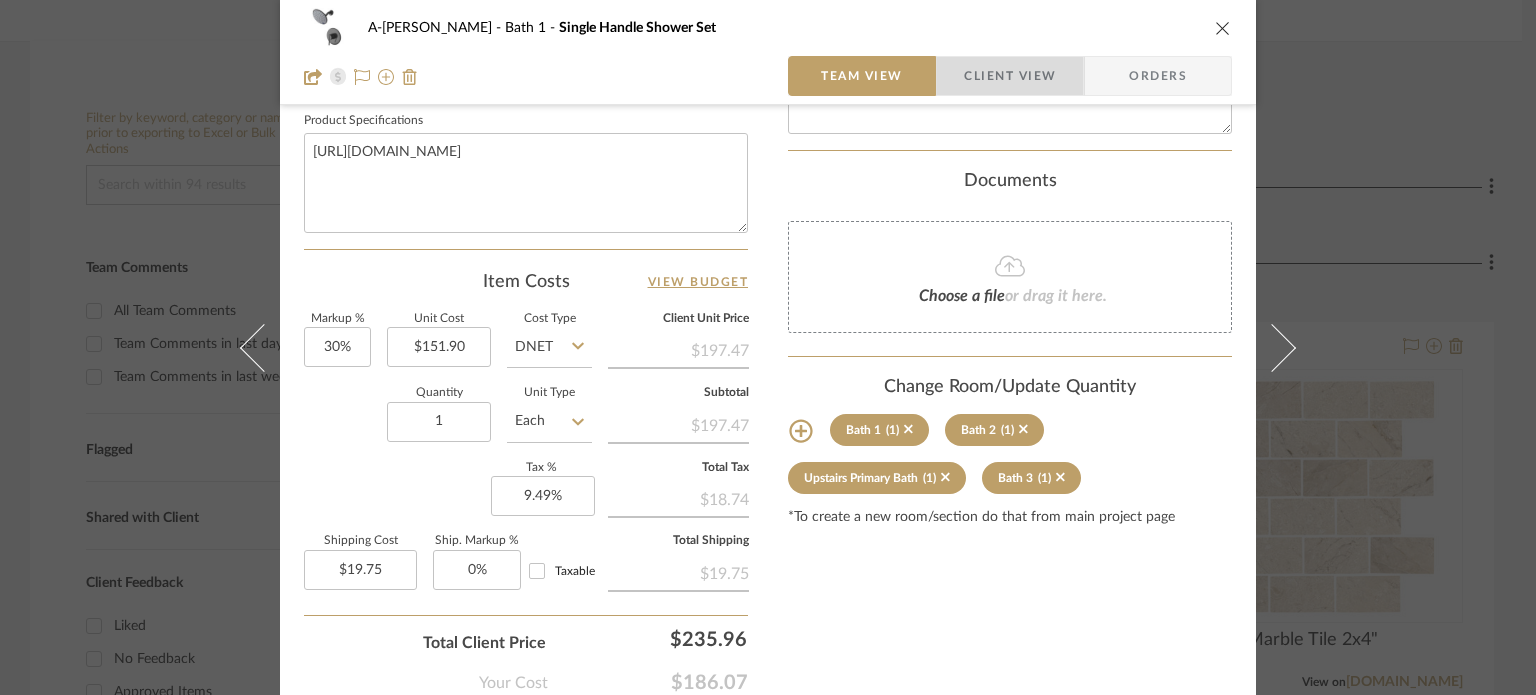 click on "Client View" at bounding box center (1010, 76) 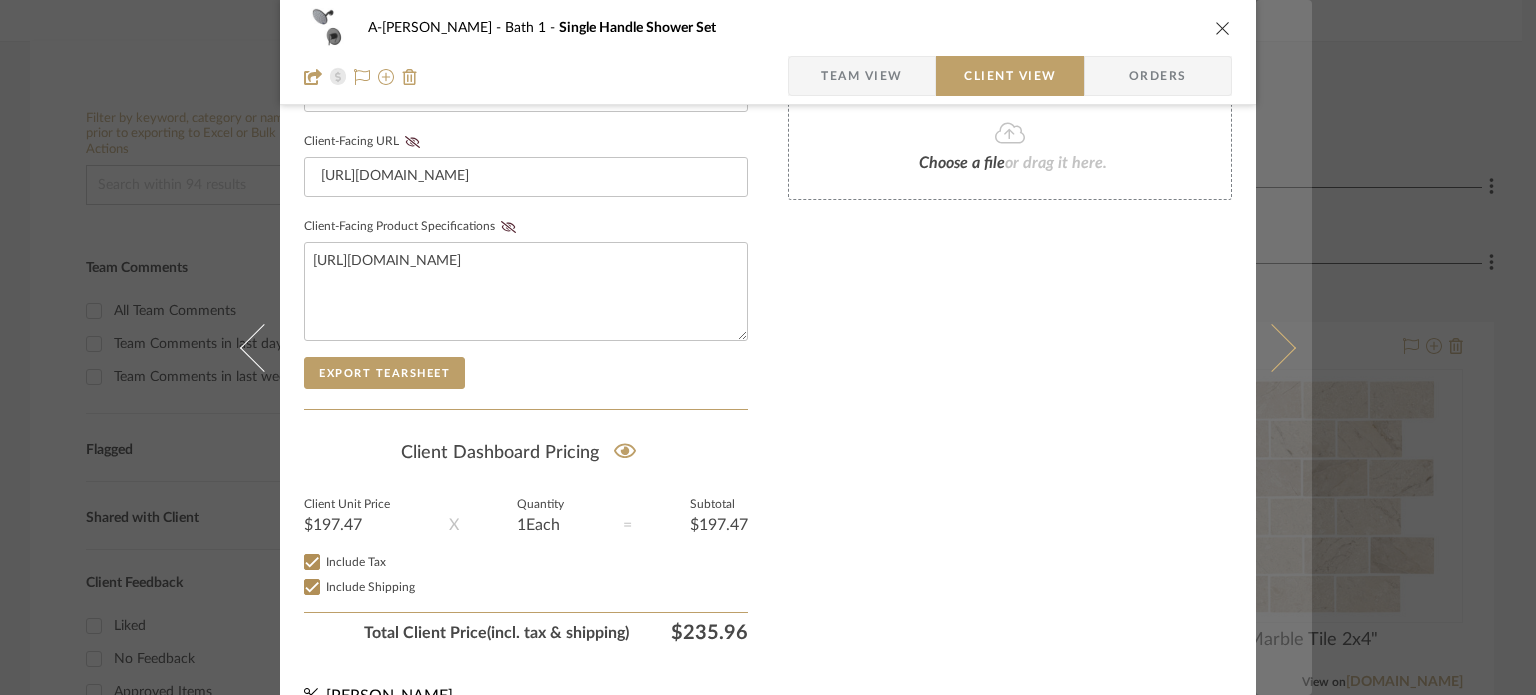 click at bounding box center [1272, 347] 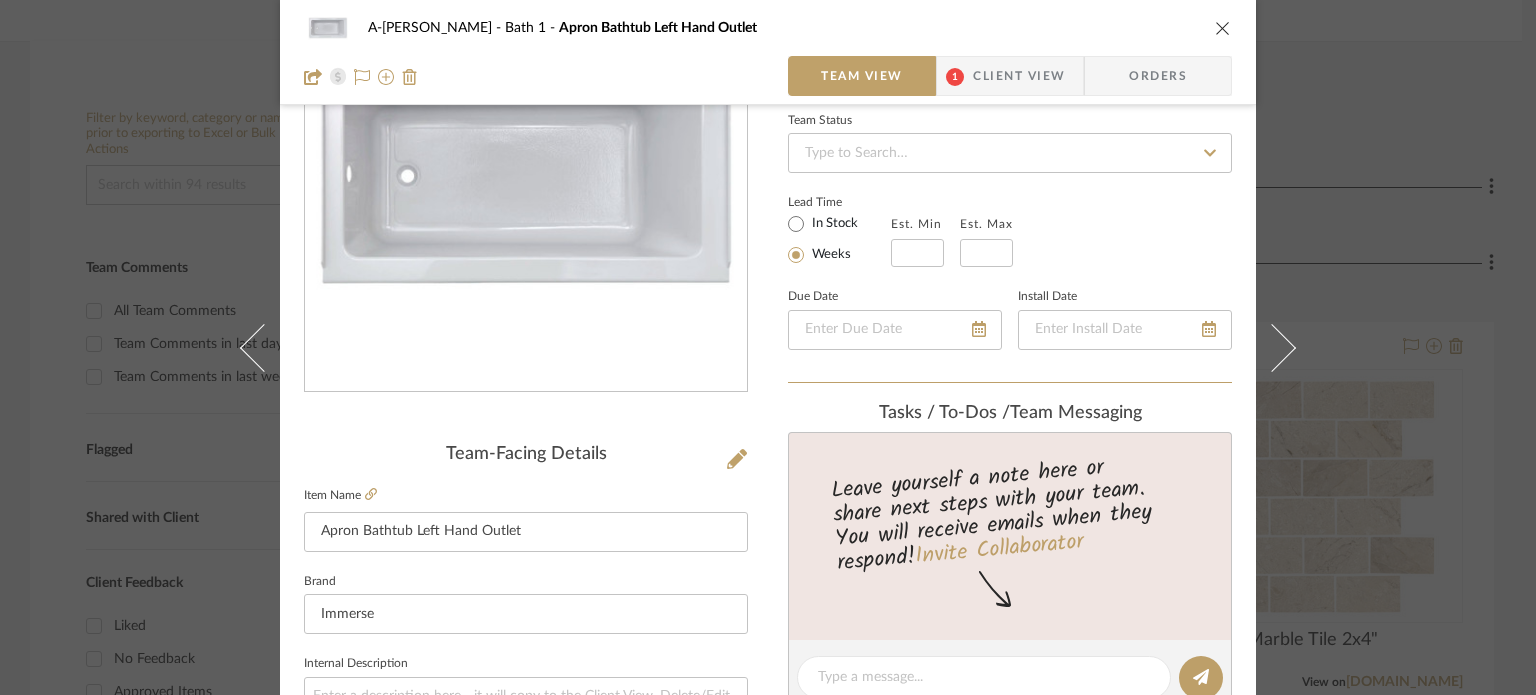 scroll, scrollTop: 948, scrollLeft: 0, axis: vertical 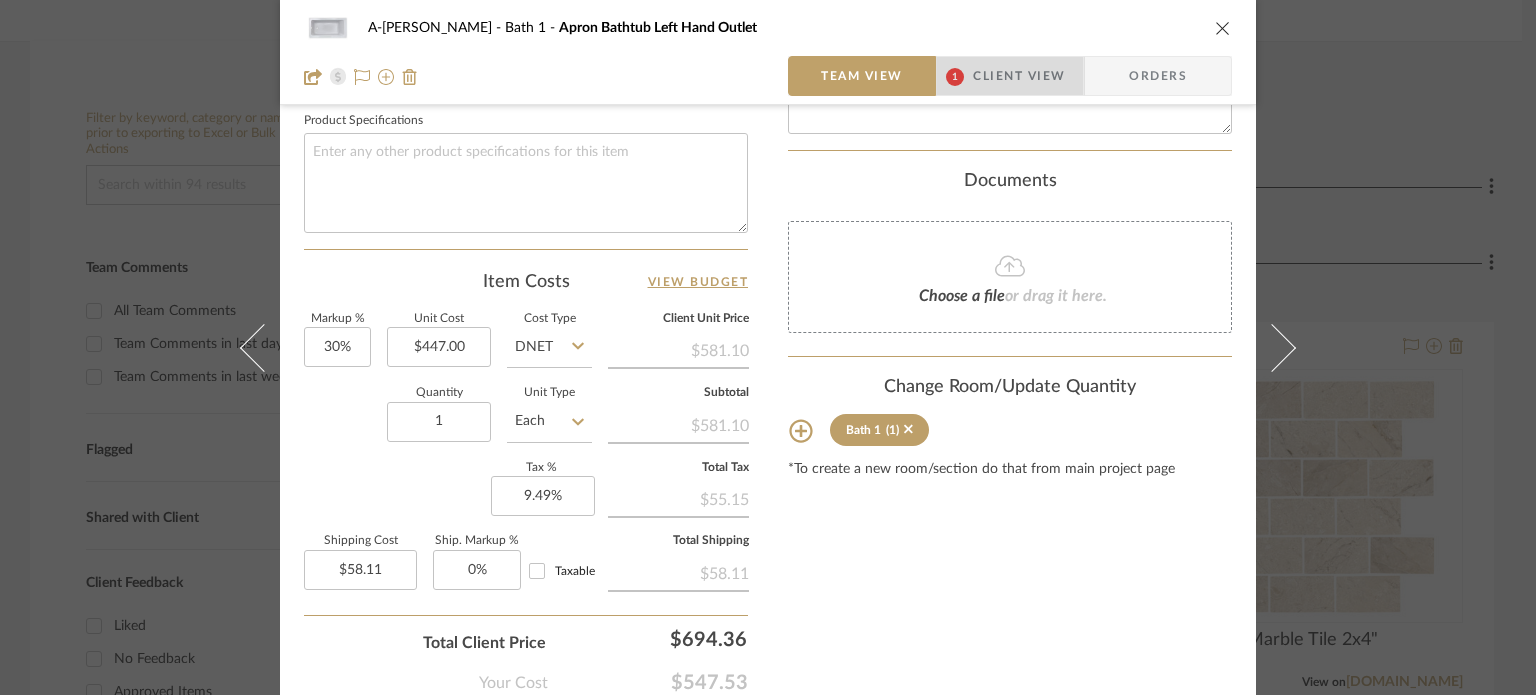 click on "Client View" at bounding box center [1019, 76] 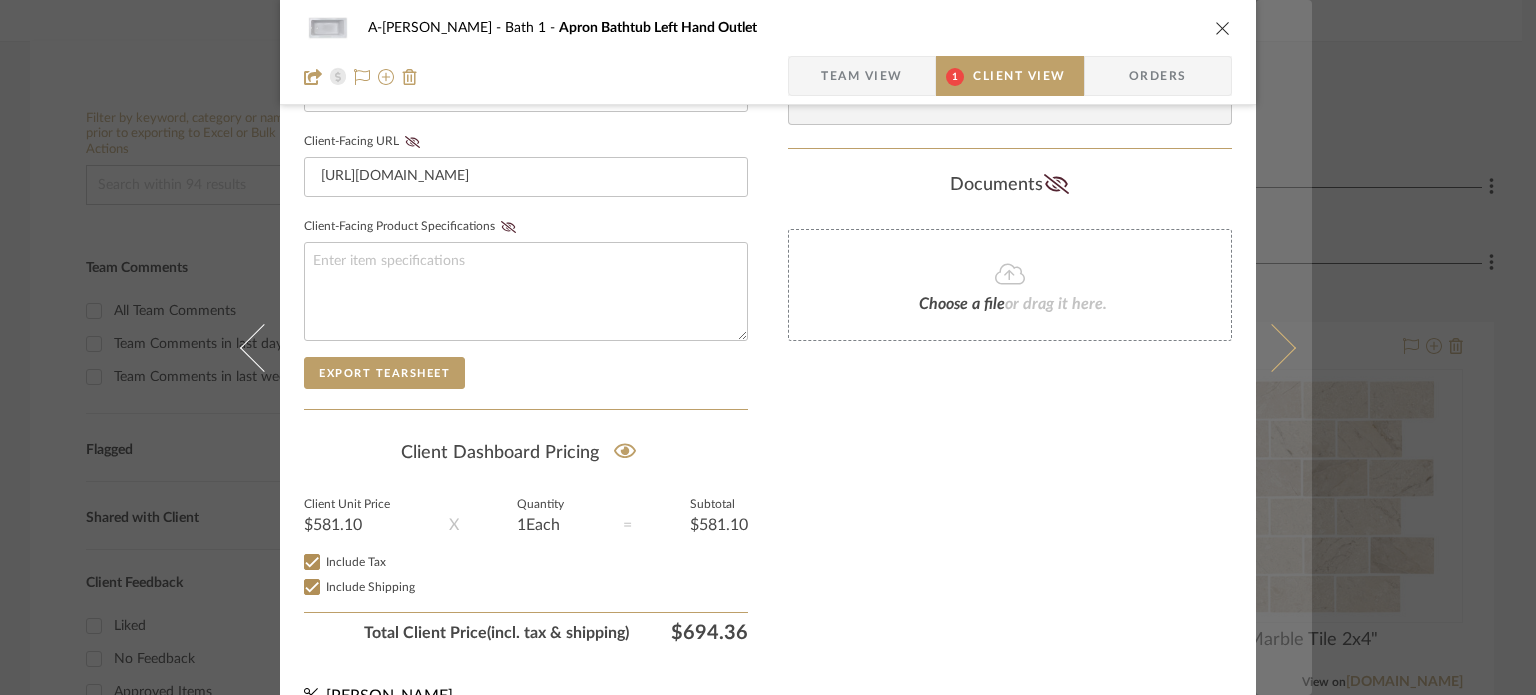 click at bounding box center [1272, 347] 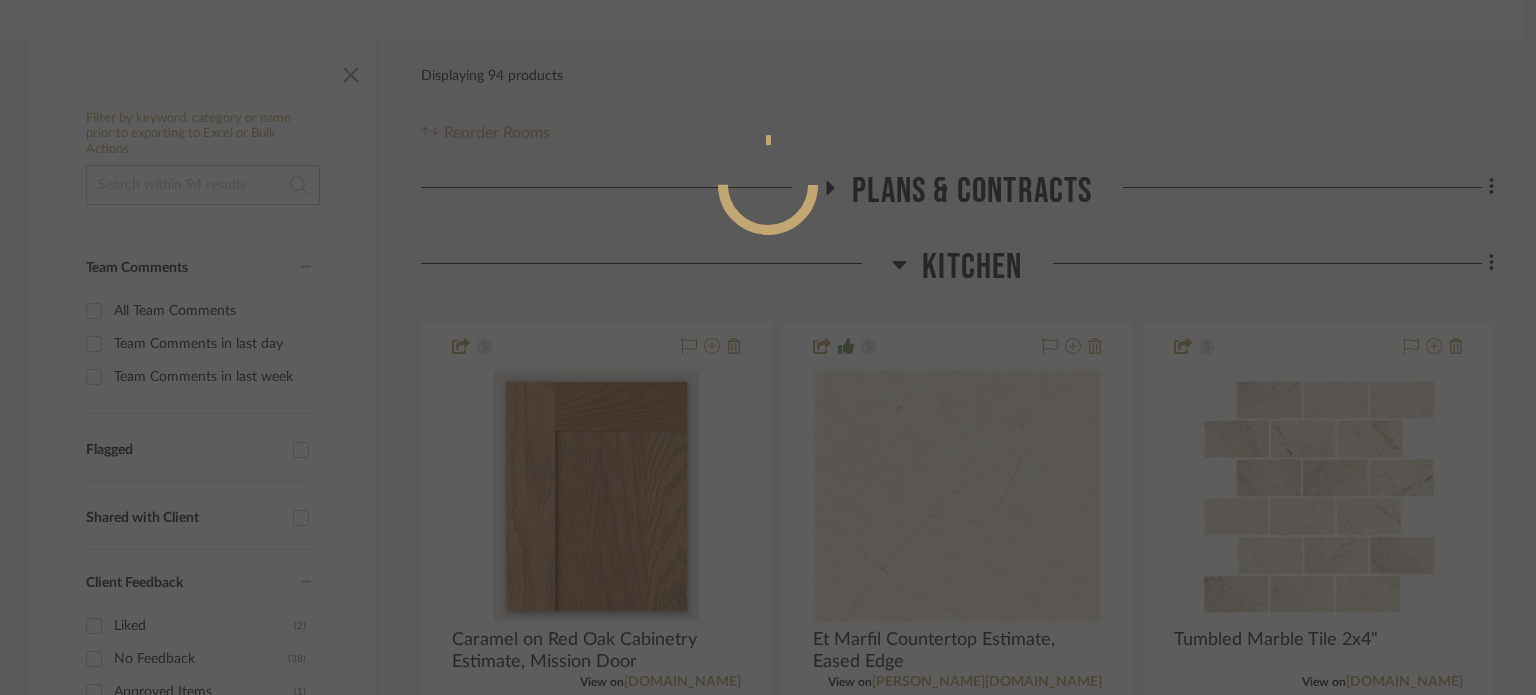 scroll, scrollTop: 948, scrollLeft: 0, axis: vertical 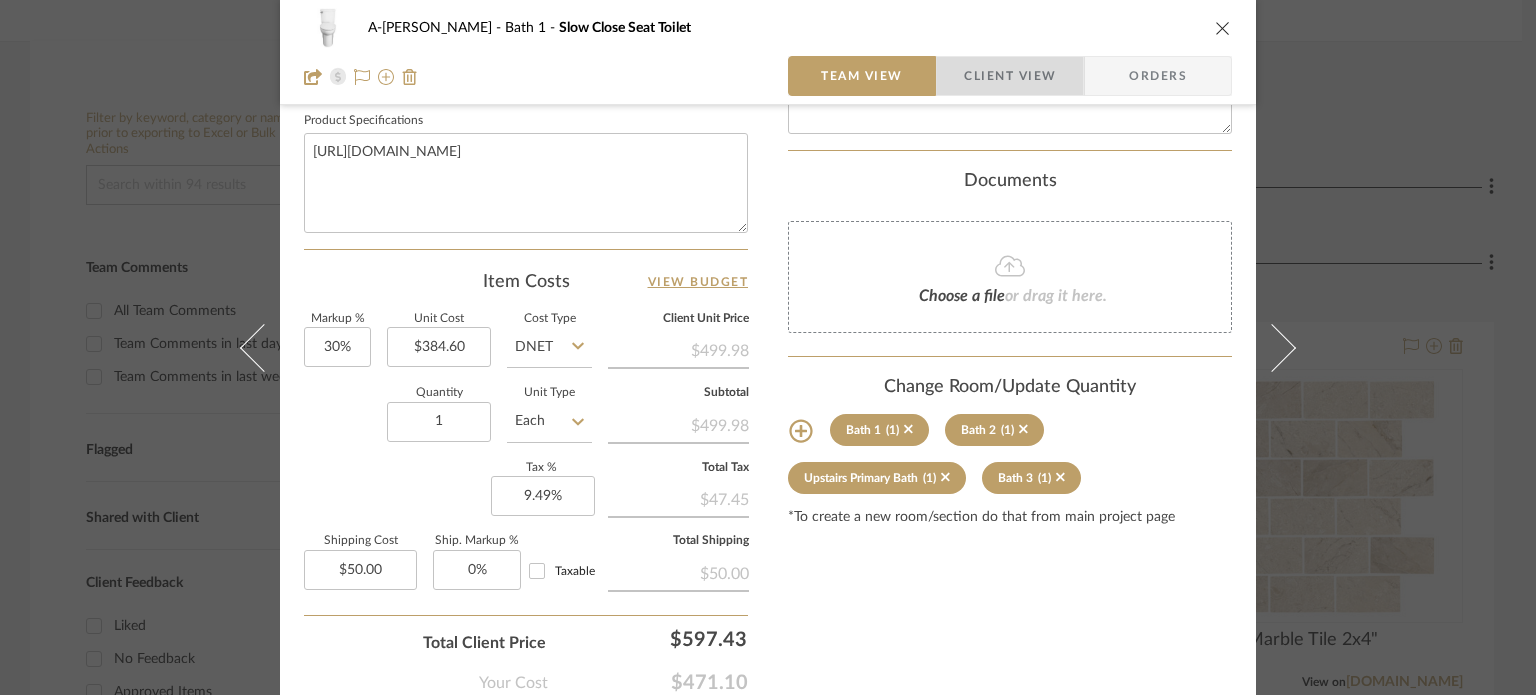 click on "Client View" at bounding box center (1010, 76) 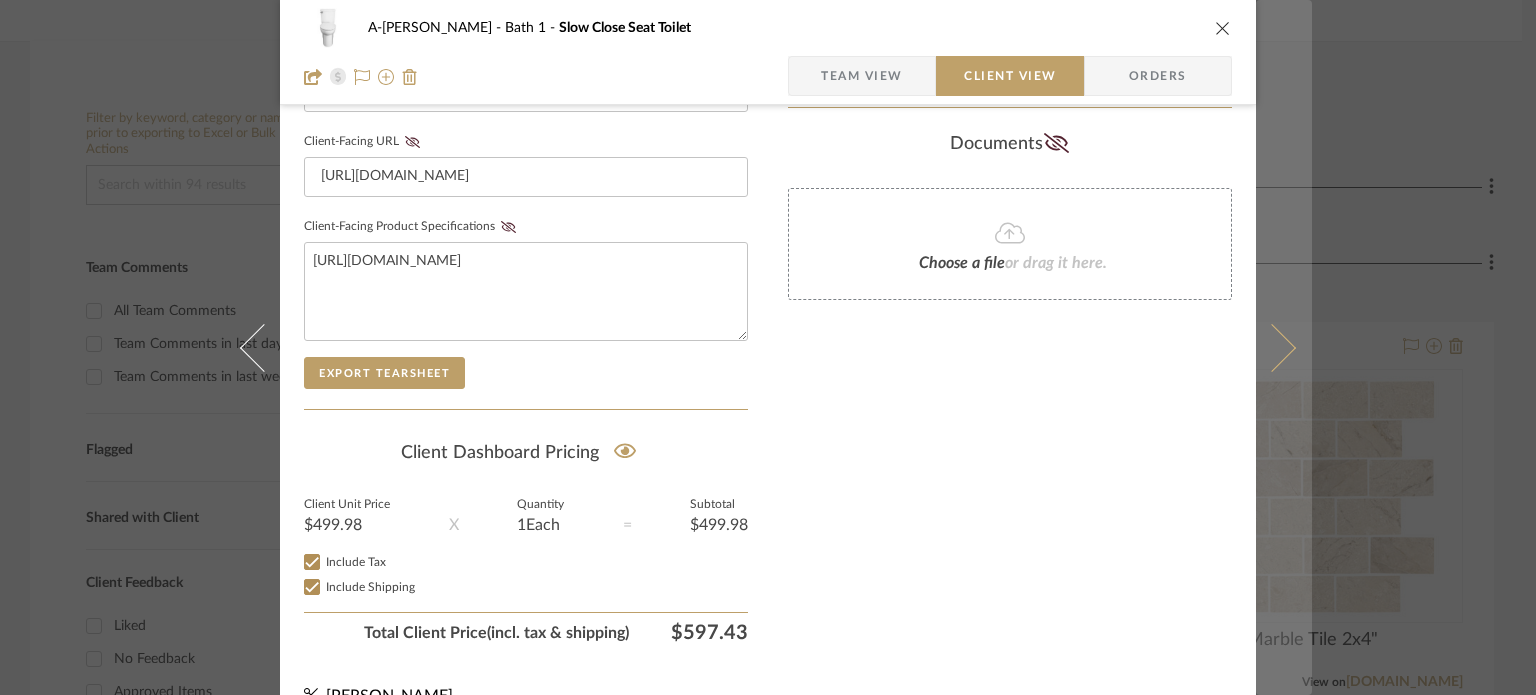 click at bounding box center [1284, 347] 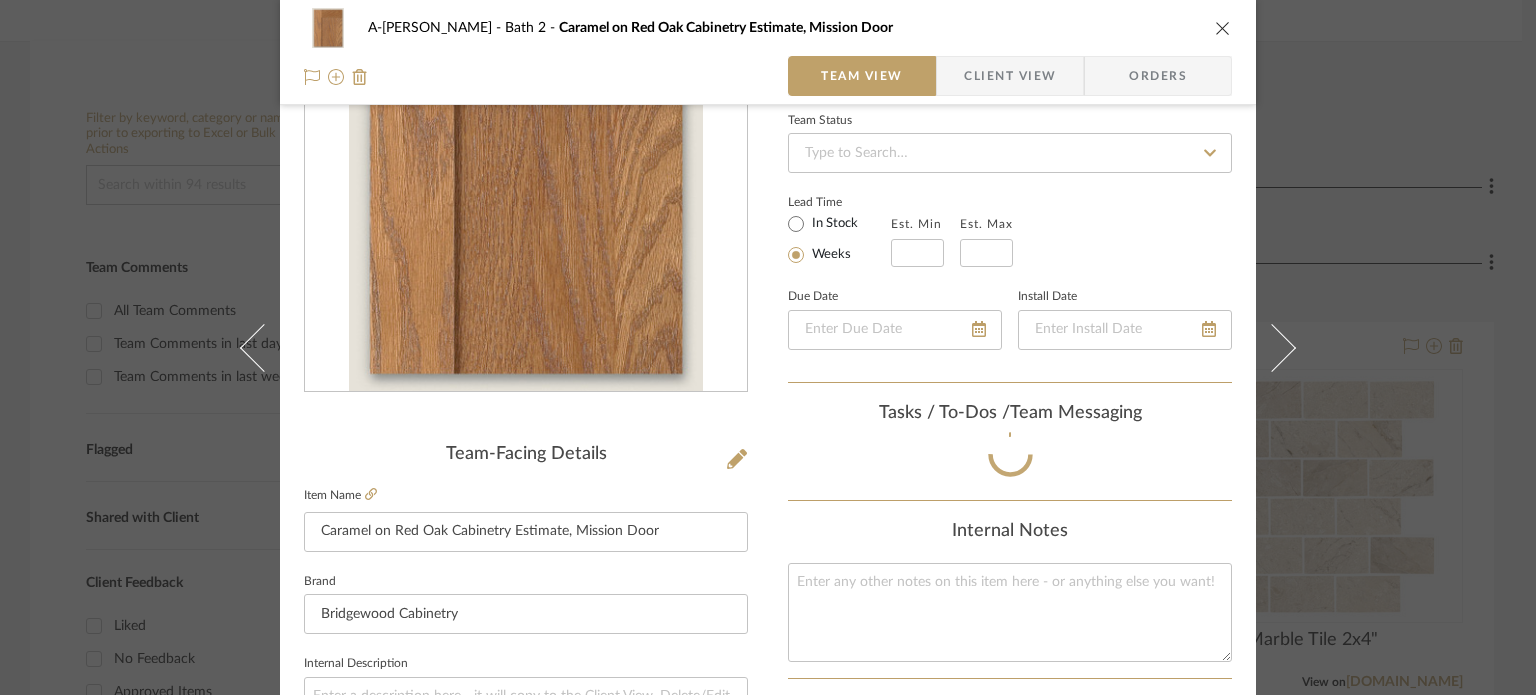 scroll, scrollTop: 948, scrollLeft: 0, axis: vertical 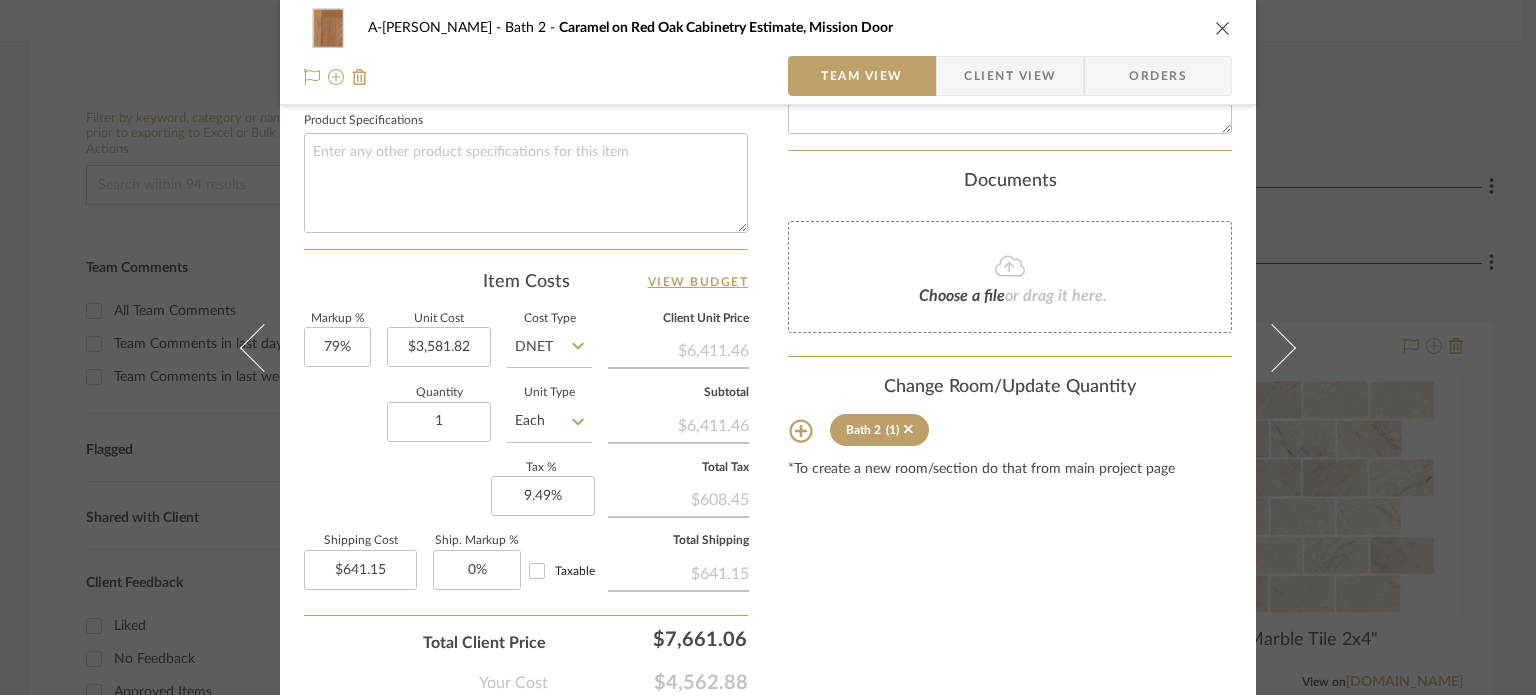 click on "Client View" at bounding box center (1010, 76) 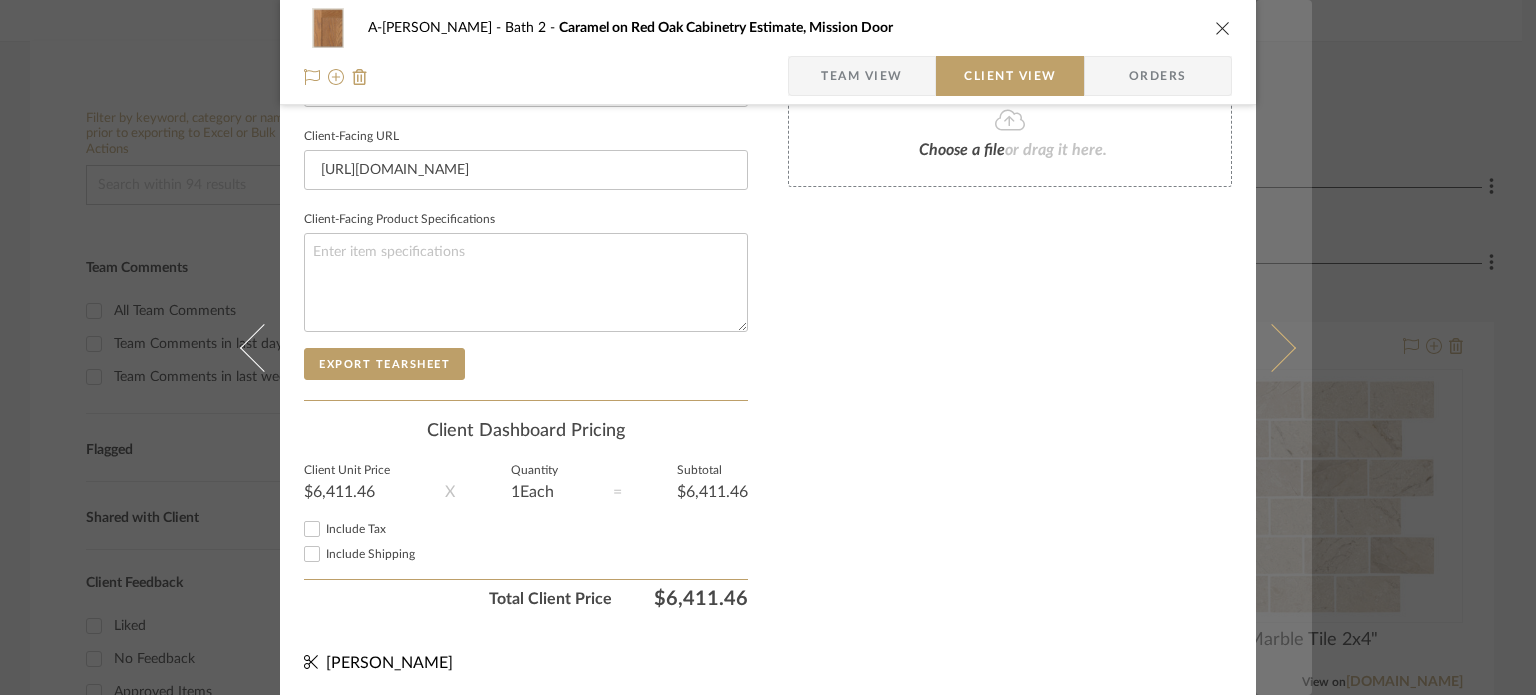 click at bounding box center [1284, 347] 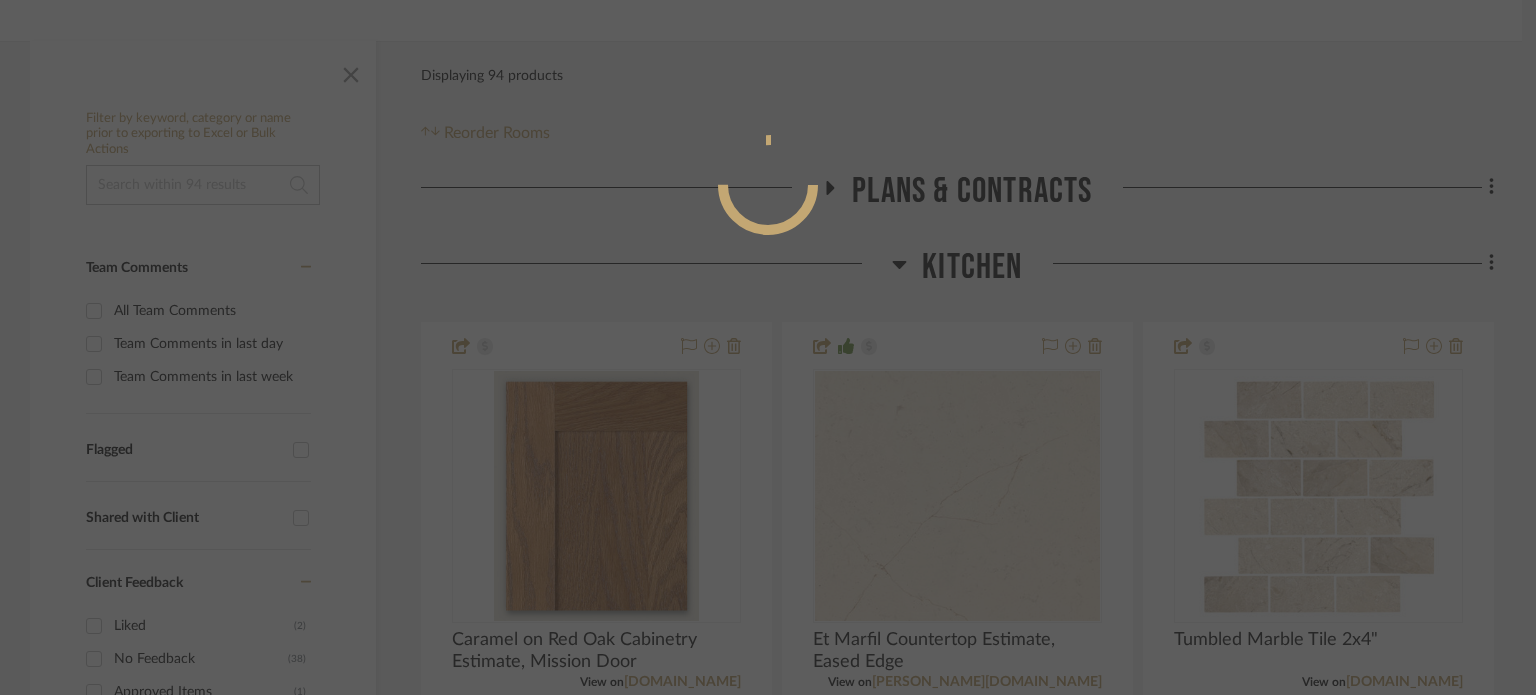 scroll, scrollTop: 948, scrollLeft: 0, axis: vertical 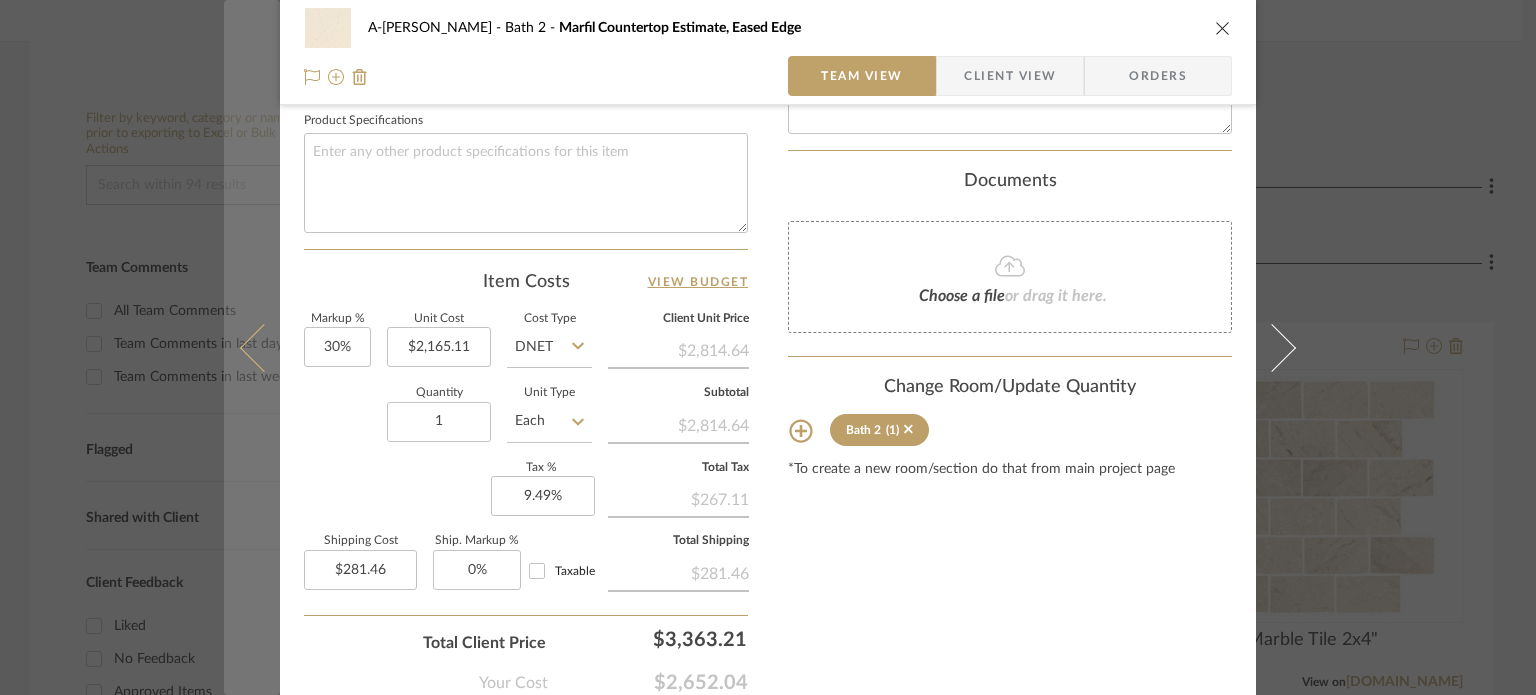 click at bounding box center [264, 347] 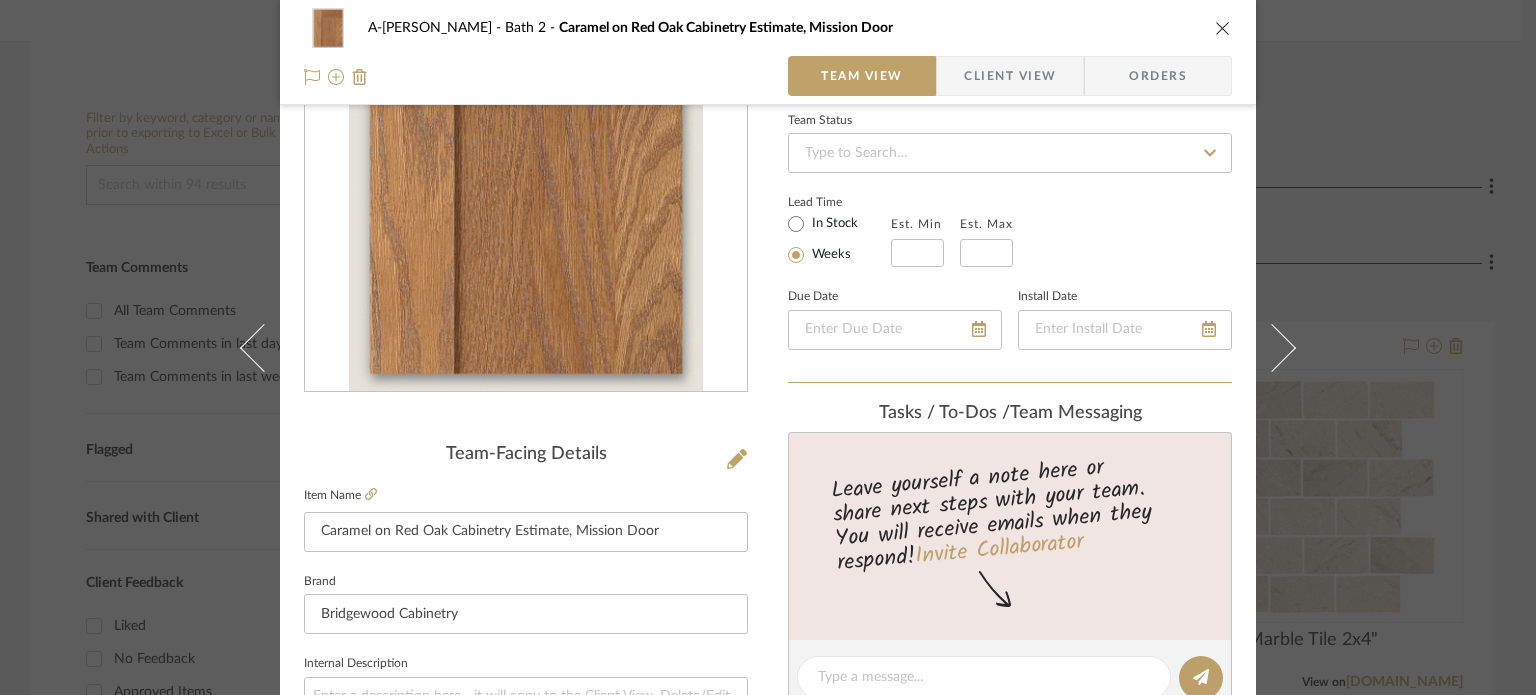 scroll, scrollTop: 948, scrollLeft: 0, axis: vertical 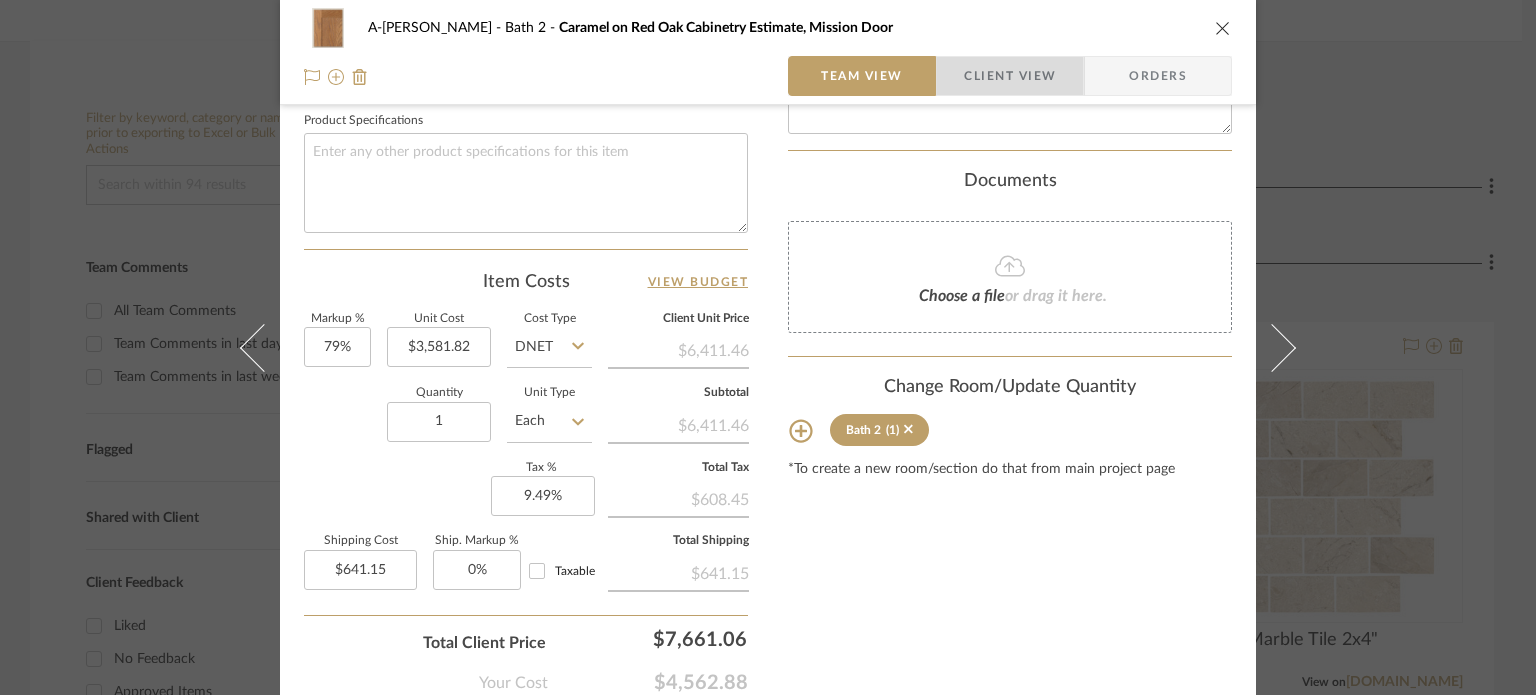 click on "Client View" at bounding box center [1010, 76] 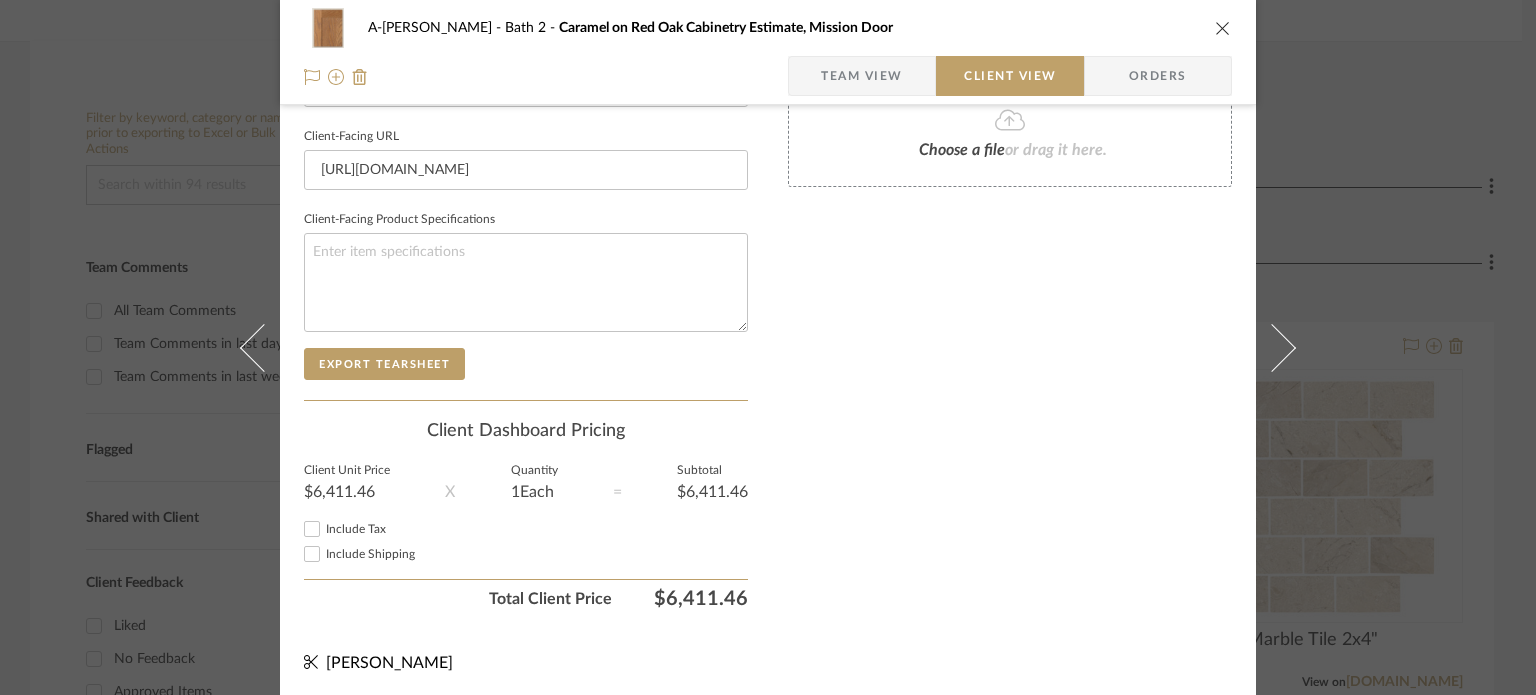click on "Include Tax" at bounding box center [312, 529] 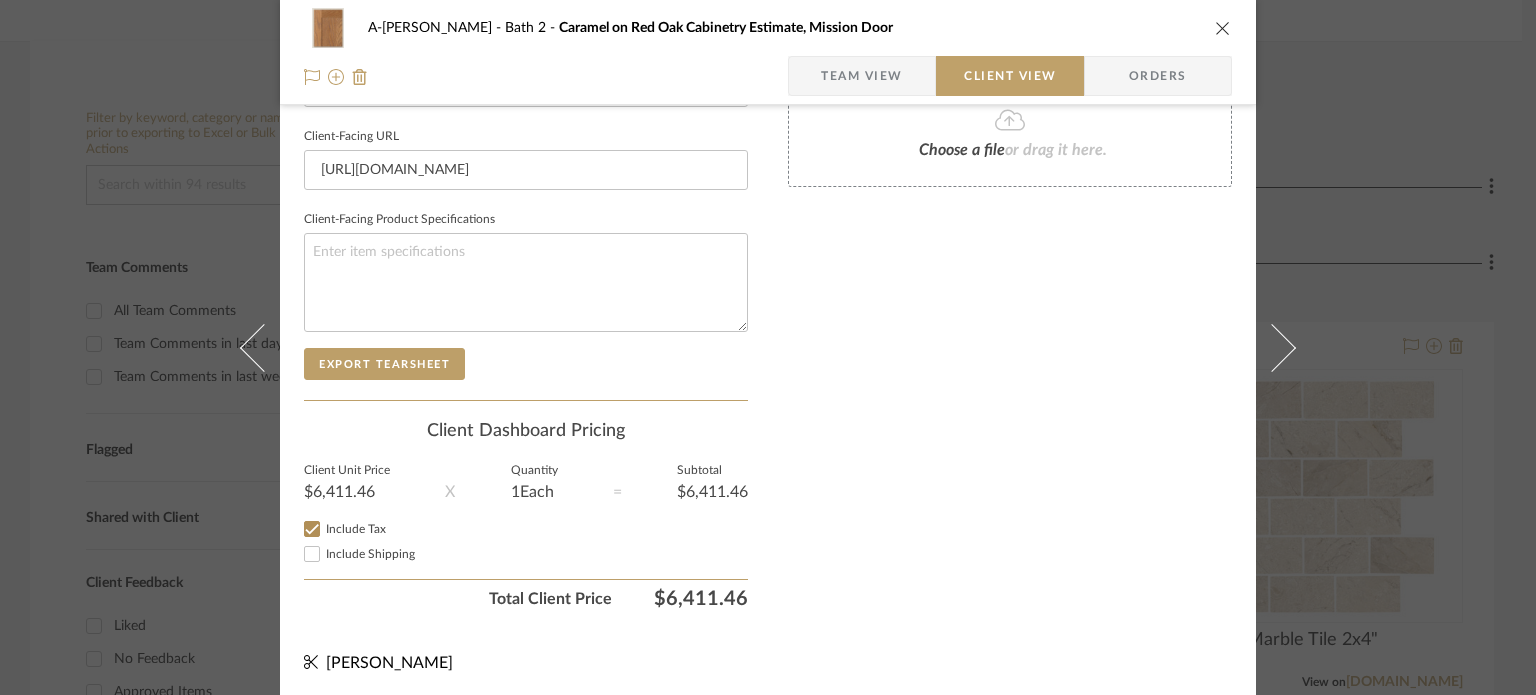 checkbox on "true" 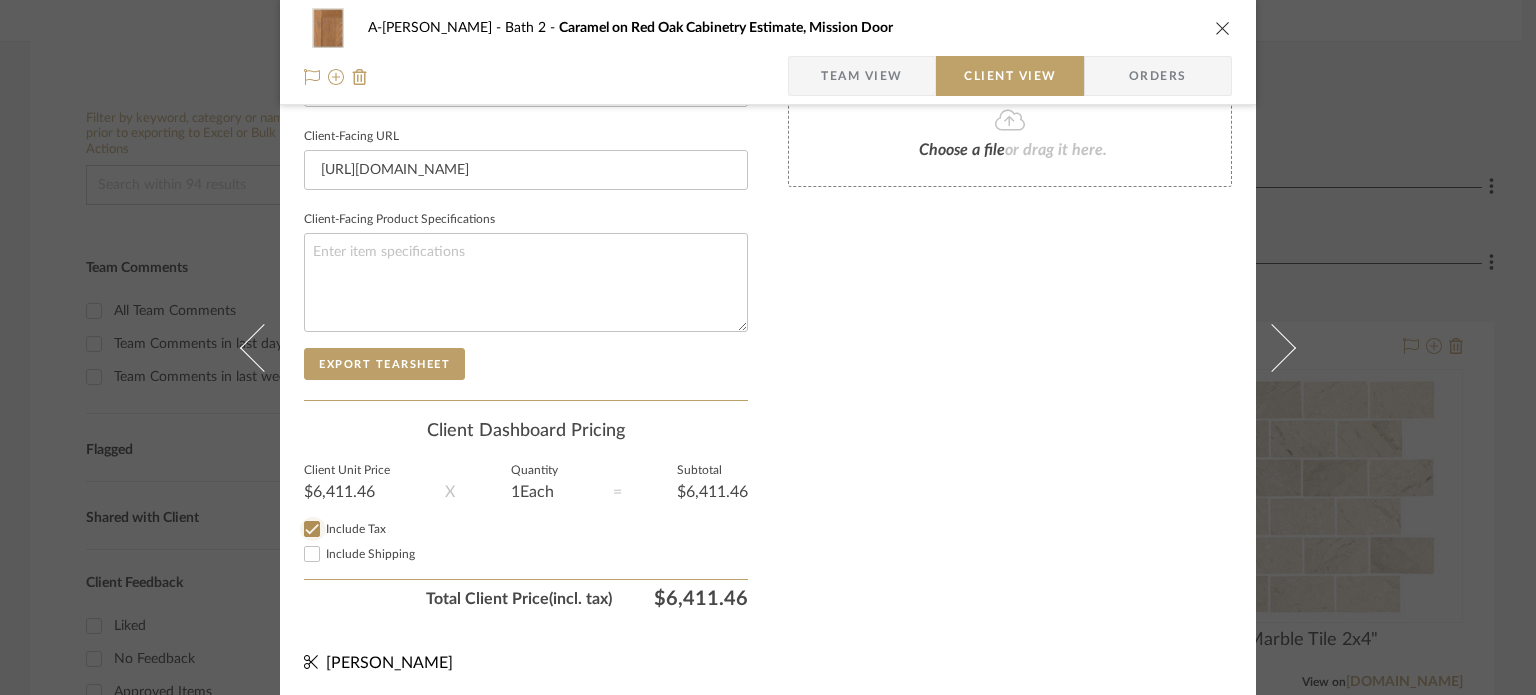 type 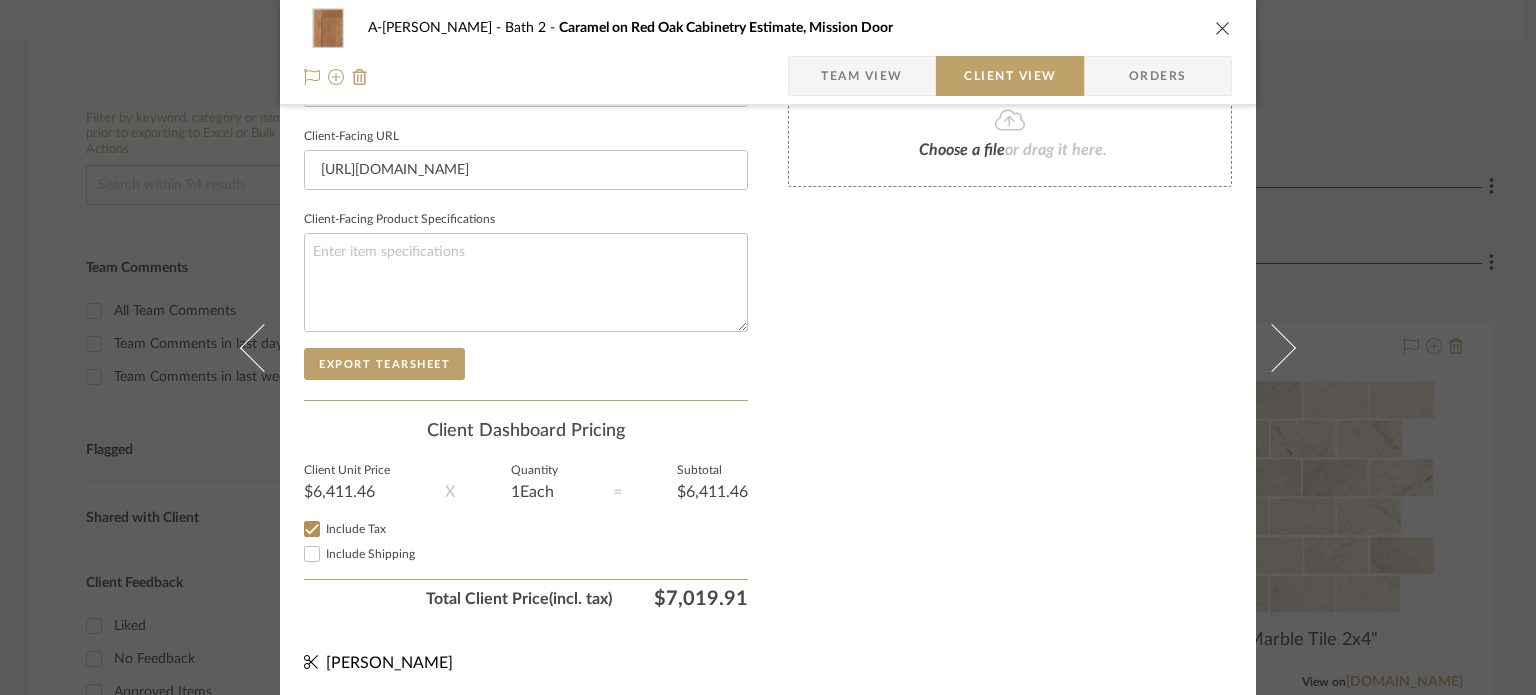 click on "Include Tax" at bounding box center (312, 529) 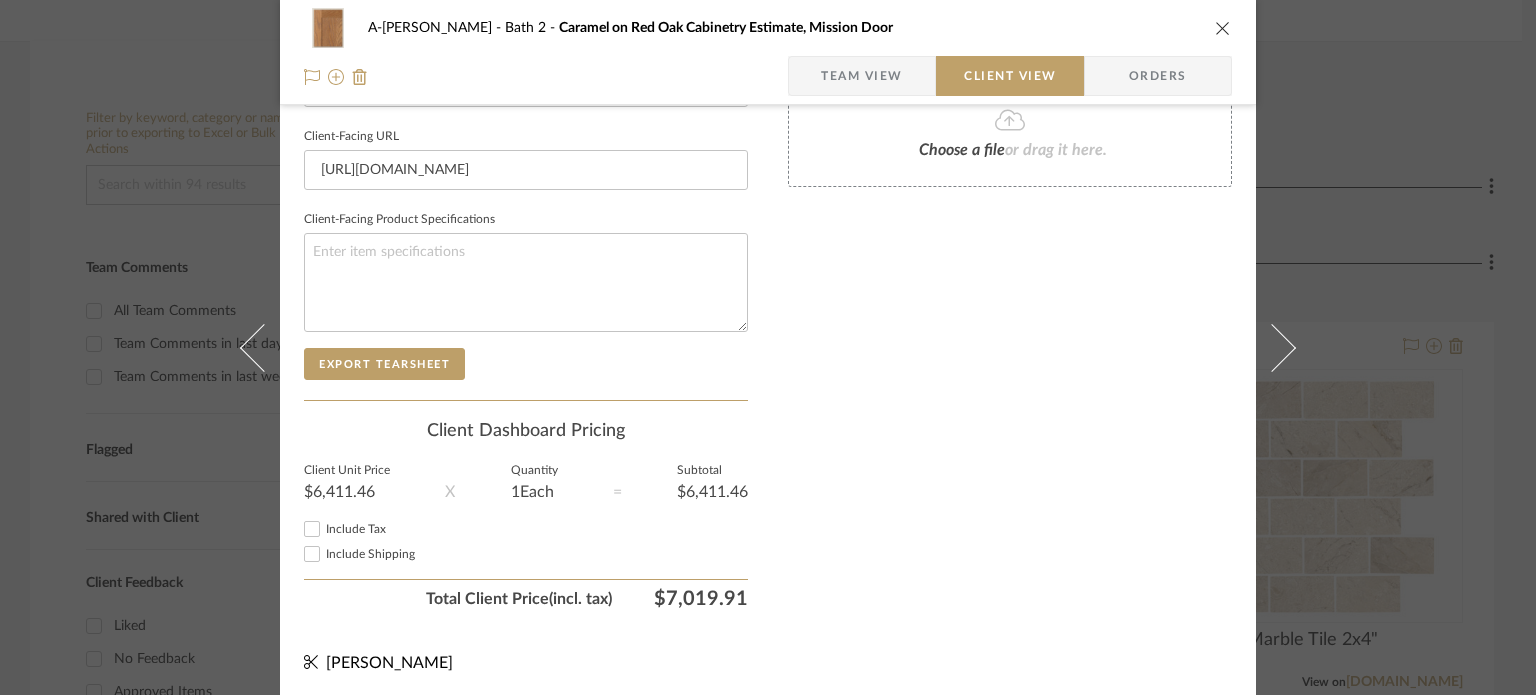 checkbox on "false" 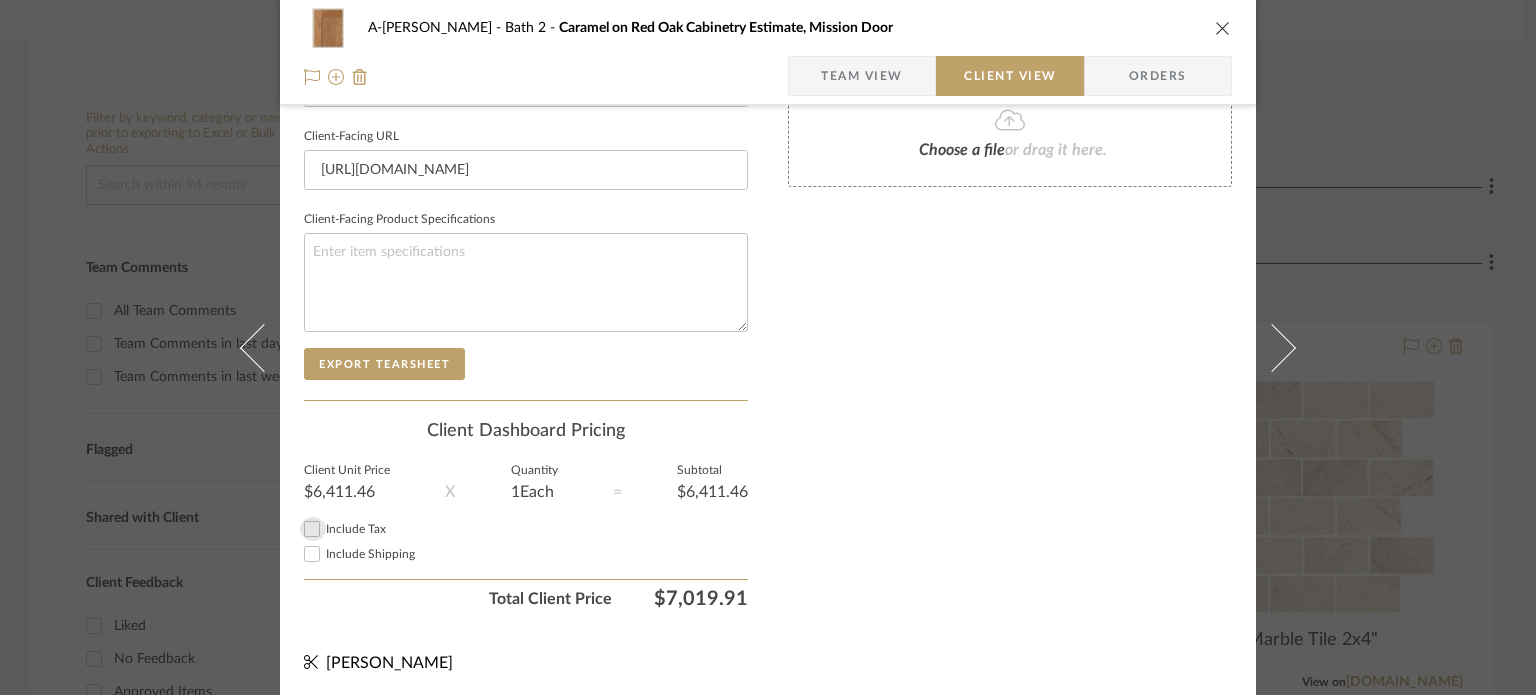 type 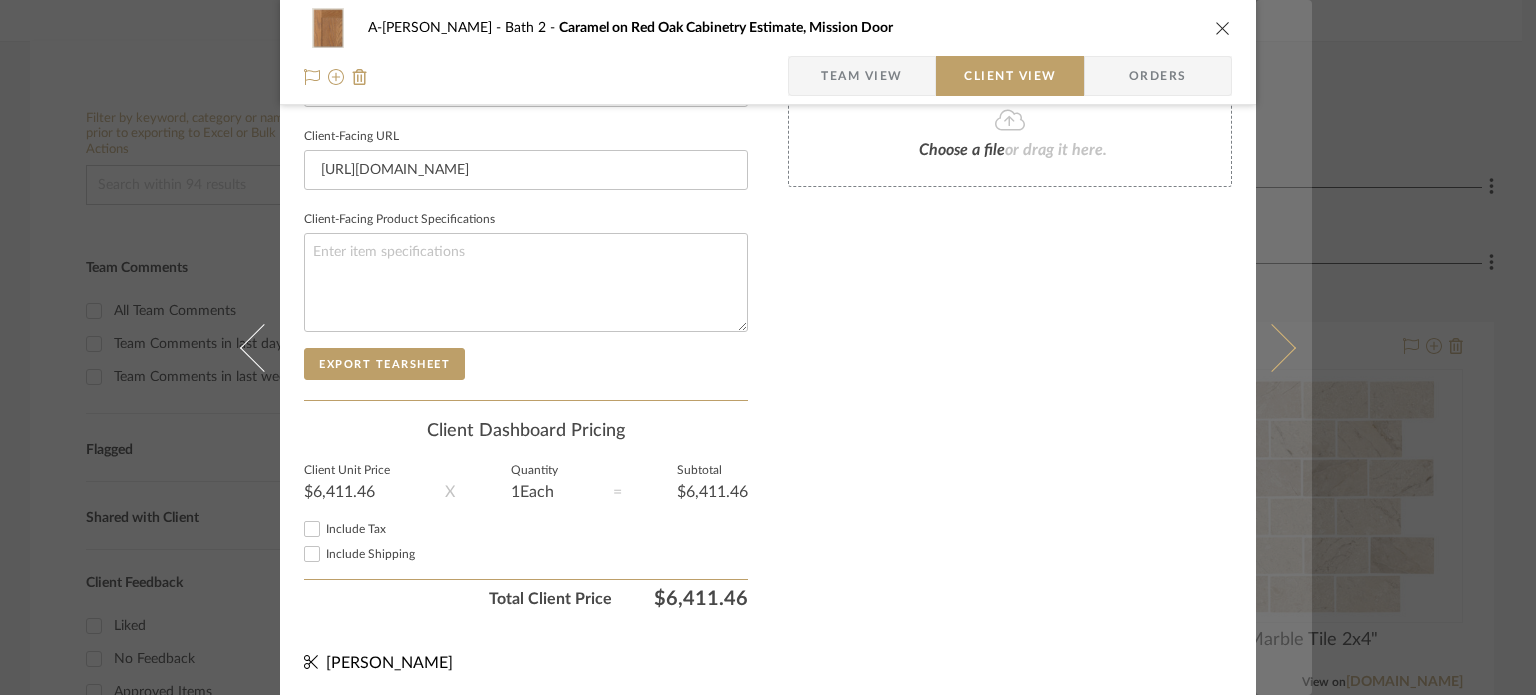 click at bounding box center (1272, 347) 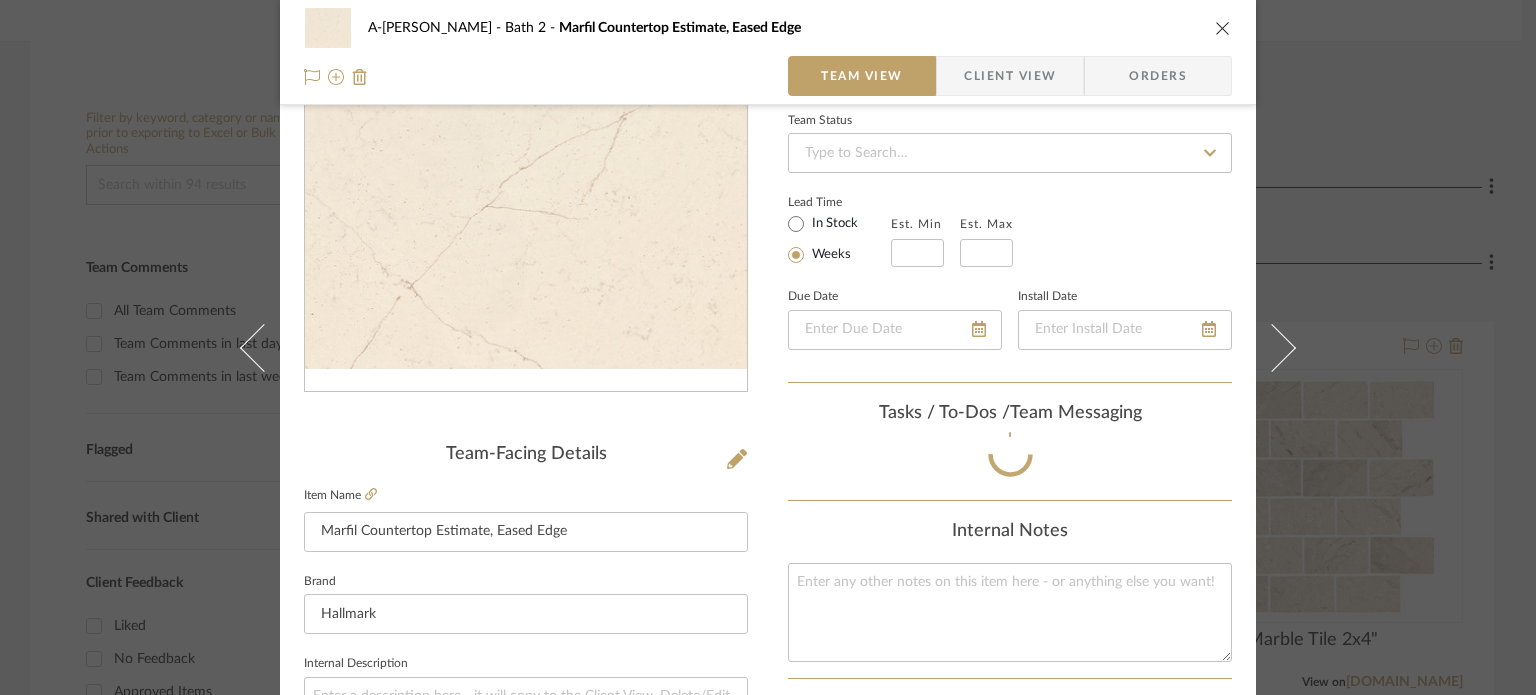scroll, scrollTop: 948, scrollLeft: 0, axis: vertical 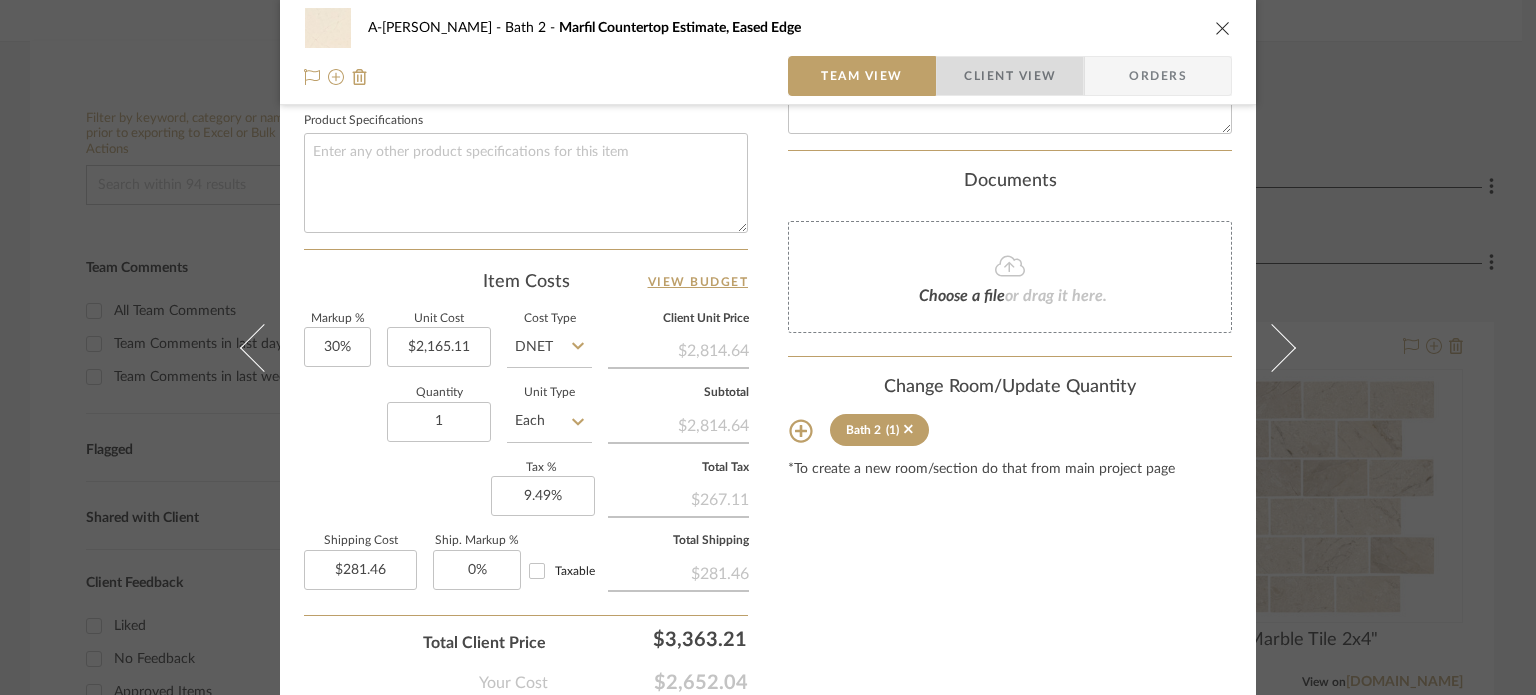 click on "Client View" at bounding box center (1010, 76) 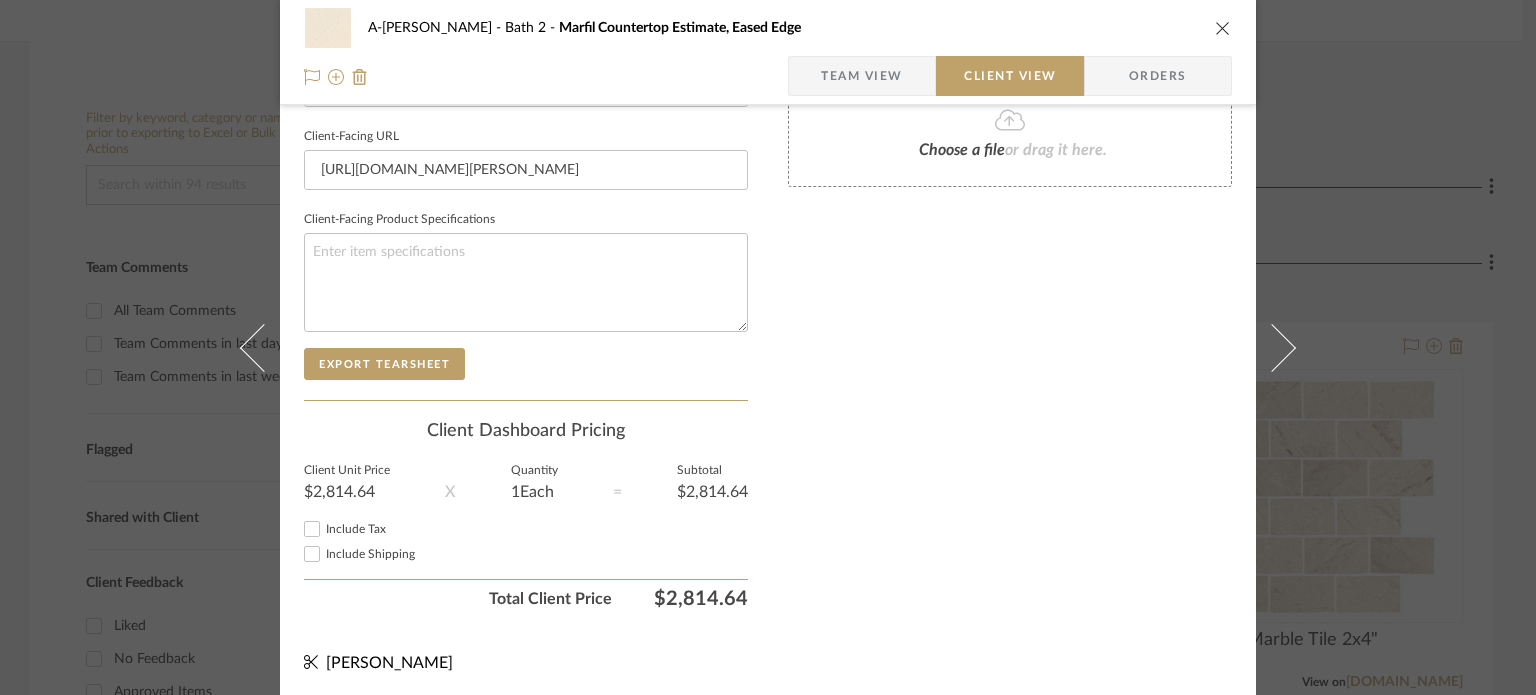 click at bounding box center (1284, 347) 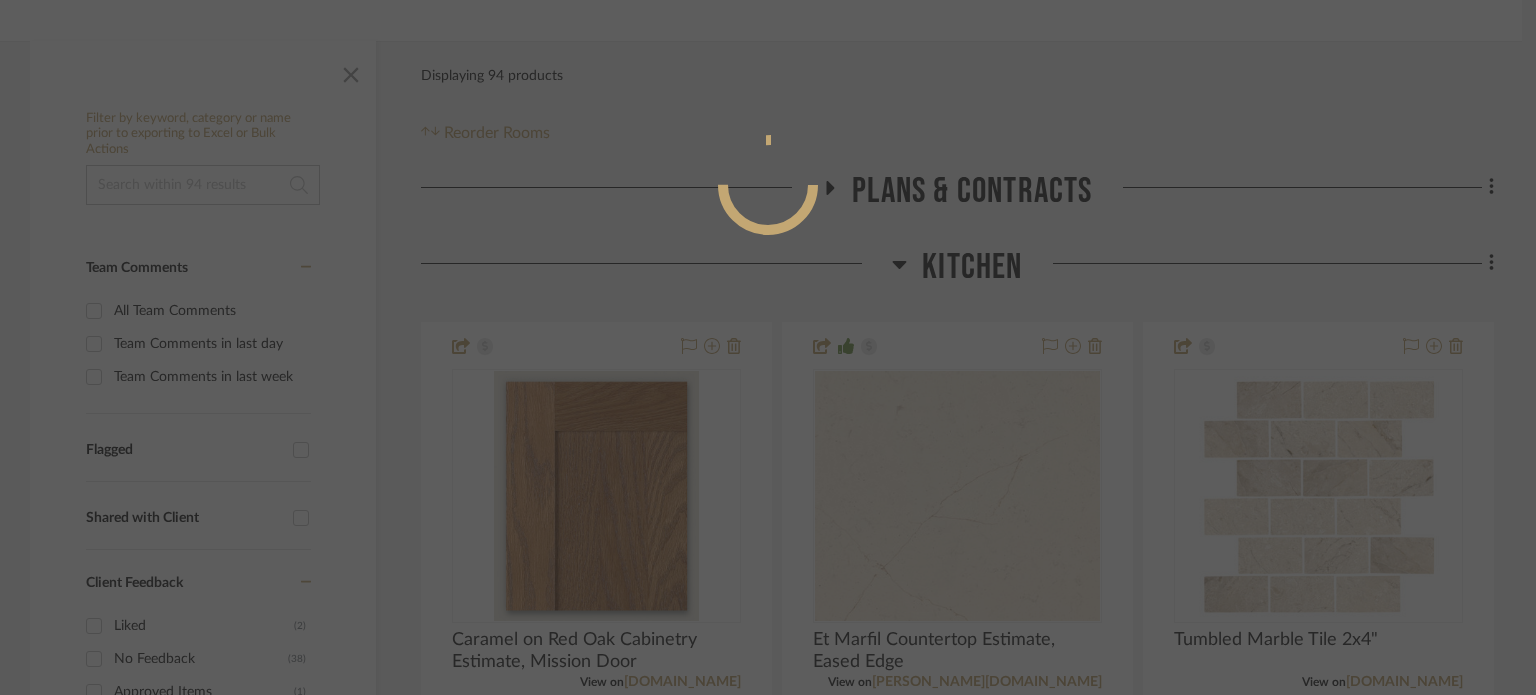 scroll, scrollTop: 948, scrollLeft: 0, axis: vertical 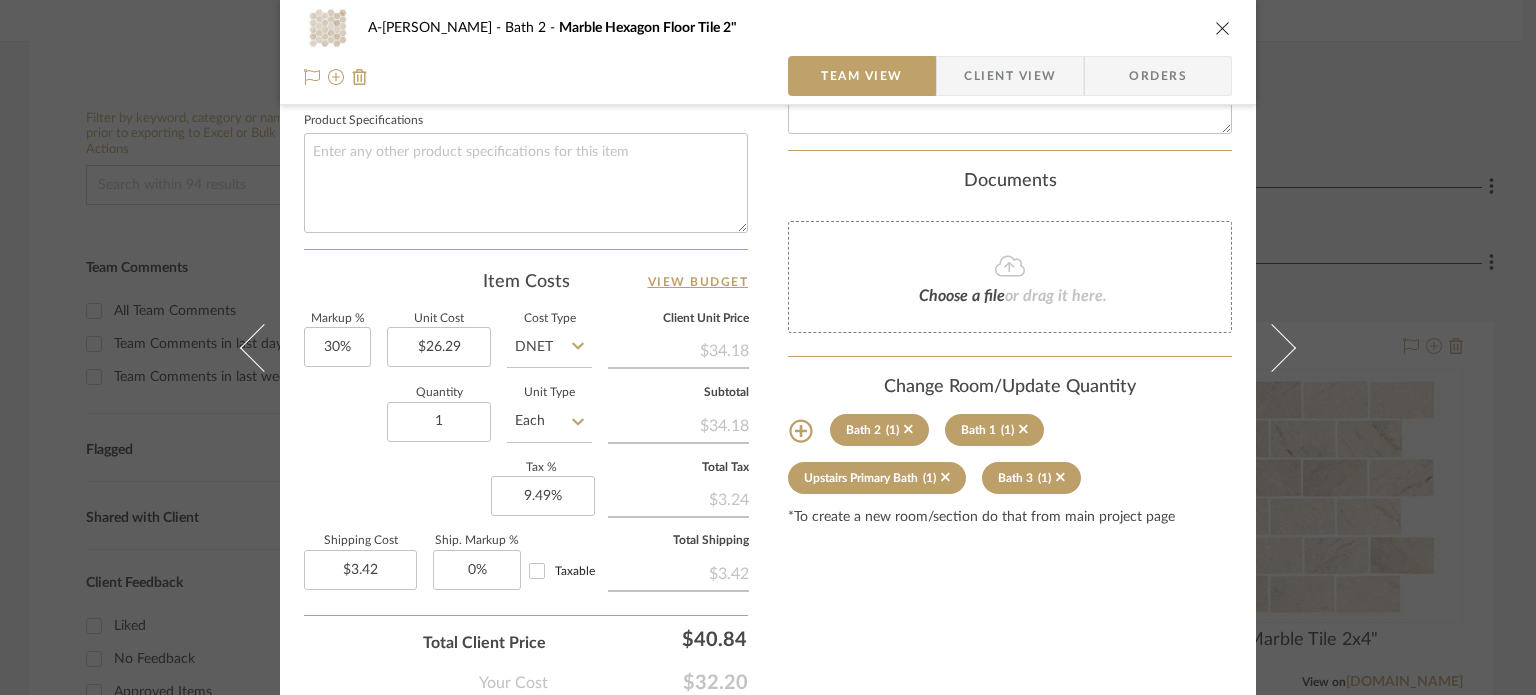click on "Client View" at bounding box center [1010, 76] 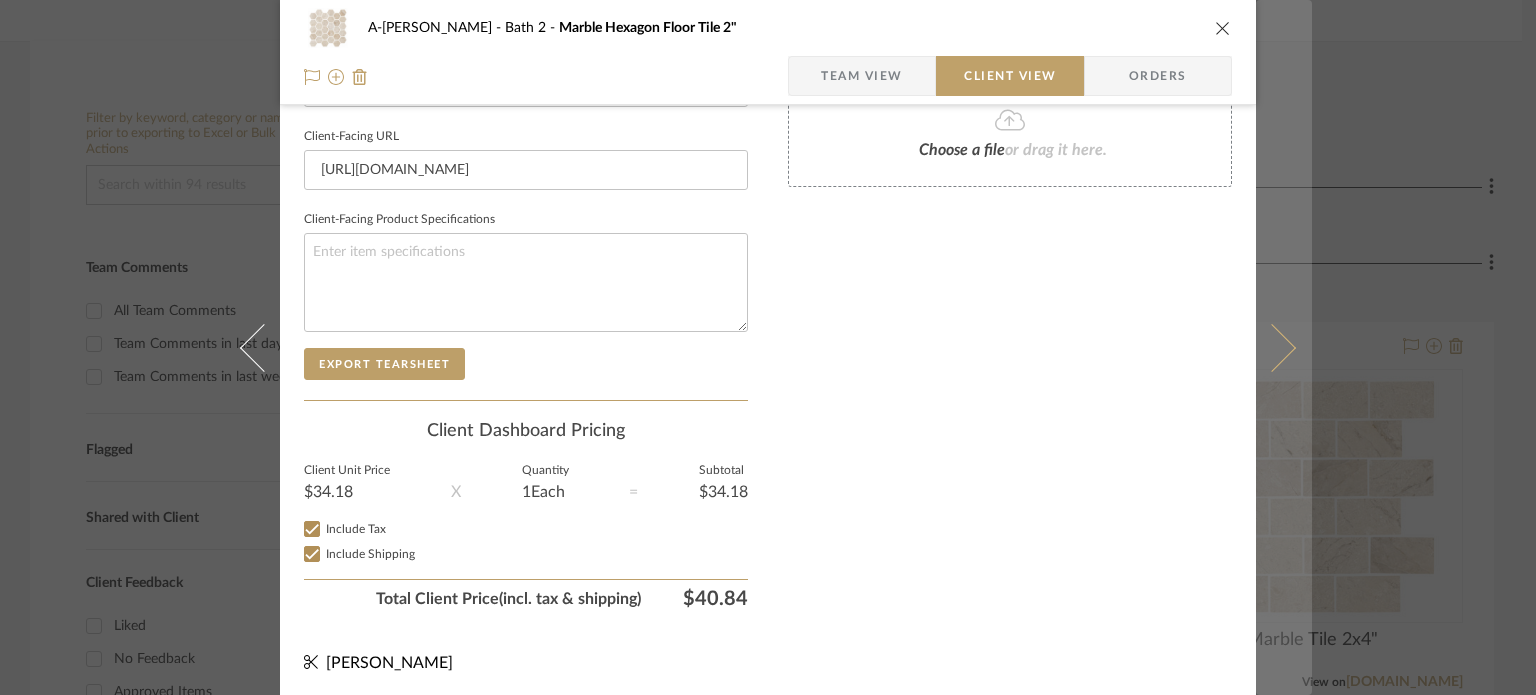 click at bounding box center (1284, 347) 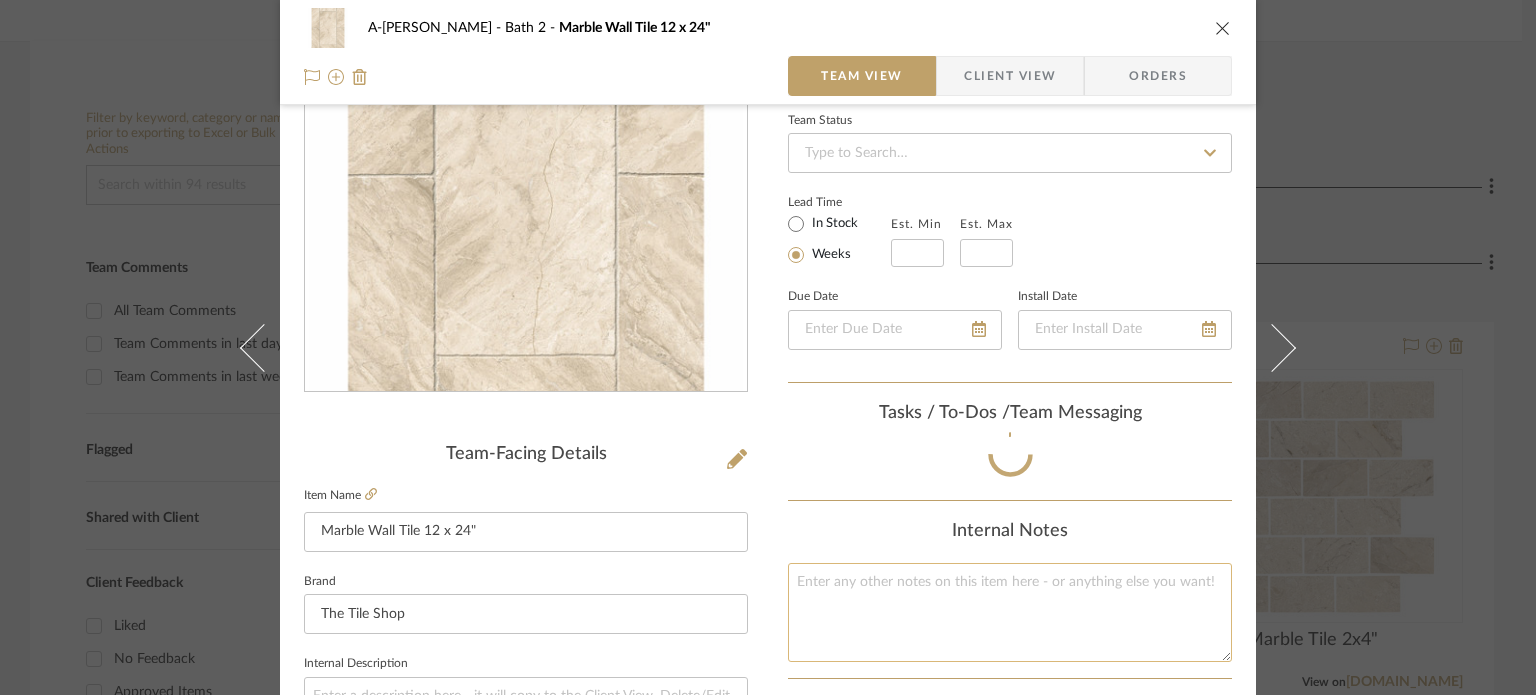 scroll, scrollTop: 948, scrollLeft: 0, axis: vertical 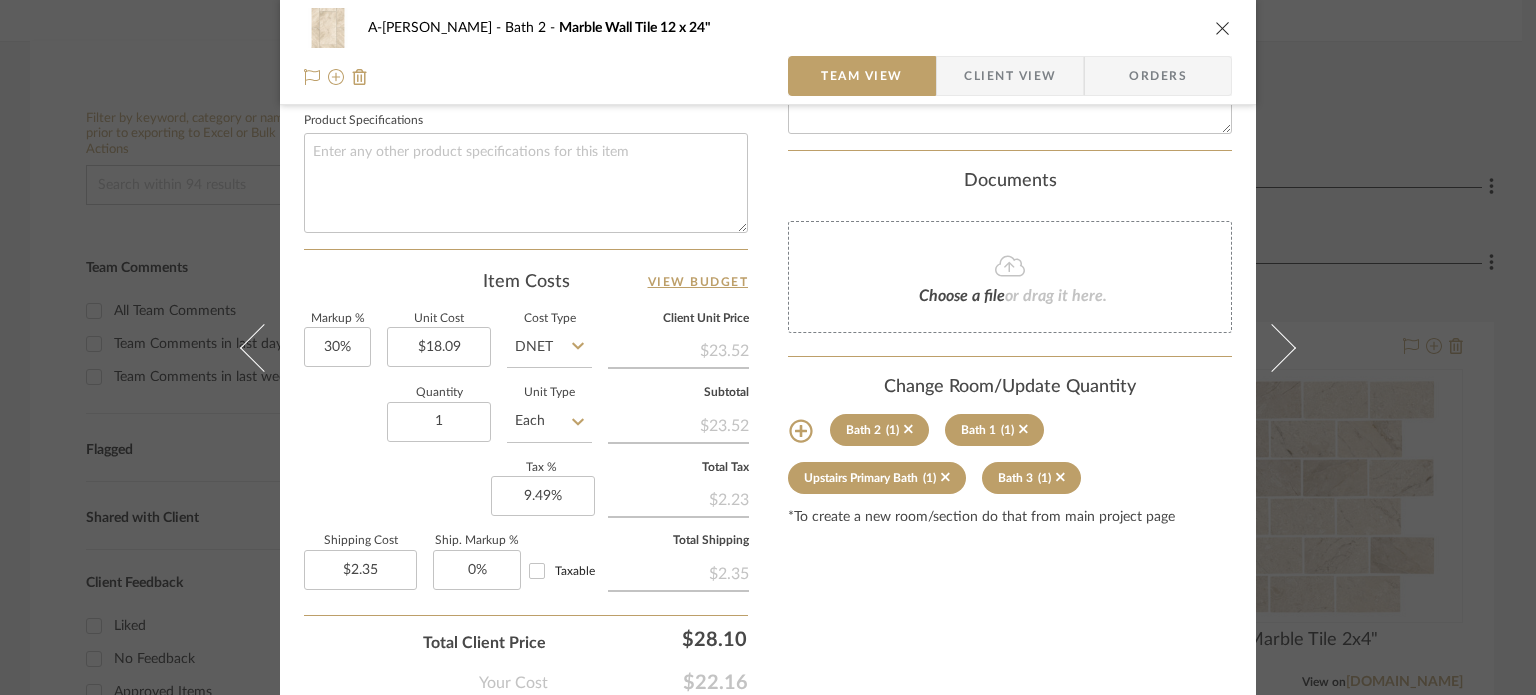 click on "Client View" at bounding box center [1010, 76] 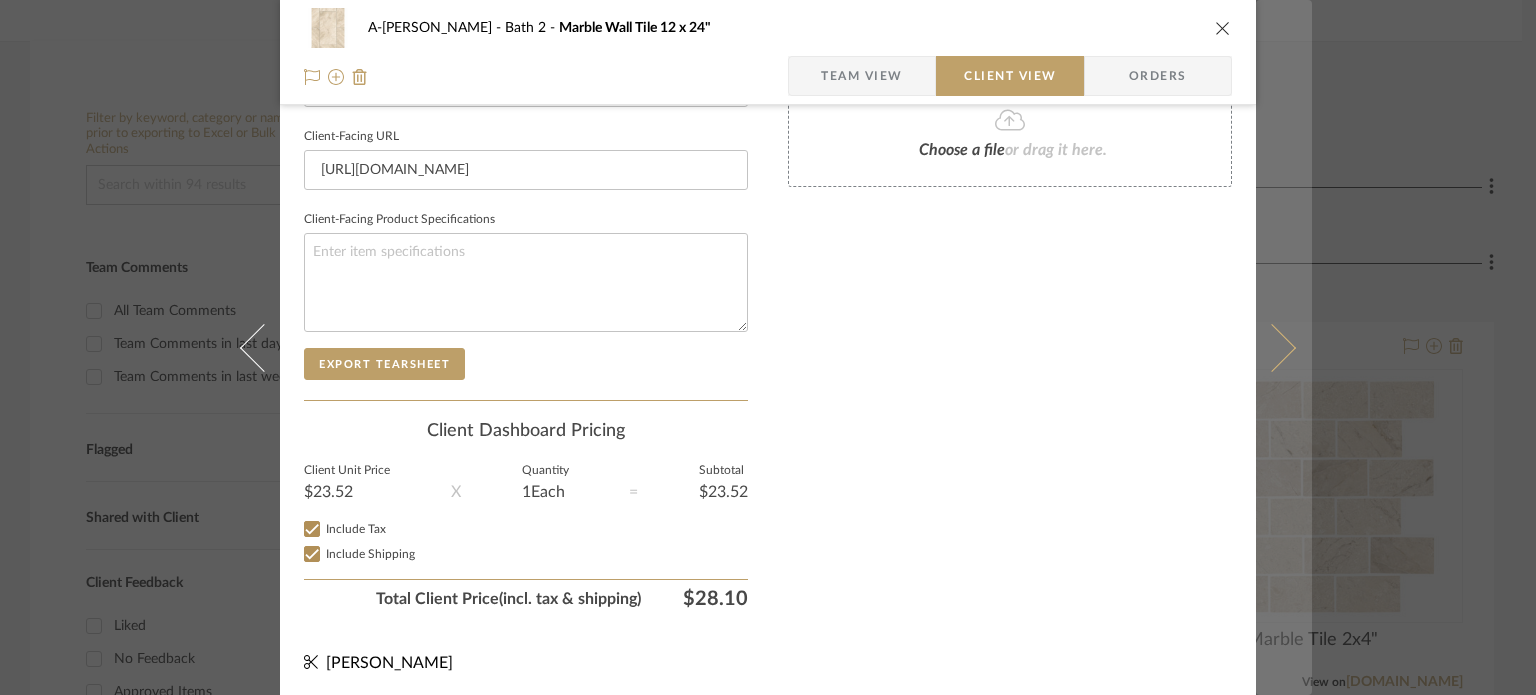 click at bounding box center [1284, 347] 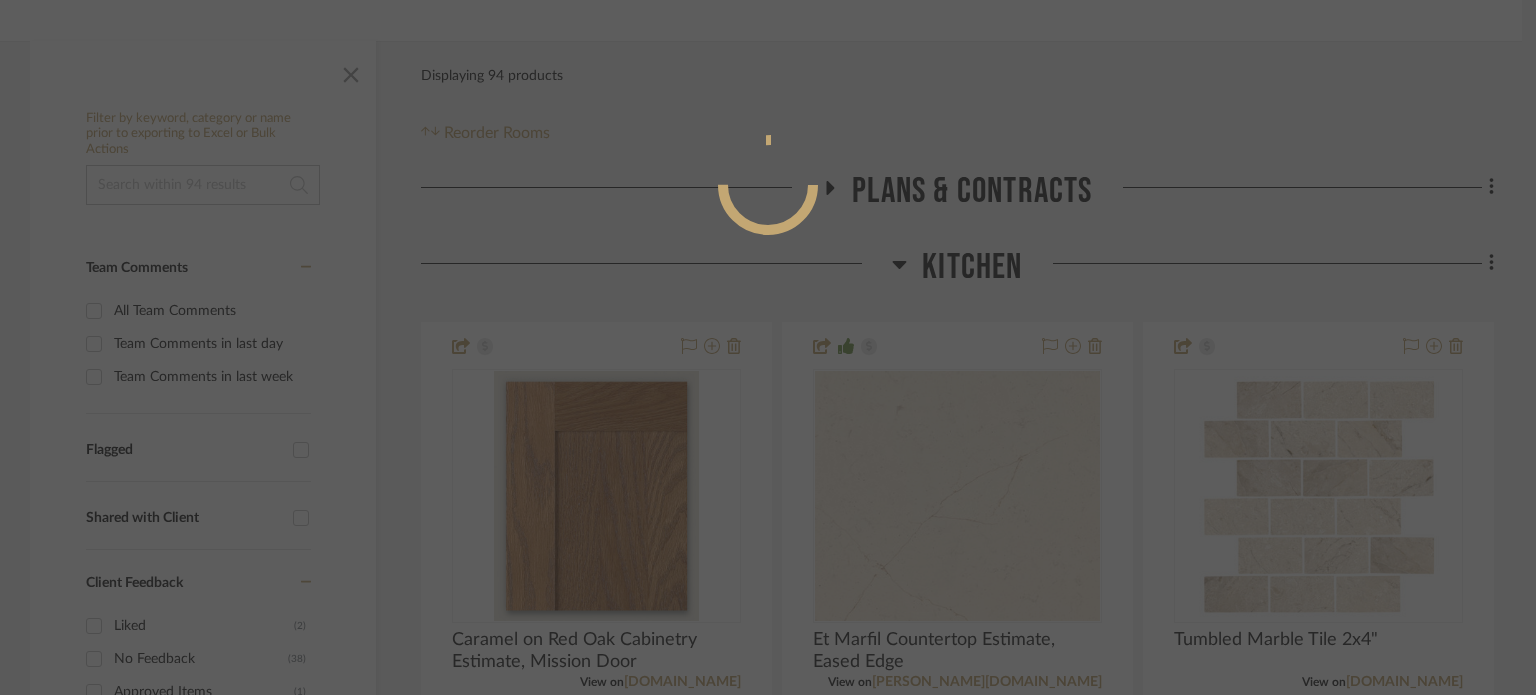 scroll, scrollTop: 948, scrollLeft: 0, axis: vertical 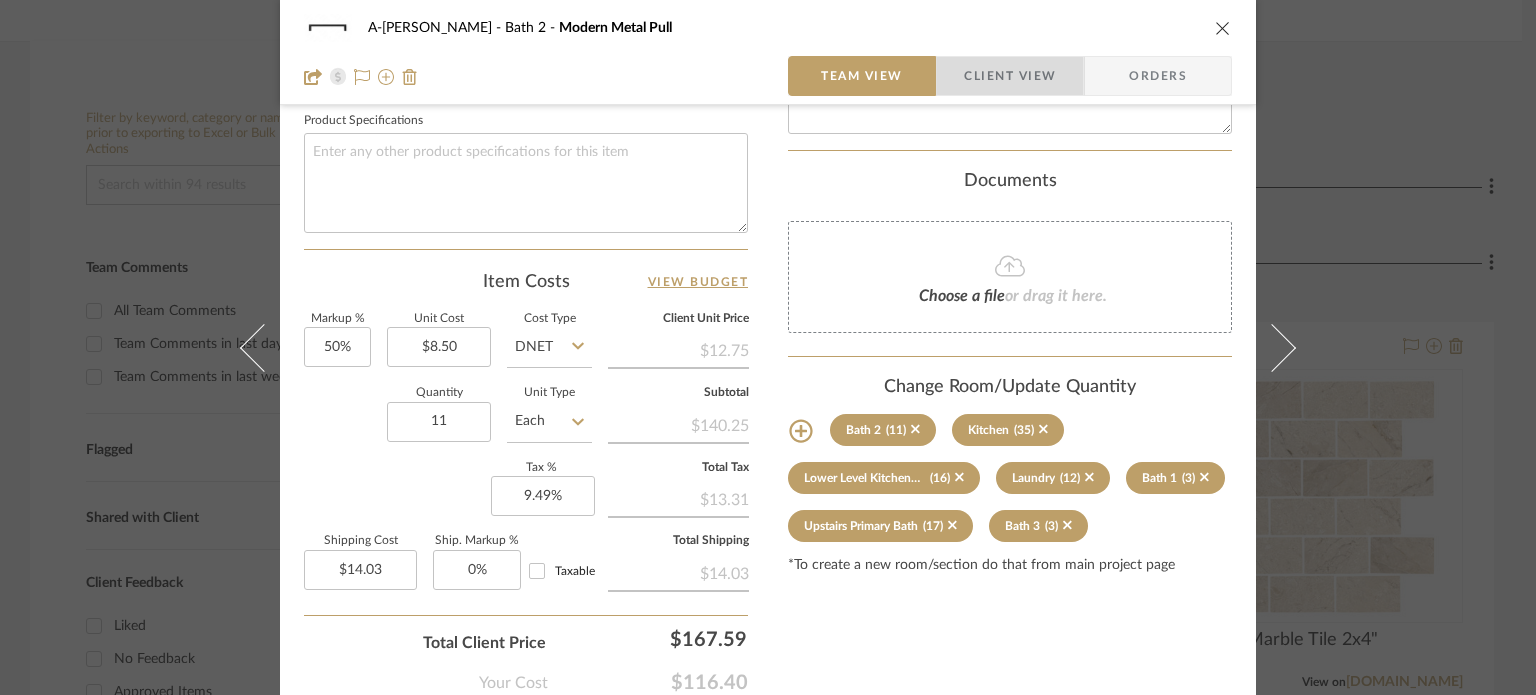 click on "Client View" at bounding box center (1010, 76) 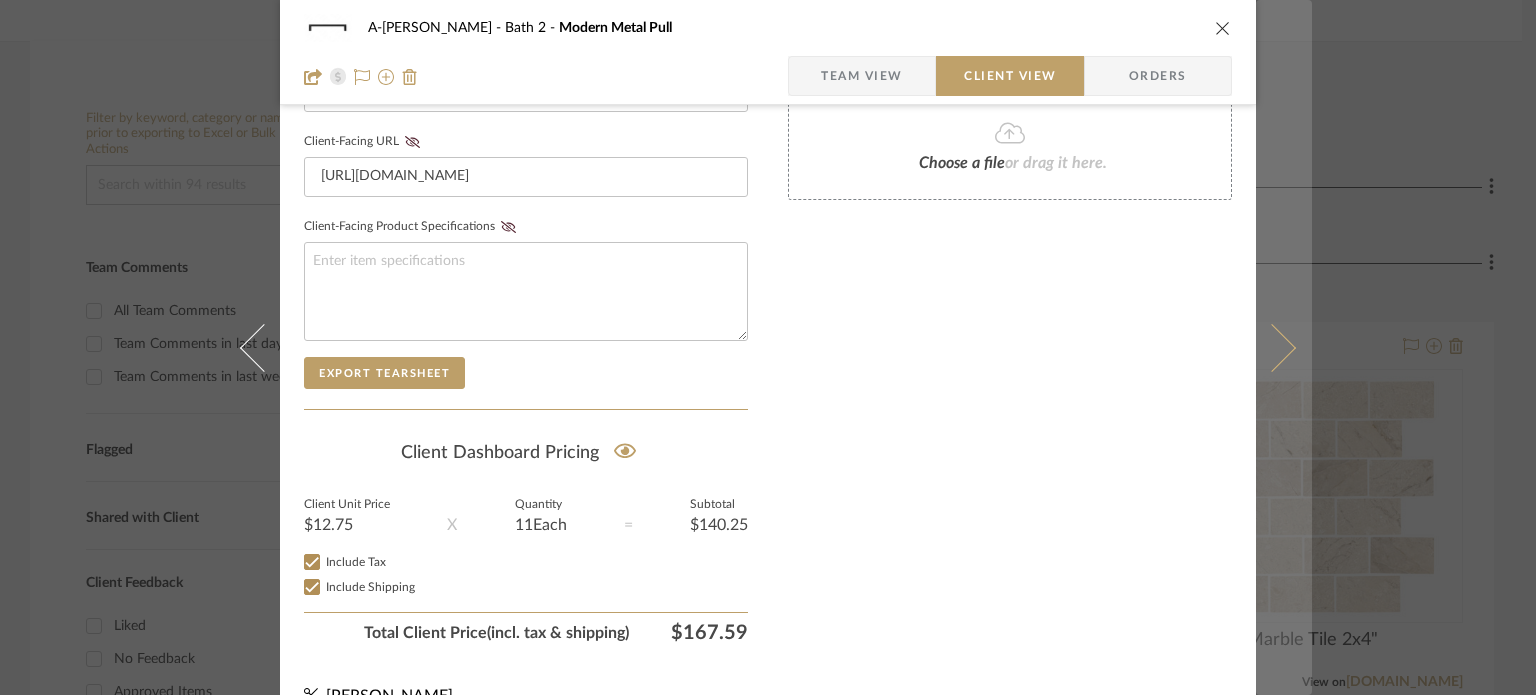 click at bounding box center (1284, 347) 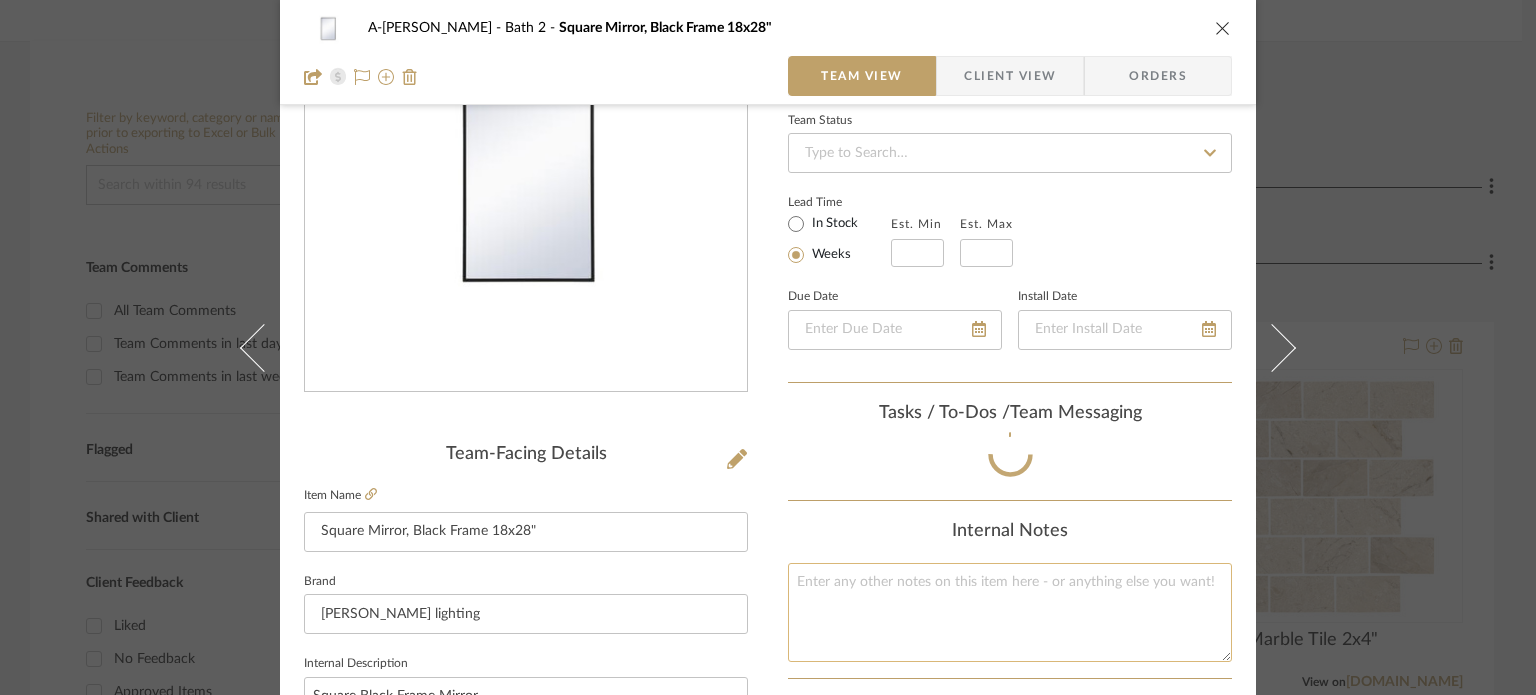 scroll, scrollTop: 948, scrollLeft: 0, axis: vertical 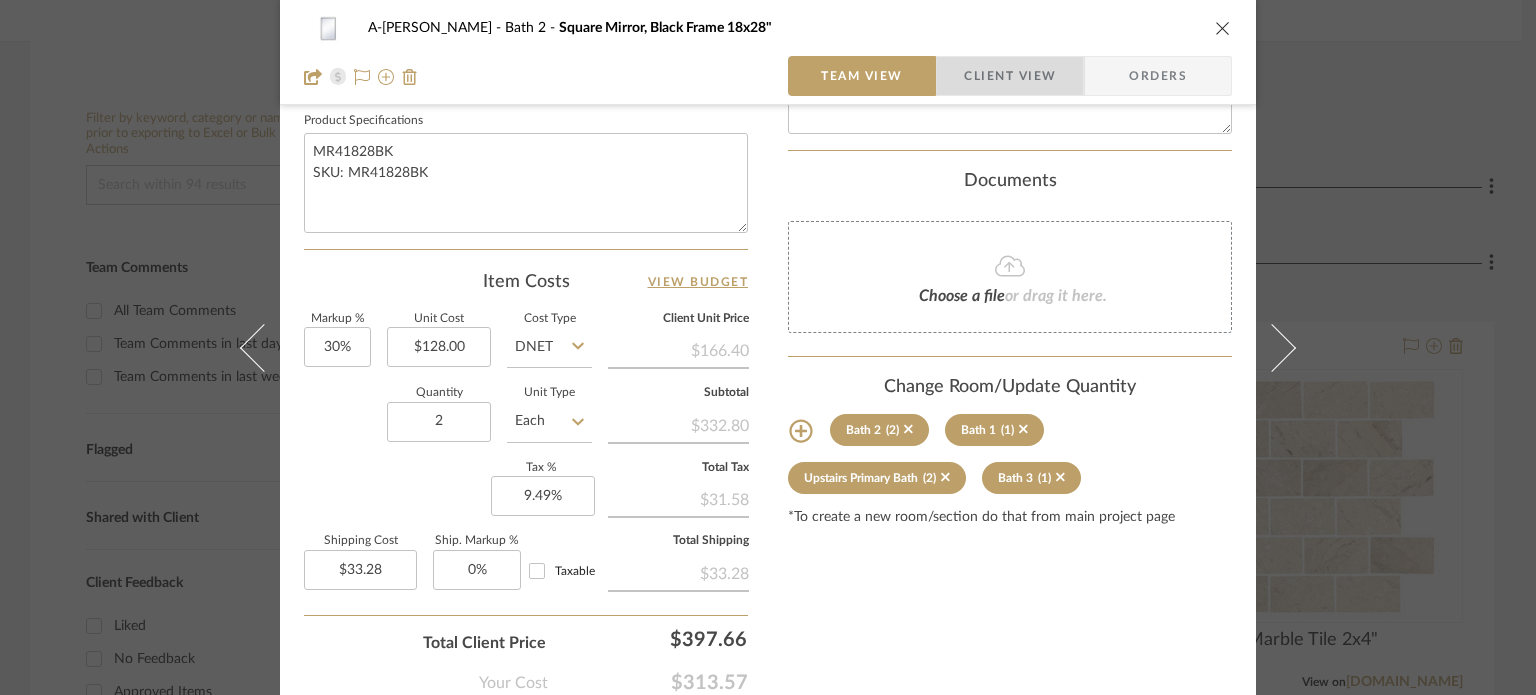 click on "Client View" at bounding box center [1010, 76] 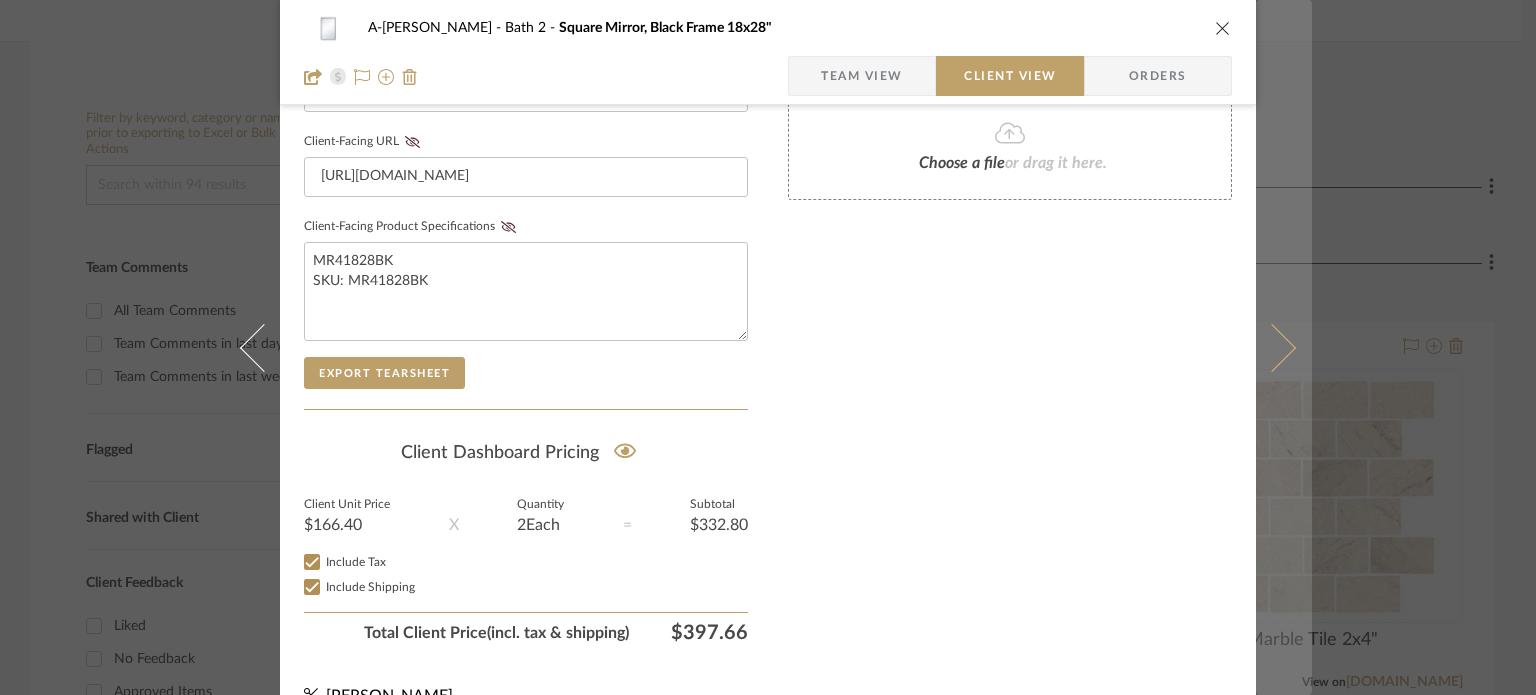 click at bounding box center [1284, 347] 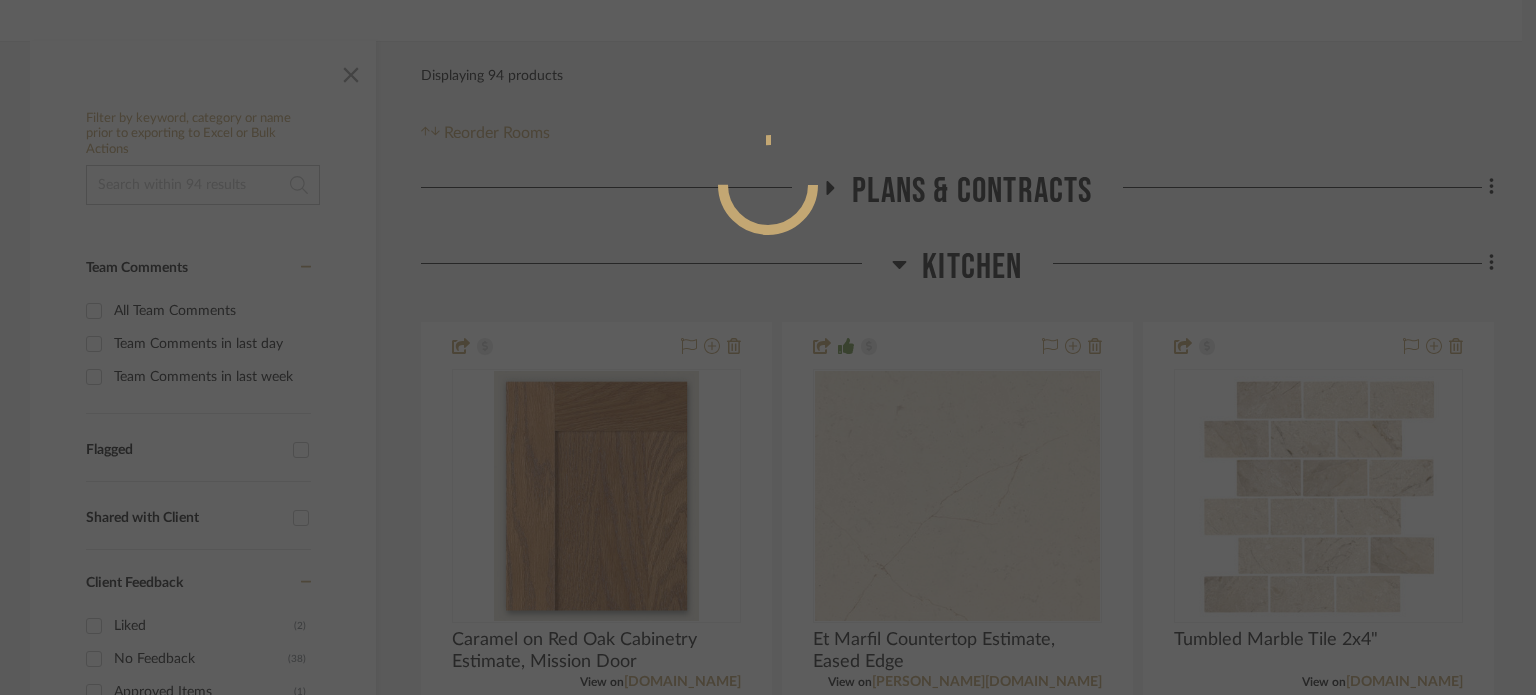 scroll, scrollTop: 948, scrollLeft: 0, axis: vertical 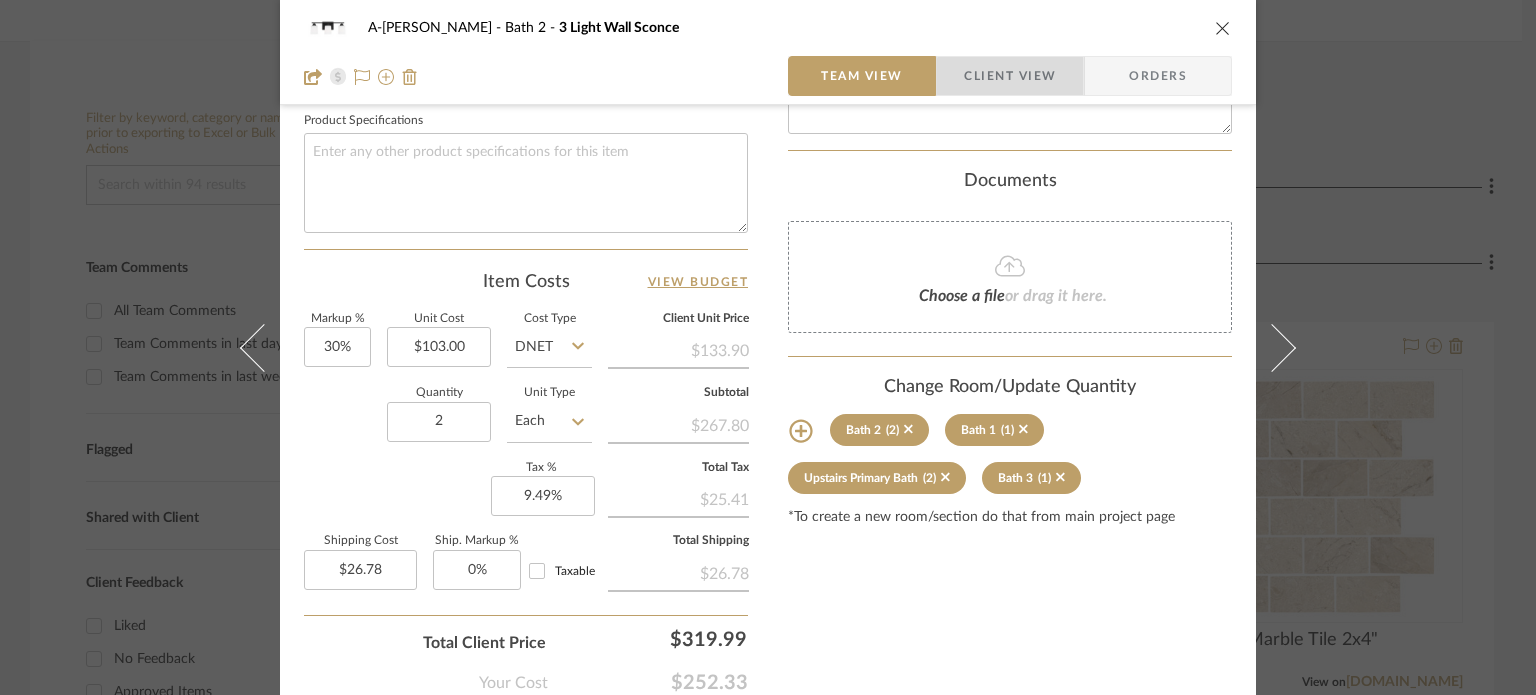 click on "Client View" at bounding box center (1010, 76) 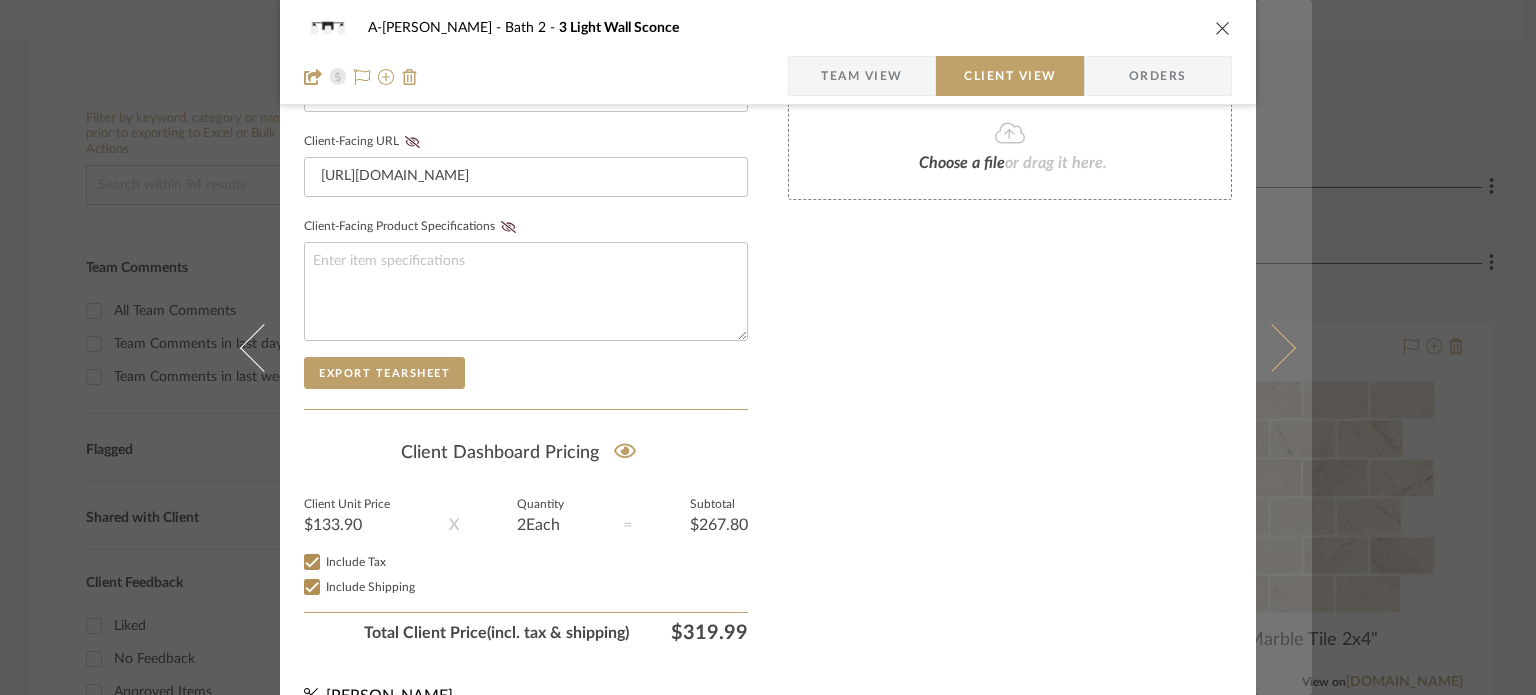 click at bounding box center (1284, 347) 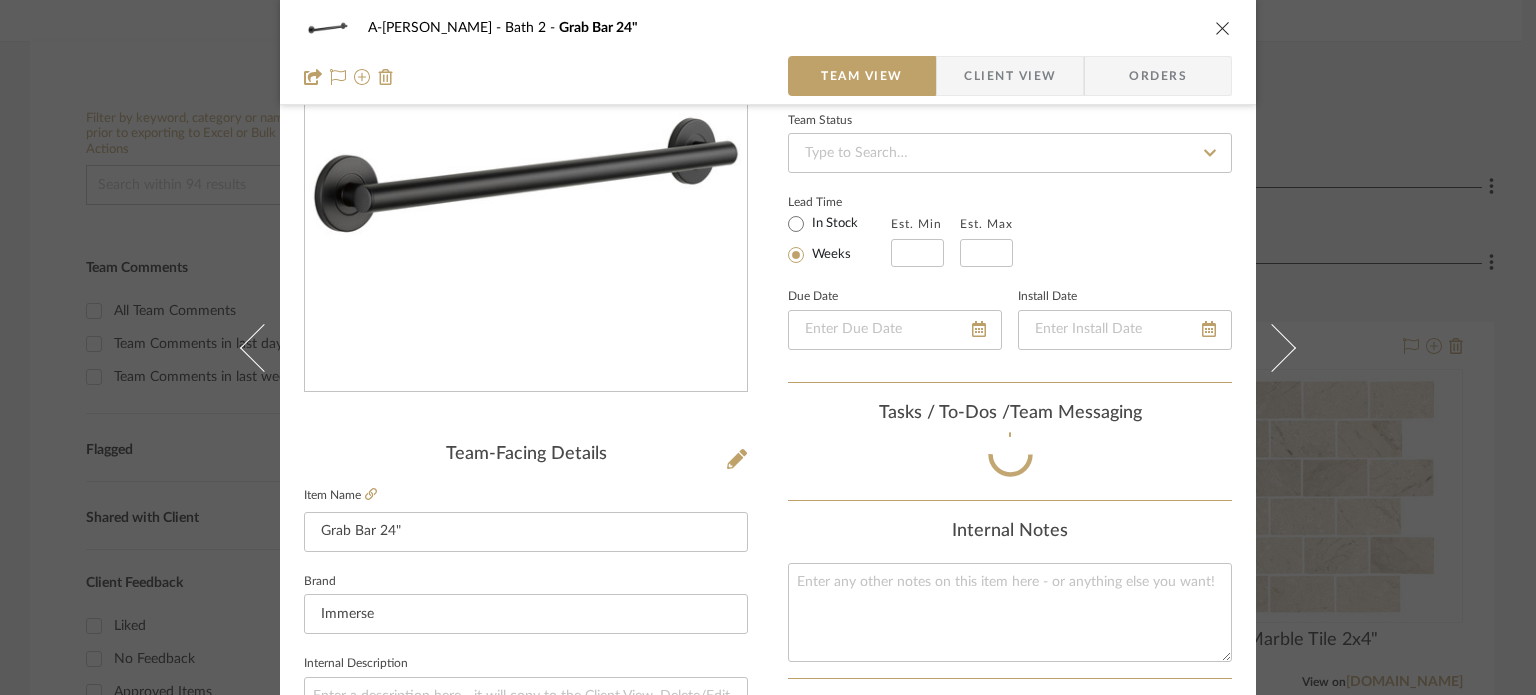 scroll, scrollTop: 948, scrollLeft: 0, axis: vertical 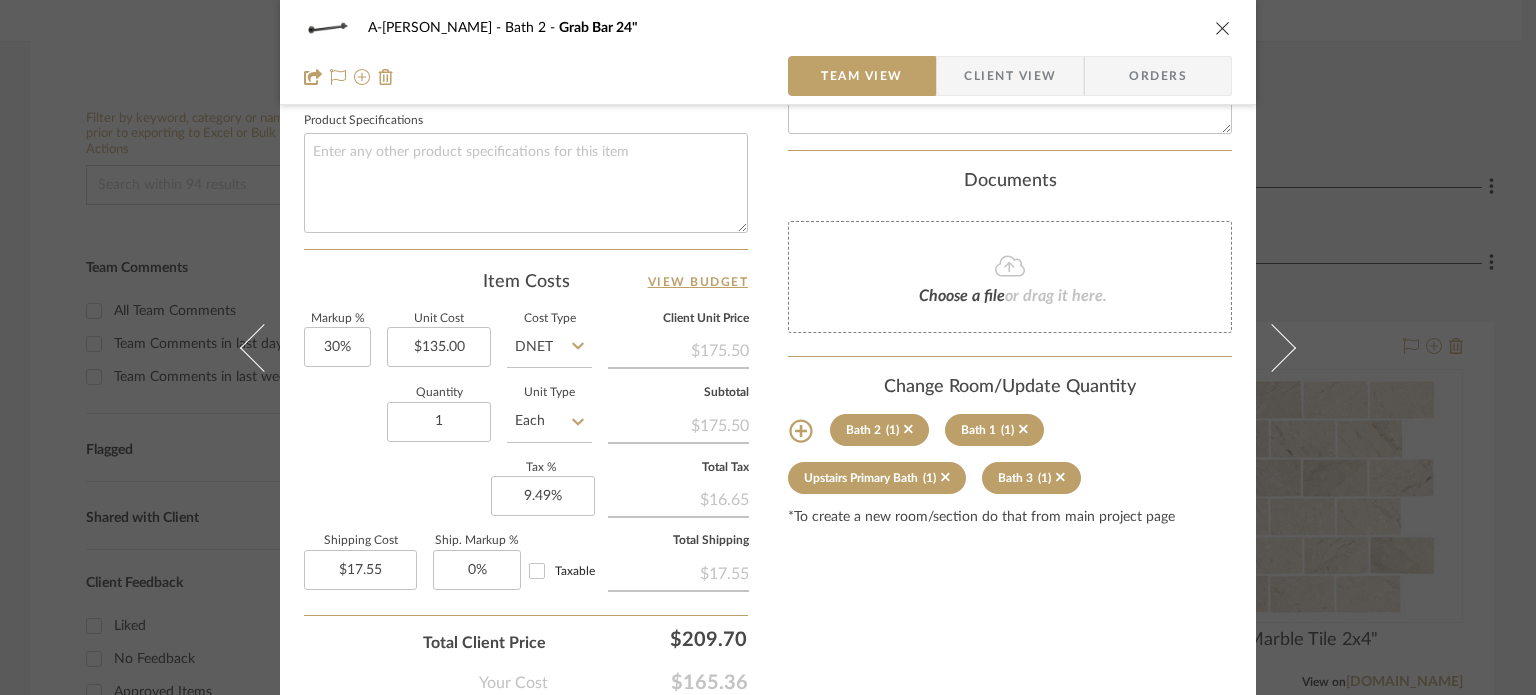 click on "Client View" at bounding box center [1010, 76] 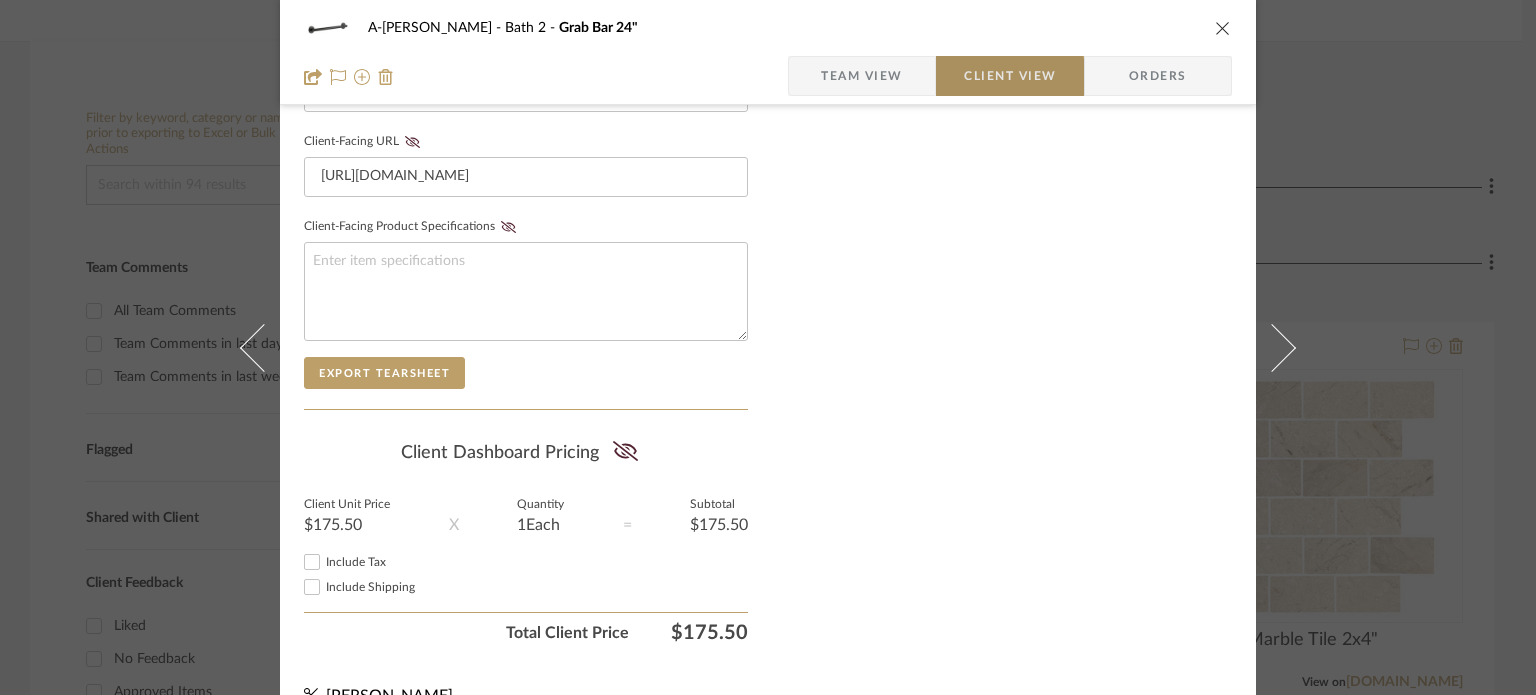 type 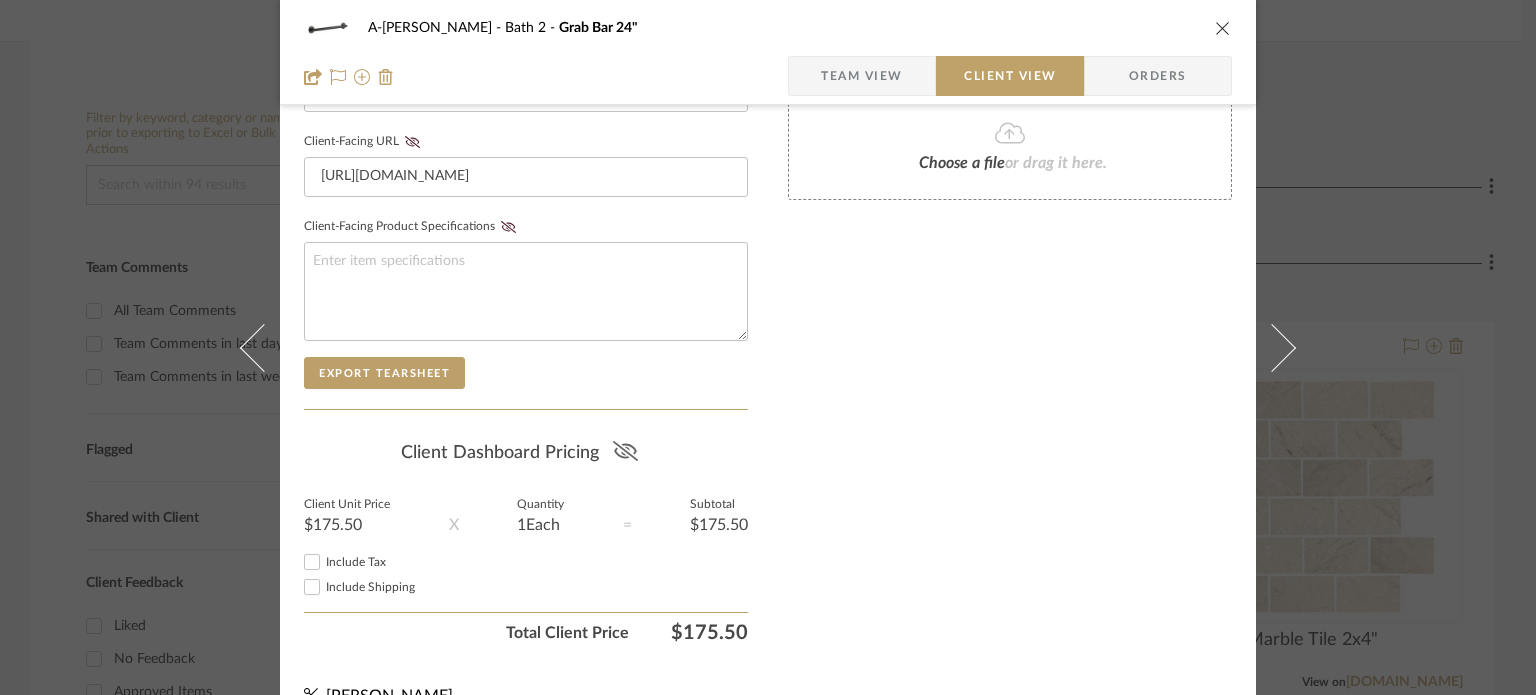 click 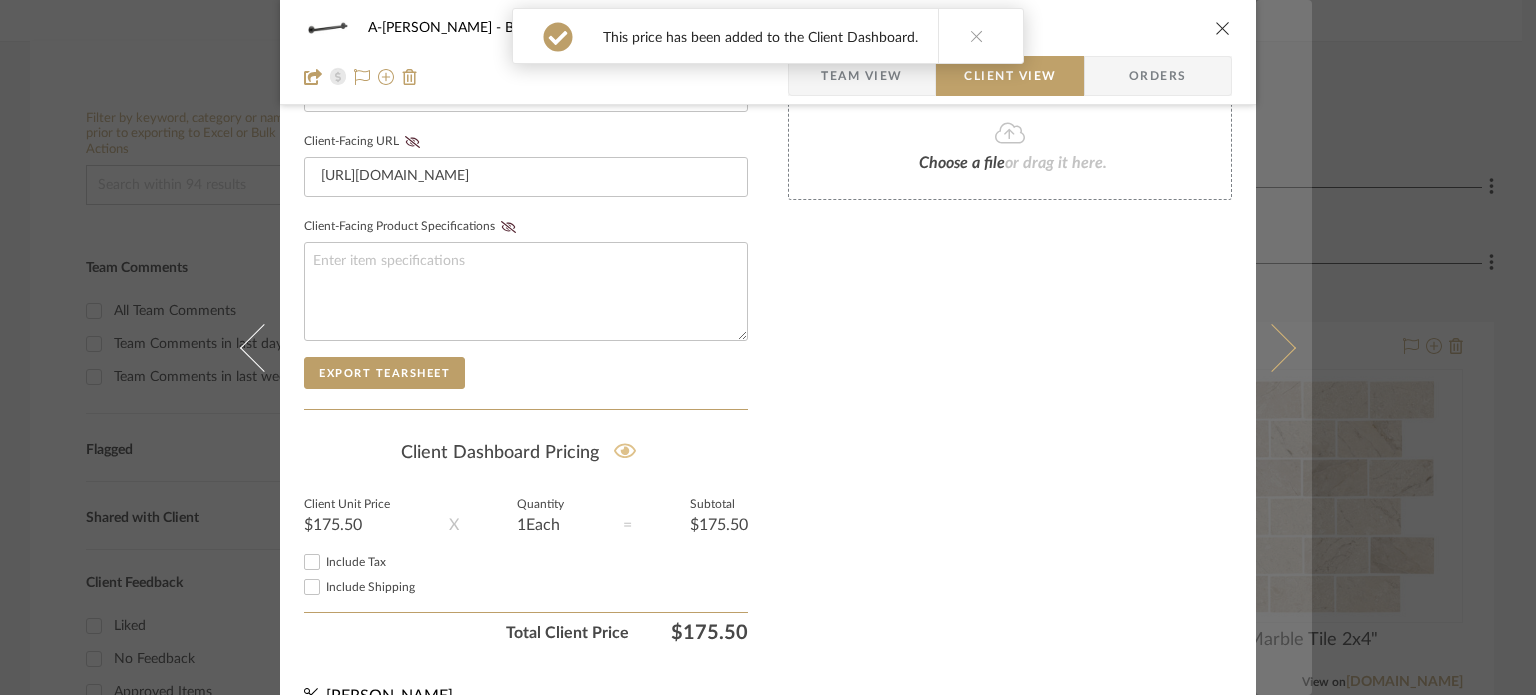 click at bounding box center (1272, 347) 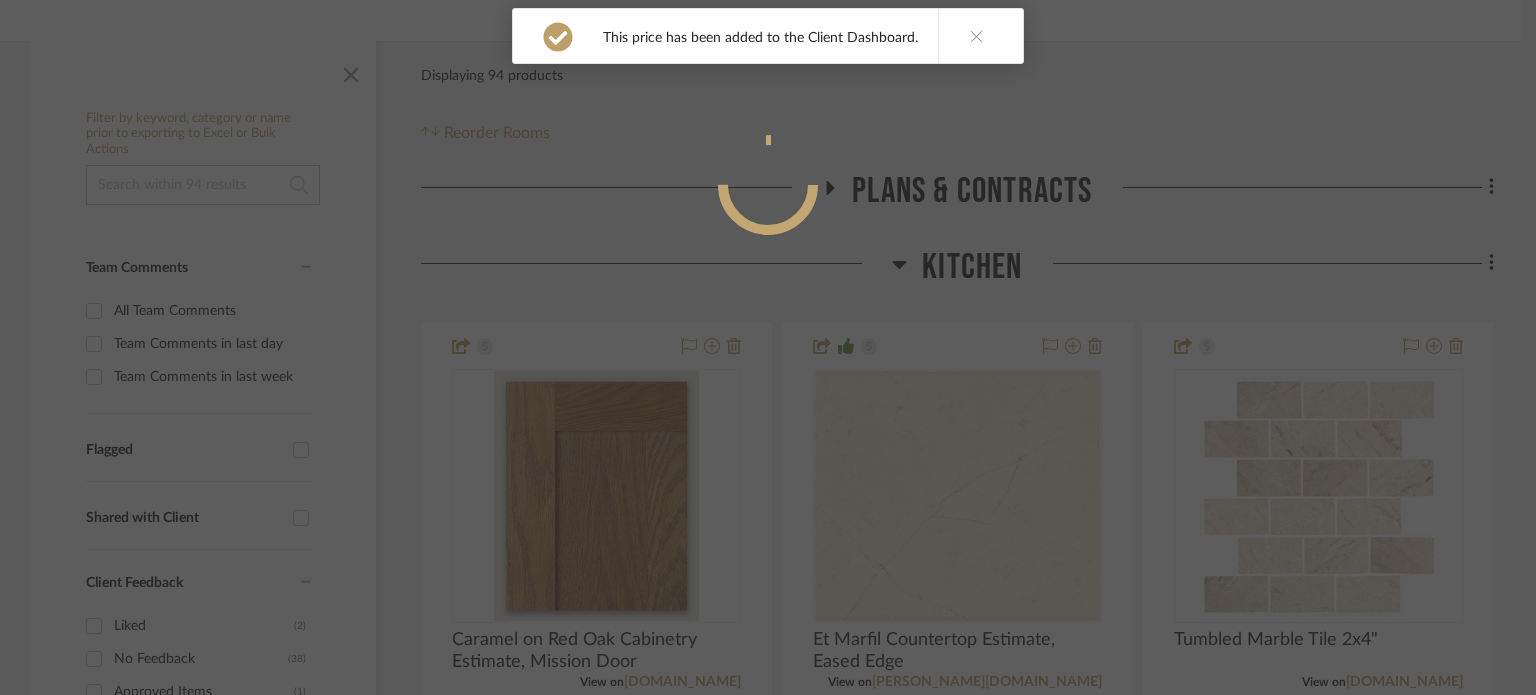 scroll, scrollTop: 948, scrollLeft: 0, axis: vertical 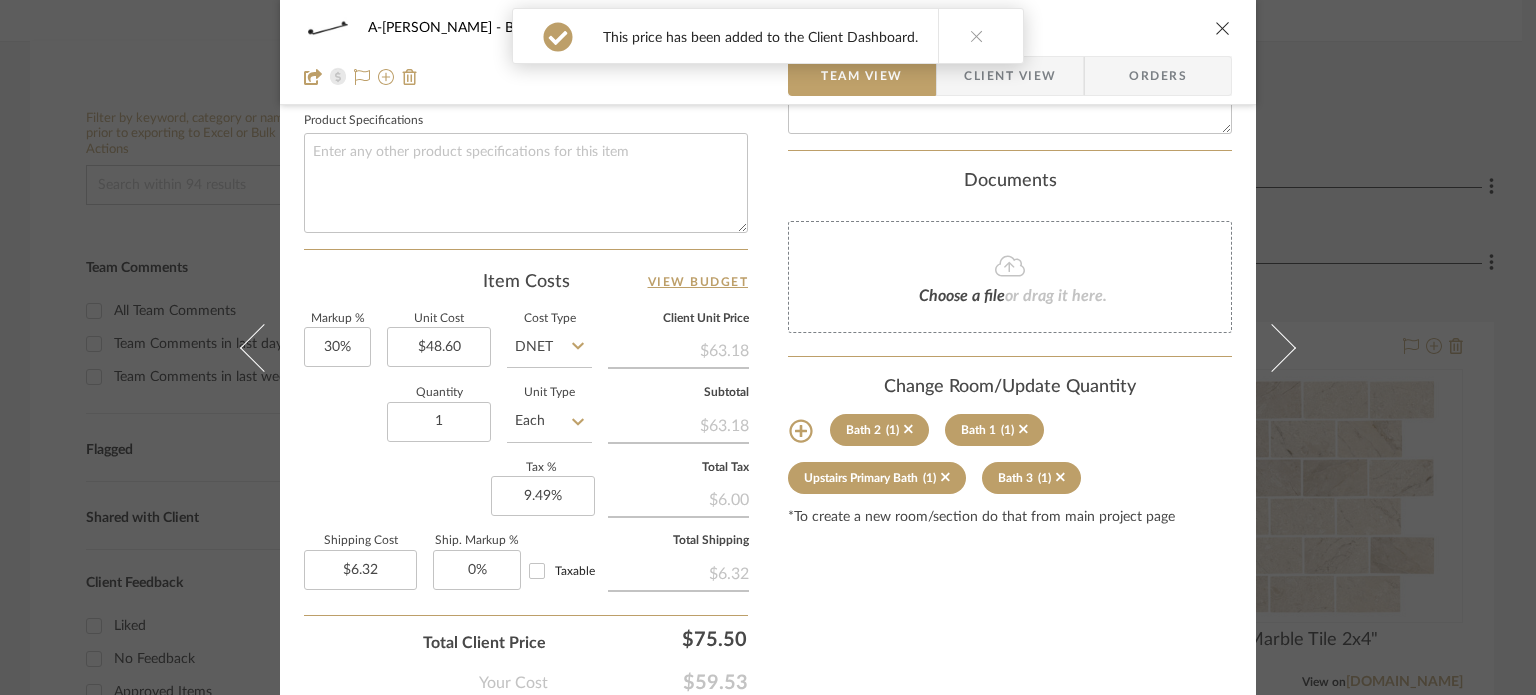 click on "Client View" at bounding box center (1010, 76) 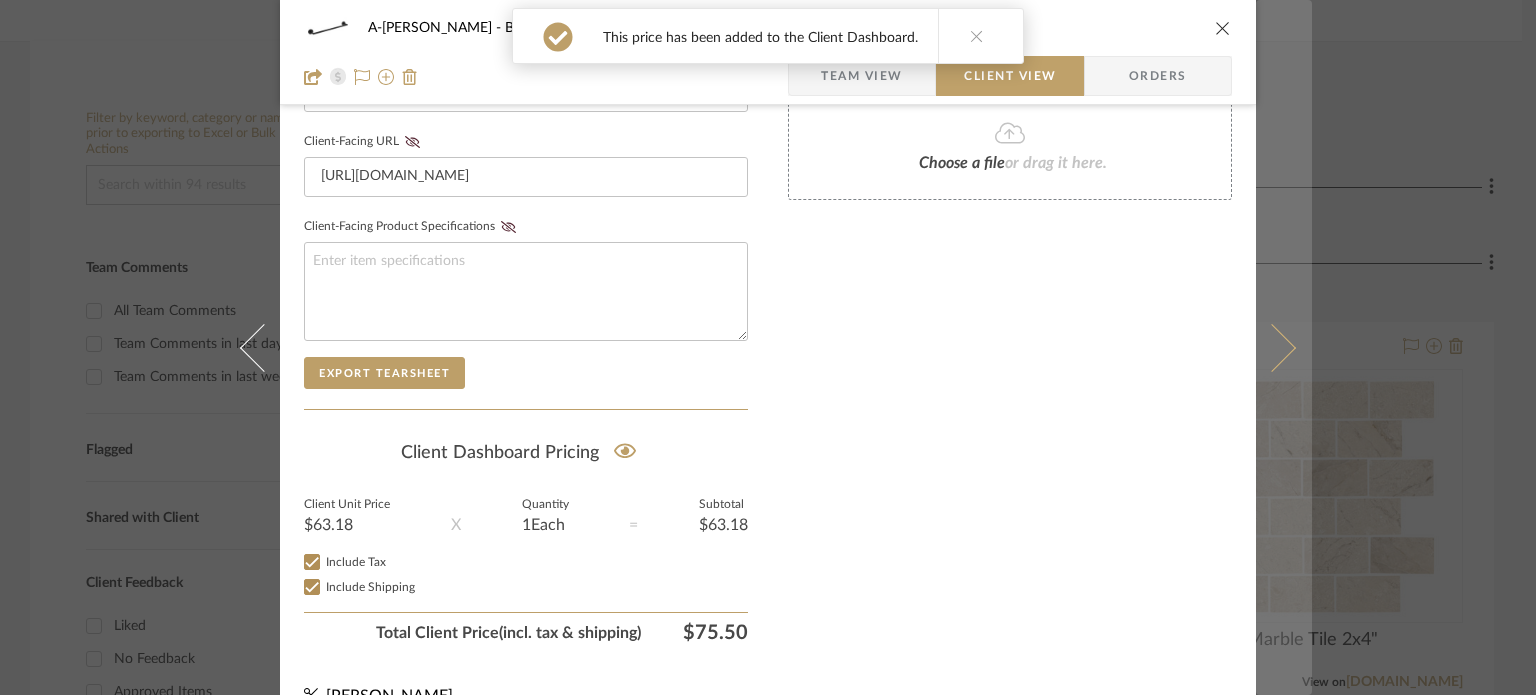 click at bounding box center (1284, 347) 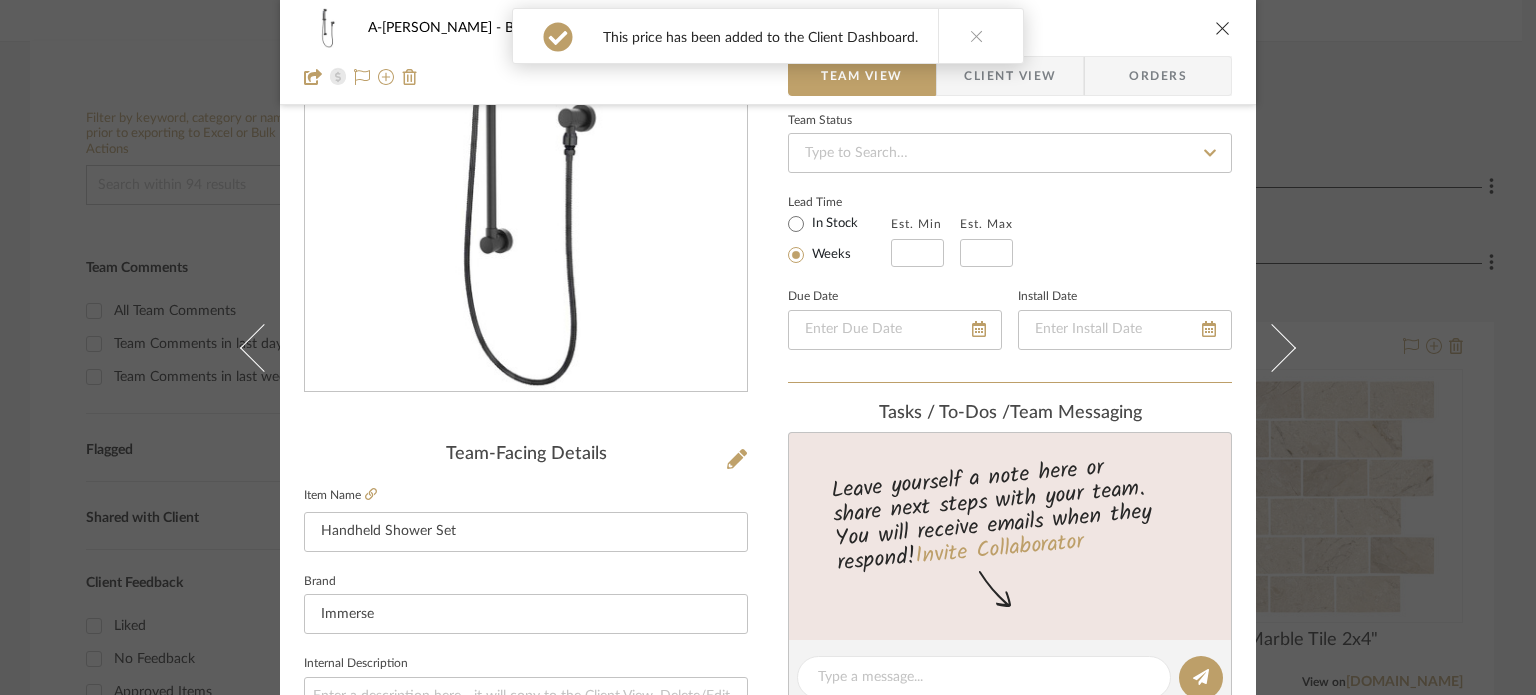 scroll, scrollTop: 948, scrollLeft: 0, axis: vertical 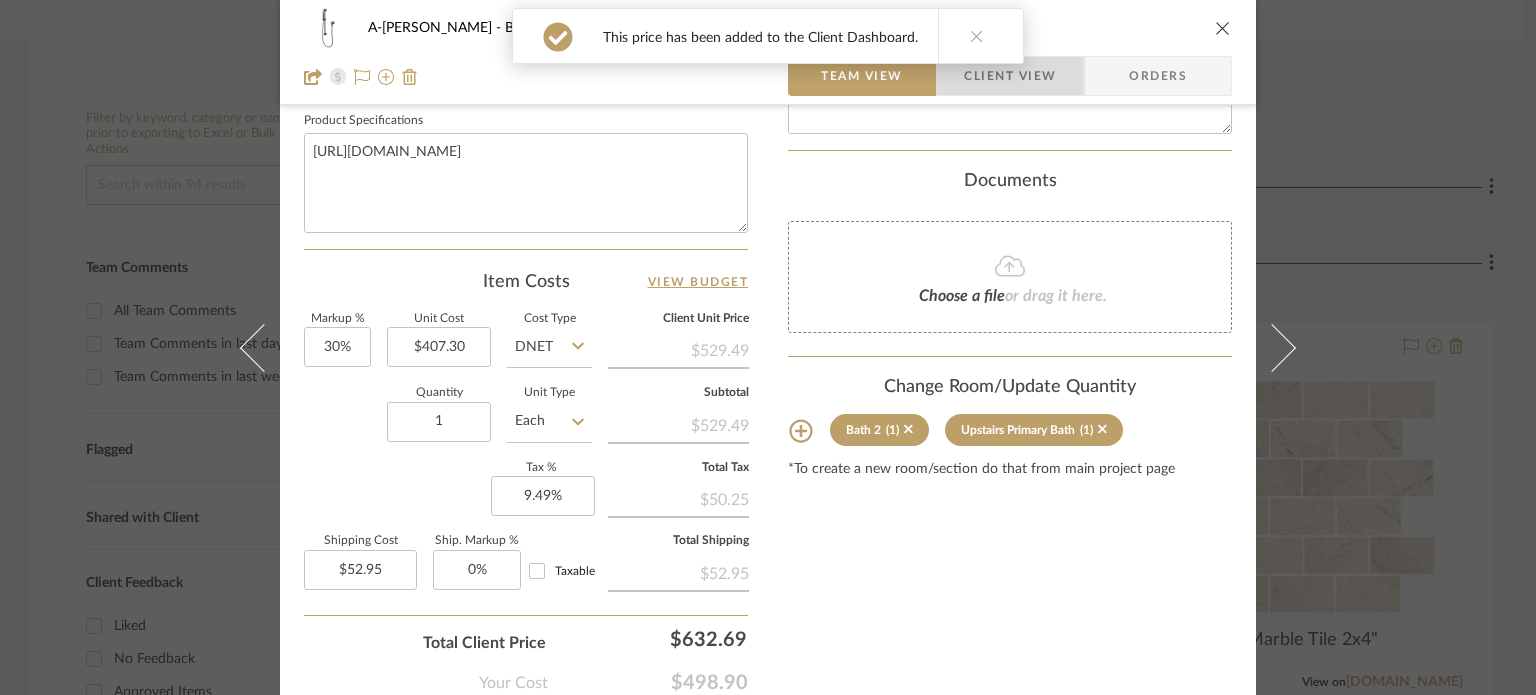 click on "Client View" at bounding box center (1010, 76) 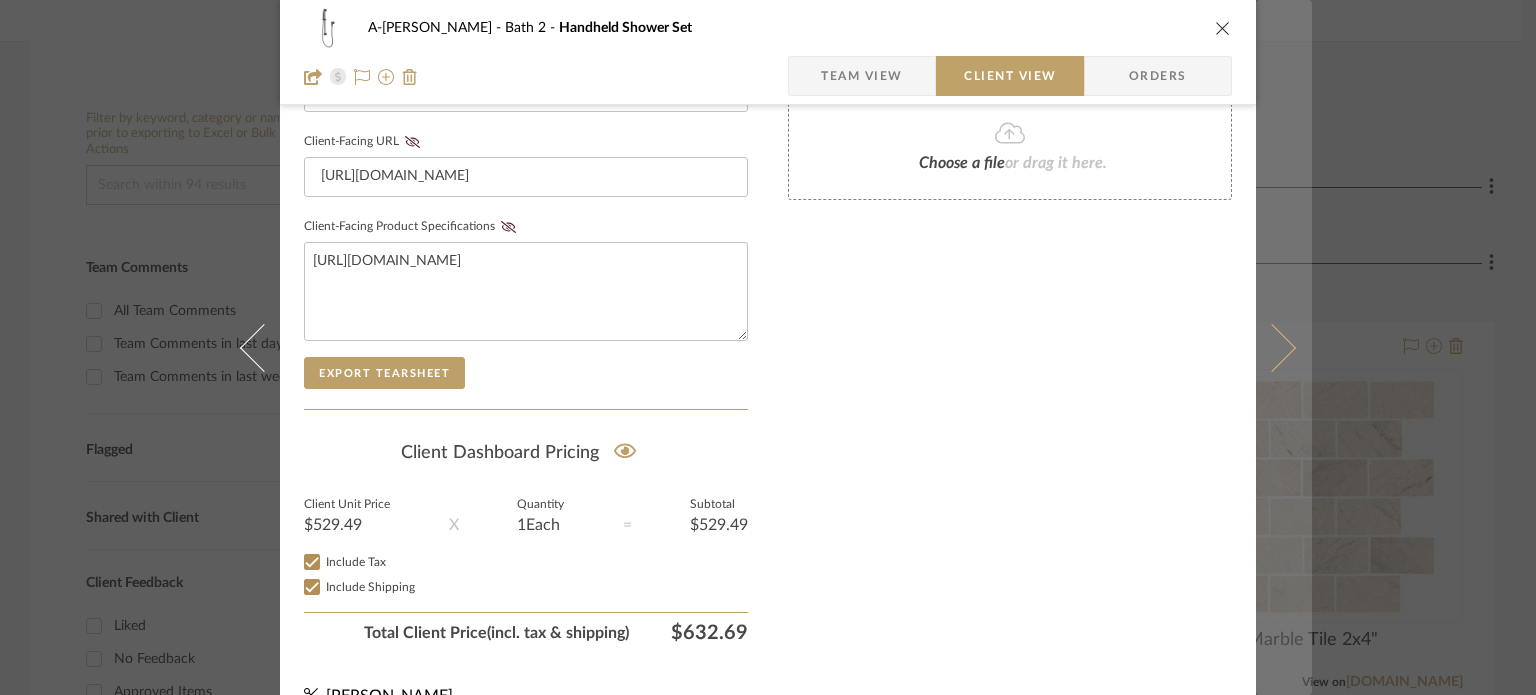click at bounding box center [1284, 347] 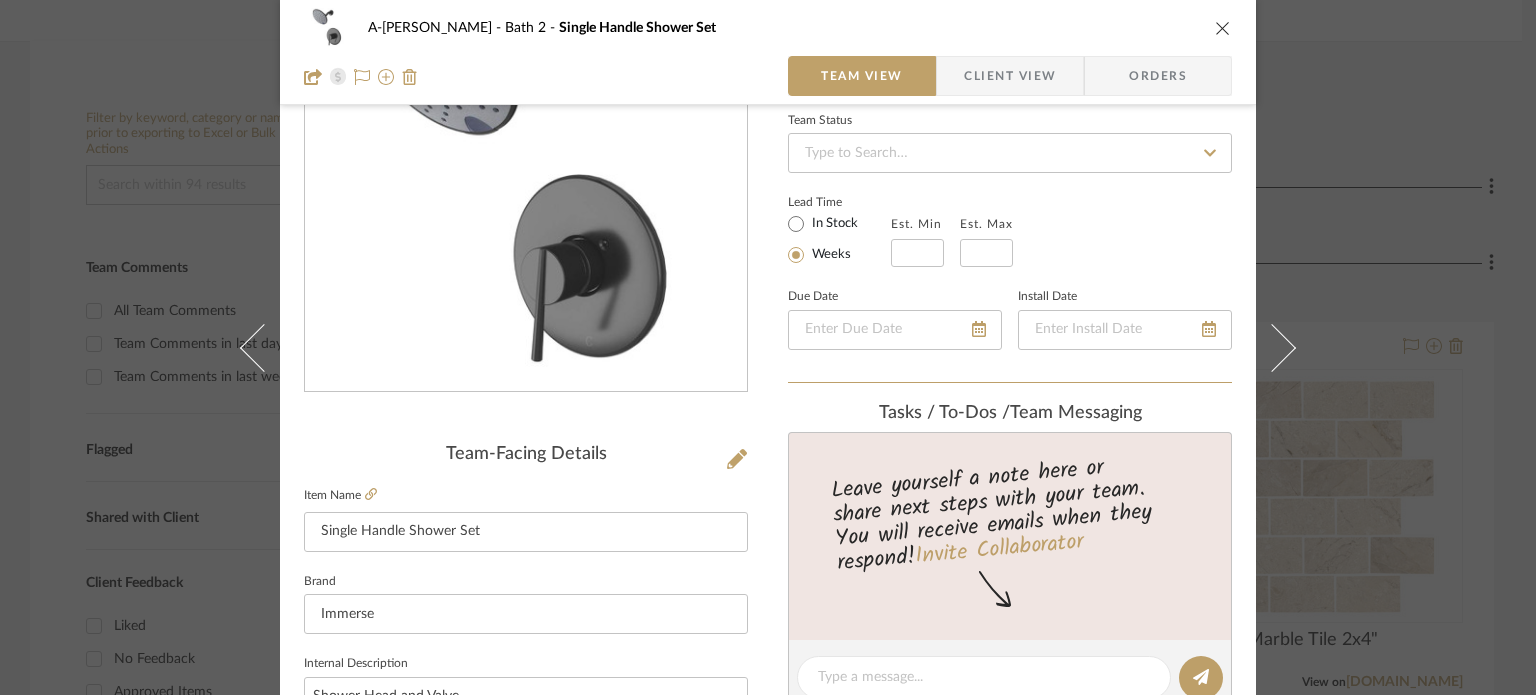 scroll, scrollTop: 948, scrollLeft: 0, axis: vertical 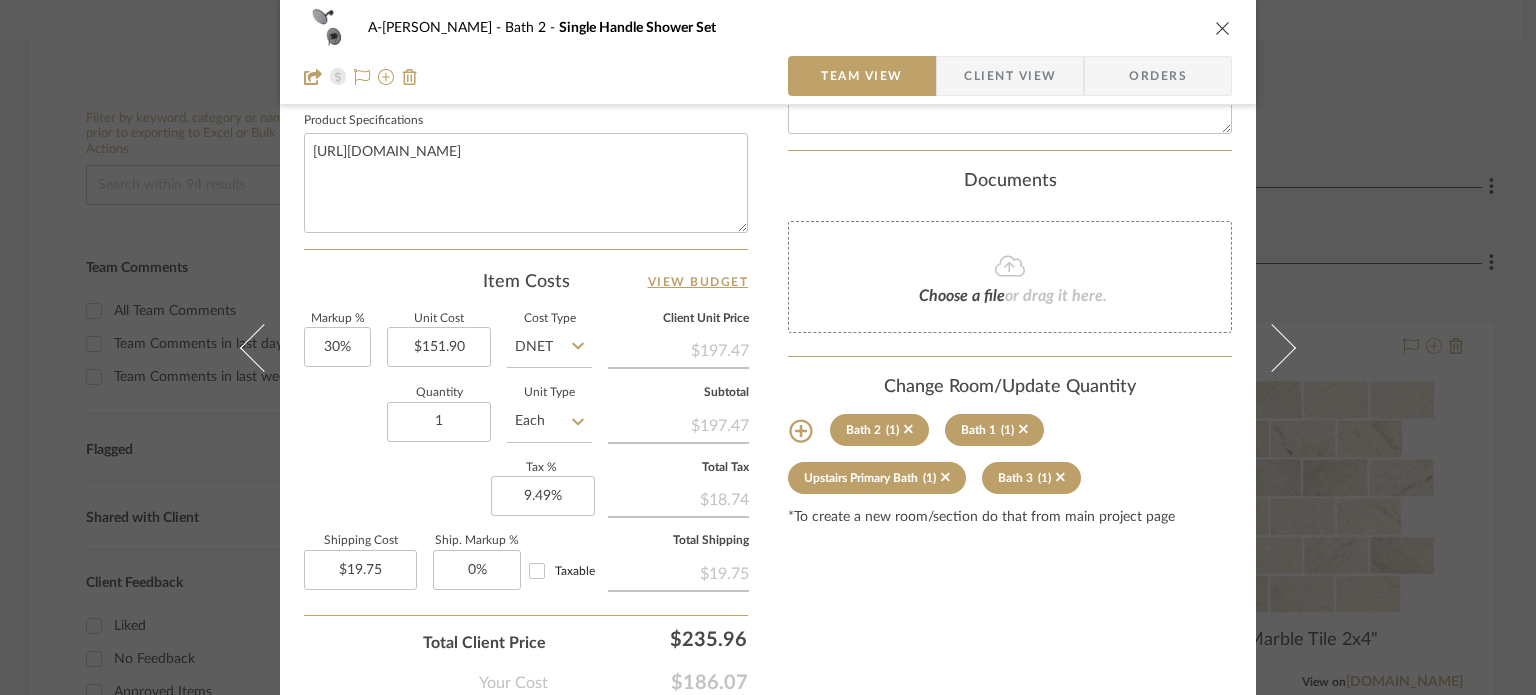 click on "Client View" at bounding box center [1010, 76] 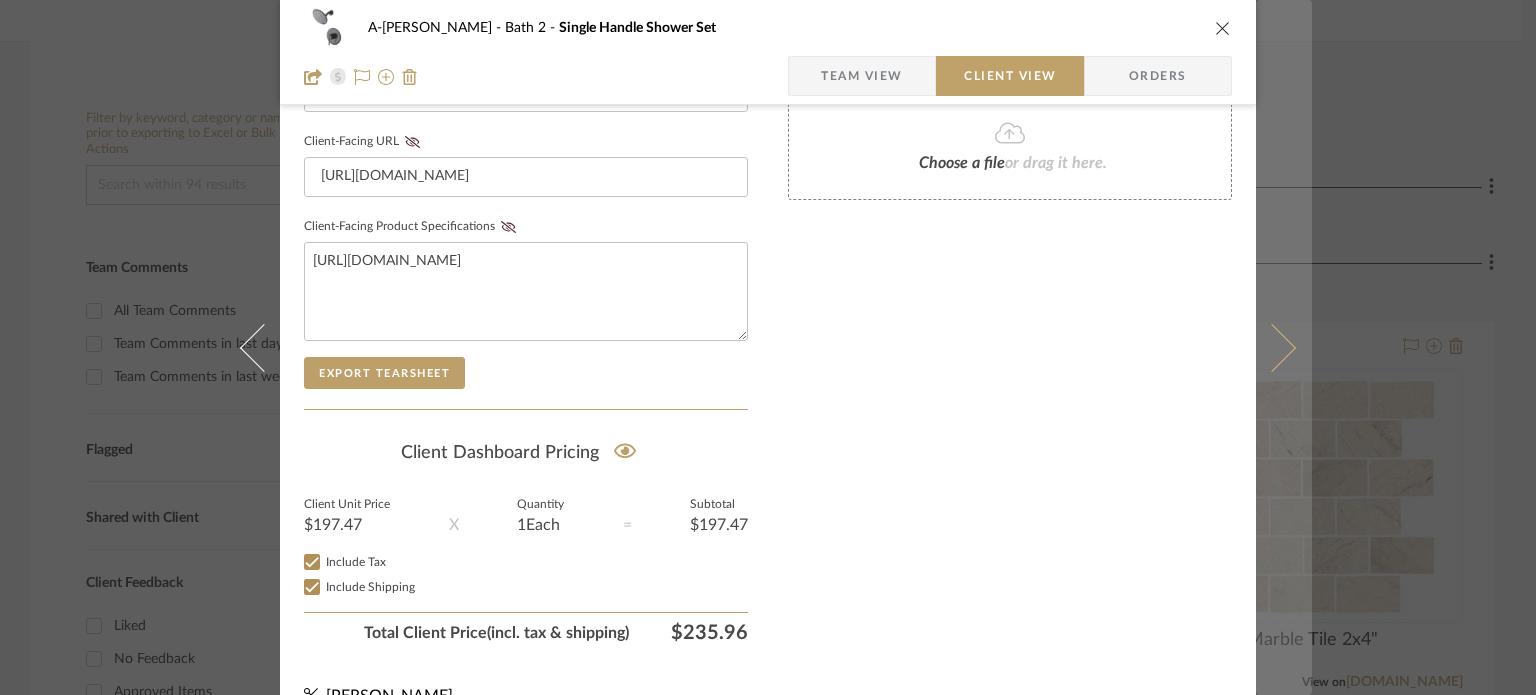 click at bounding box center [1272, 347] 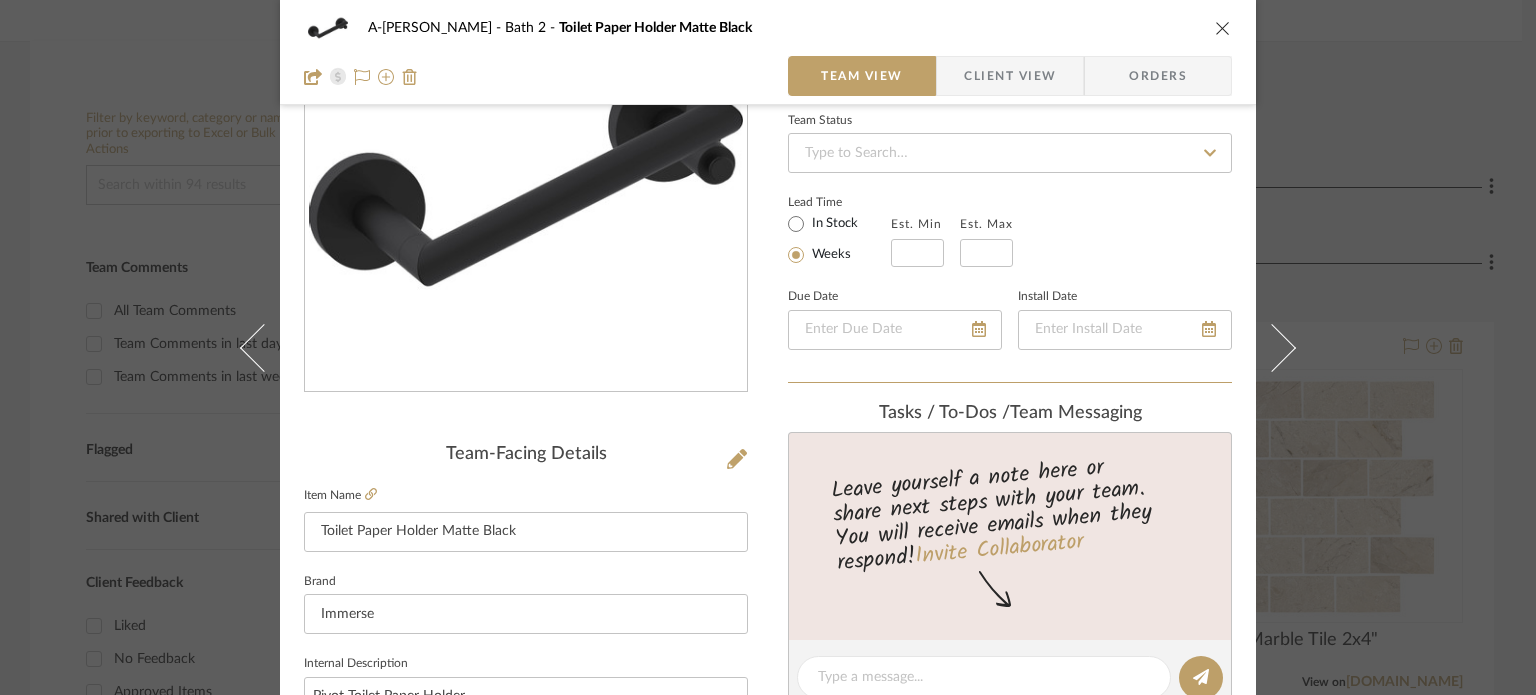 scroll, scrollTop: 948, scrollLeft: 0, axis: vertical 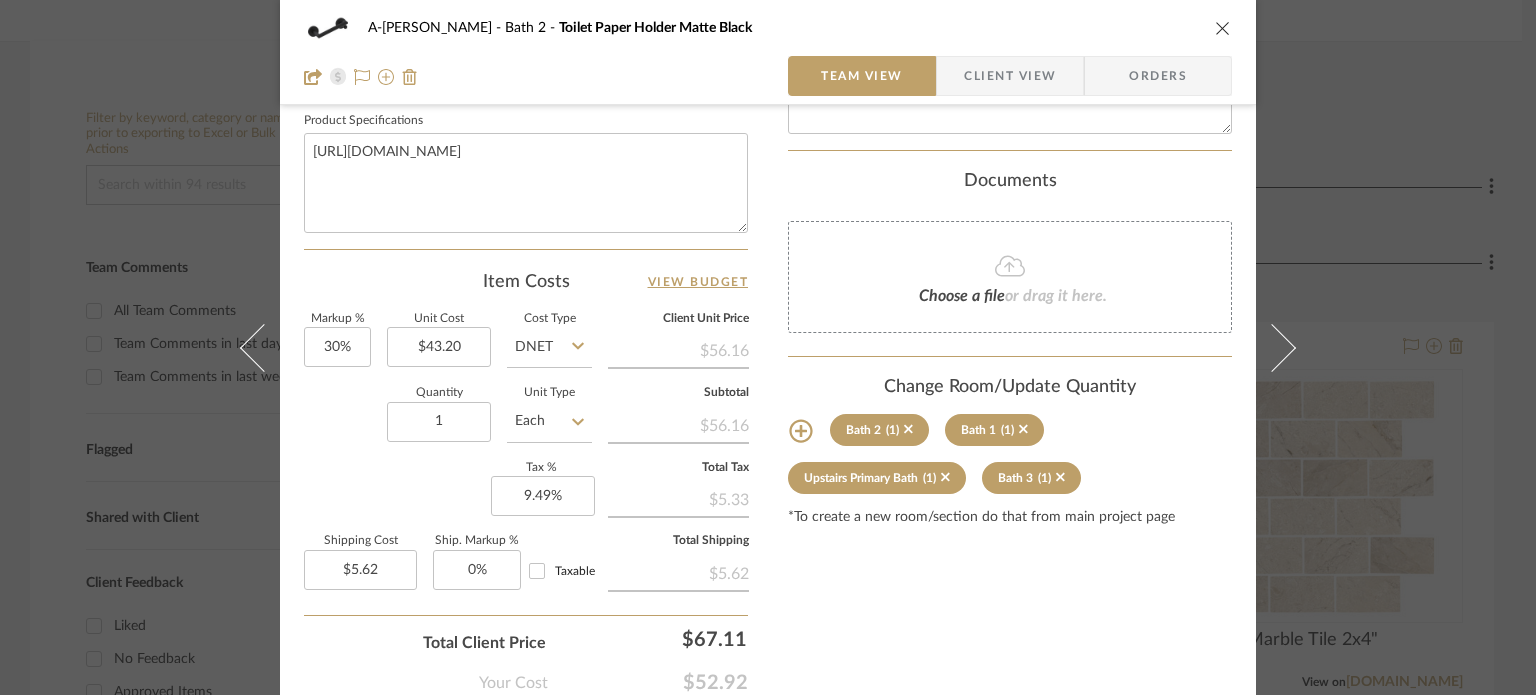 click on "Client View" at bounding box center (1010, 76) 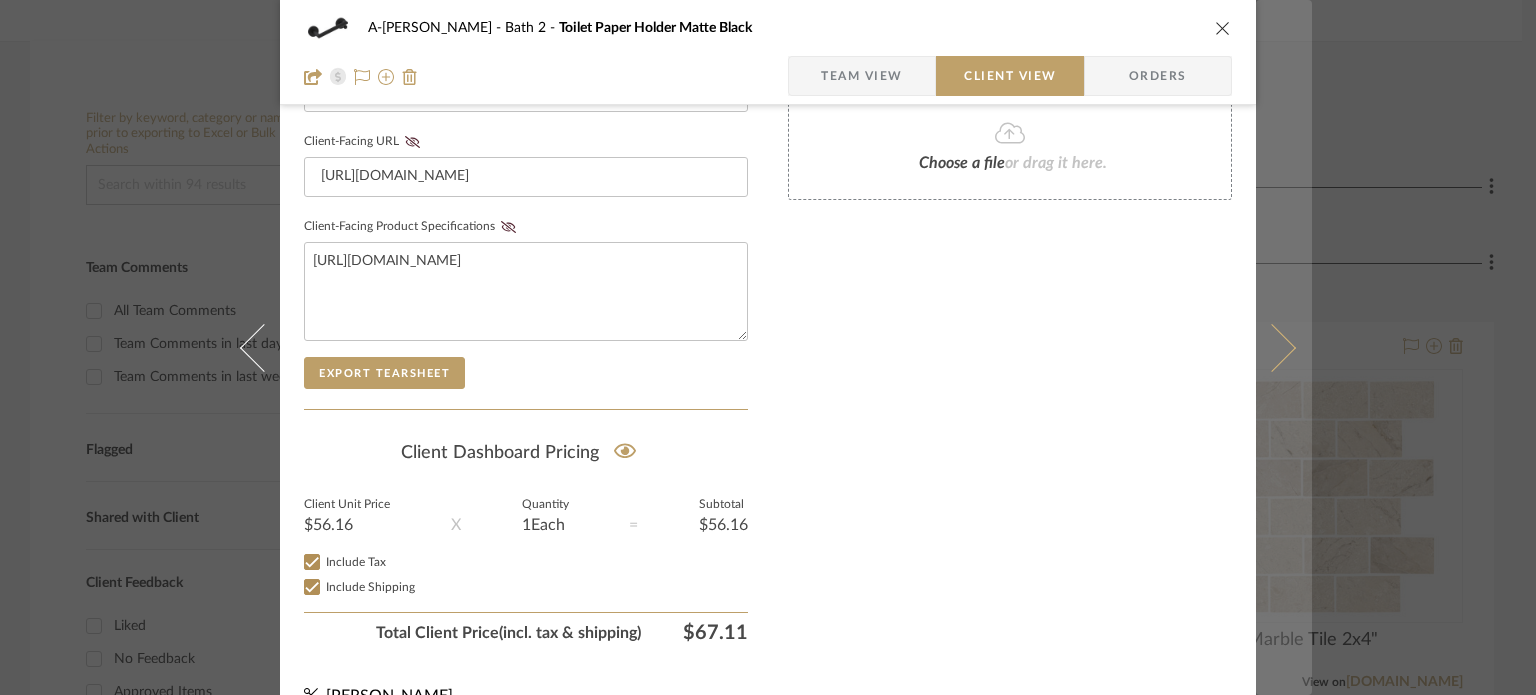 click at bounding box center [1272, 347] 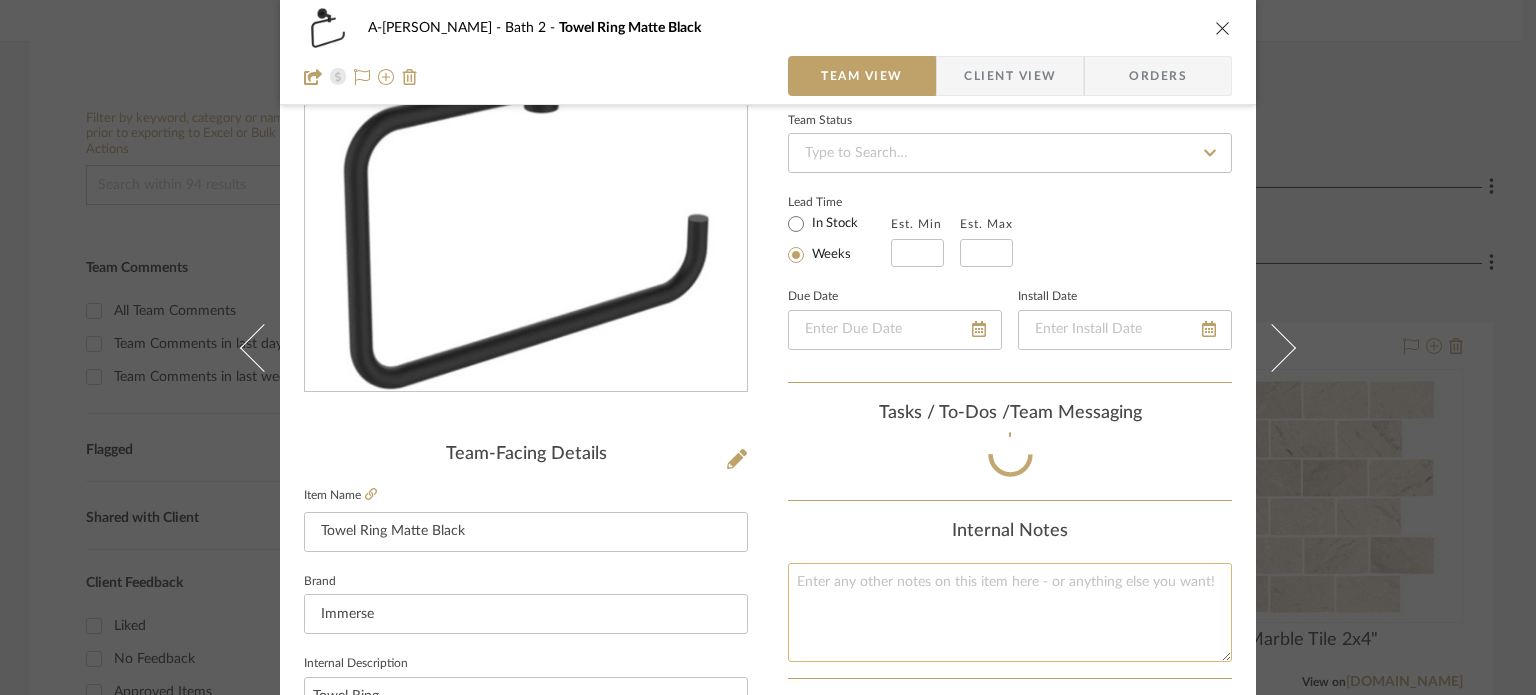 scroll, scrollTop: 948, scrollLeft: 0, axis: vertical 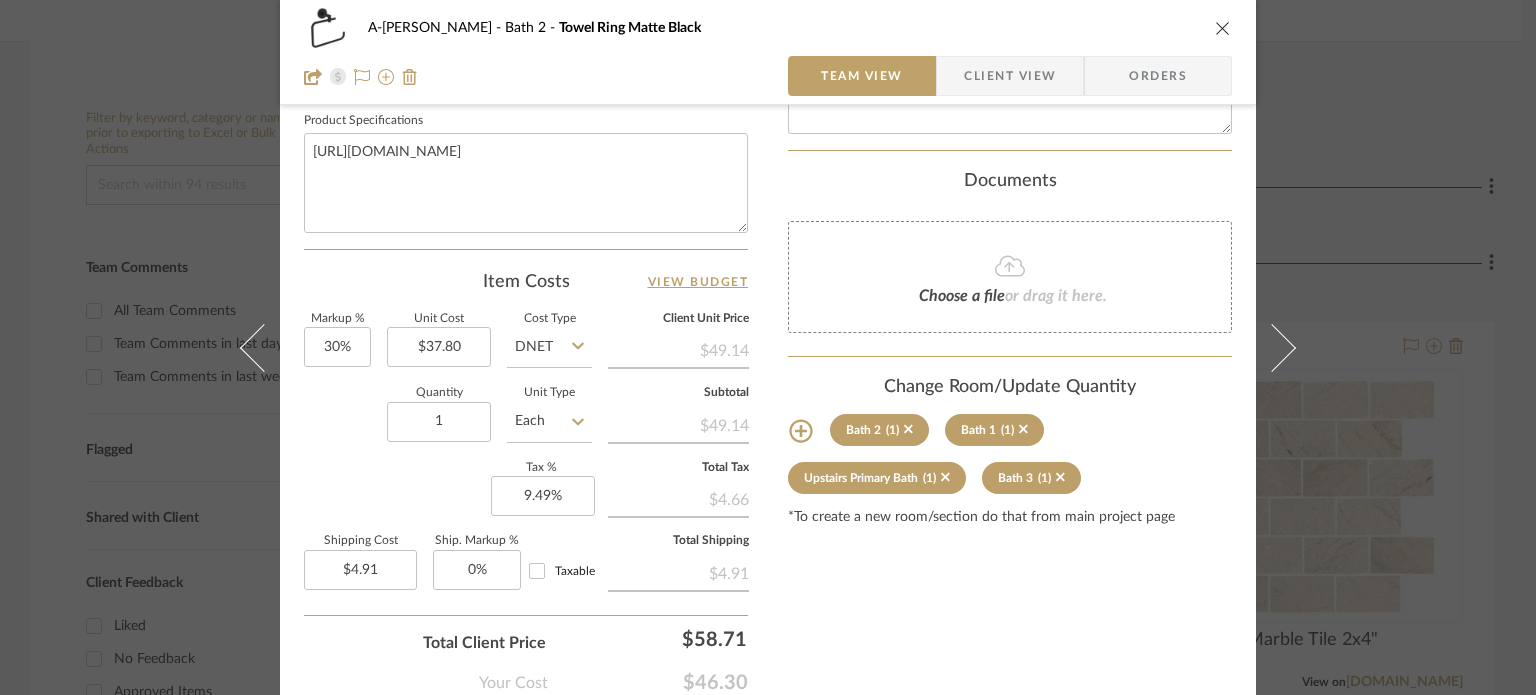 click on "Client View" at bounding box center (1010, 76) 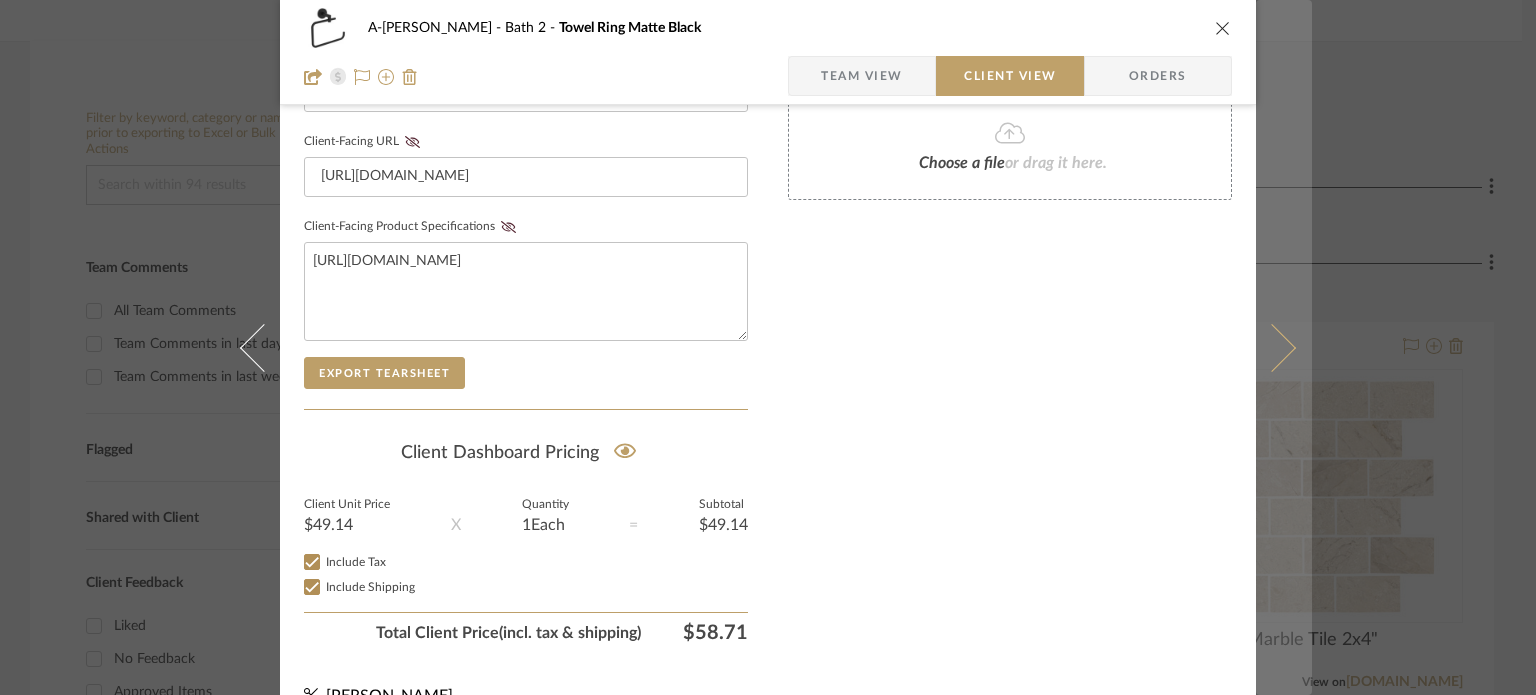click at bounding box center (1284, 347) 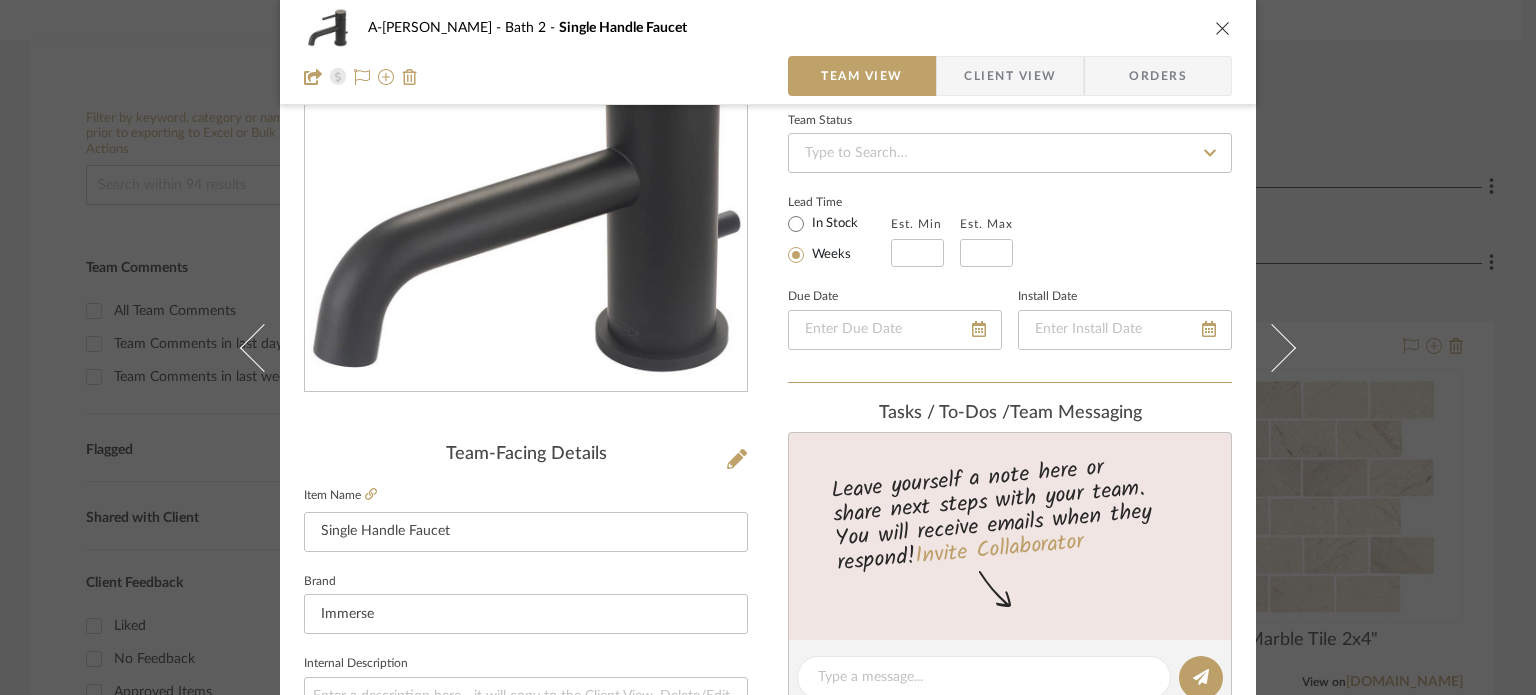 scroll, scrollTop: 948, scrollLeft: 0, axis: vertical 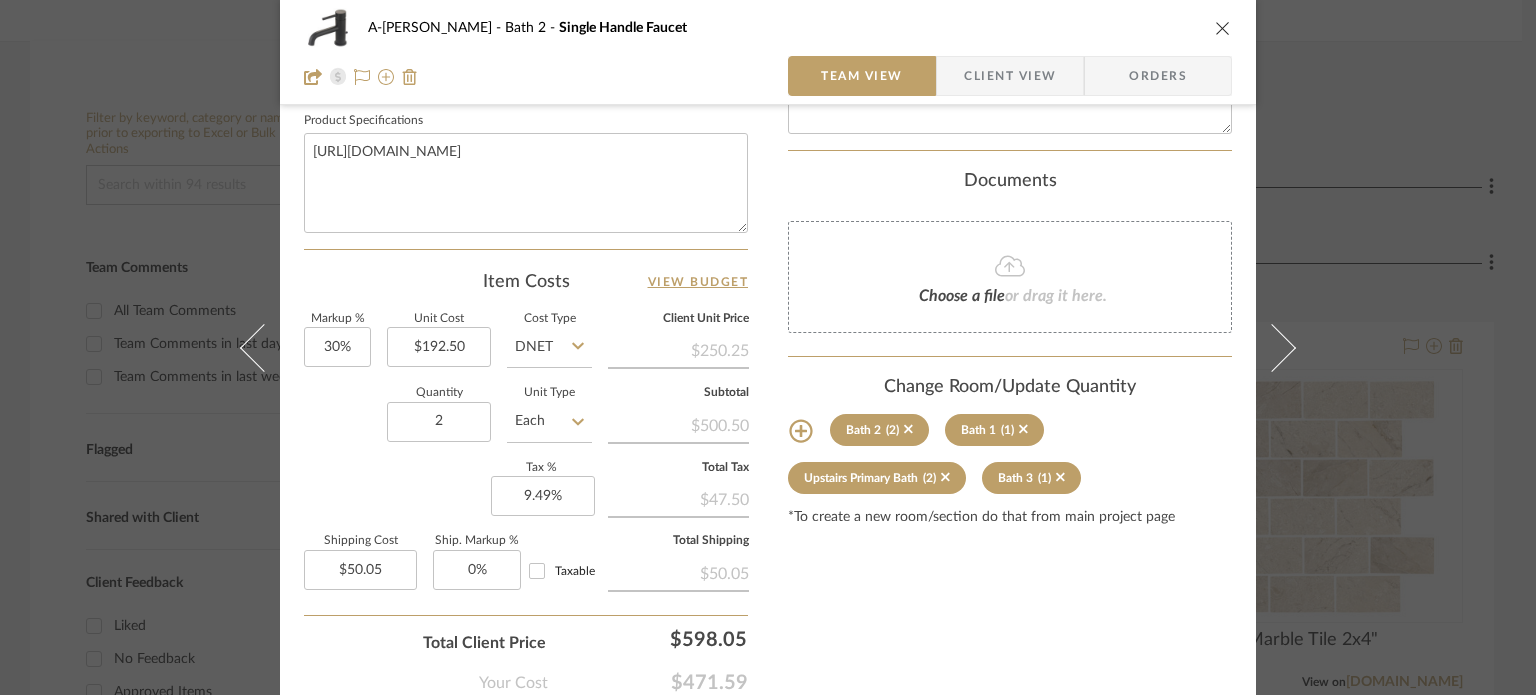 click on "Client View" at bounding box center [1010, 76] 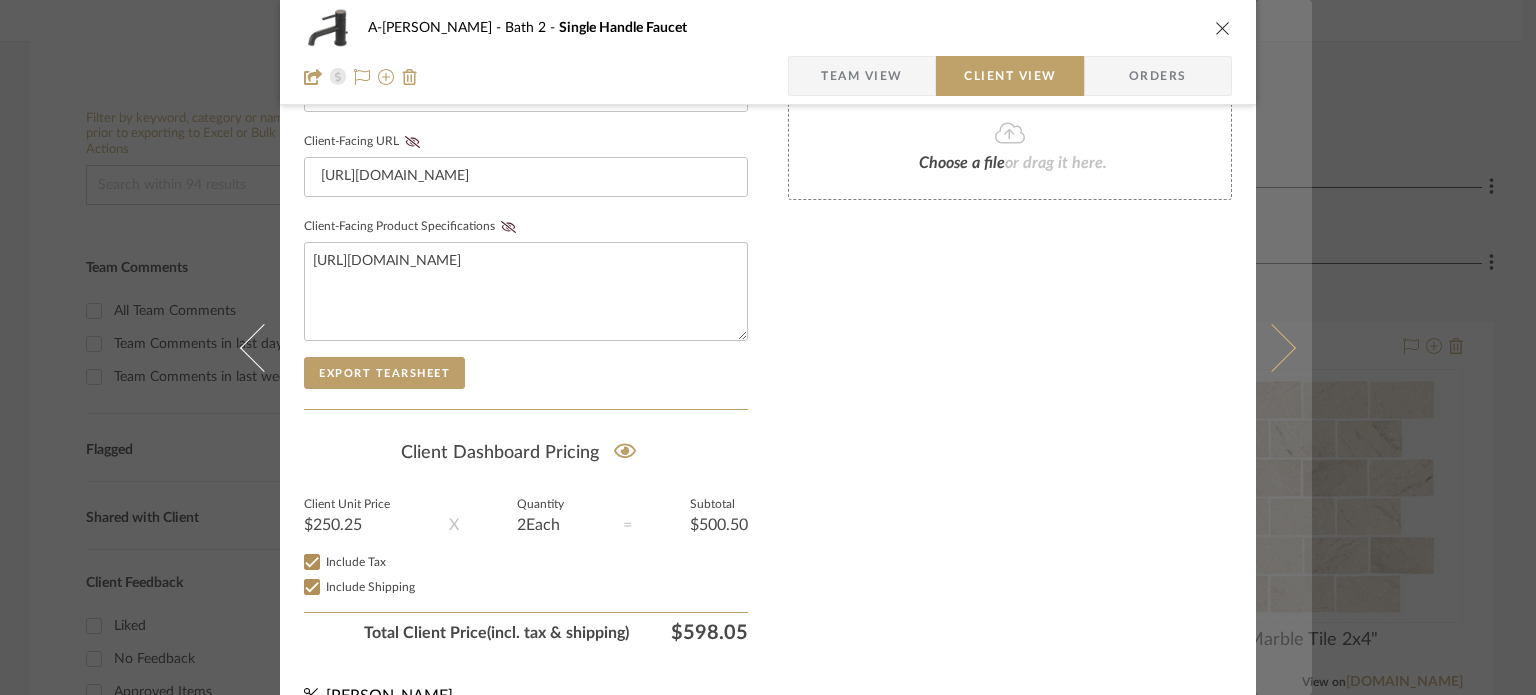 click at bounding box center (1272, 347) 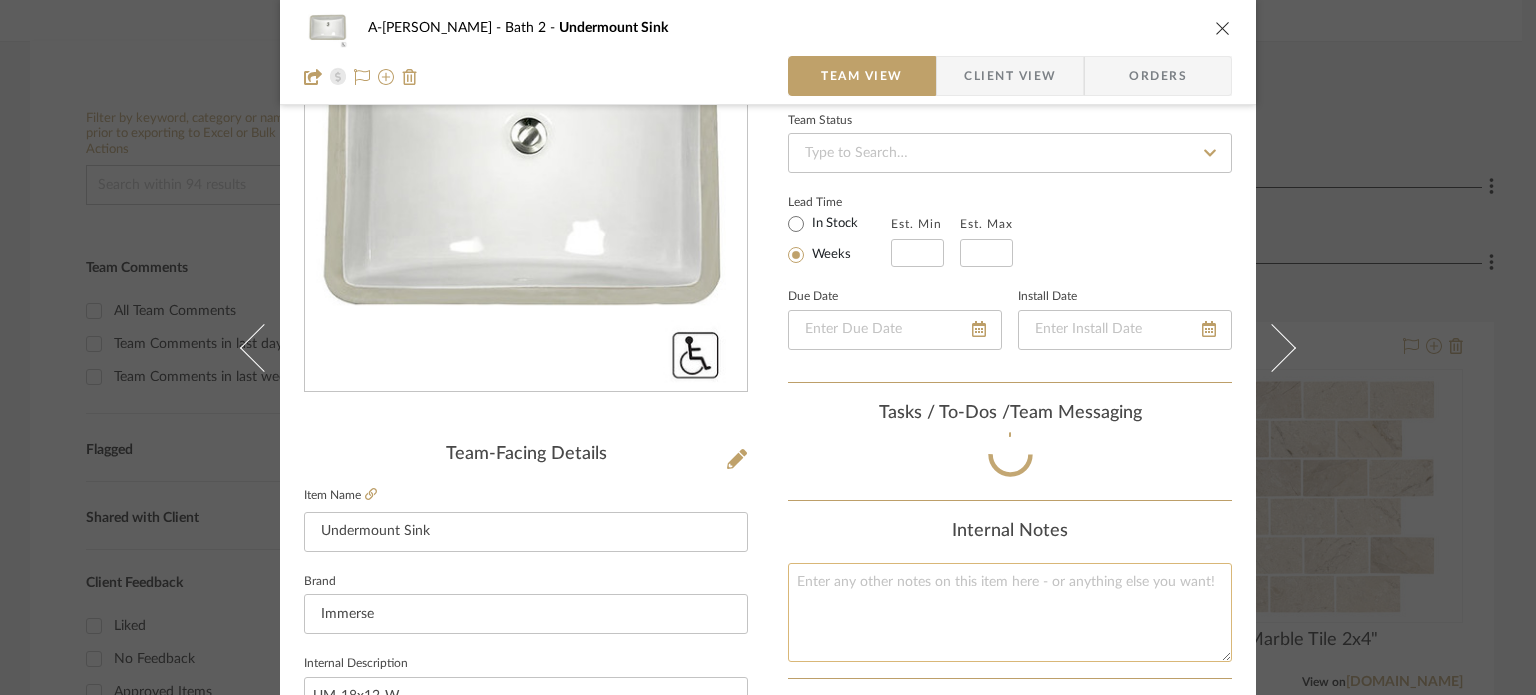 scroll, scrollTop: 948, scrollLeft: 0, axis: vertical 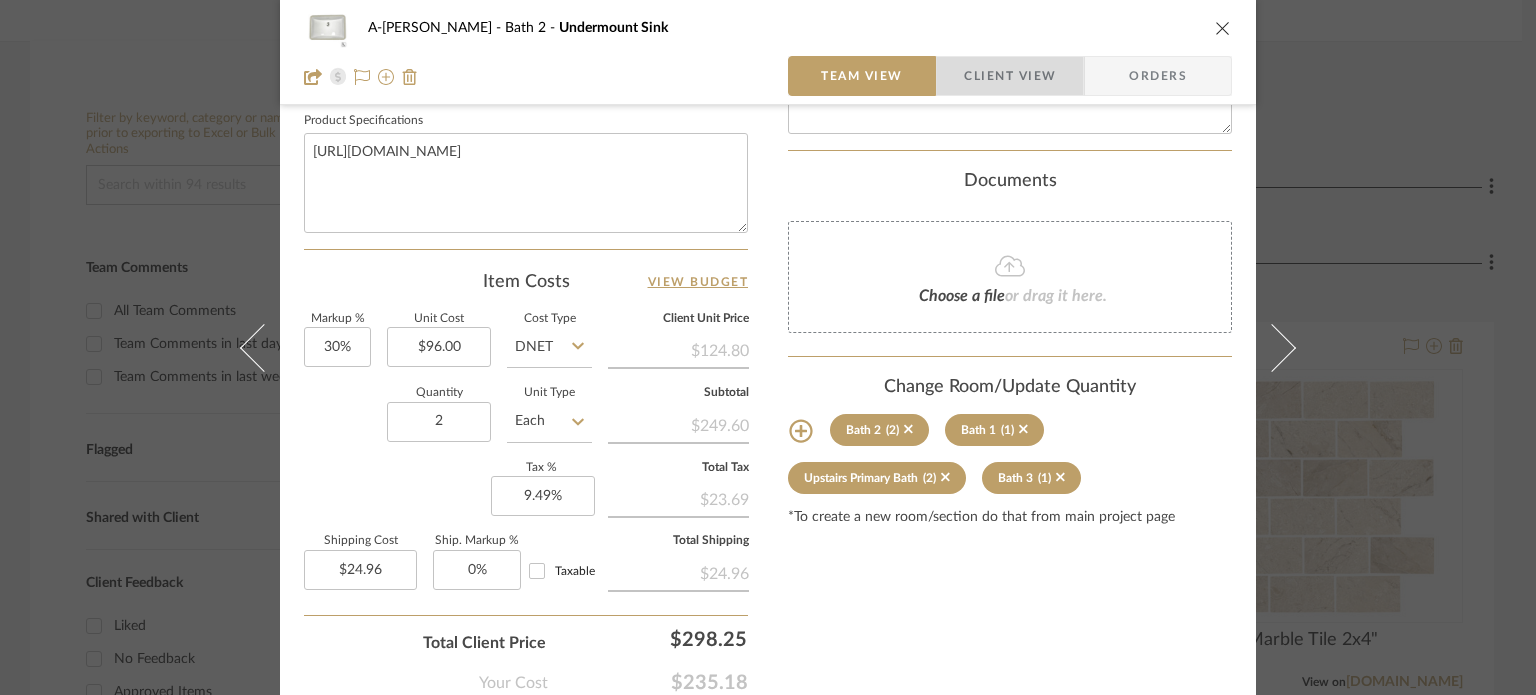 click on "Client View" at bounding box center (1010, 76) 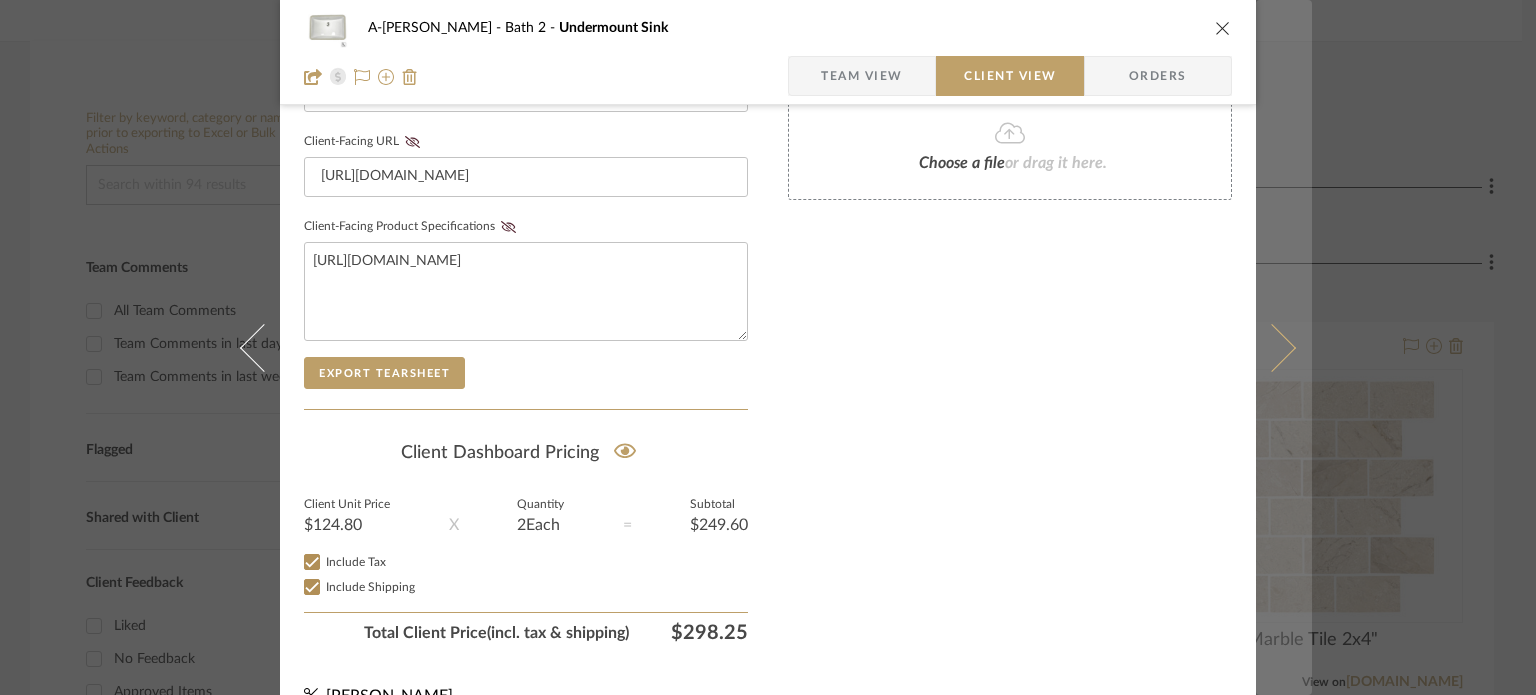 click at bounding box center (1284, 347) 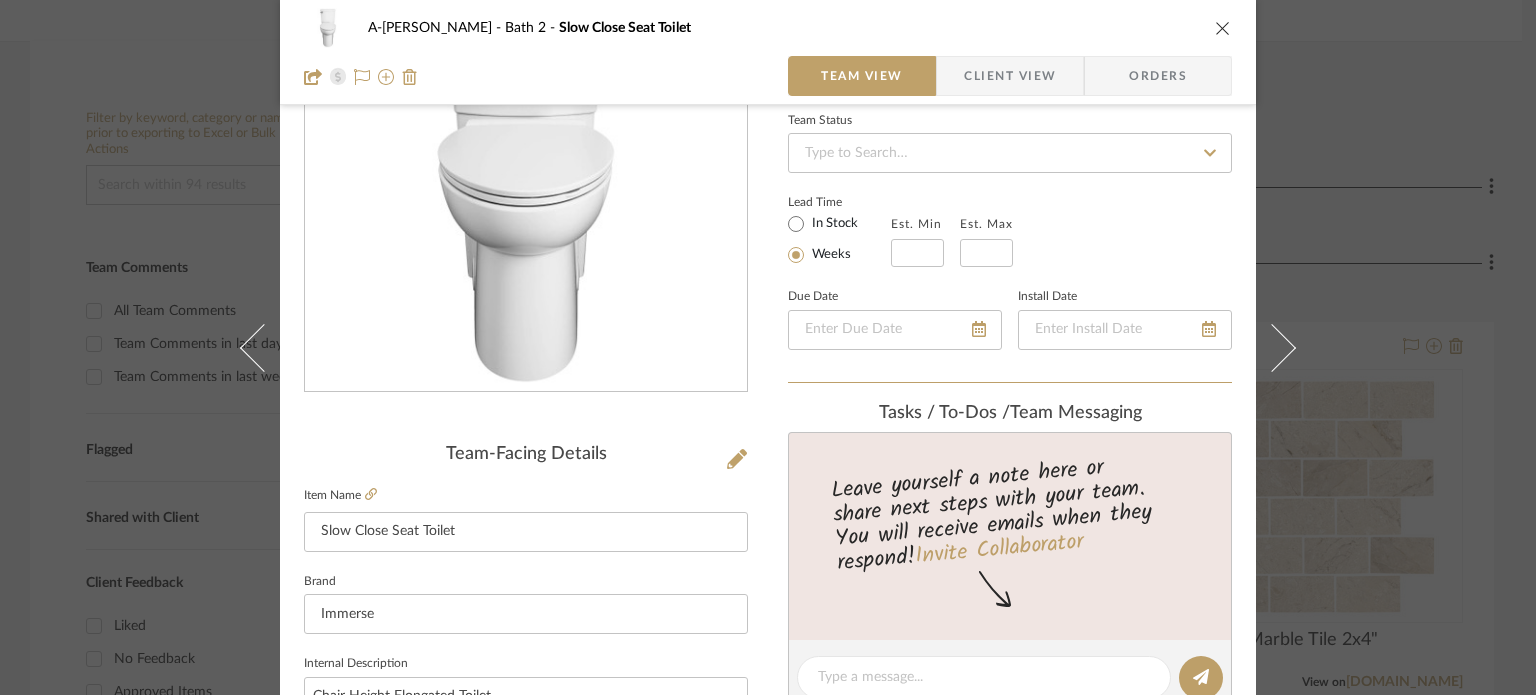 scroll, scrollTop: 948, scrollLeft: 0, axis: vertical 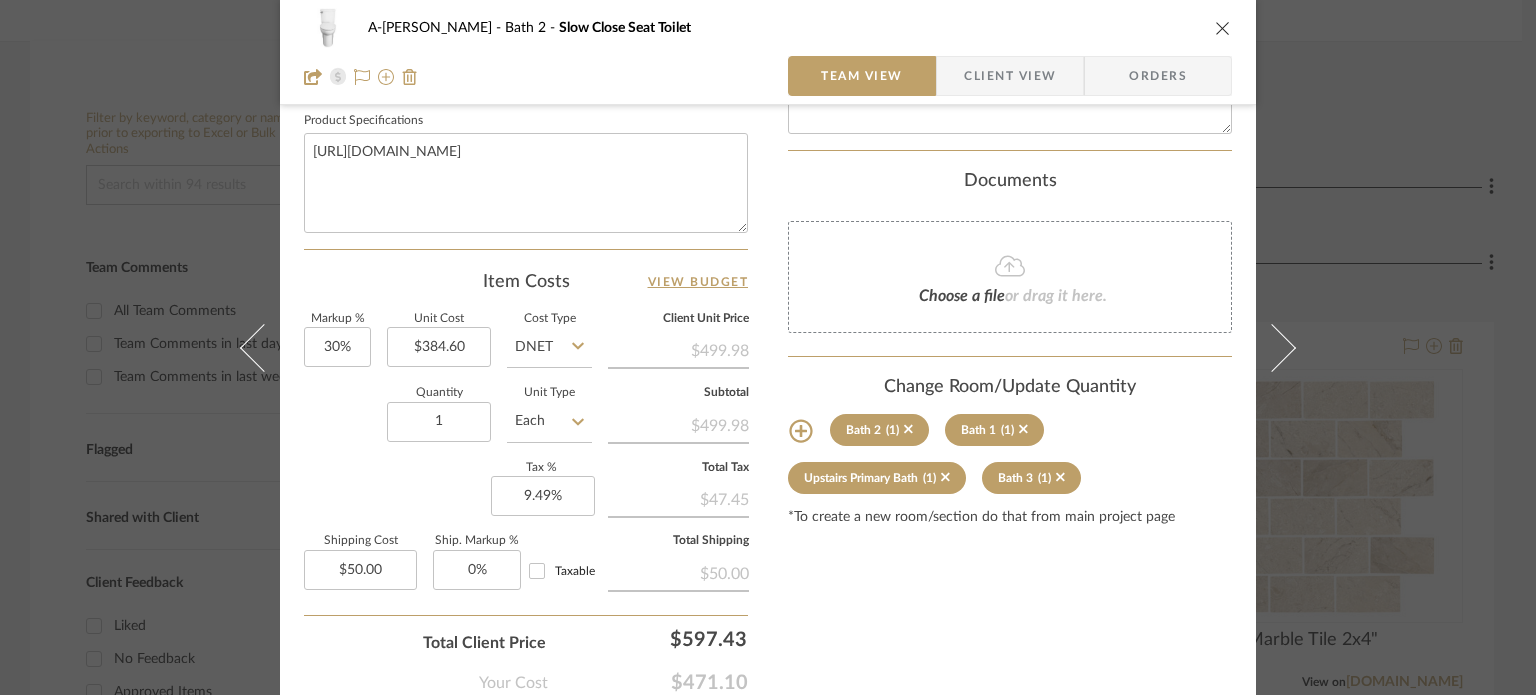 click on "Client View" at bounding box center (1010, 76) 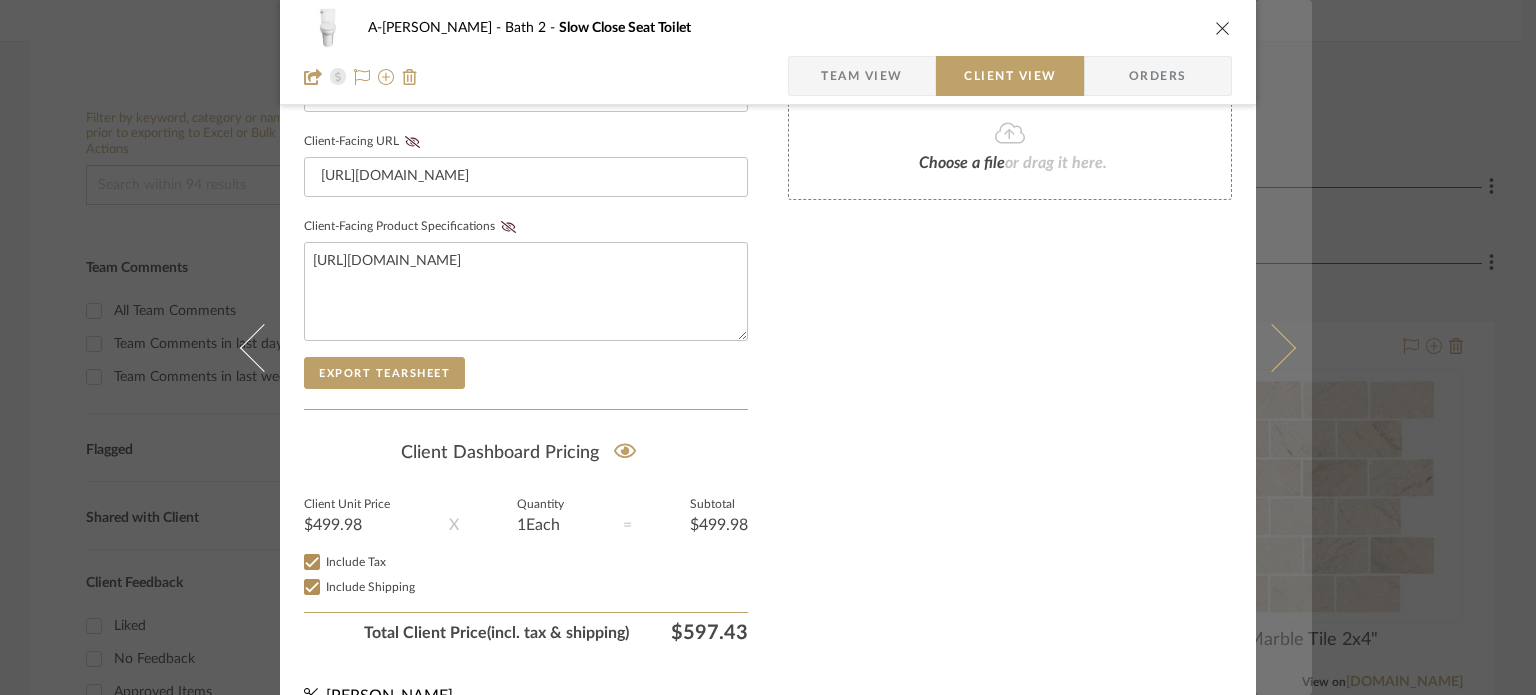 click at bounding box center [1284, 347] 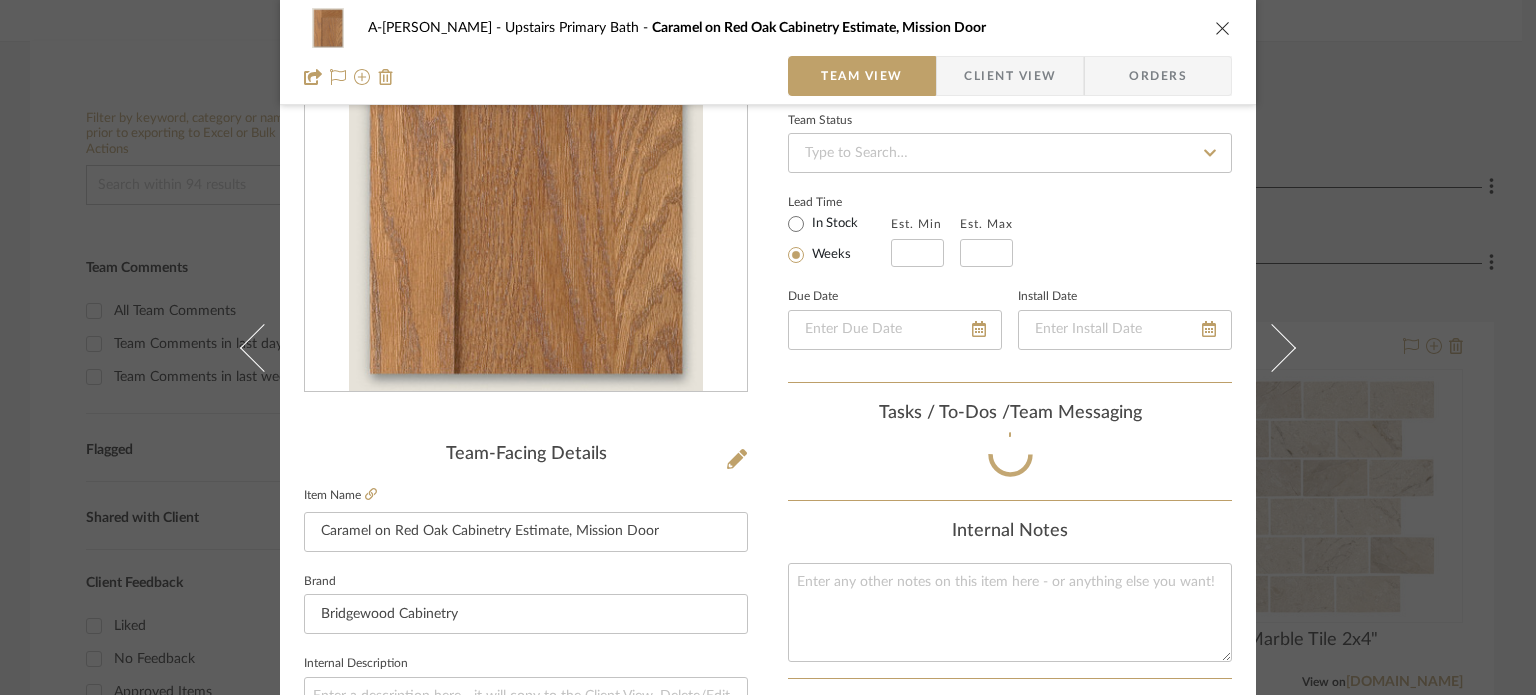 scroll, scrollTop: 948, scrollLeft: 0, axis: vertical 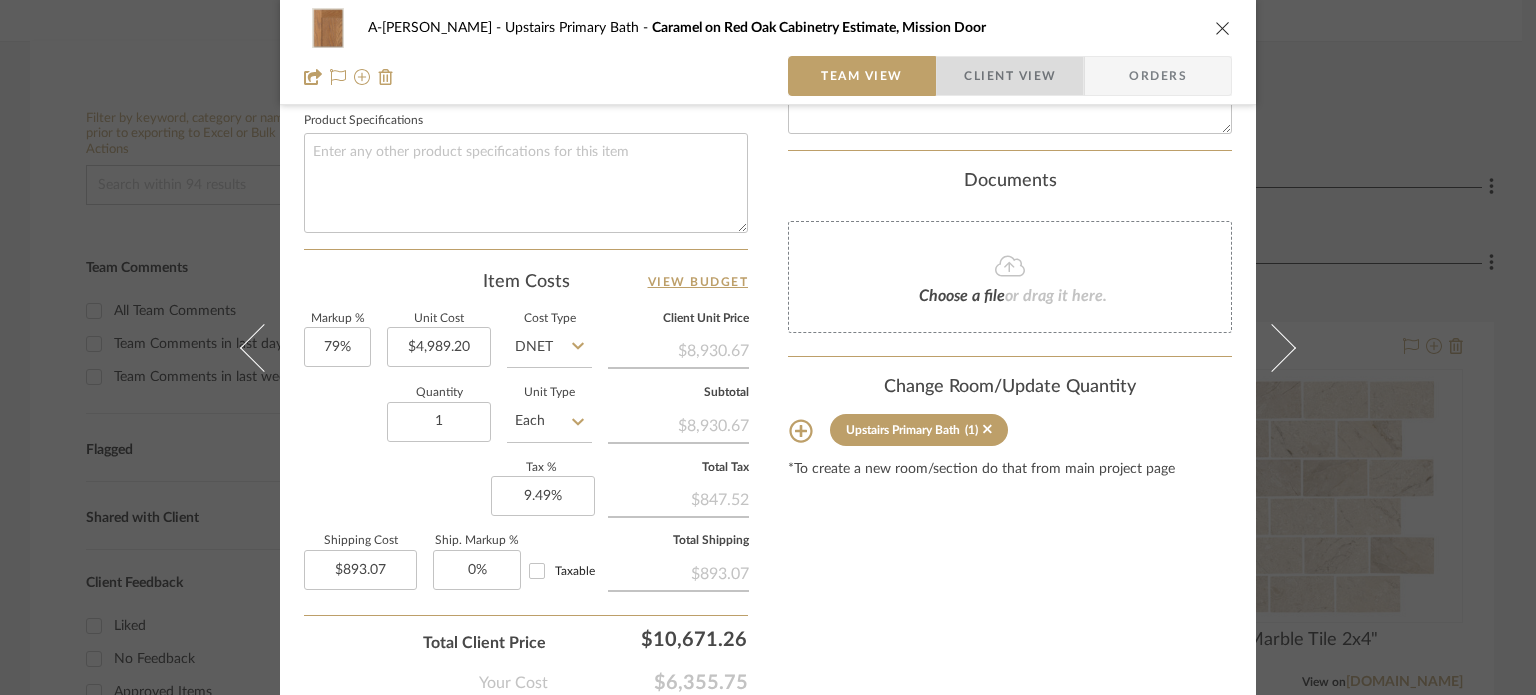 click on "Client View" at bounding box center (1010, 76) 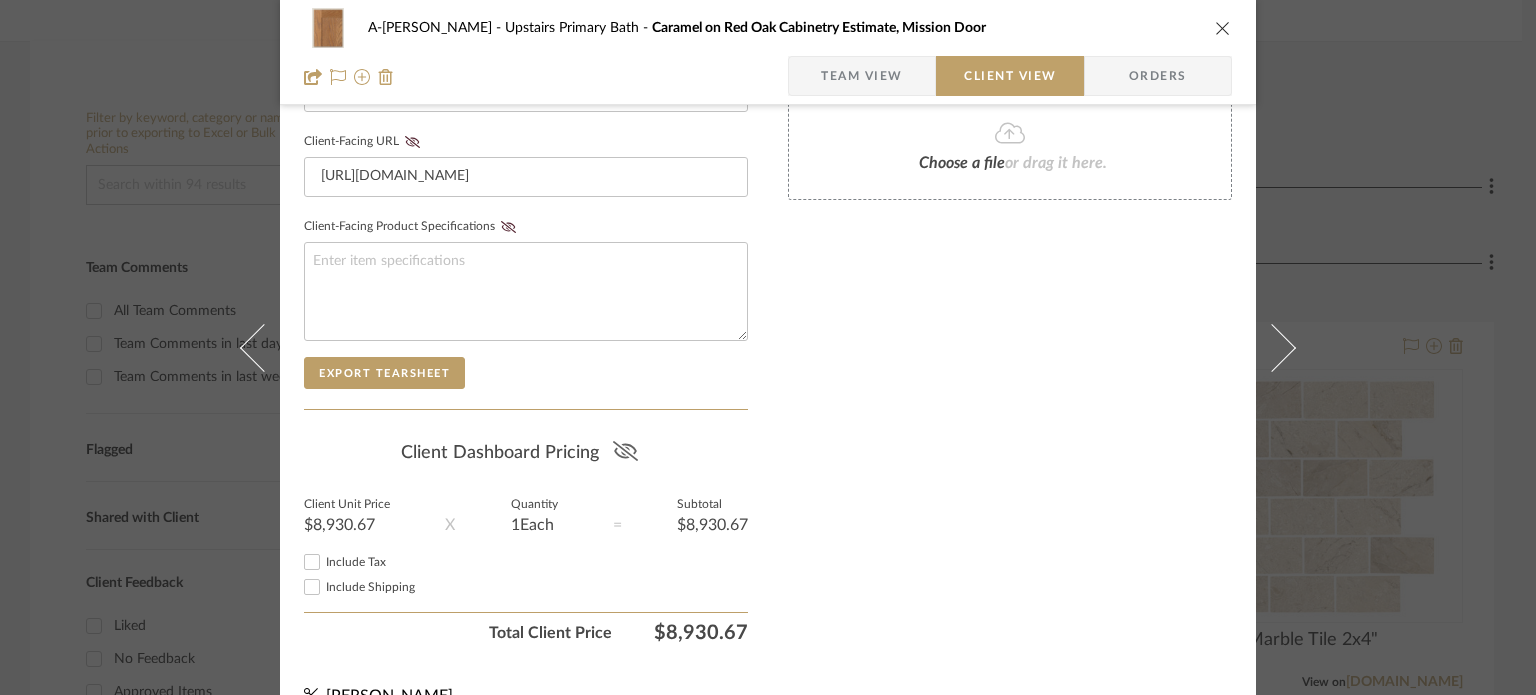 click 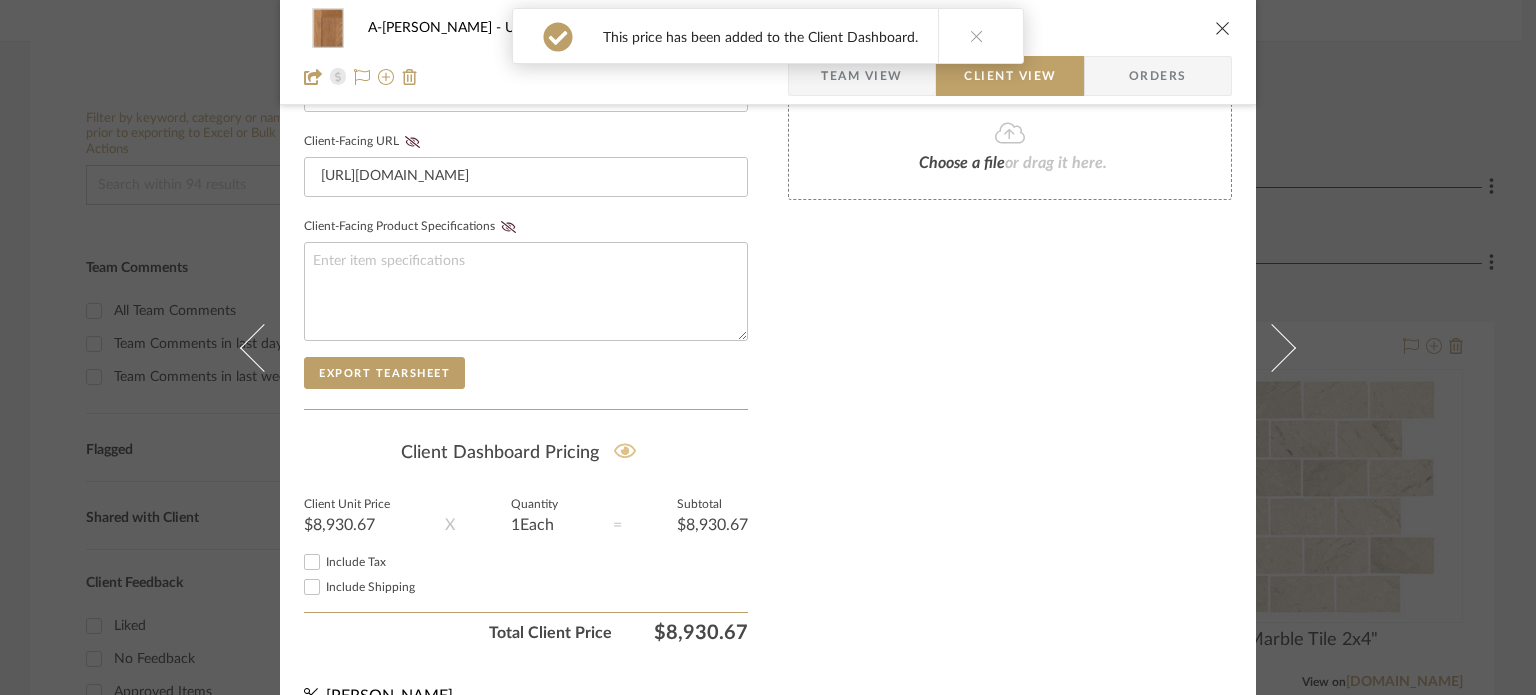 click on "A-[PERSON_NAME] Upstairs Primary Bath Caramel on Red Oak Cabinetry Estimate, Mission Door Team View Client View Orders  Client-Facing Details   Client-Facing Name  Caramel on Red Oak Cabinetry Estimate, Mission Door  Client-Facing Brand  Bridgewood Cabinetry  Client-Facing Description   Client-Facing Dimensions   Client-Facing URL  [URL][DOMAIN_NAME]  Client-Facing Product Specifications   Export Tearsheet   Client Dashboard Pricing   Client Unit Price   $8,930.67      X  Quantity  1    Each      =  Subtotal   $8,930.67  Include Tax Include Shipping Total Client Price   $8,930.67  Only content on this tab can share to Dashboard.  Show in Client Dashboard   Include in Budget   View Budget  Client Status  Lead Time  In Stock Weeks  Est. Min   Est. Max   Install Date  client Messaging  Share details about this item with your client. You will receive emails when they respond!  Invite Collaborator" at bounding box center (768, -101) 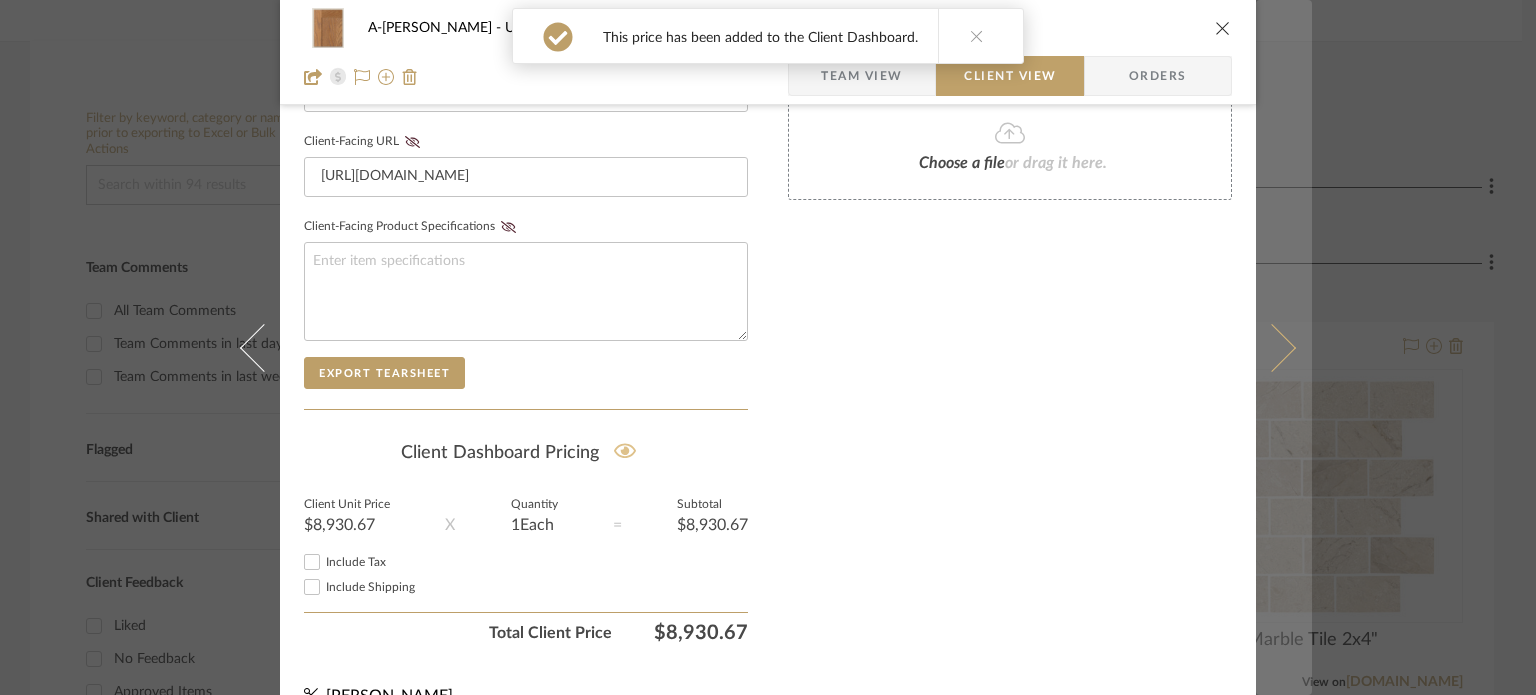click at bounding box center [1272, 347] 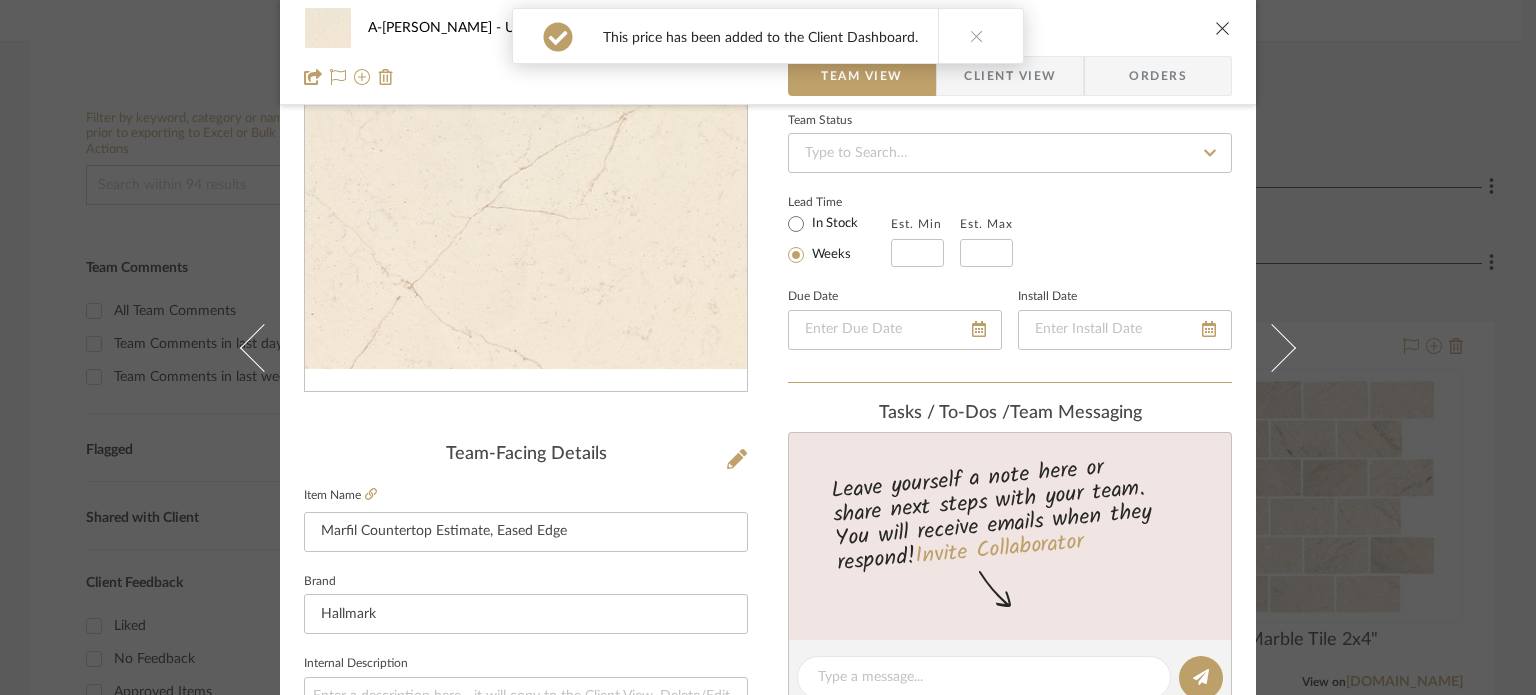 scroll, scrollTop: 948, scrollLeft: 0, axis: vertical 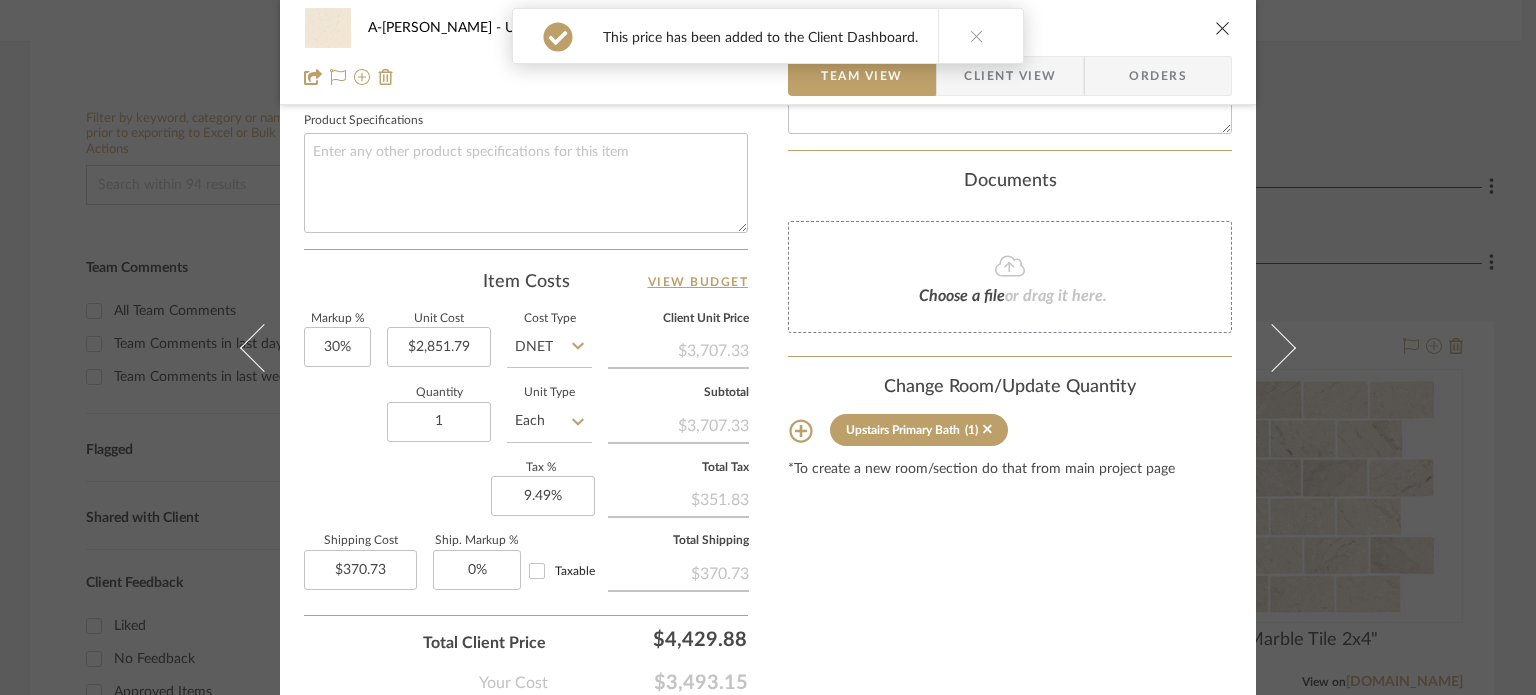 click on "Client View" at bounding box center (1010, 76) 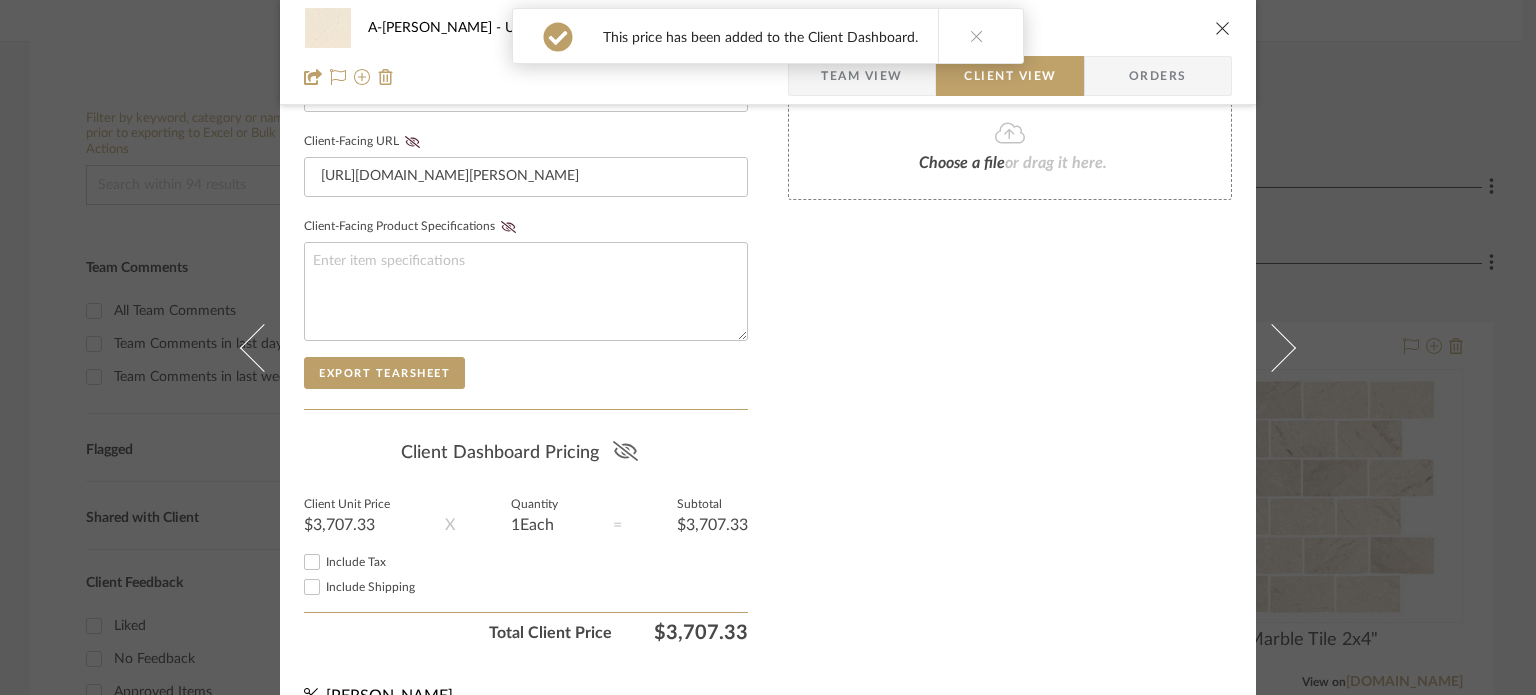click 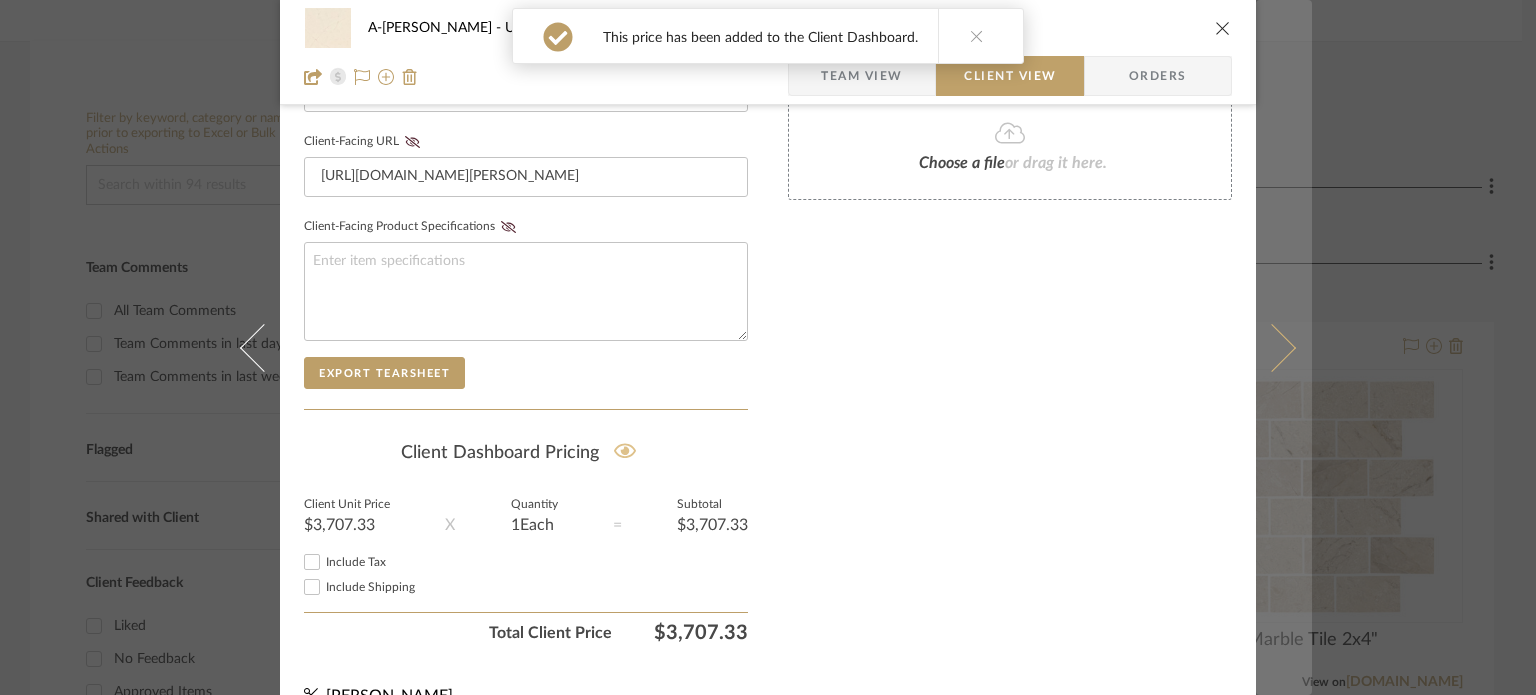 click at bounding box center (1272, 347) 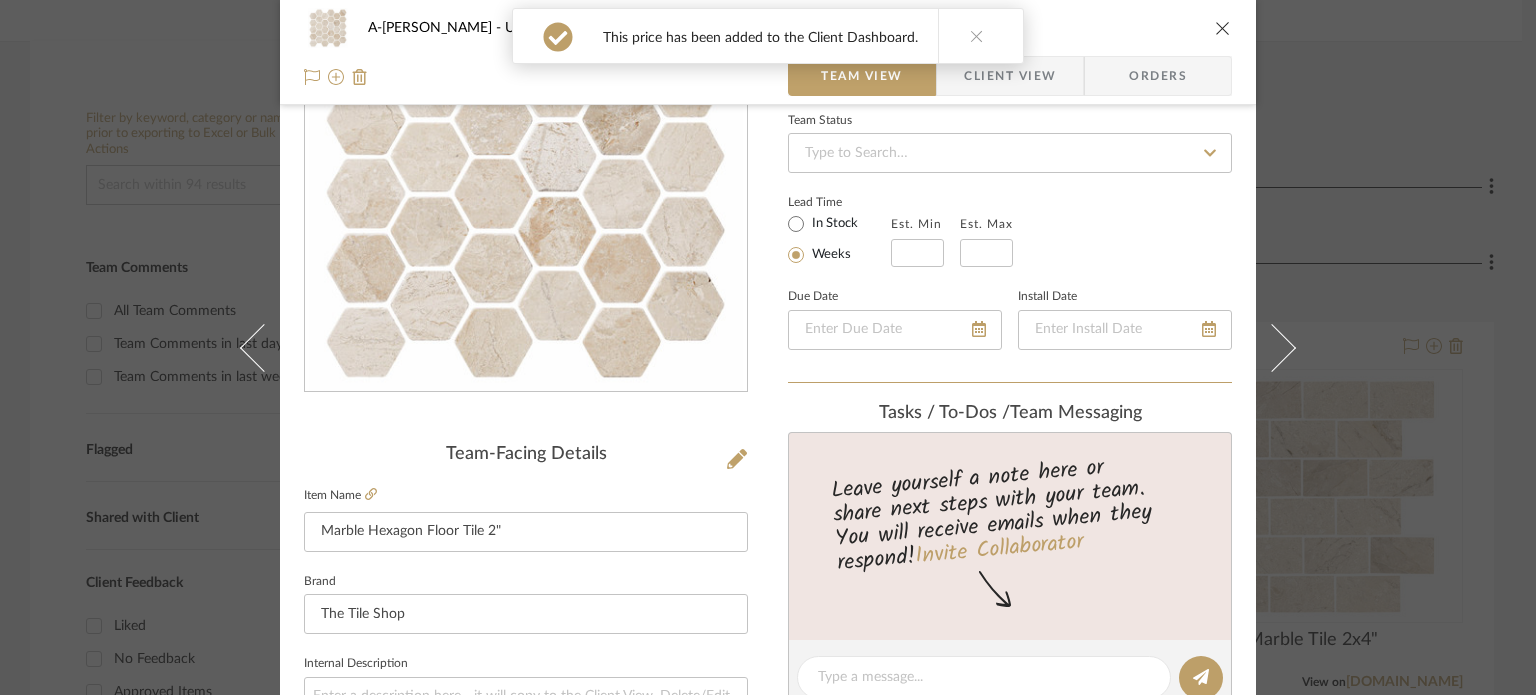 scroll, scrollTop: 948, scrollLeft: 0, axis: vertical 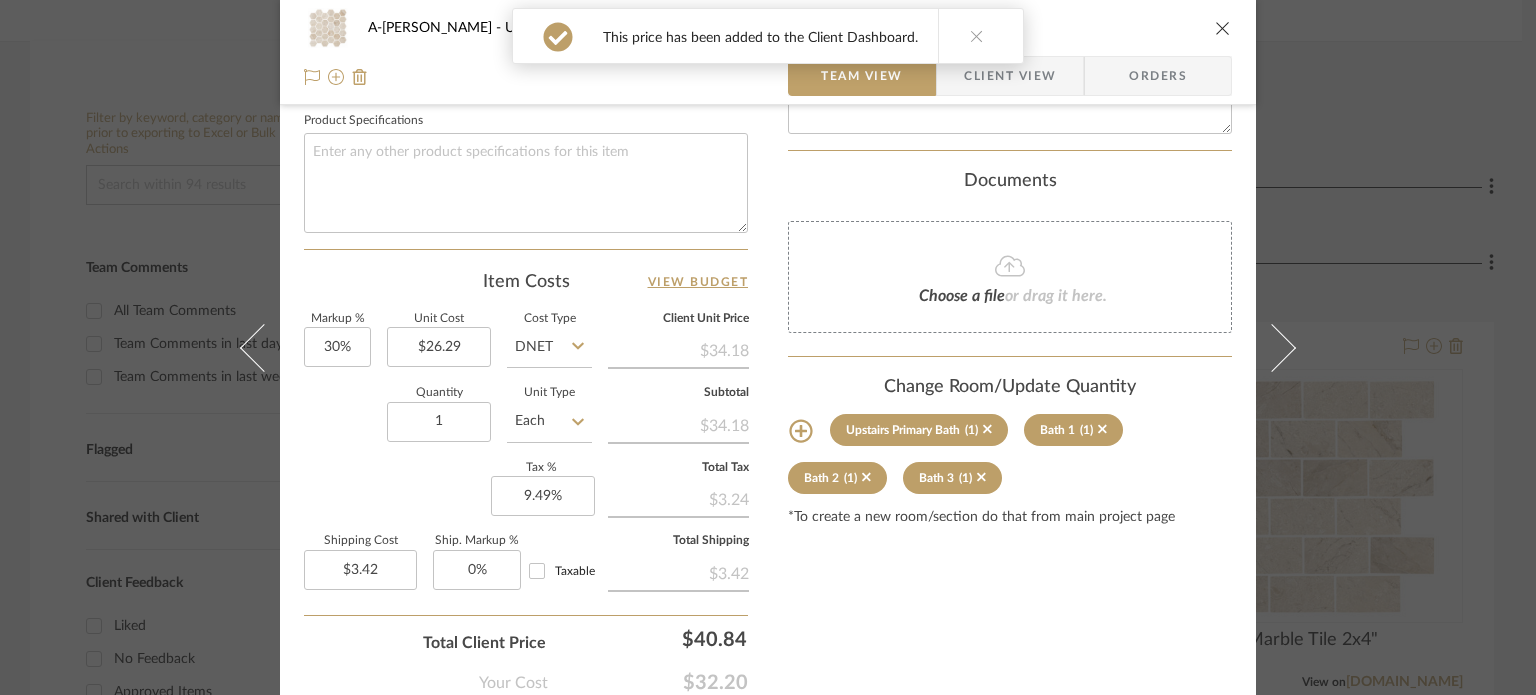 click at bounding box center (950, 76) 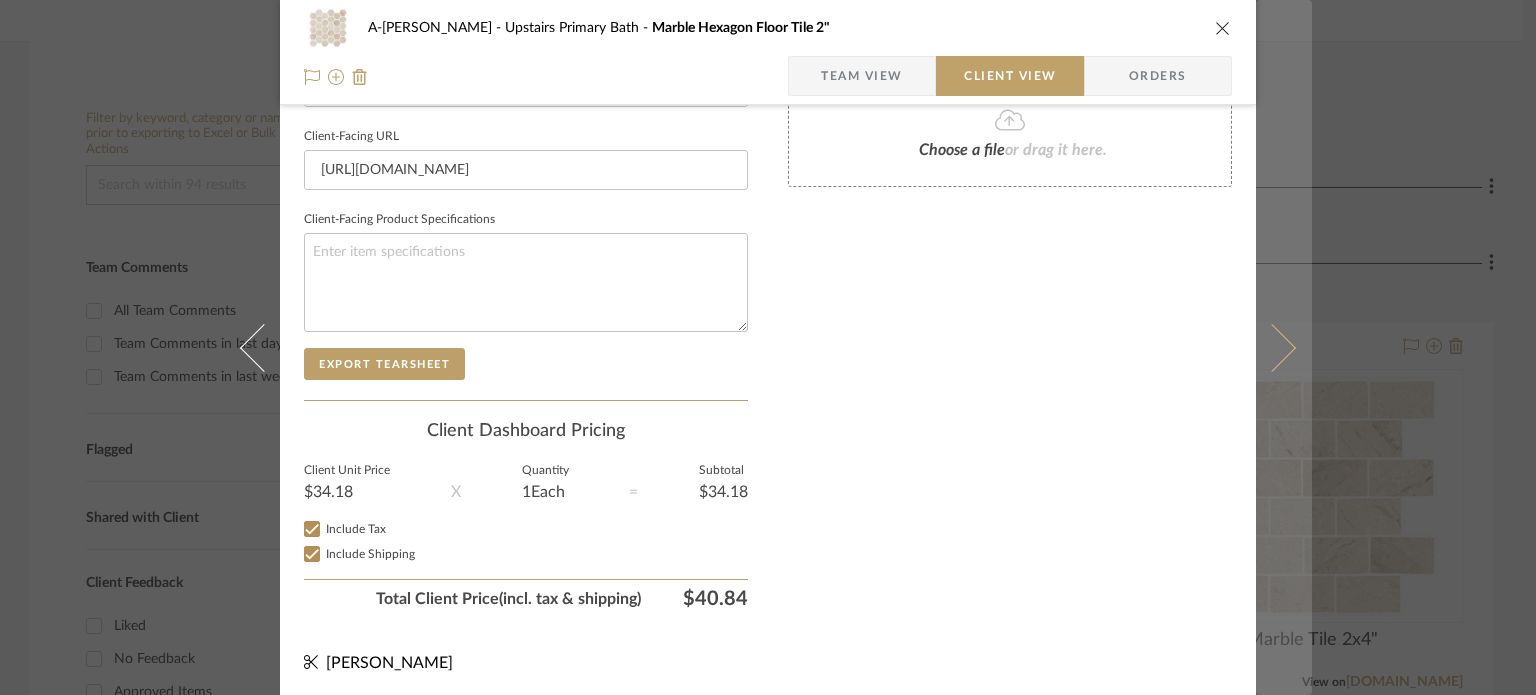 click at bounding box center [1272, 347] 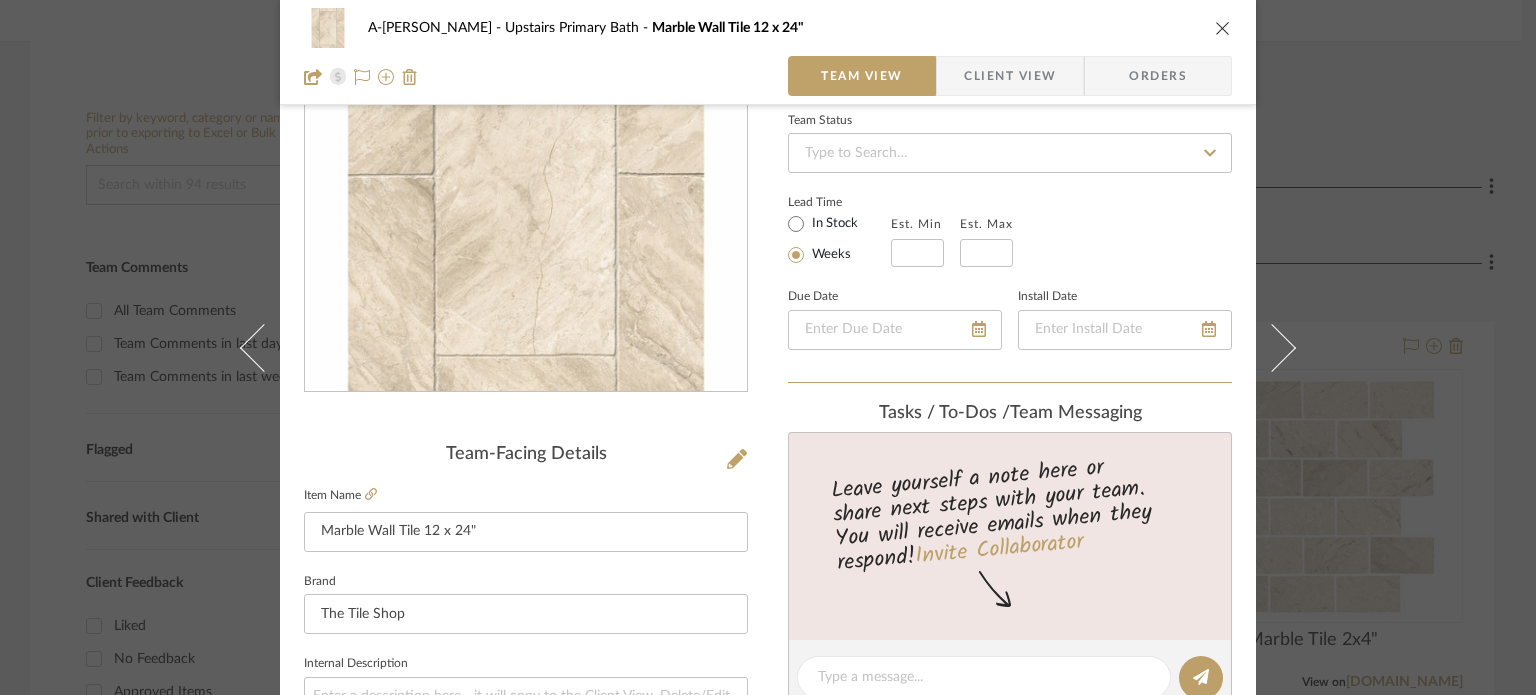 scroll, scrollTop: 948, scrollLeft: 0, axis: vertical 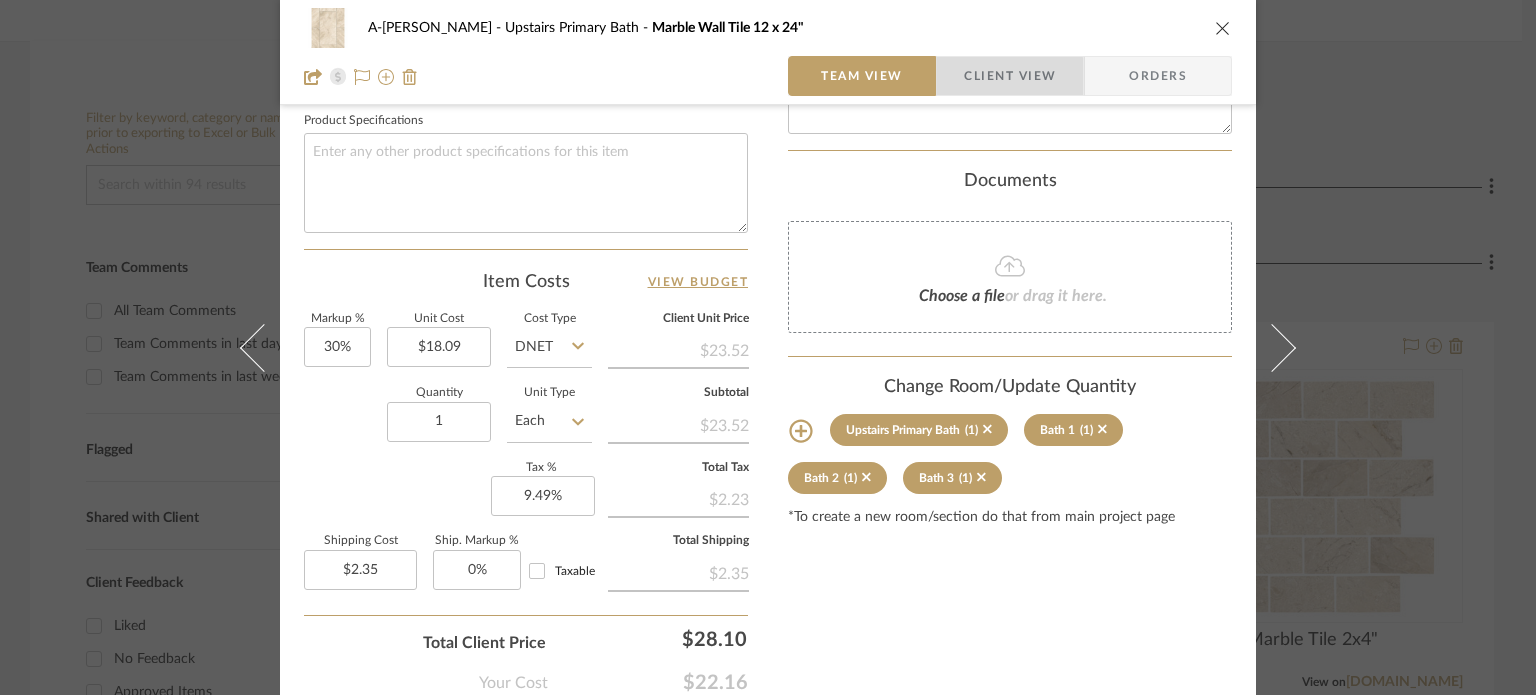 click on "Client View" at bounding box center (1010, 76) 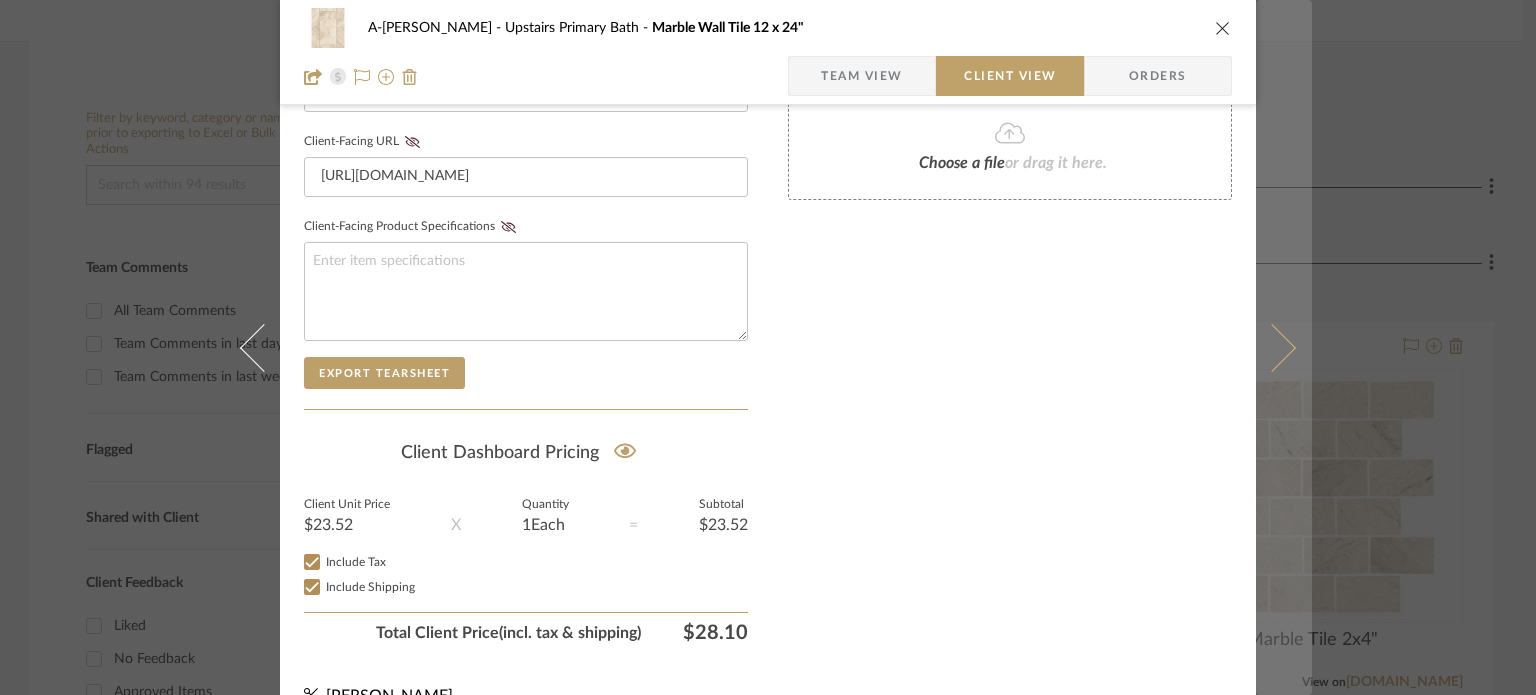 click at bounding box center [1272, 347] 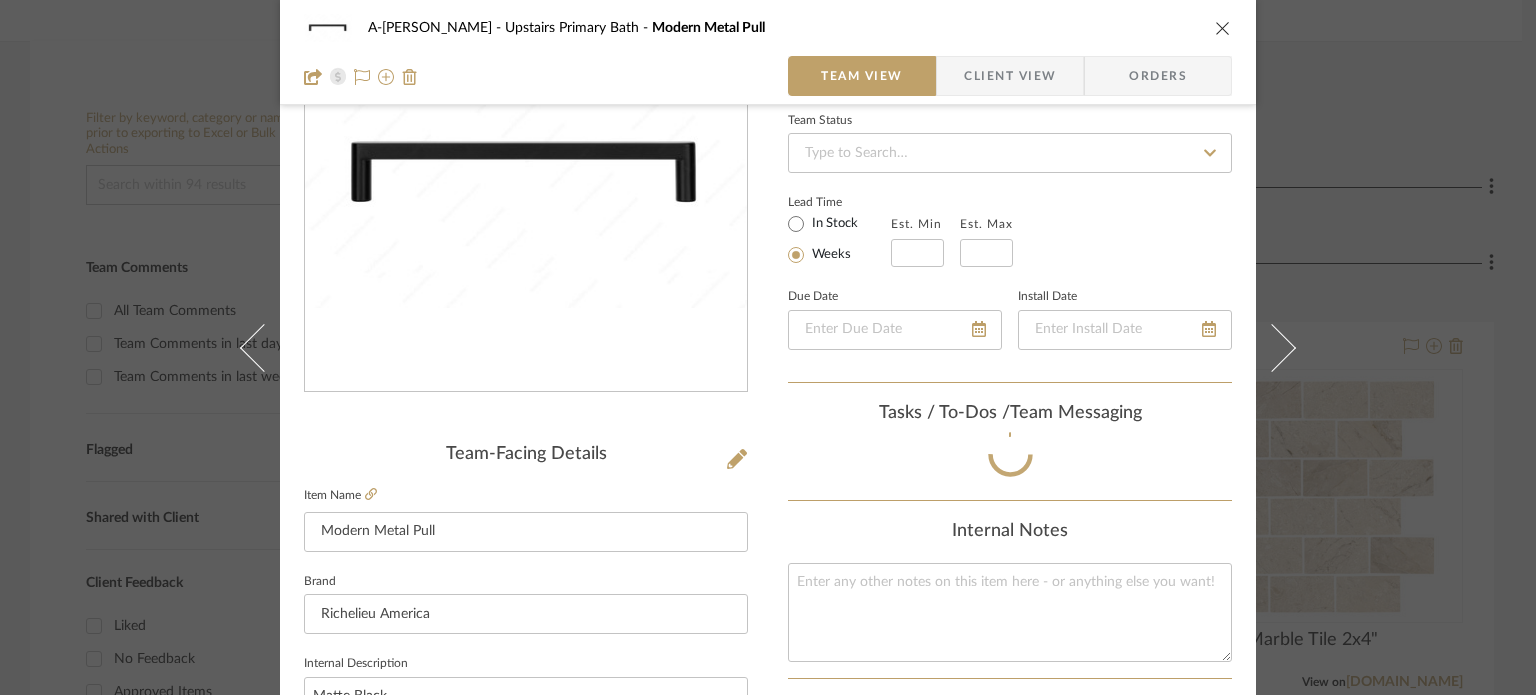 scroll, scrollTop: 948, scrollLeft: 0, axis: vertical 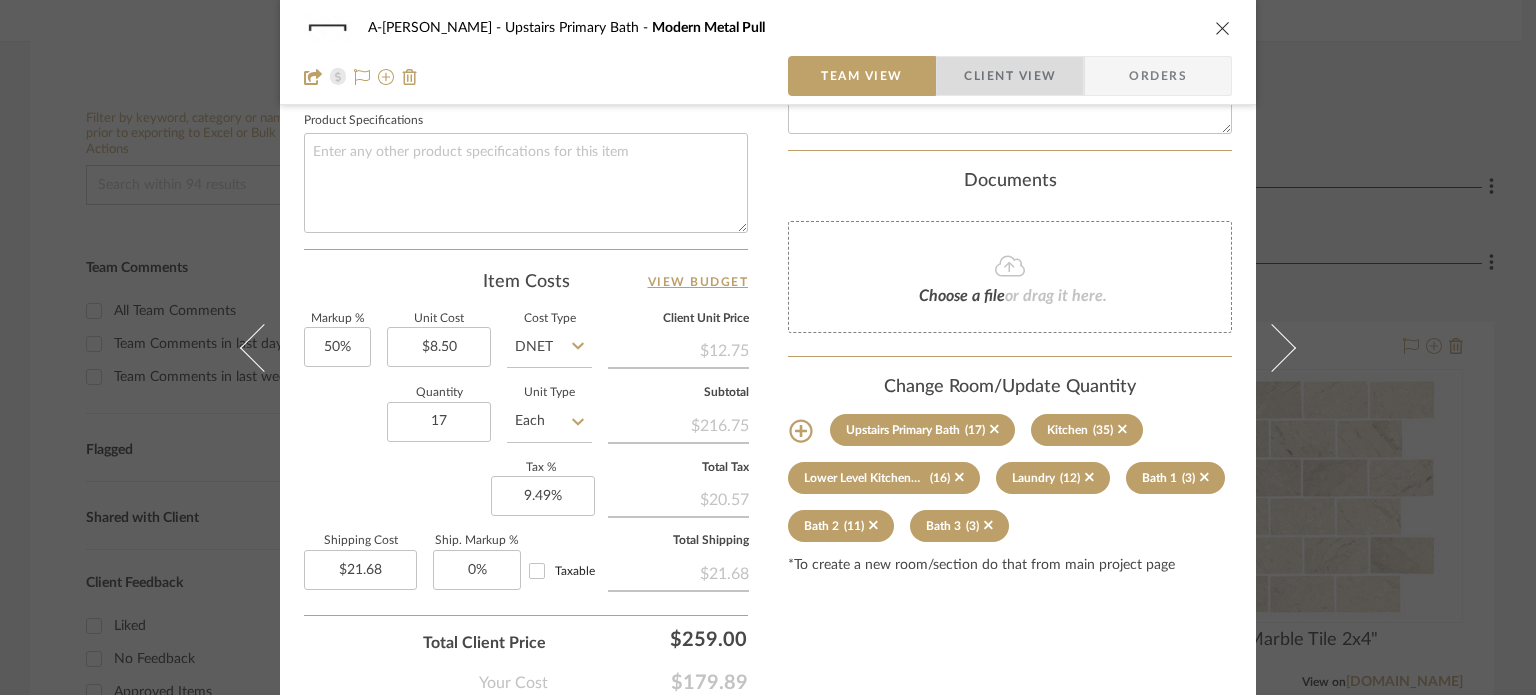 click on "Client View" at bounding box center [1010, 76] 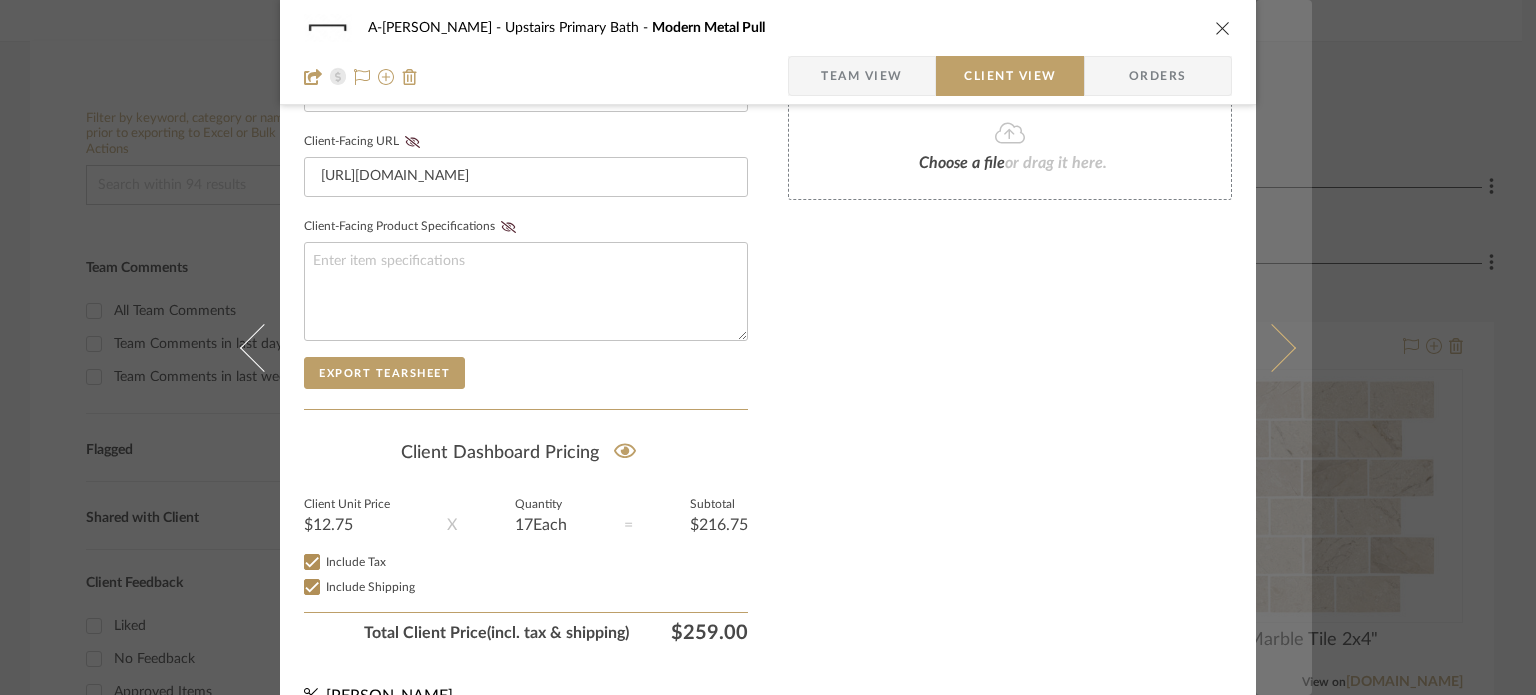 click at bounding box center (1284, 347) 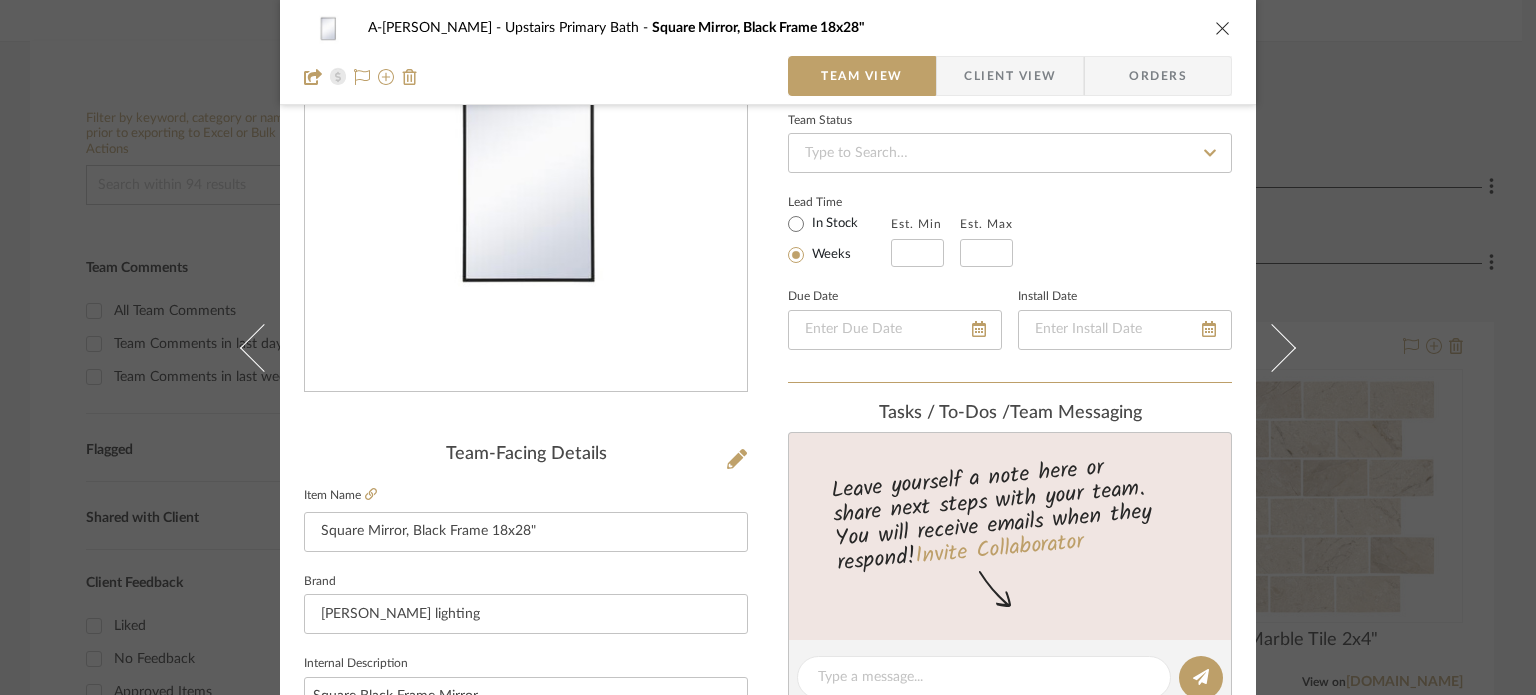 scroll, scrollTop: 948, scrollLeft: 0, axis: vertical 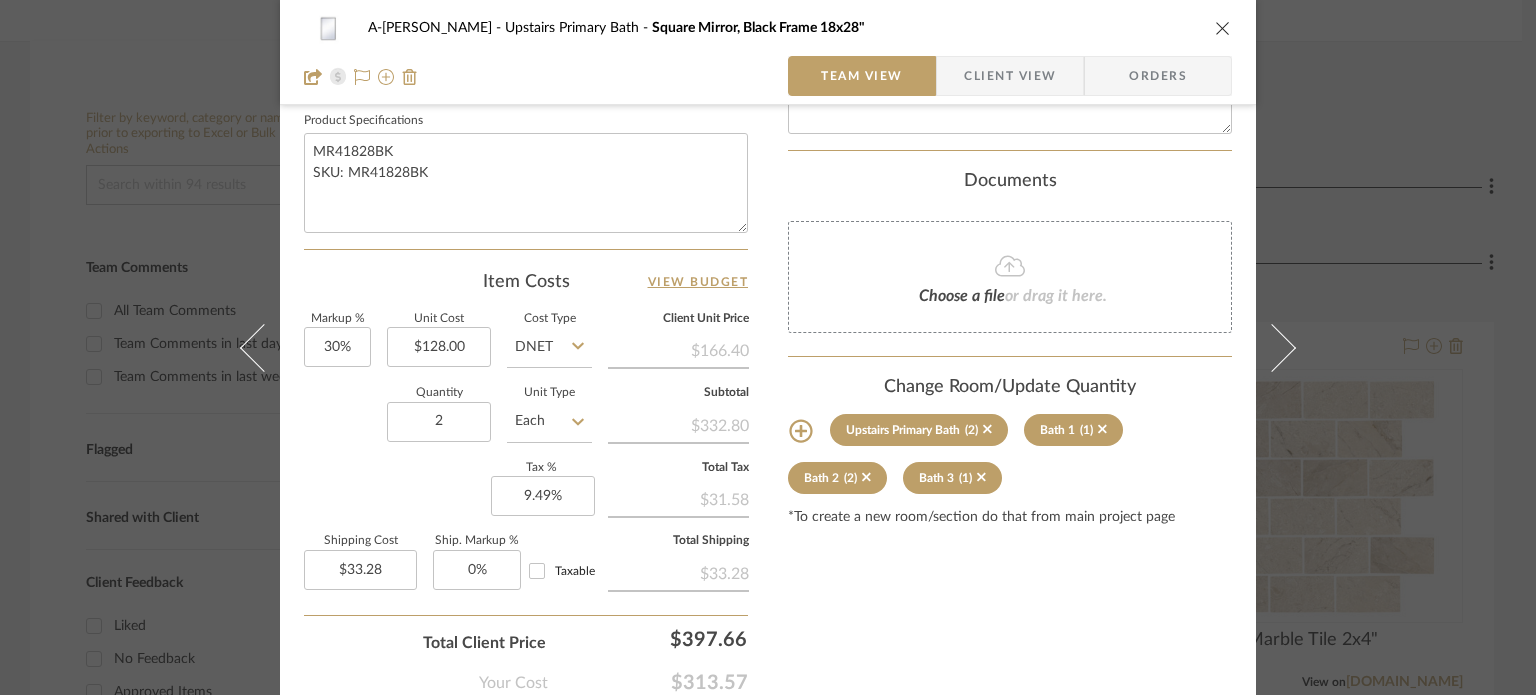 click on "Client View" at bounding box center [1010, 76] 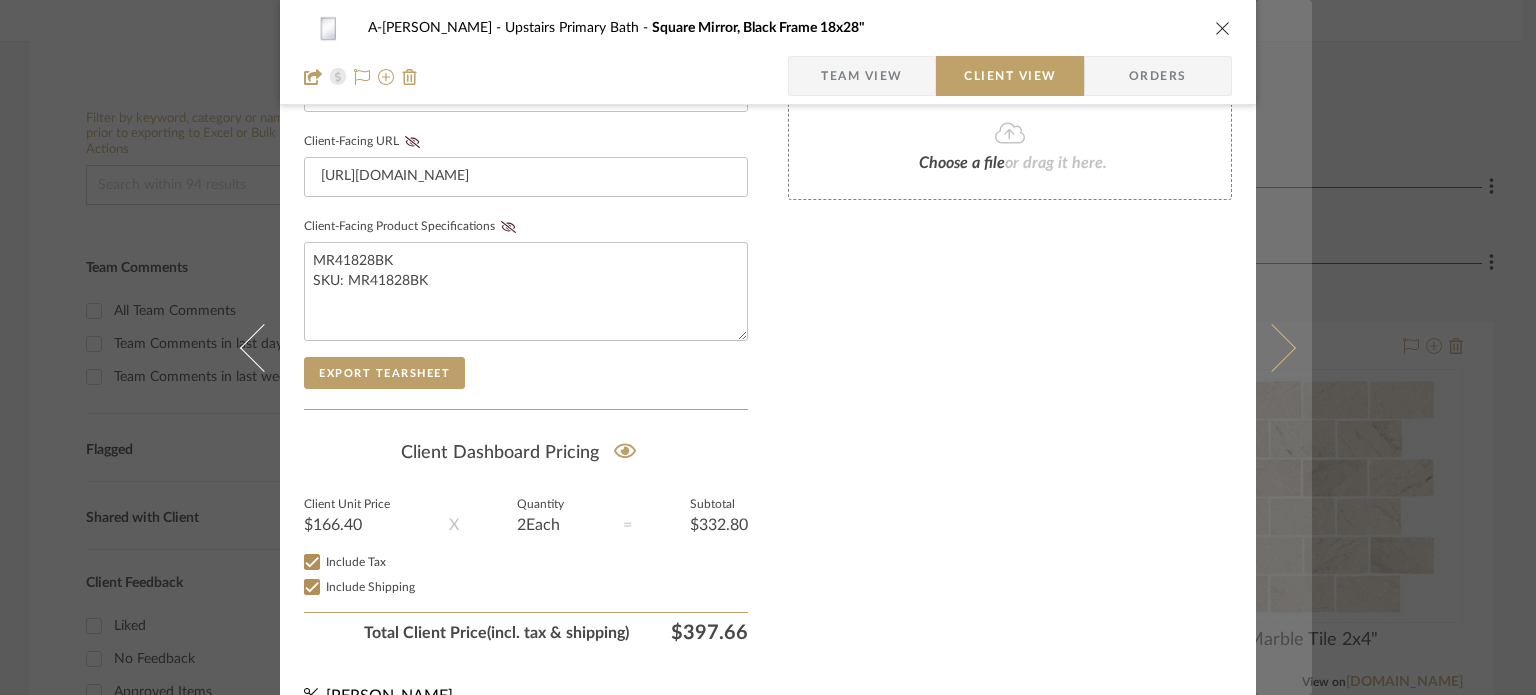 click at bounding box center (1272, 347) 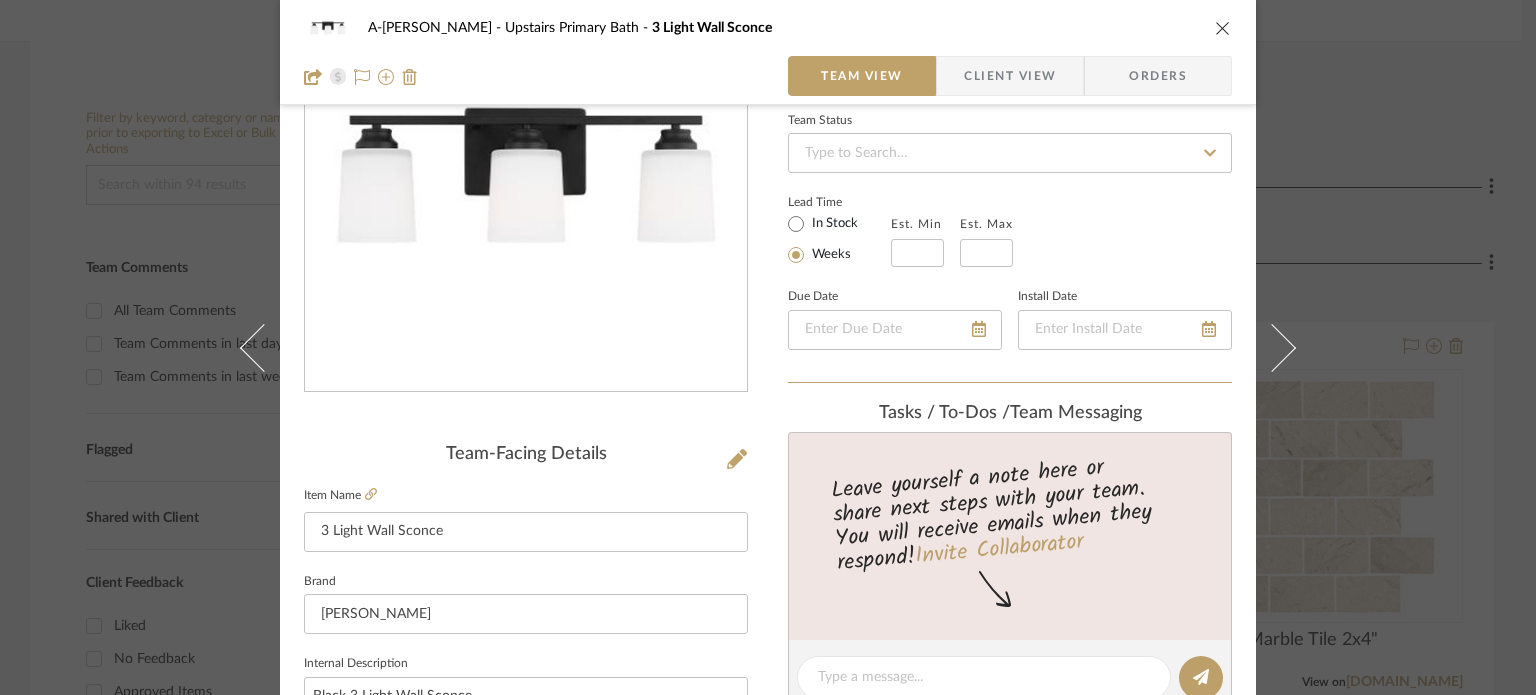scroll, scrollTop: 948, scrollLeft: 0, axis: vertical 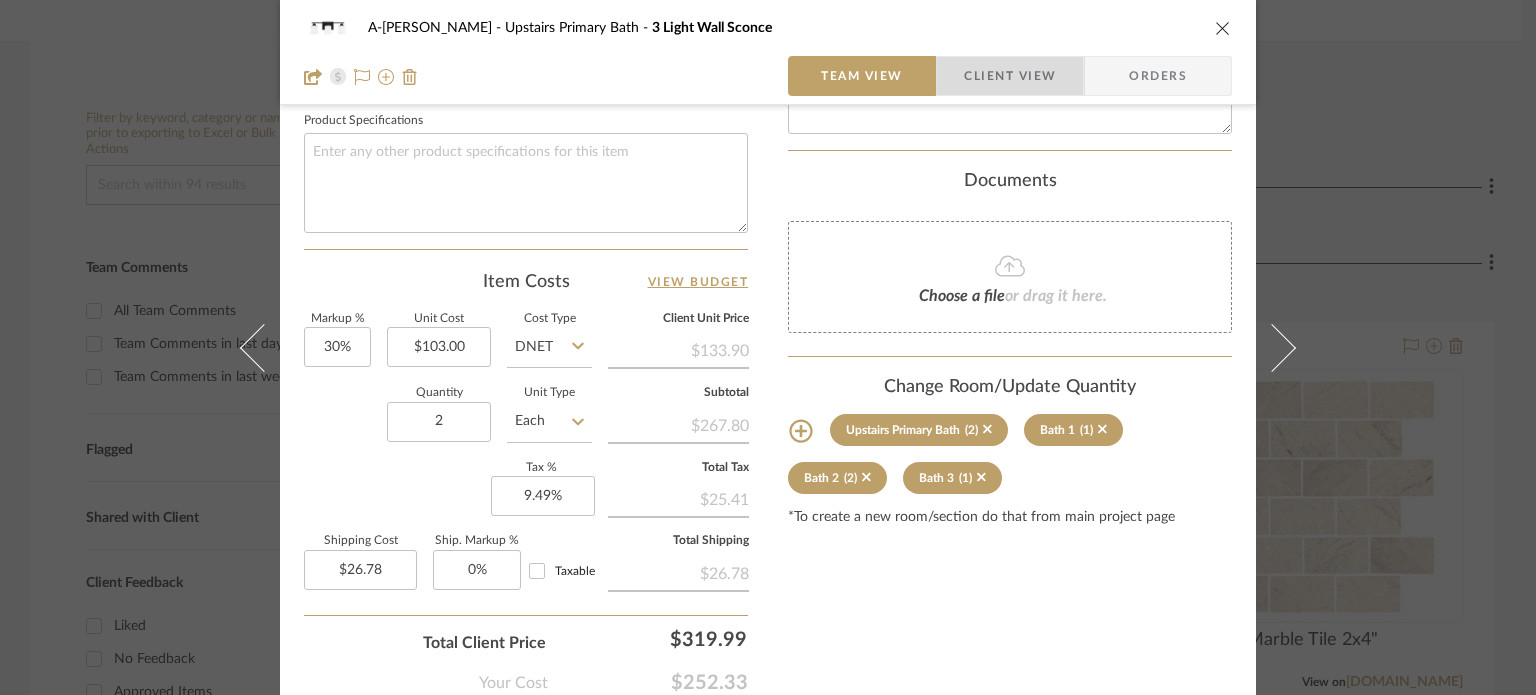 click on "Client View" at bounding box center (1010, 76) 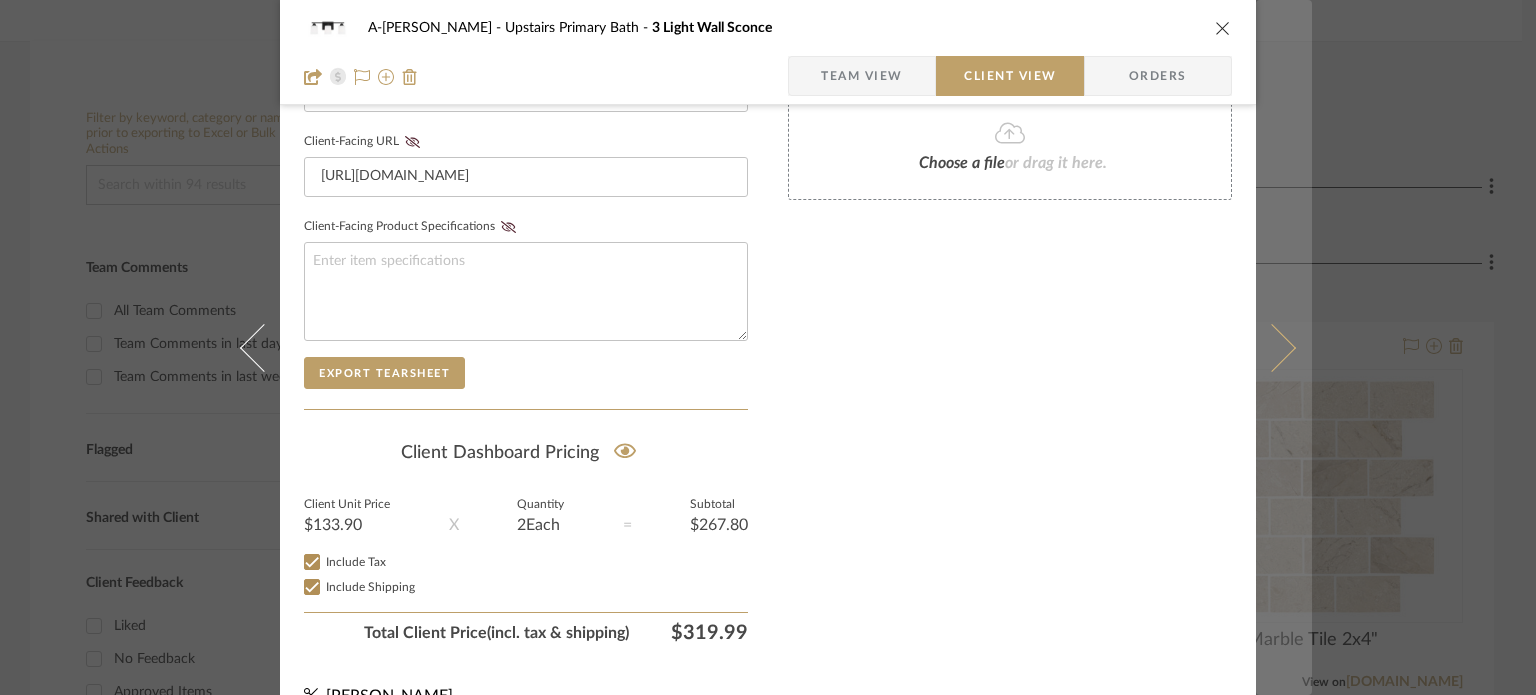 click at bounding box center (1272, 347) 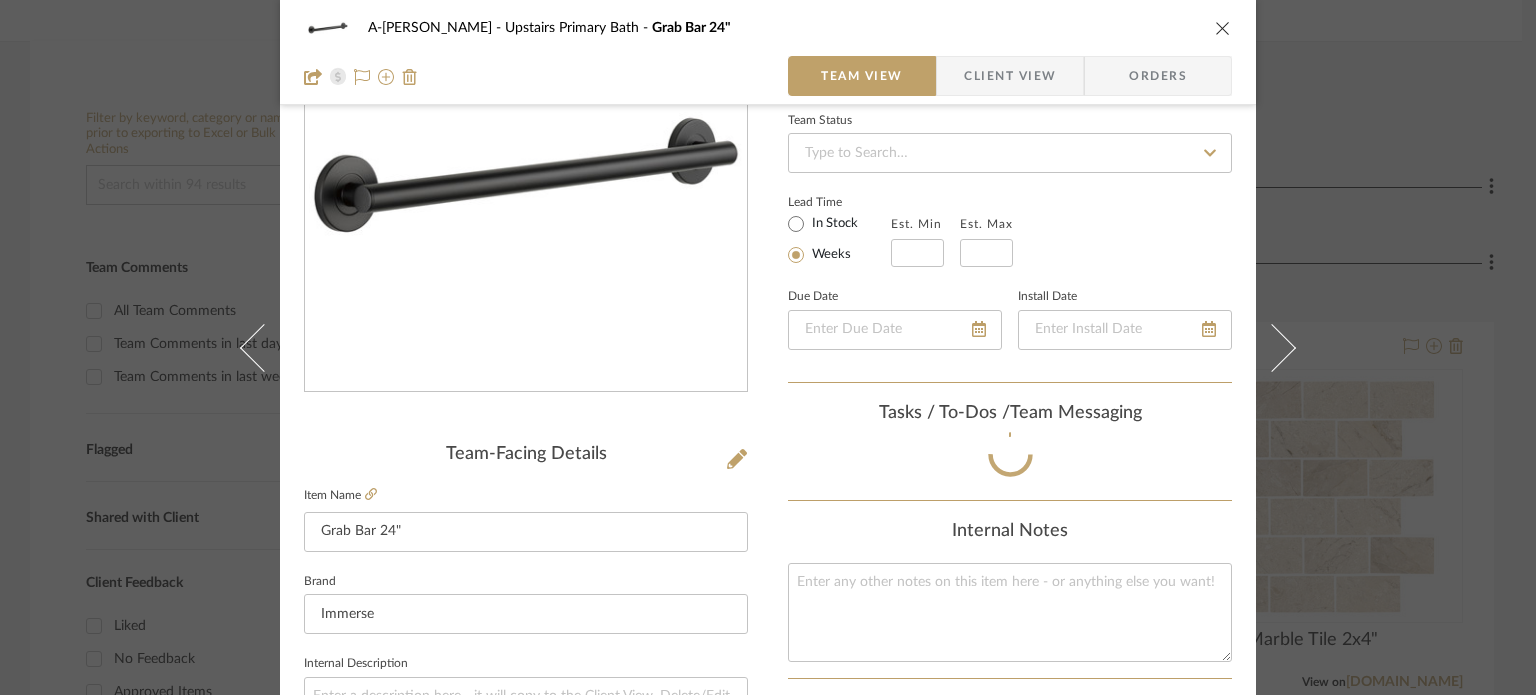 scroll, scrollTop: 948, scrollLeft: 0, axis: vertical 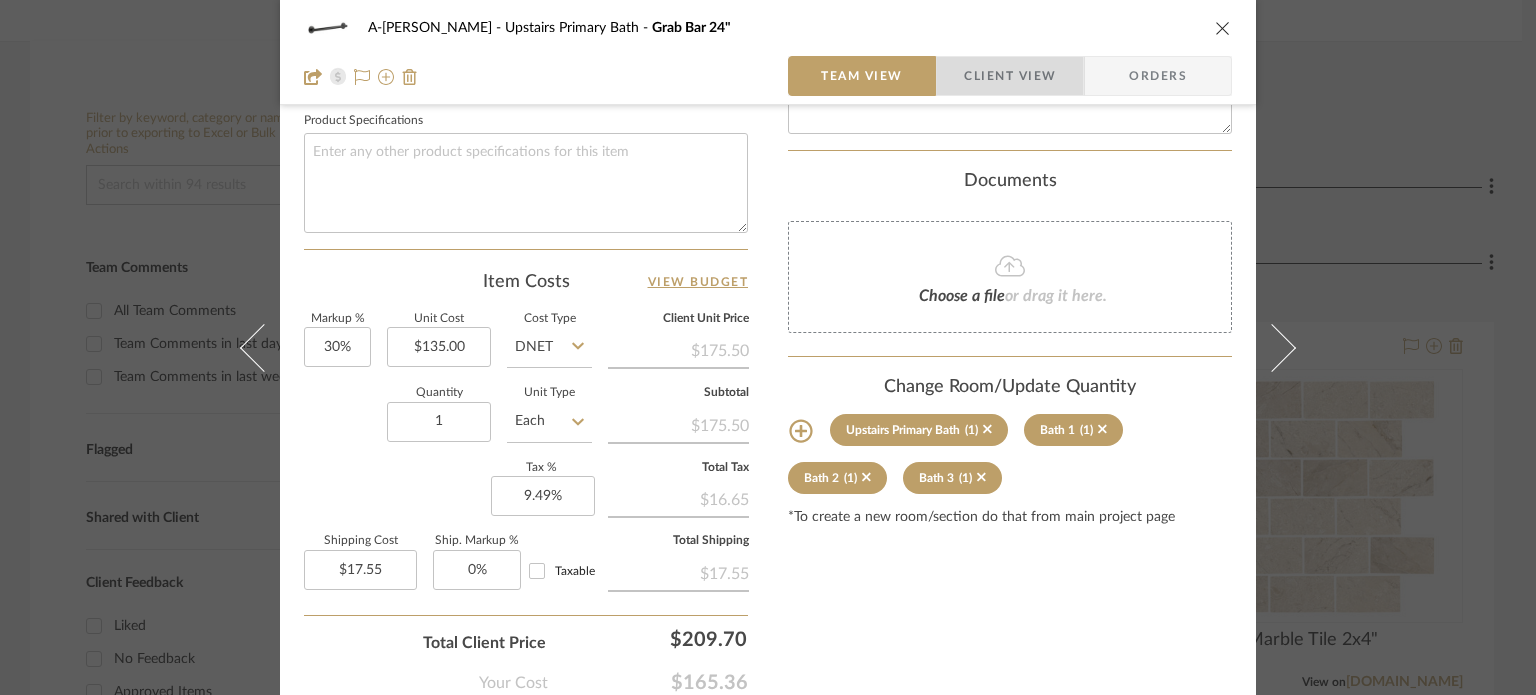 click on "Client View" at bounding box center (1010, 76) 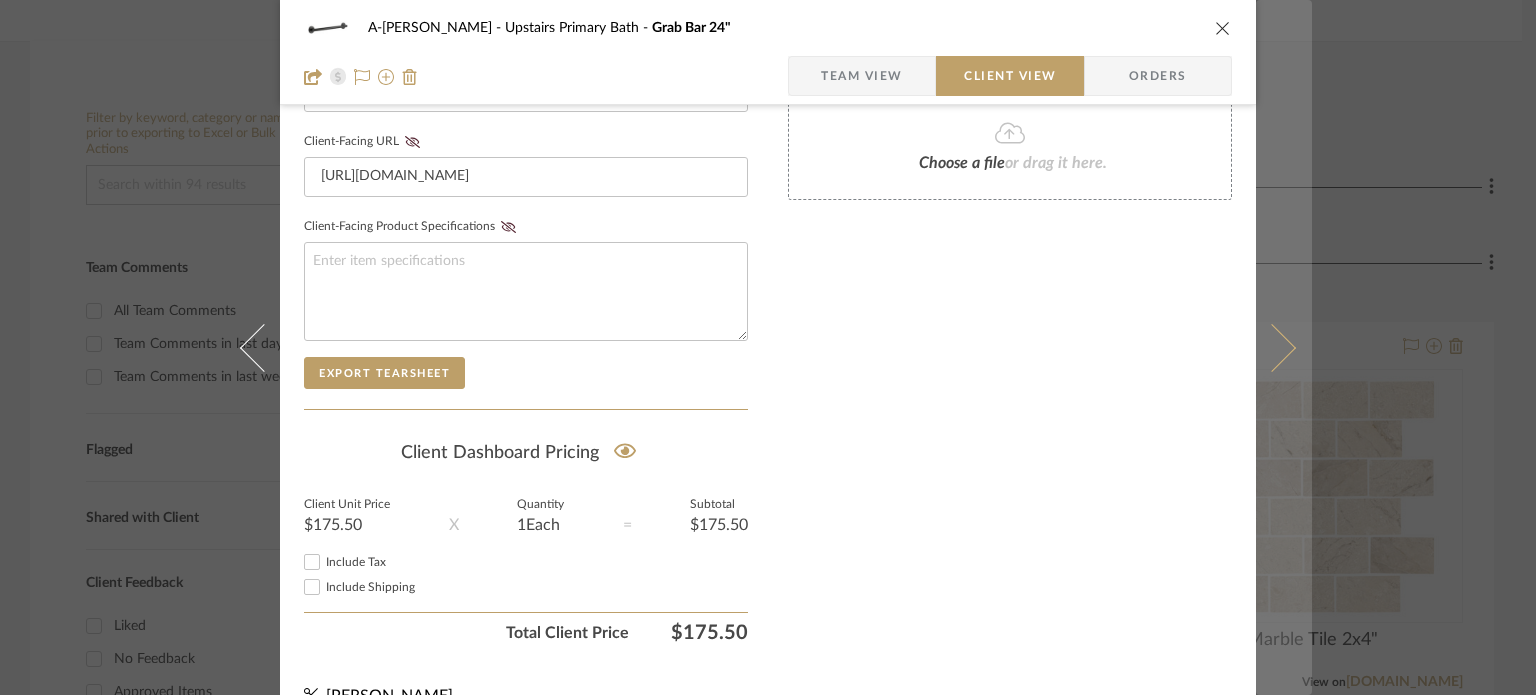click at bounding box center (1272, 347) 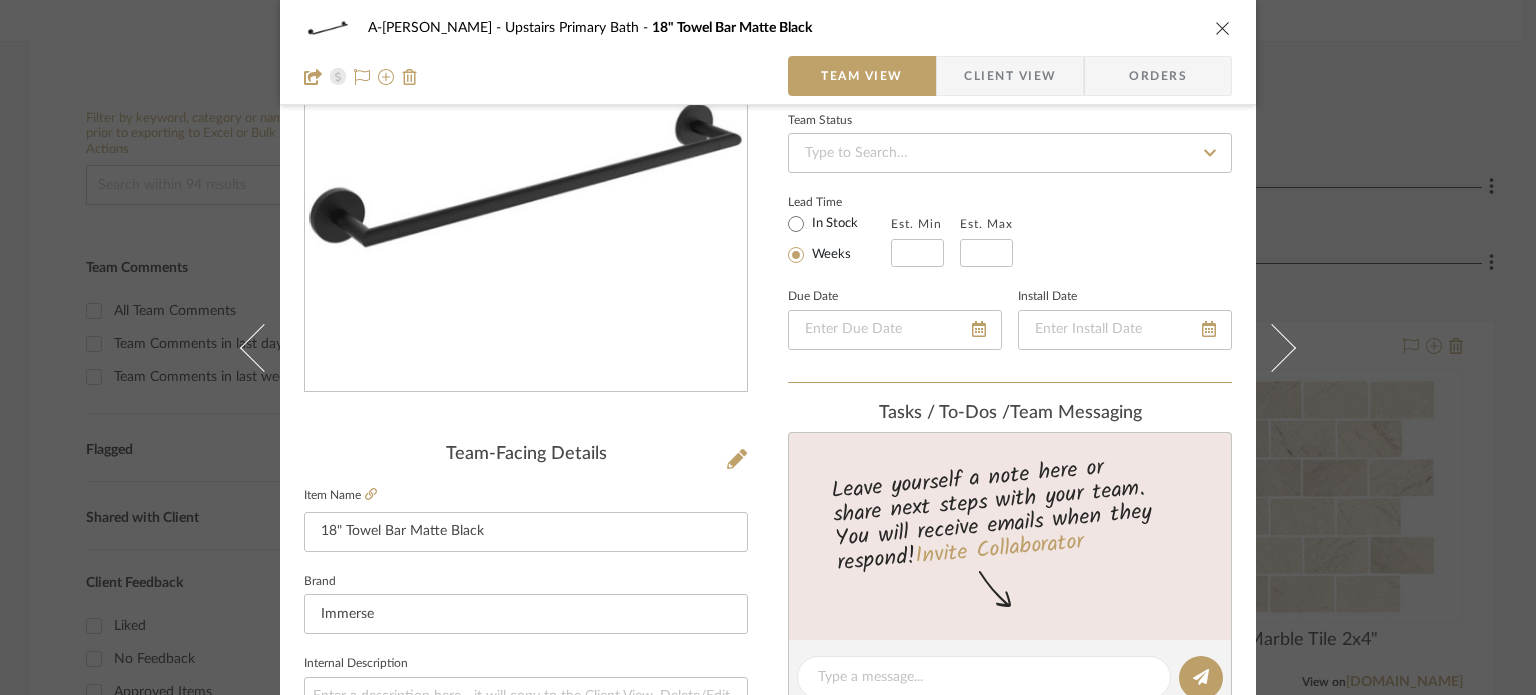scroll, scrollTop: 948, scrollLeft: 0, axis: vertical 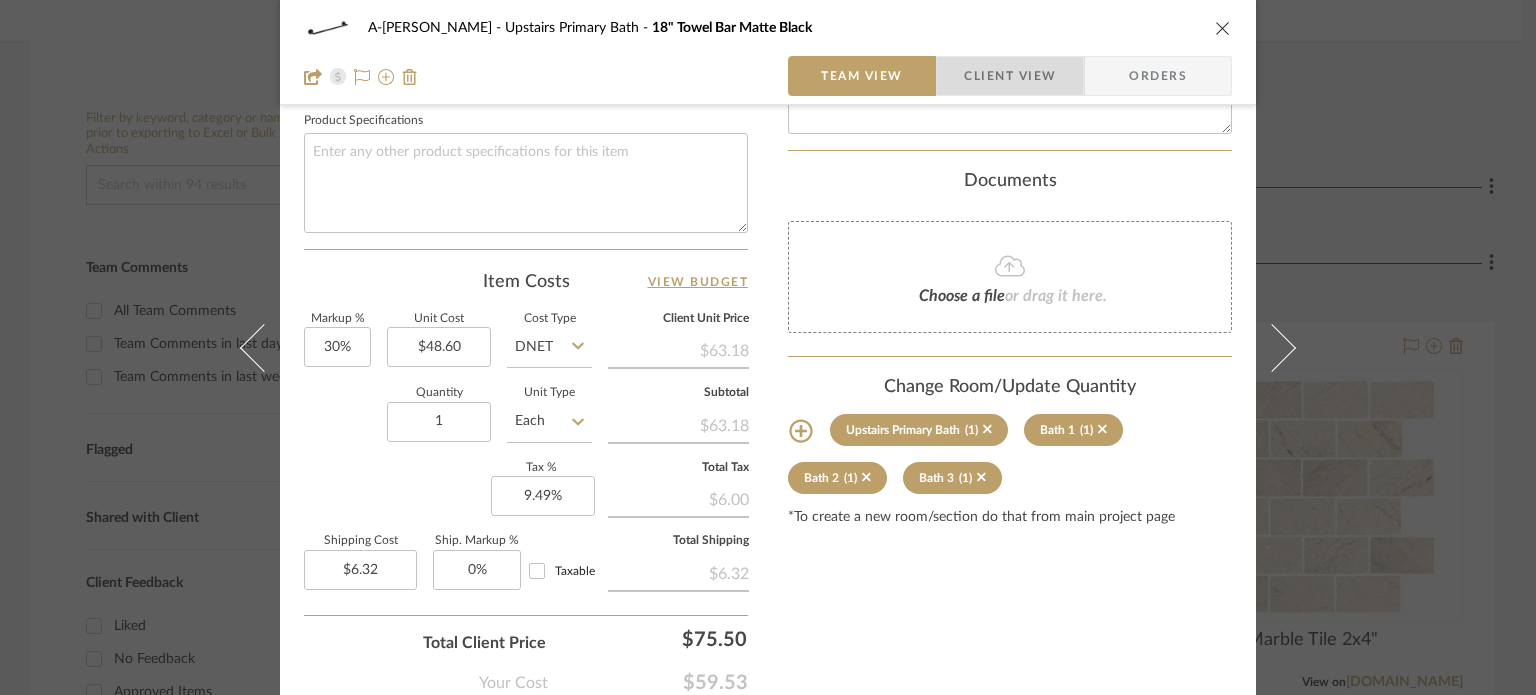 click on "Client View" at bounding box center [1010, 76] 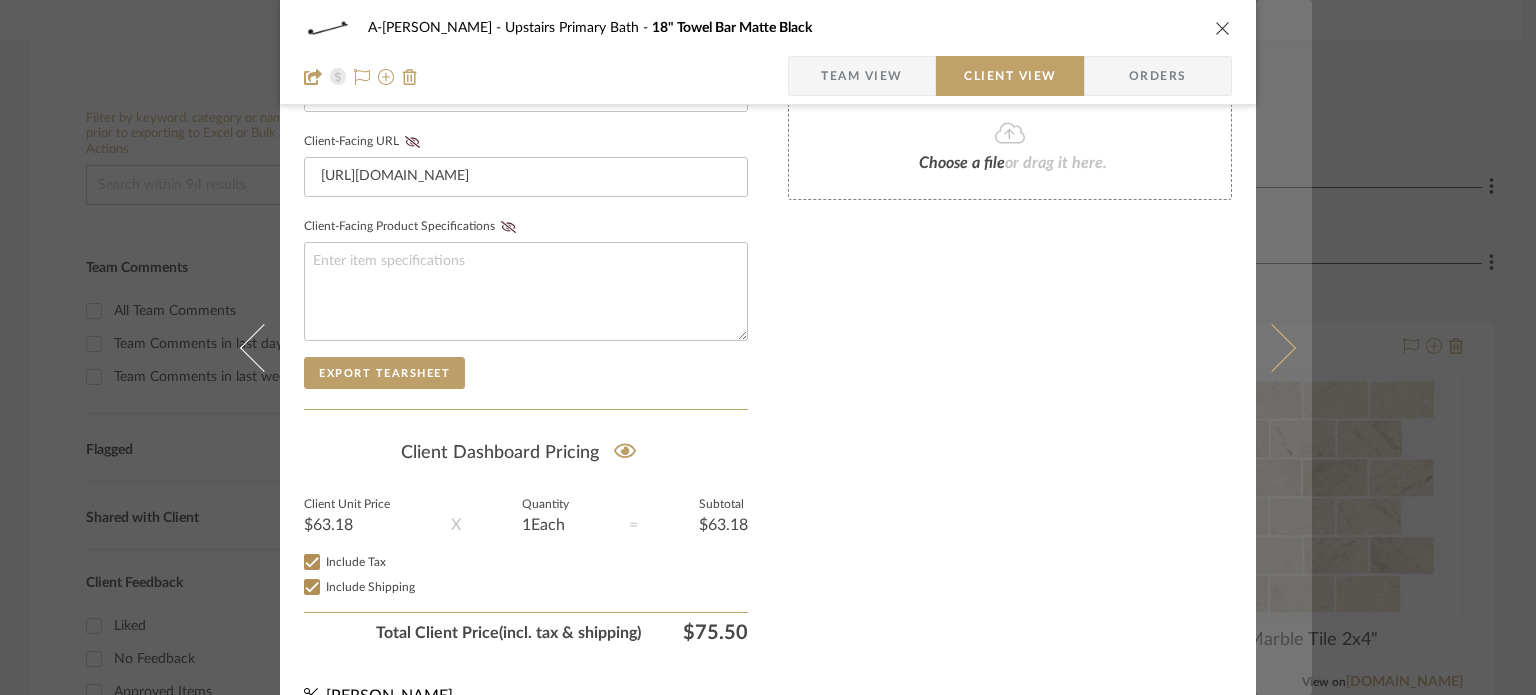 click at bounding box center [1272, 347] 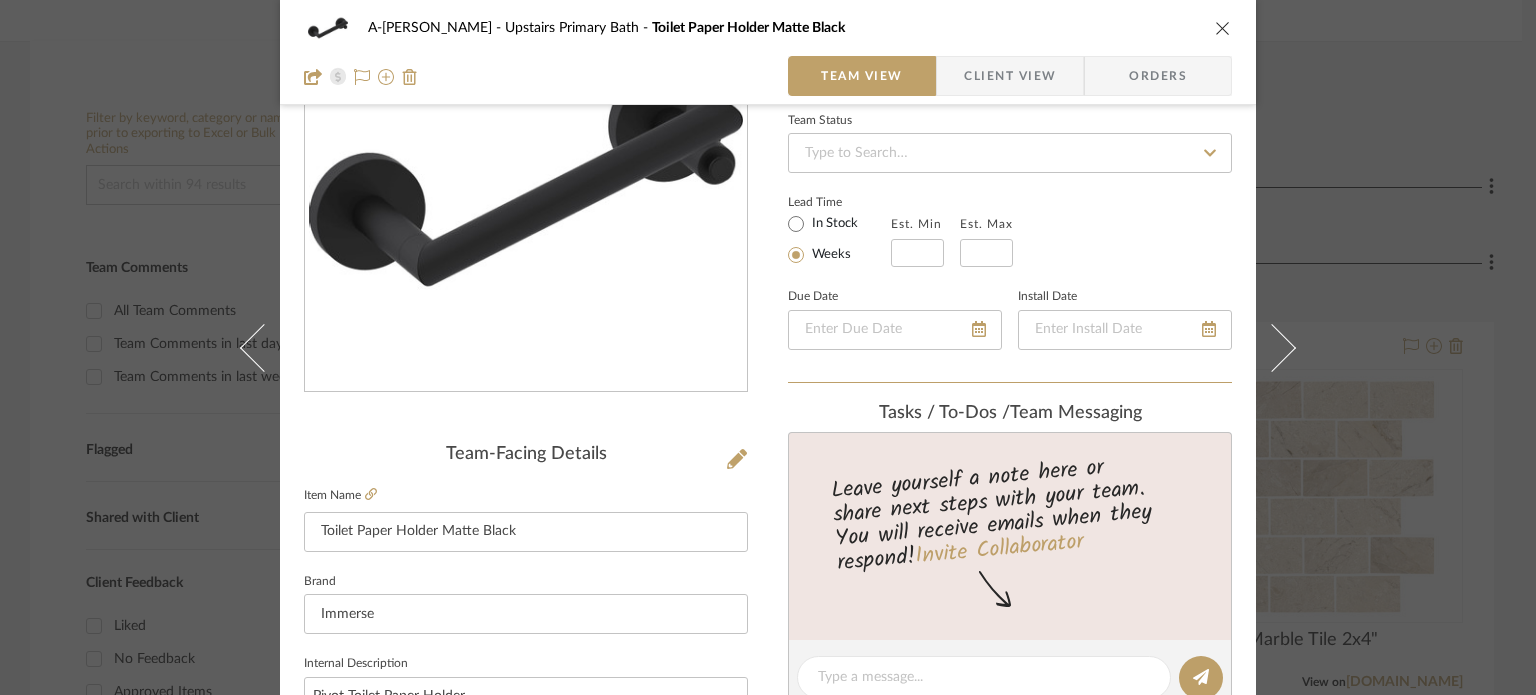 scroll, scrollTop: 948, scrollLeft: 0, axis: vertical 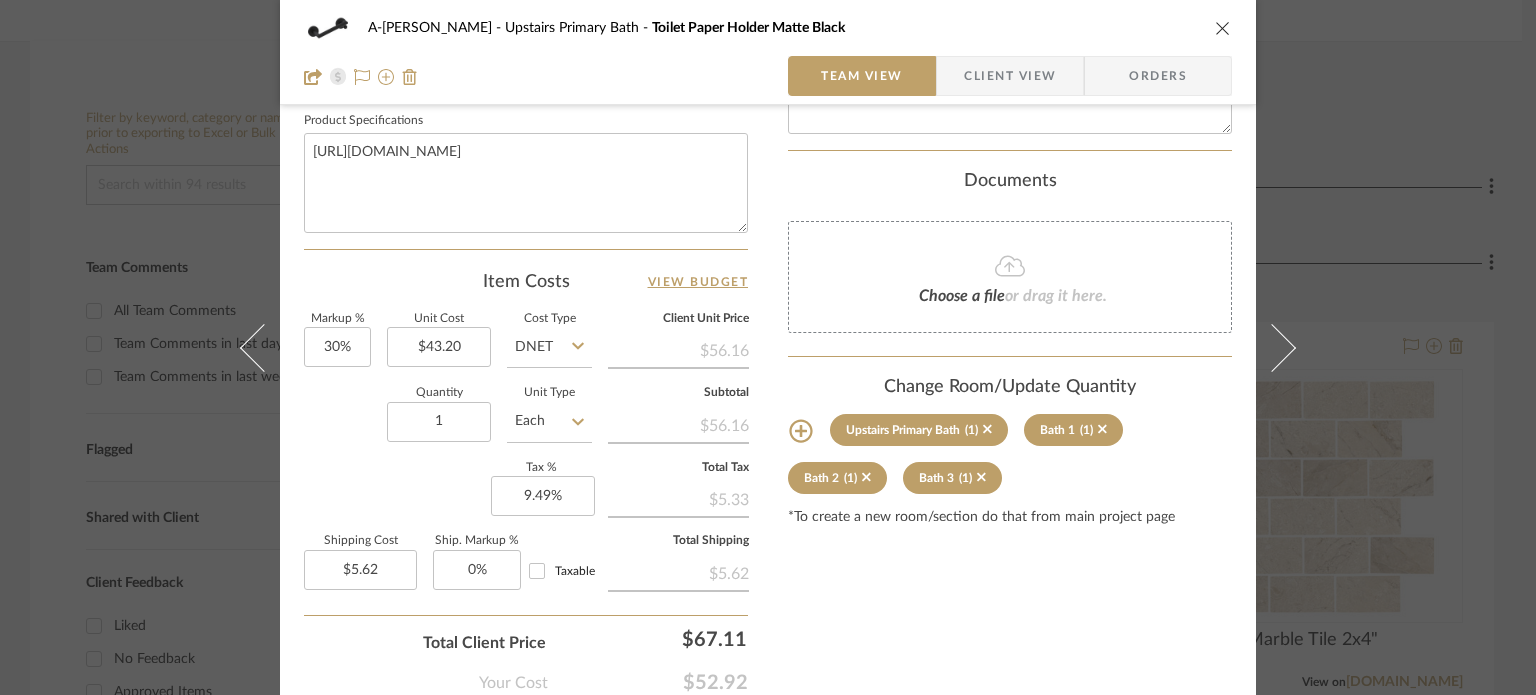 click on "Client View" at bounding box center [1010, 76] 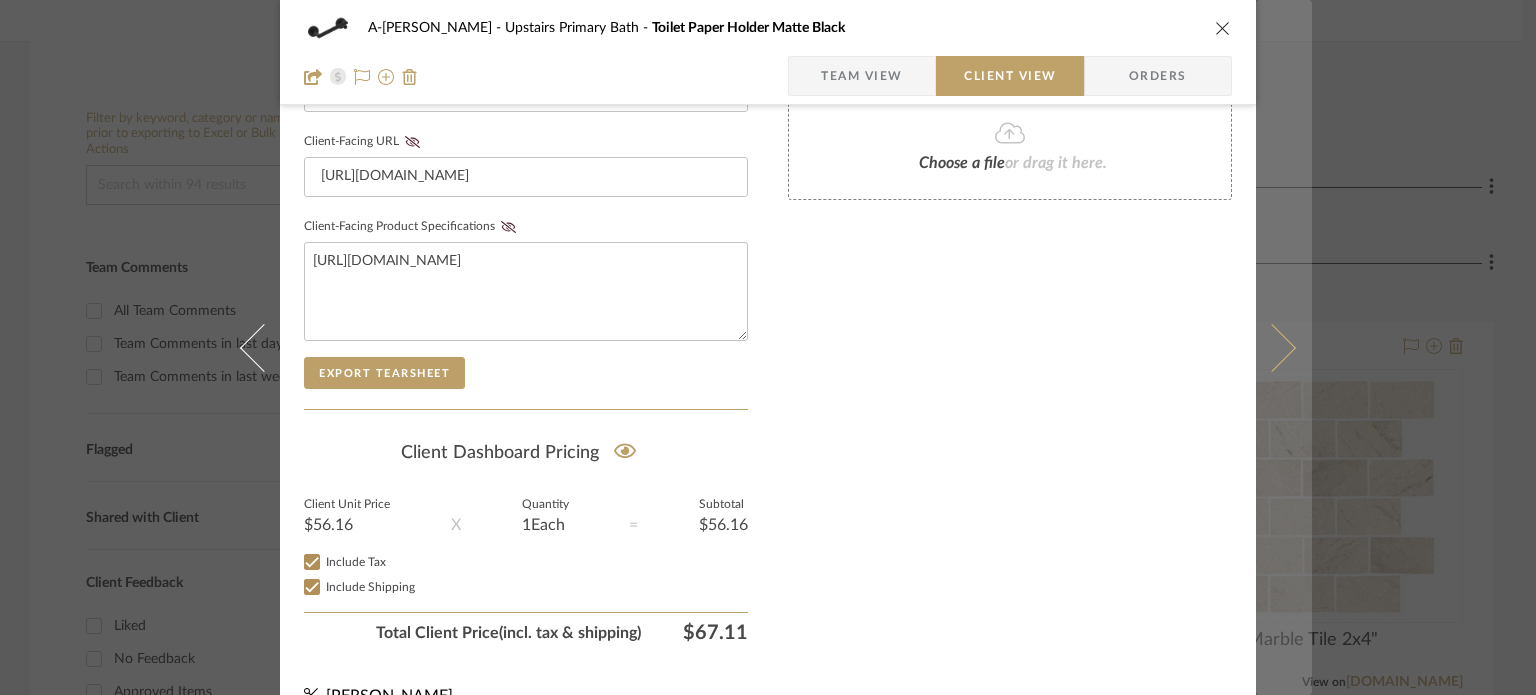 click at bounding box center [1272, 347] 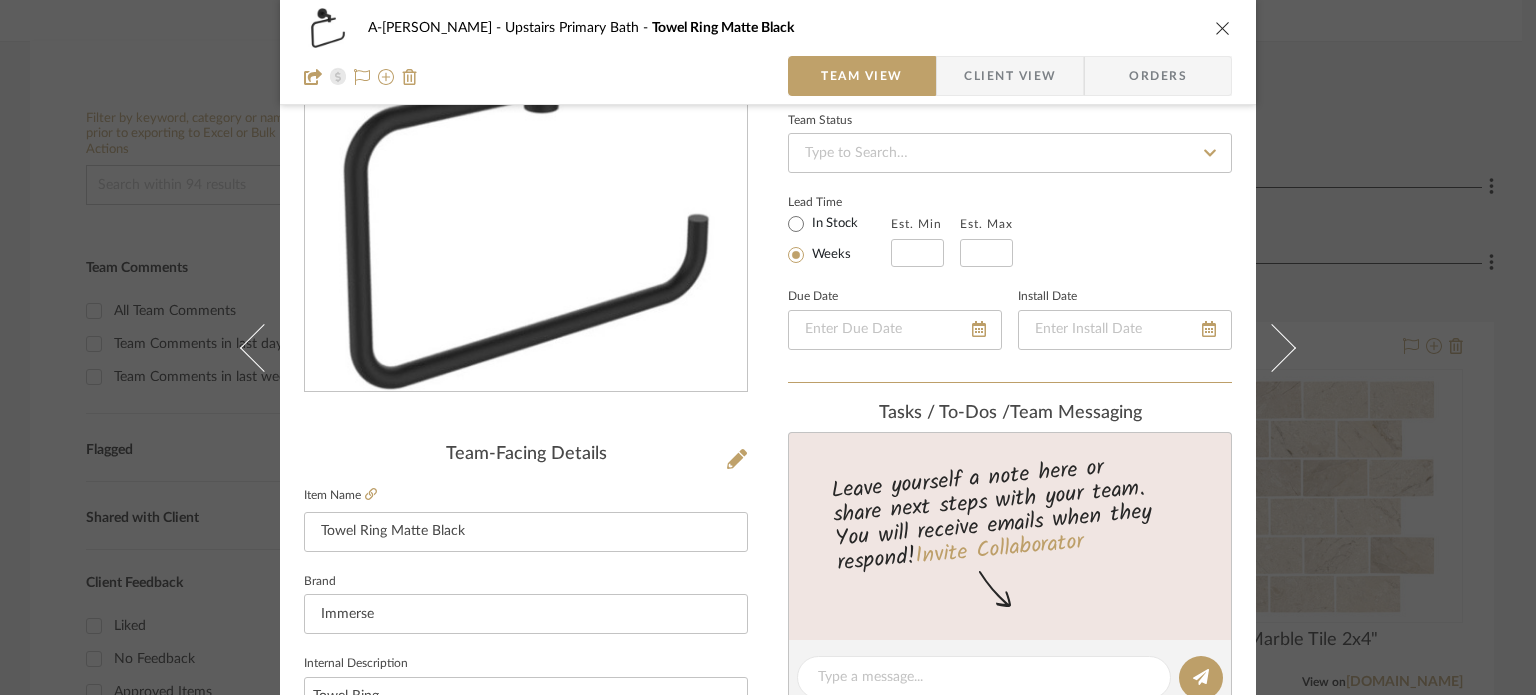 scroll, scrollTop: 948, scrollLeft: 0, axis: vertical 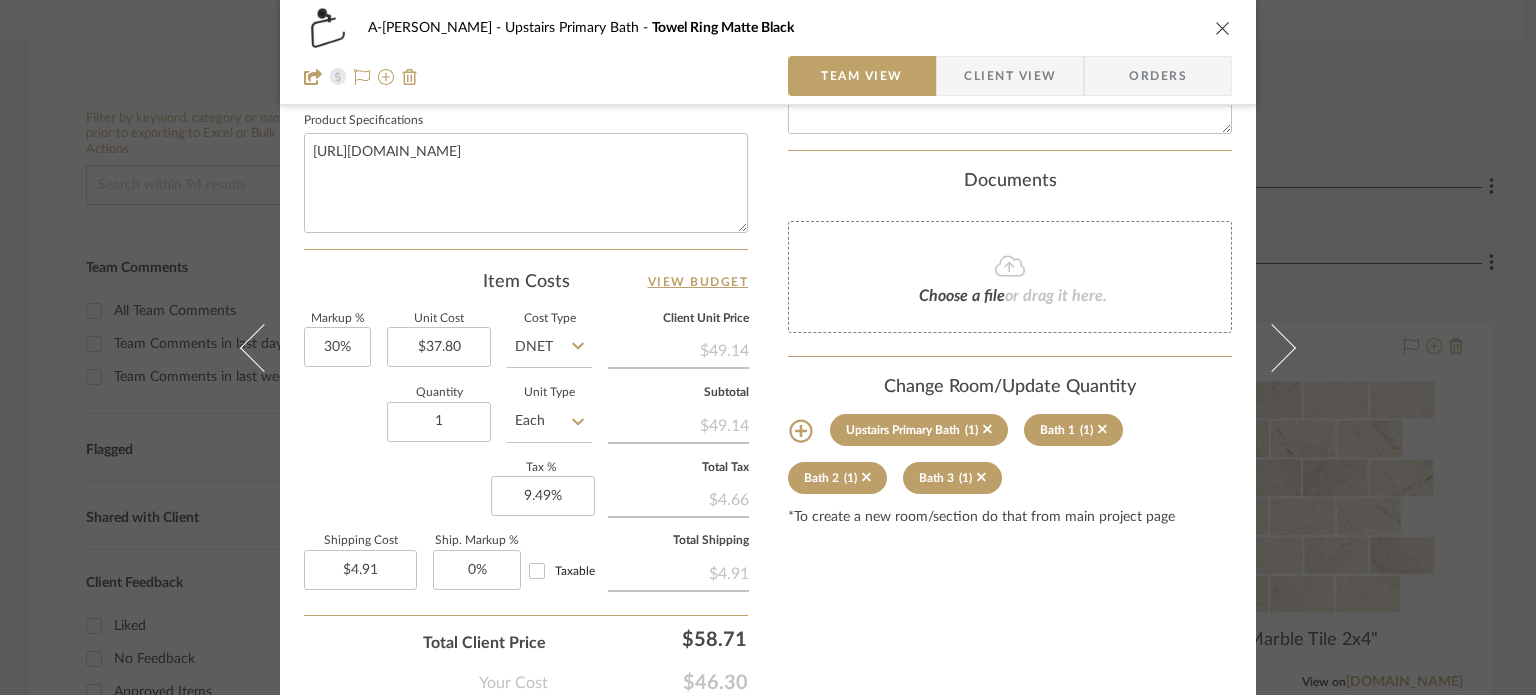 click on "Client View" at bounding box center [1010, 76] 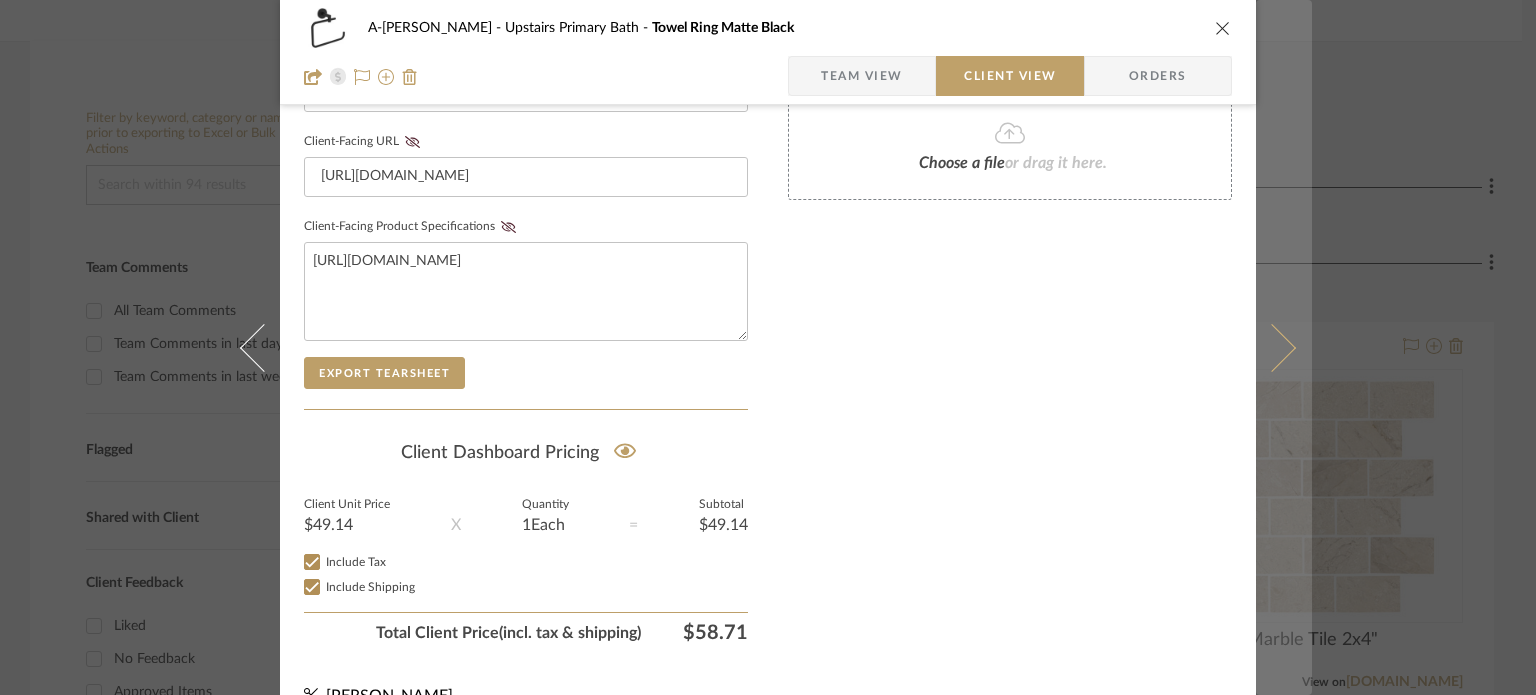 click at bounding box center (1284, 347) 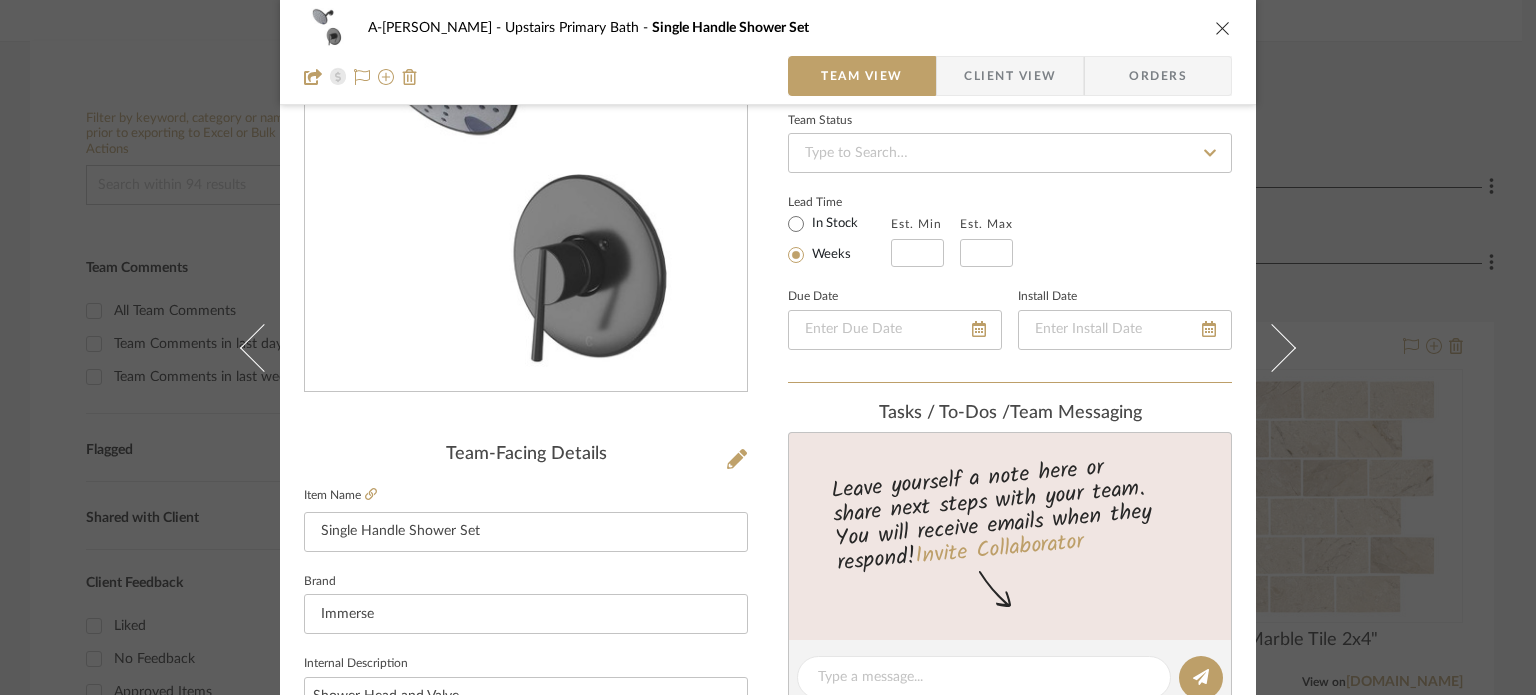 scroll, scrollTop: 948, scrollLeft: 0, axis: vertical 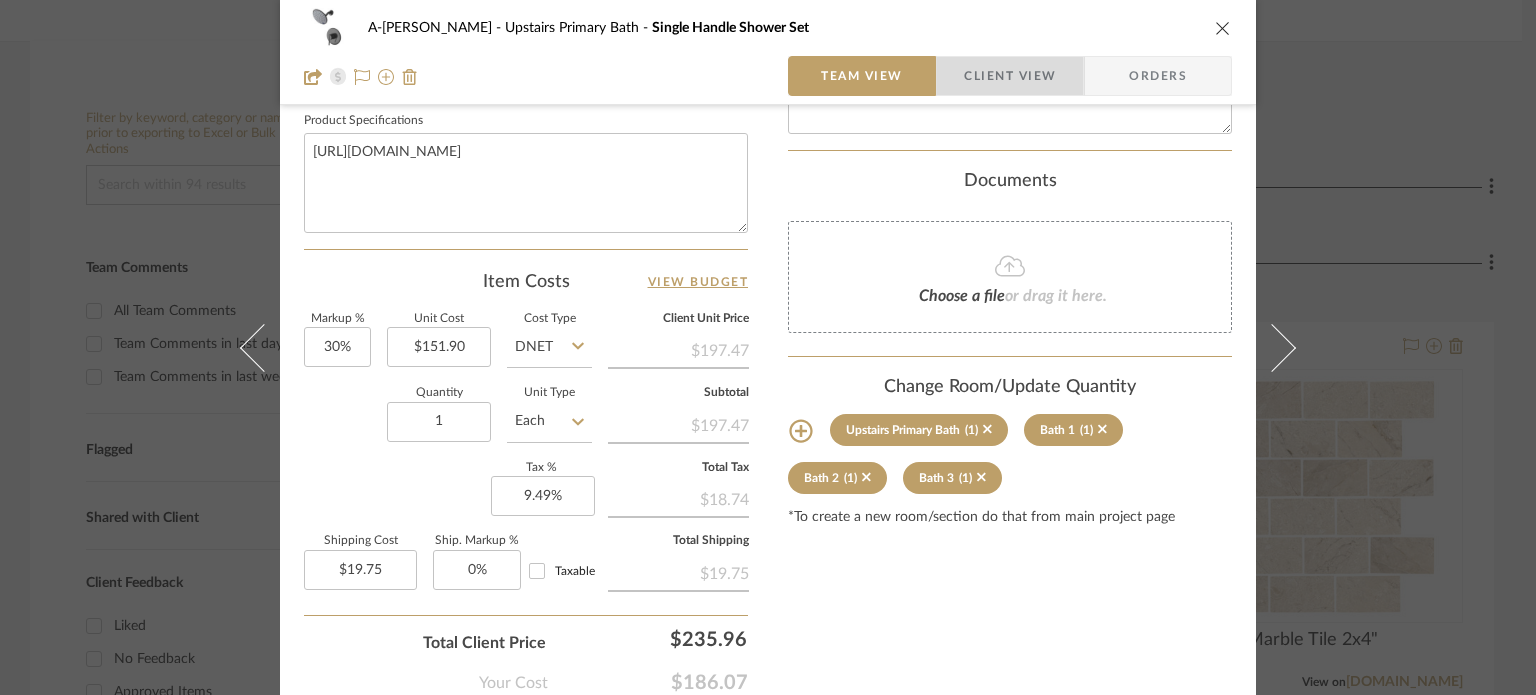 click on "Client View" at bounding box center [1010, 76] 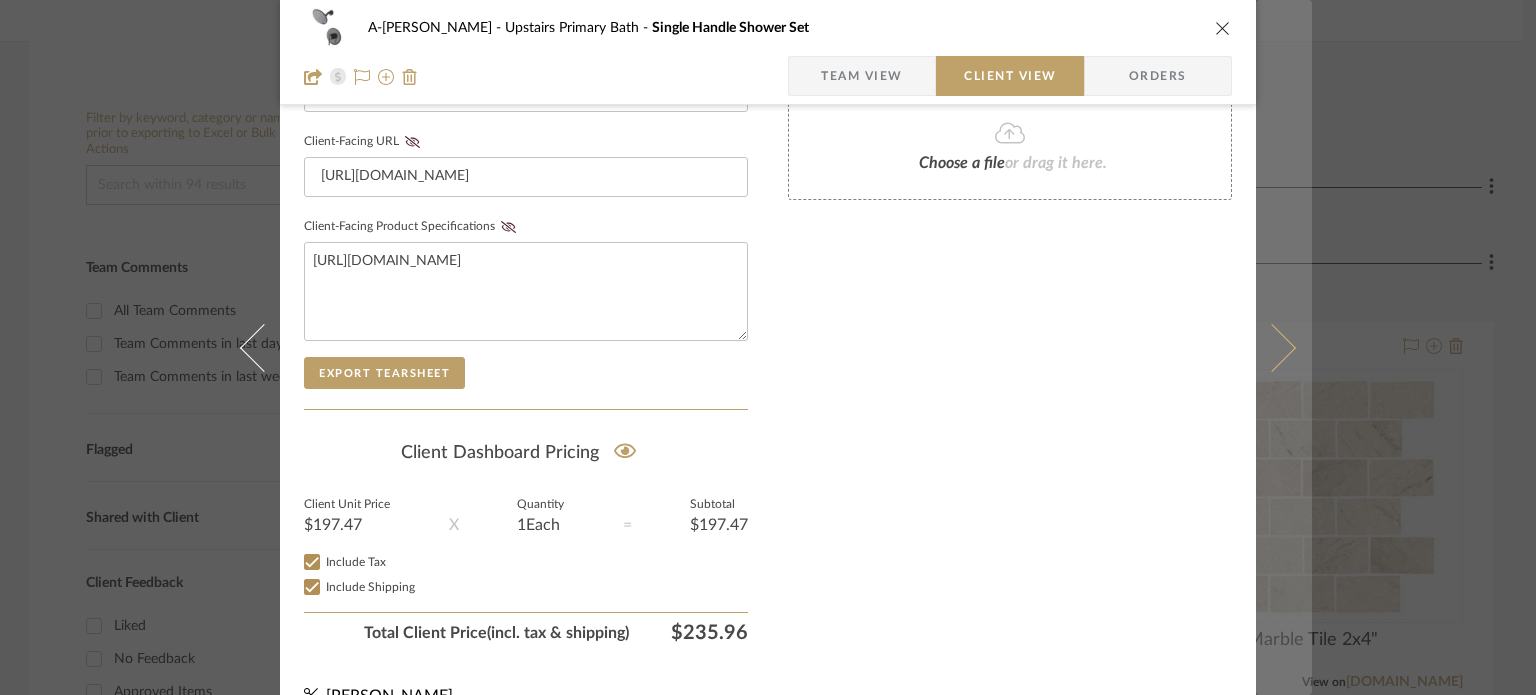 click at bounding box center [1284, 347] 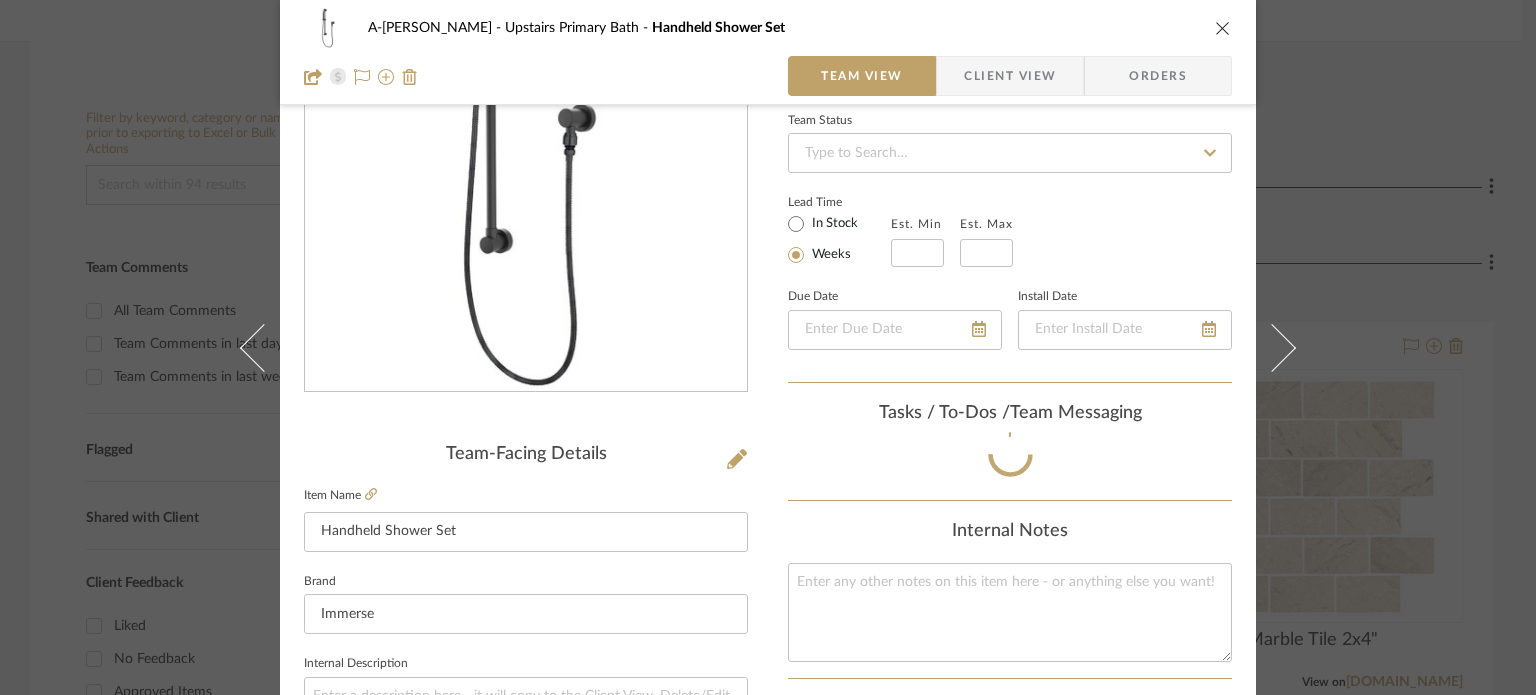 scroll, scrollTop: 948, scrollLeft: 0, axis: vertical 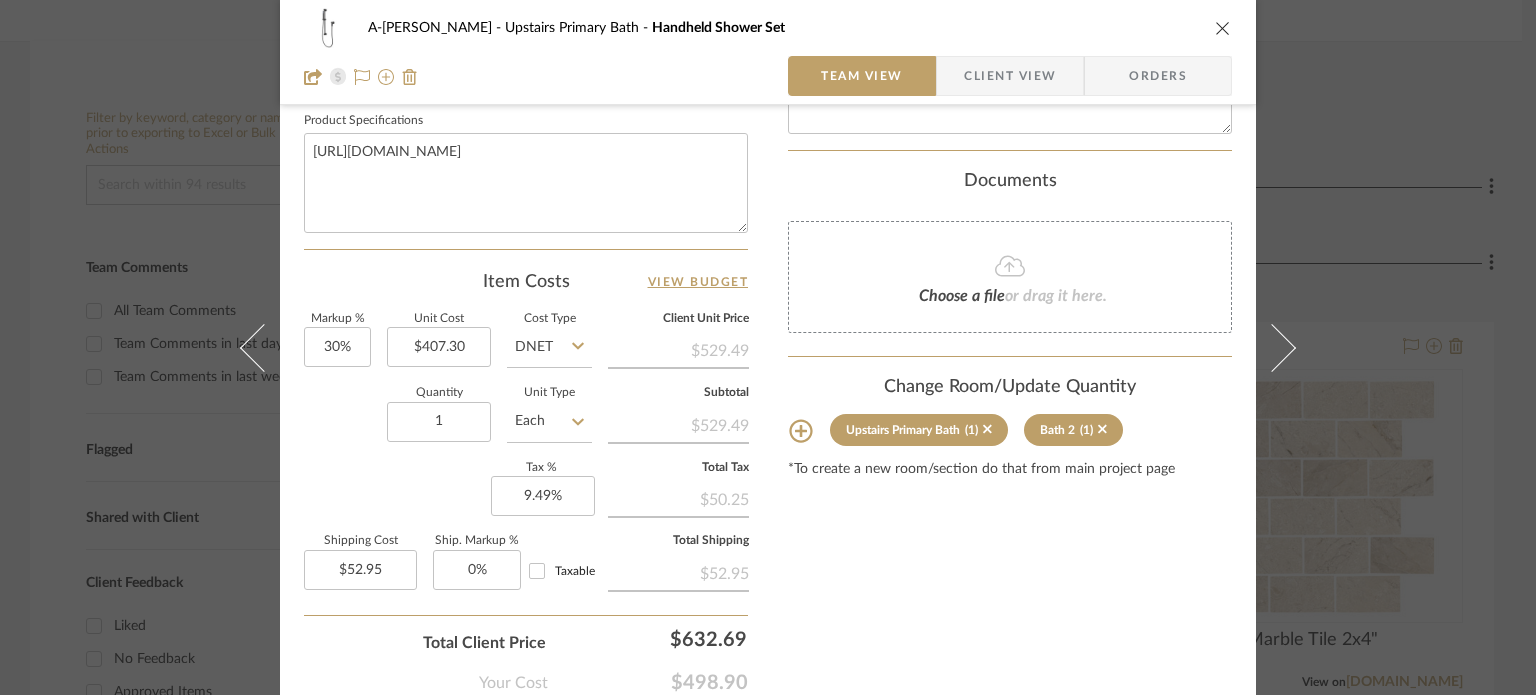 click on "Client View" at bounding box center (1010, 76) 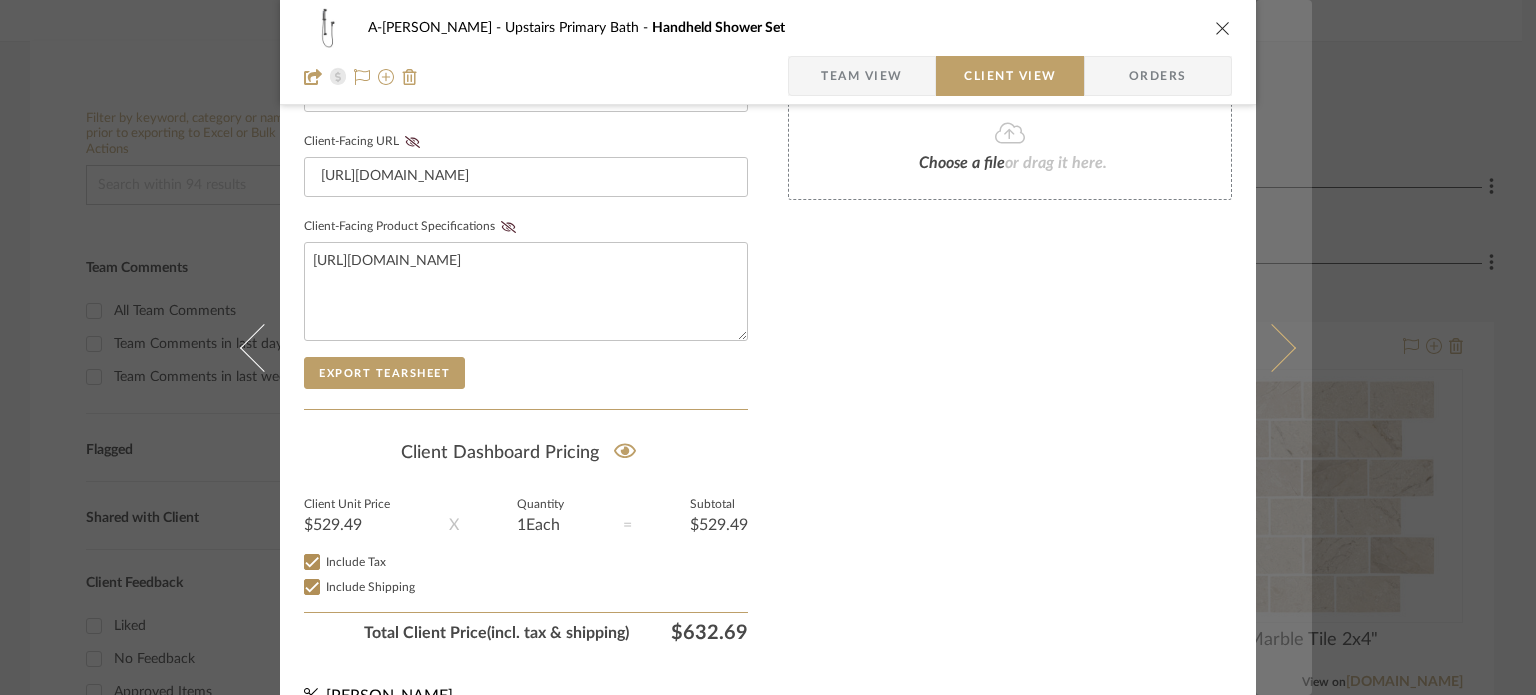 click at bounding box center [1272, 347] 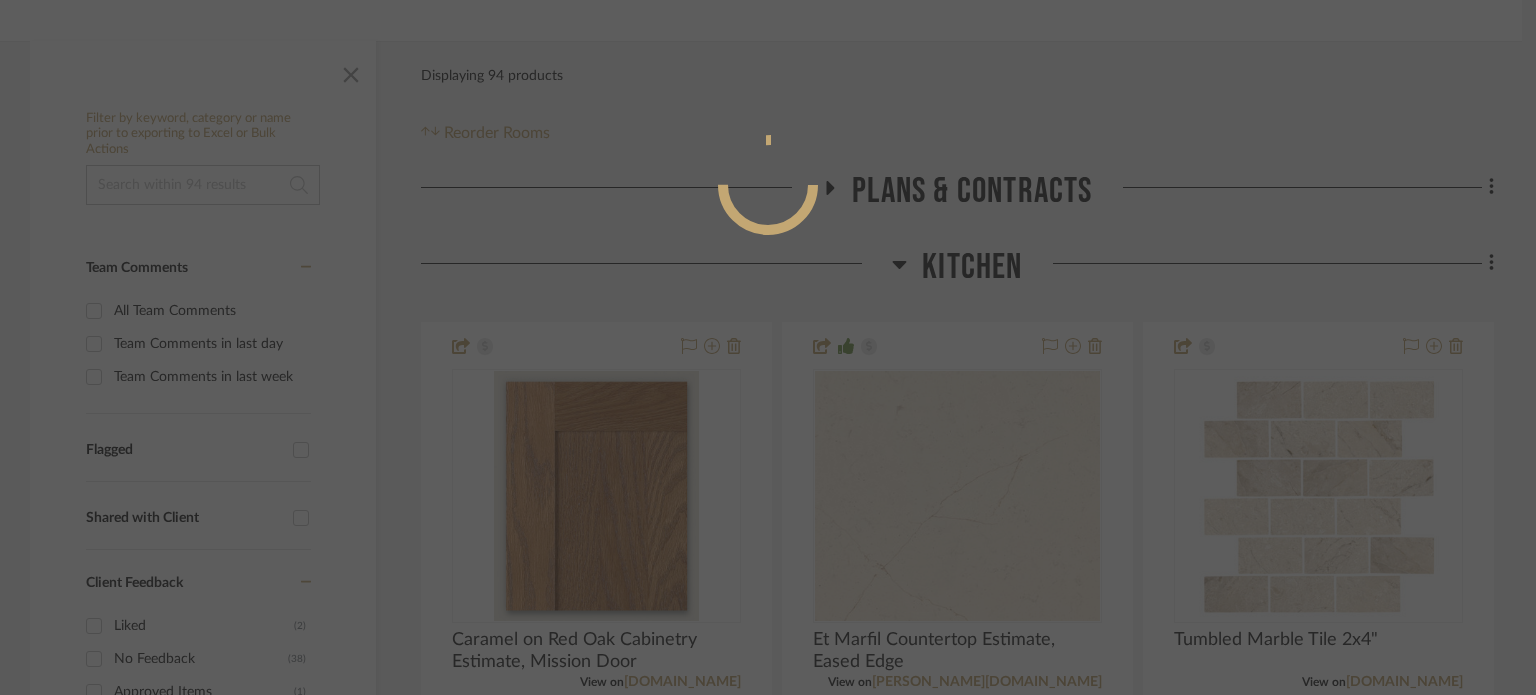 scroll, scrollTop: 948, scrollLeft: 0, axis: vertical 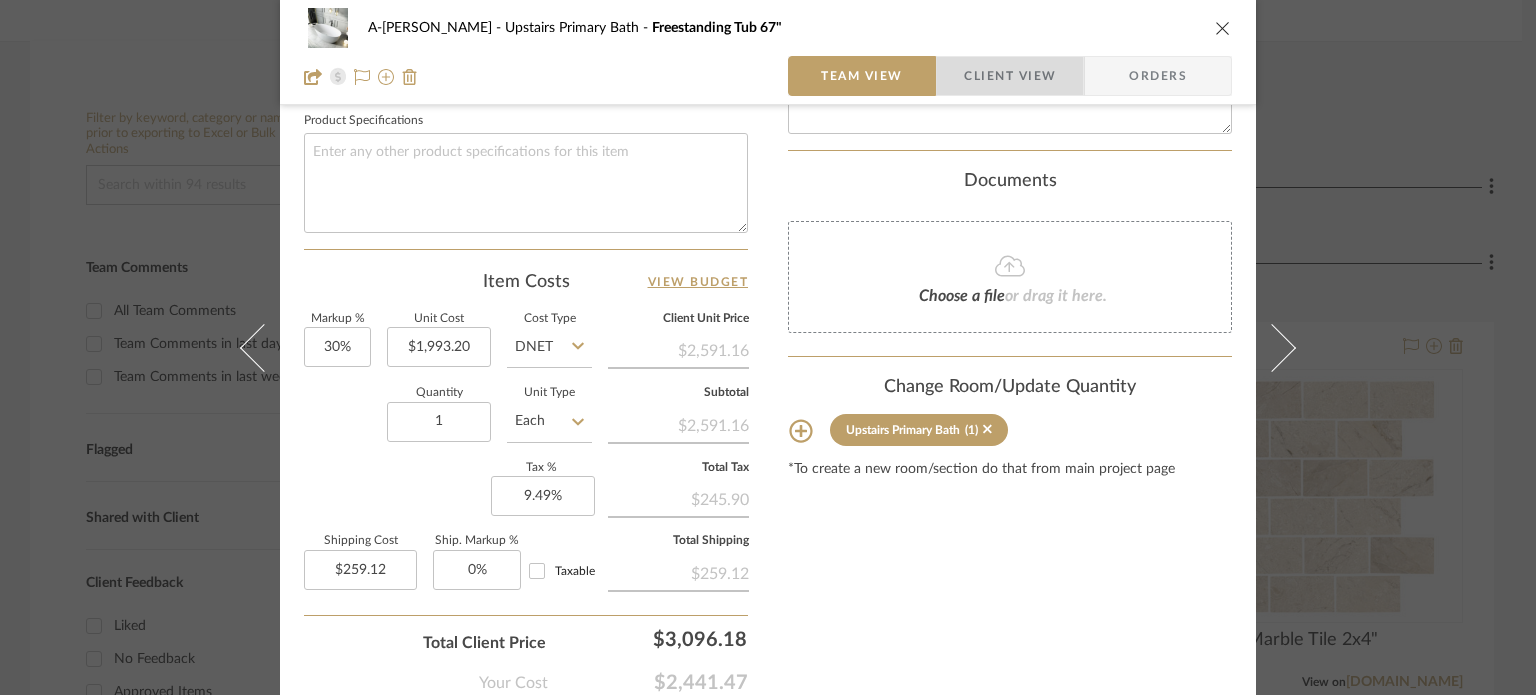 click at bounding box center (950, 76) 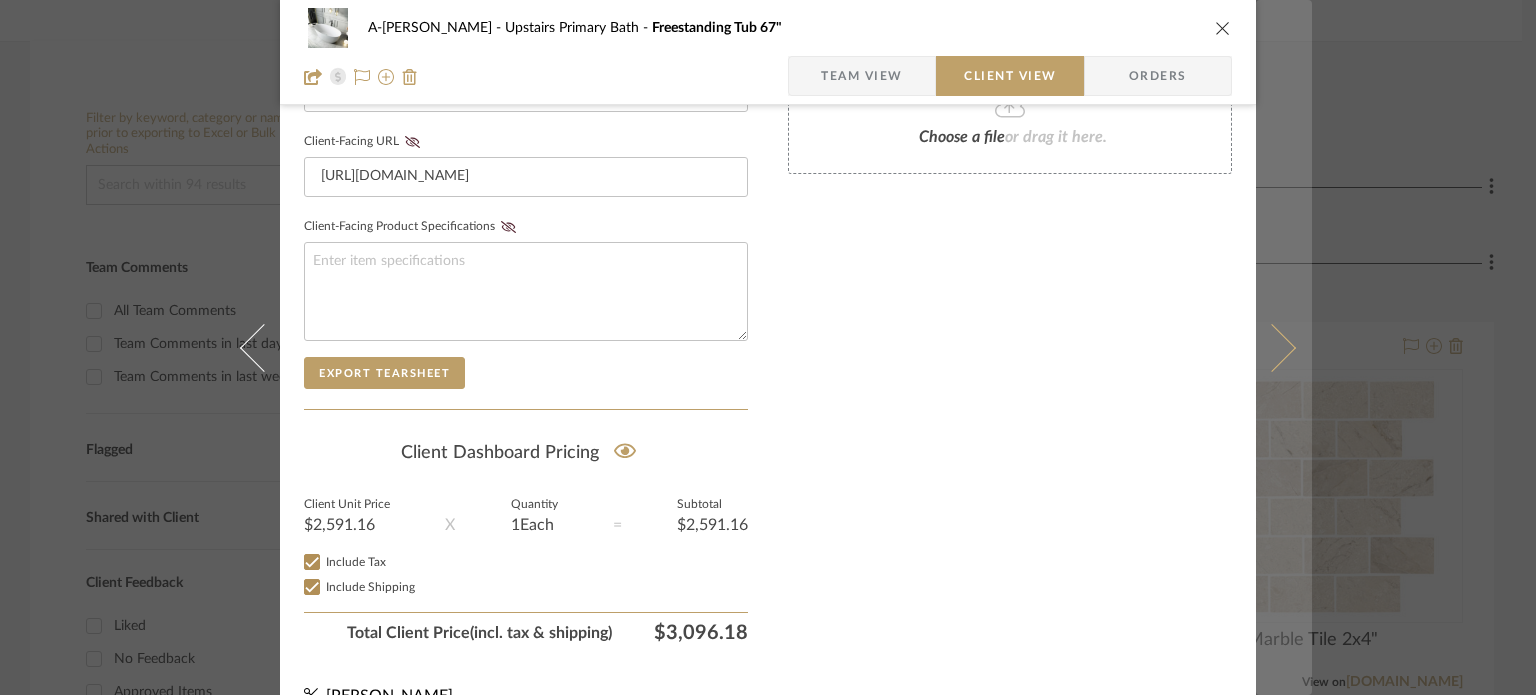 click at bounding box center (1284, 347) 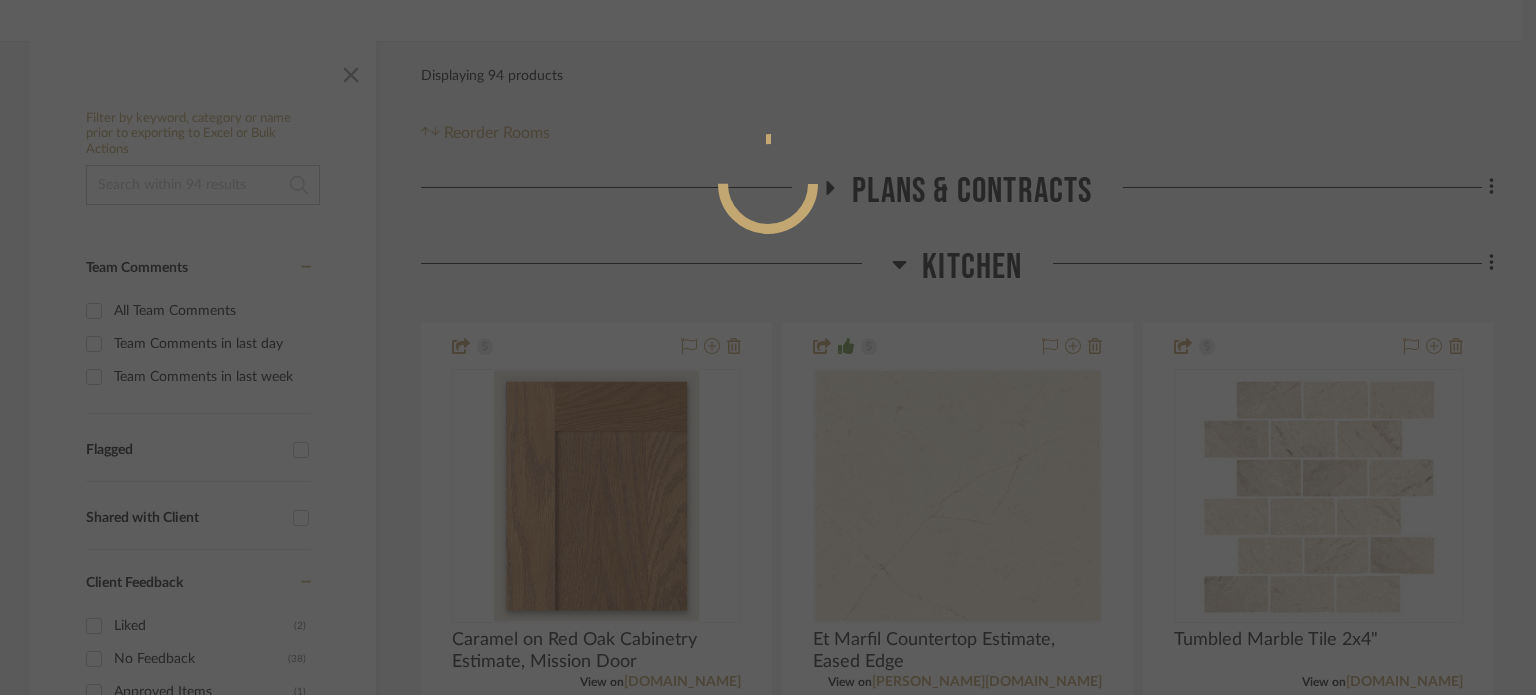 scroll, scrollTop: 180, scrollLeft: 0, axis: vertical 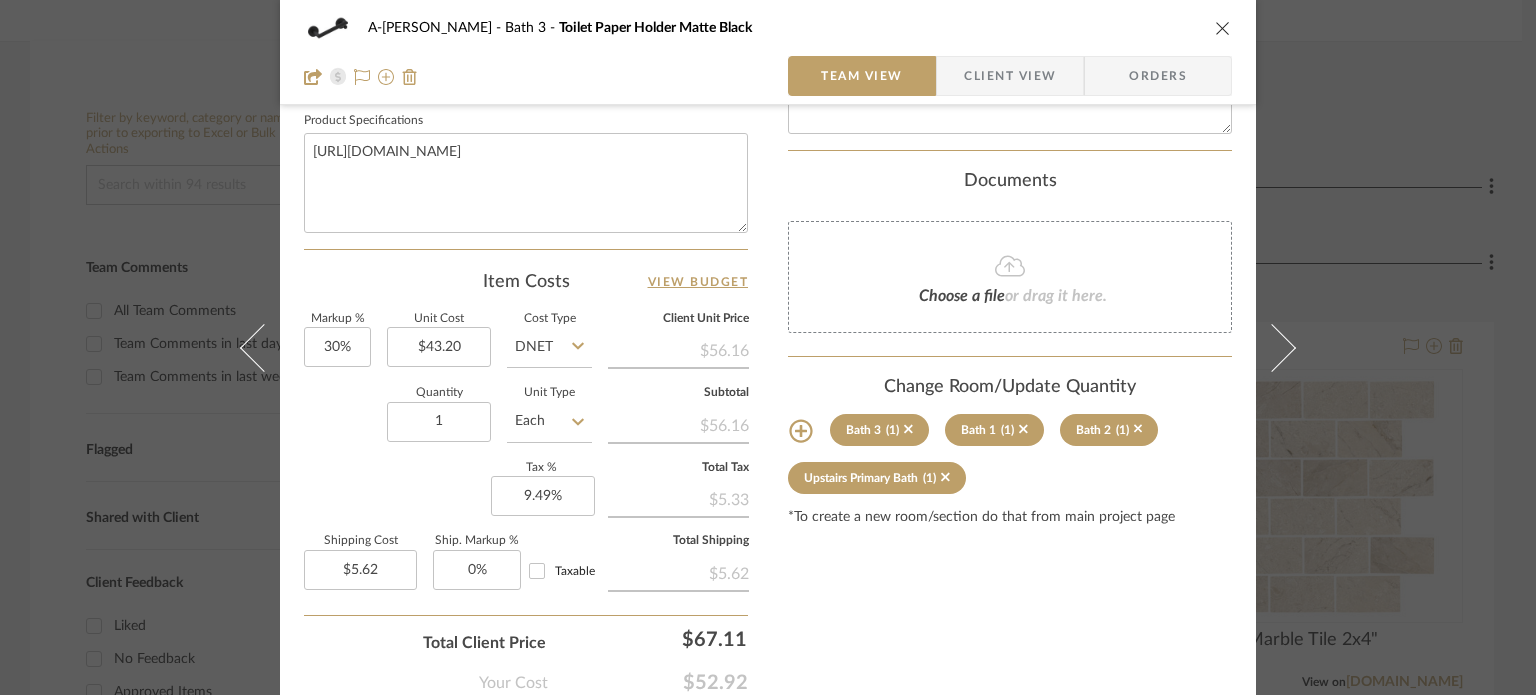 click on "Client View" at bounding box center (1010, 76) 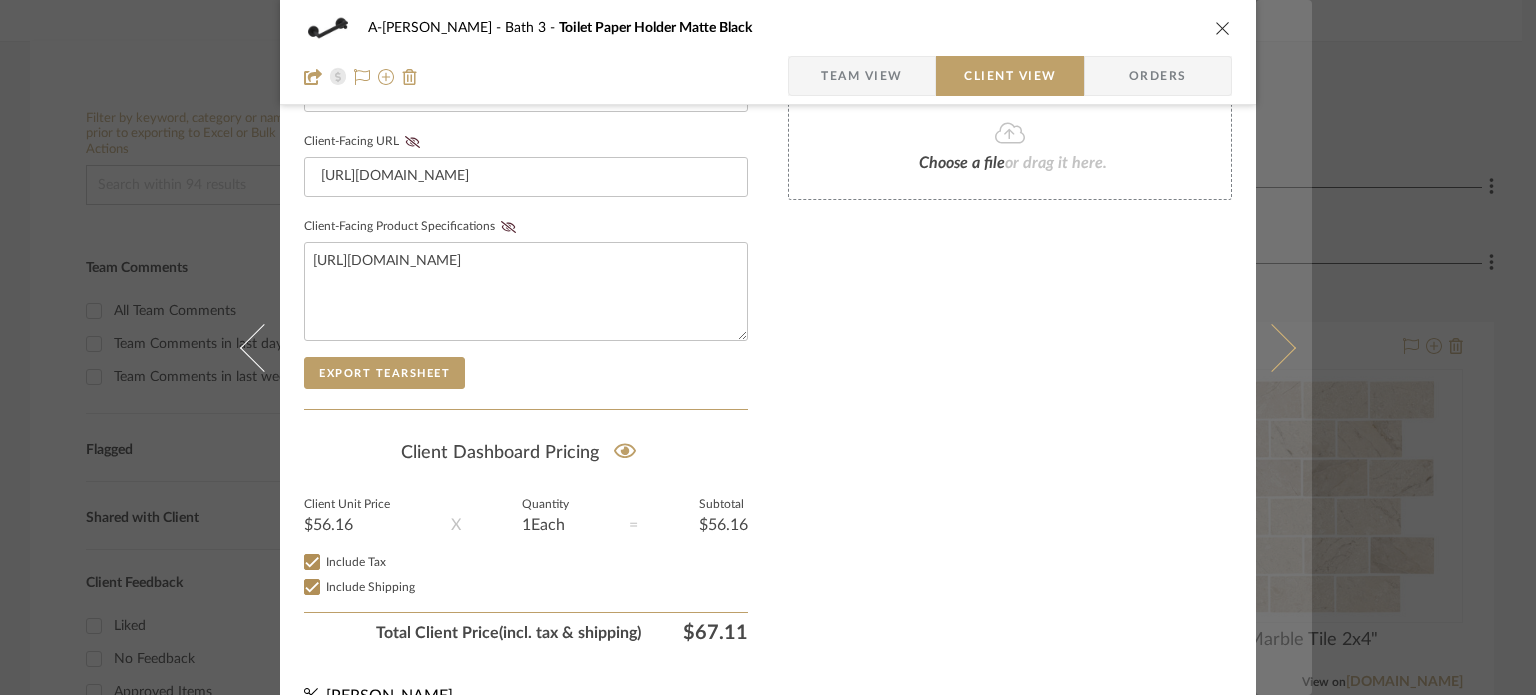 click at bounding box center (1272, 347) 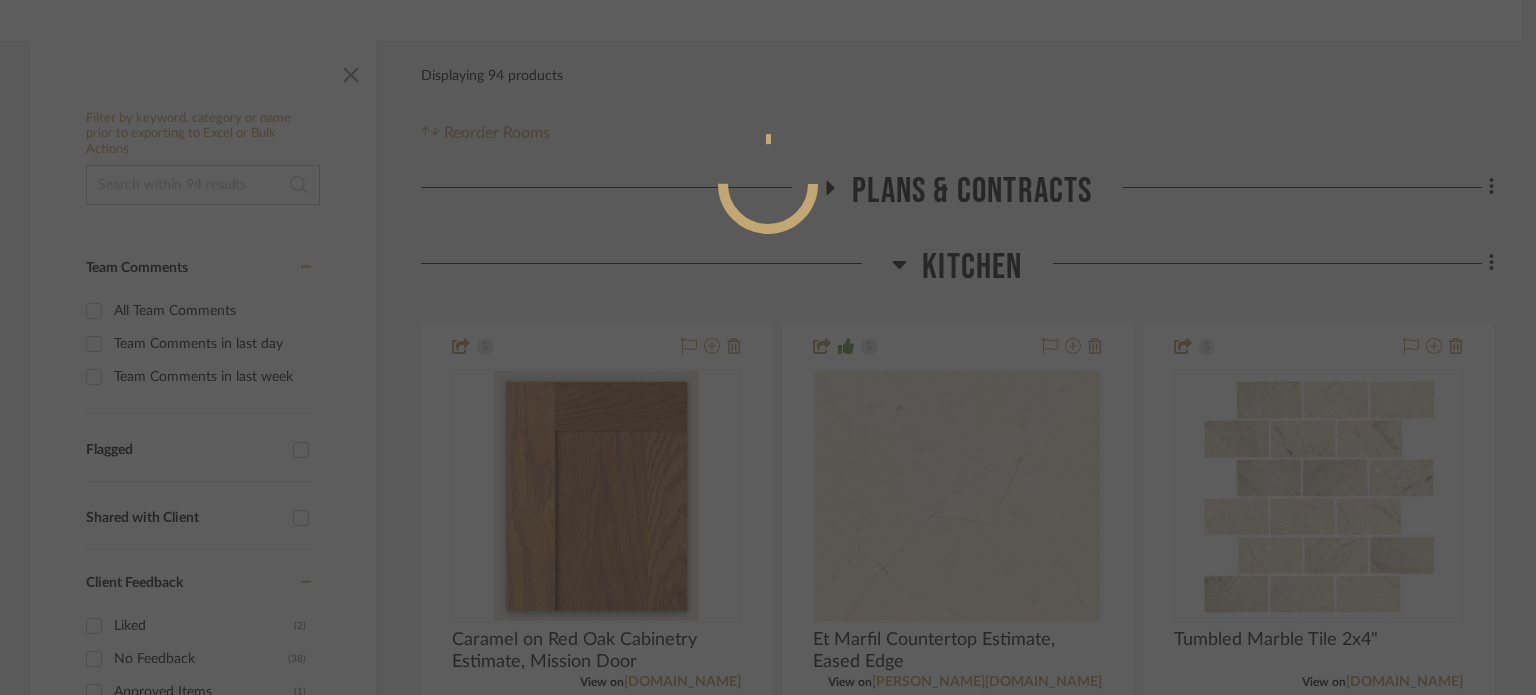 scroll, scrollTop: 180, scrollLeft: 0, axis: vertical 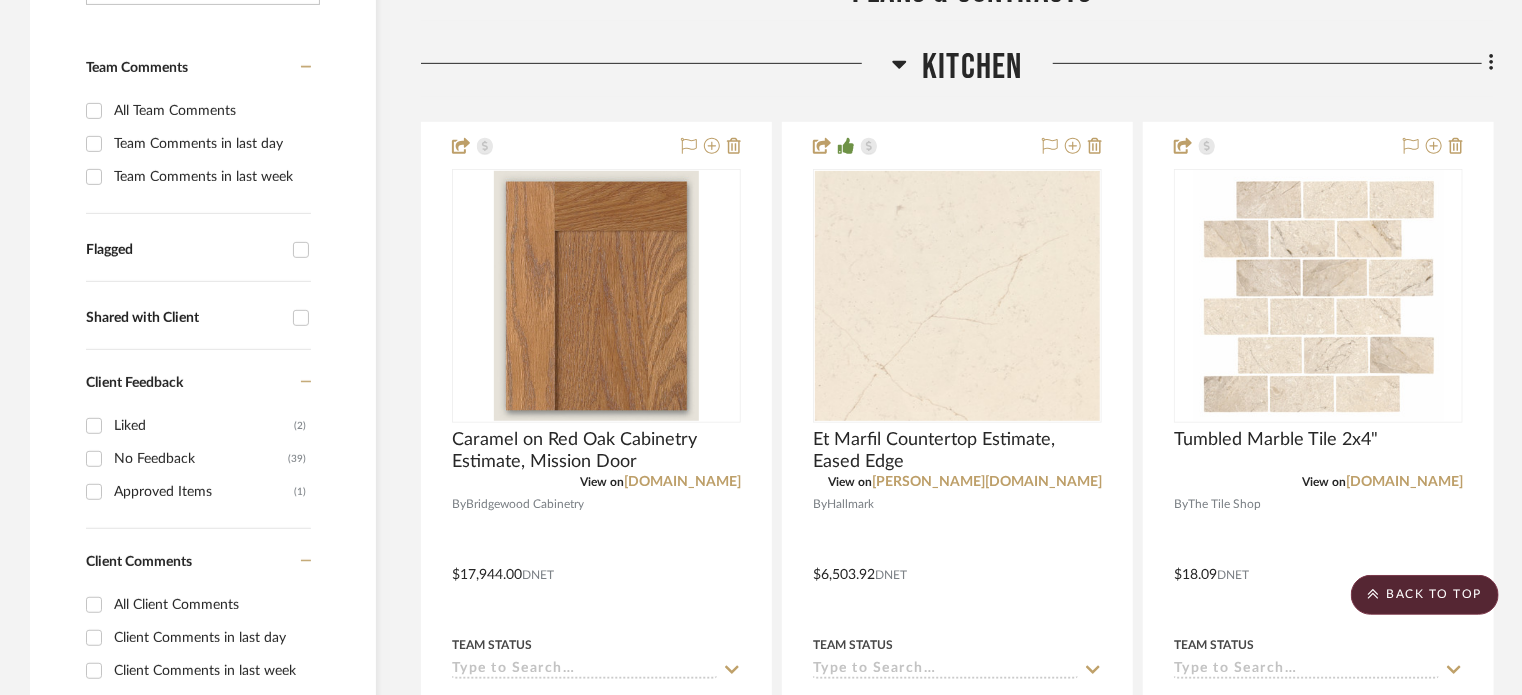 click on "Kitchen" 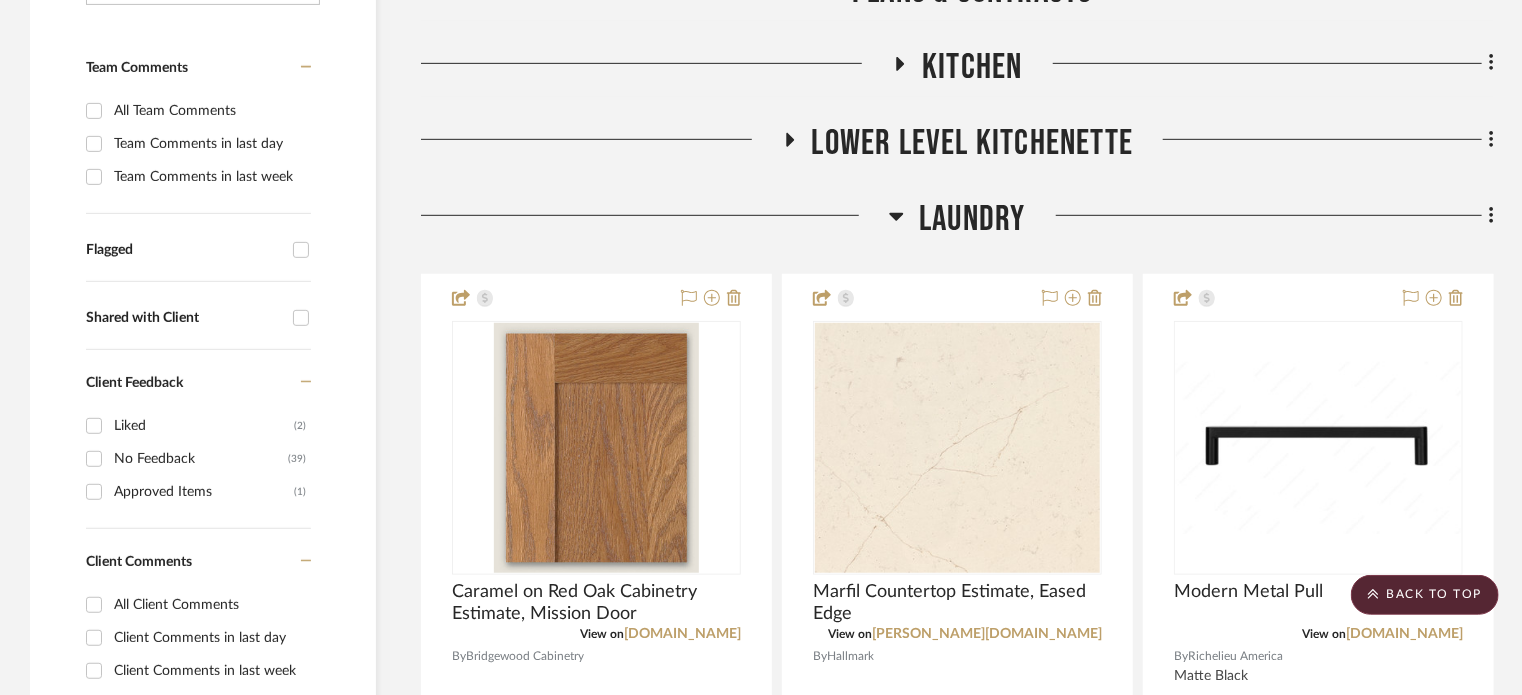click 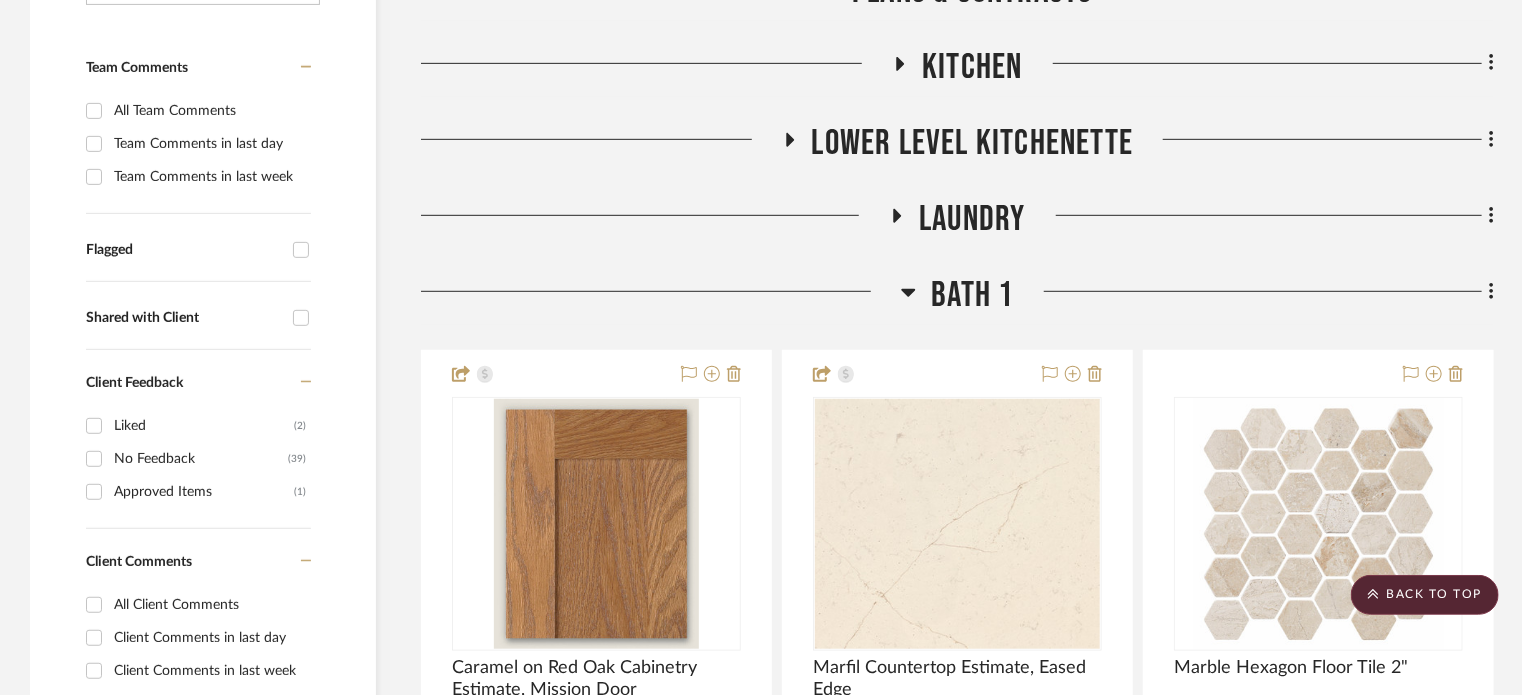 click 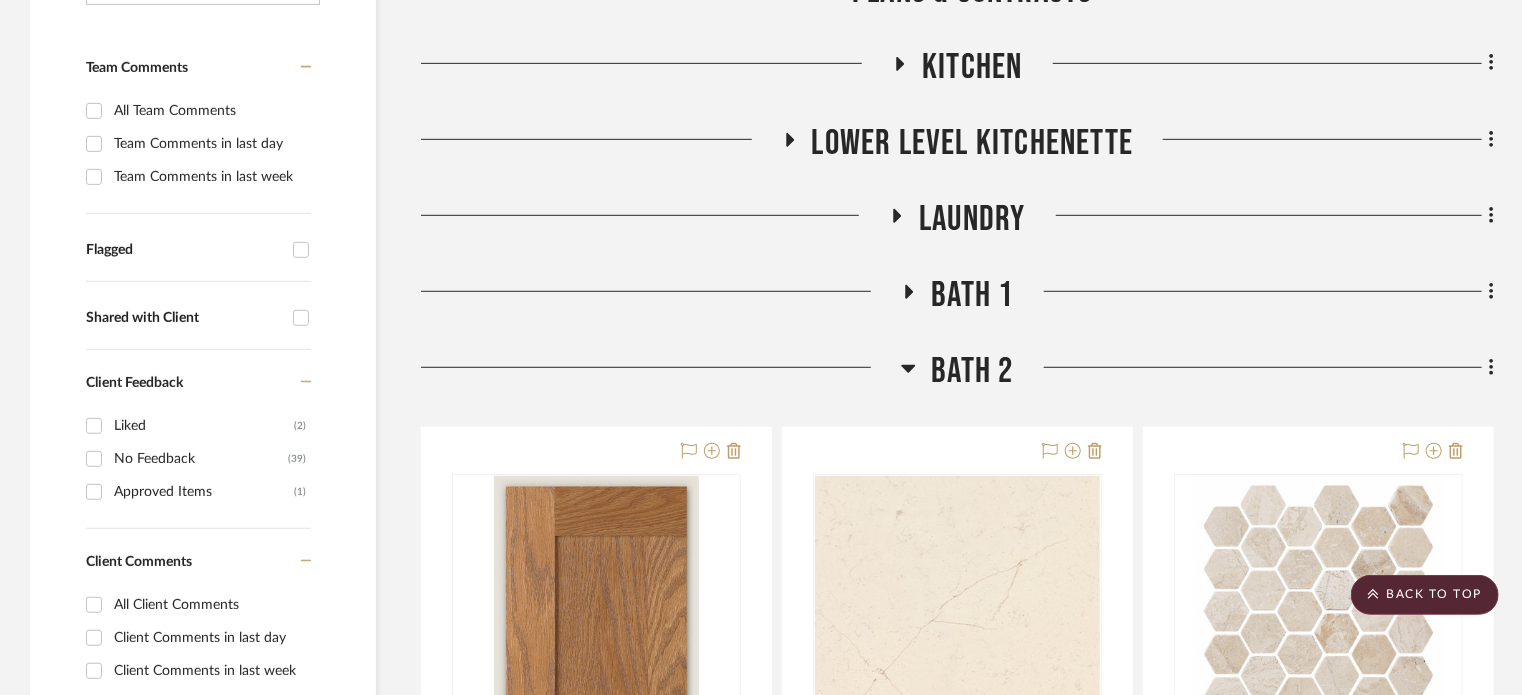 click 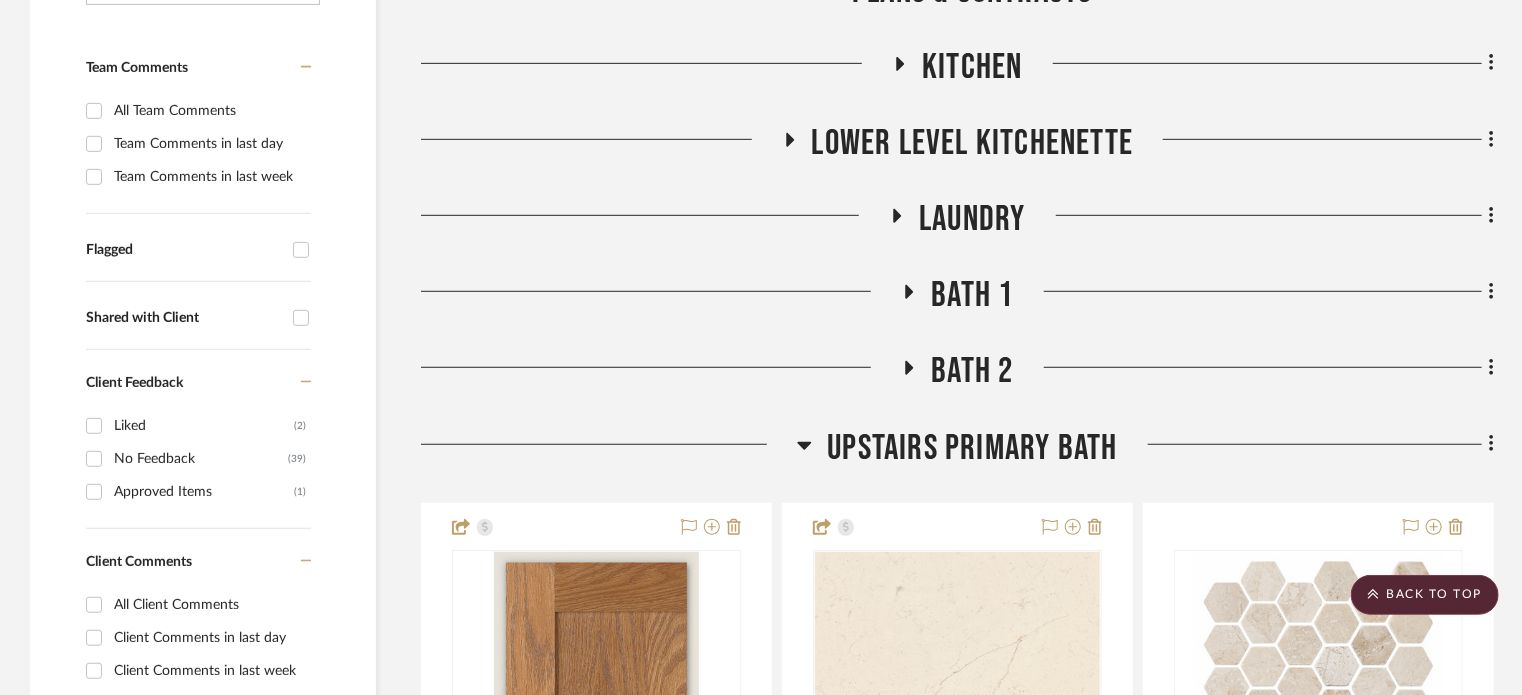 click 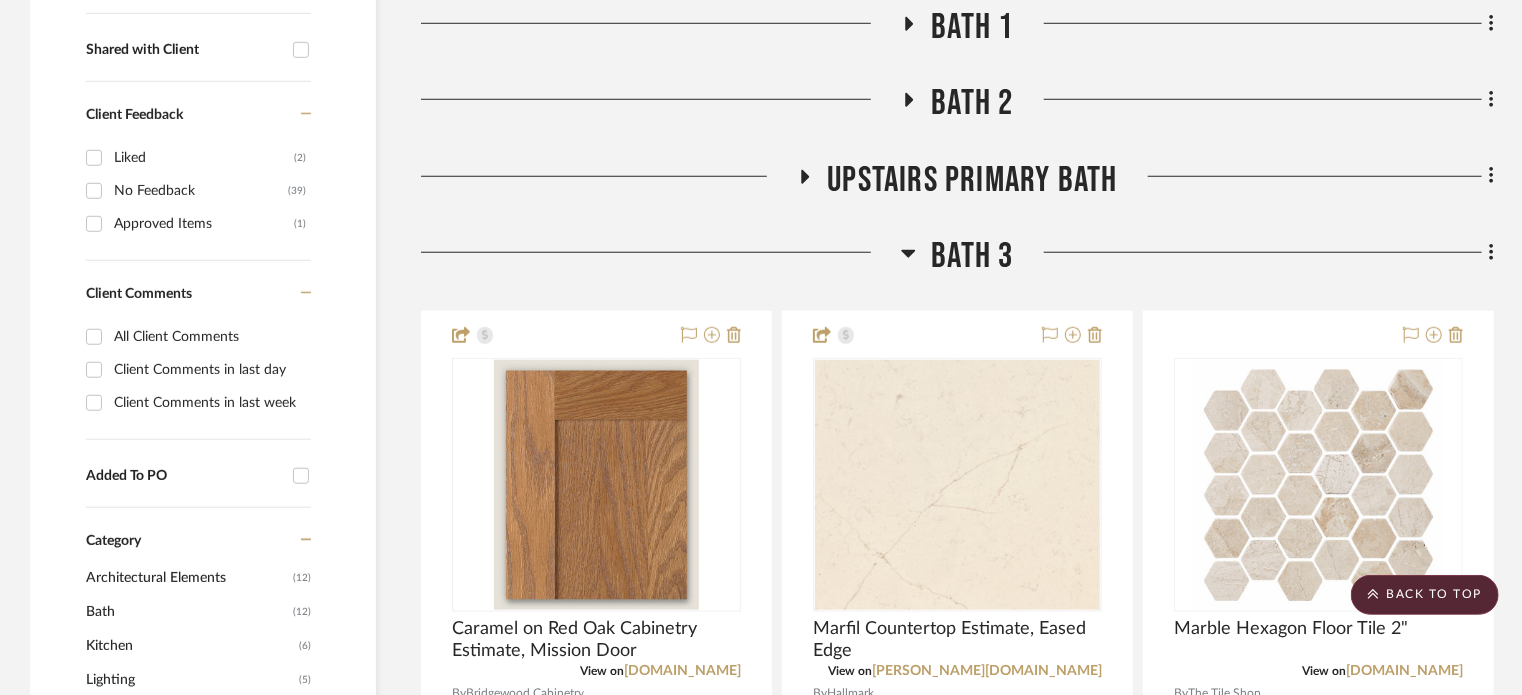 scroll, scrollTop: 700, scrollLeft: 0, axis: vertical 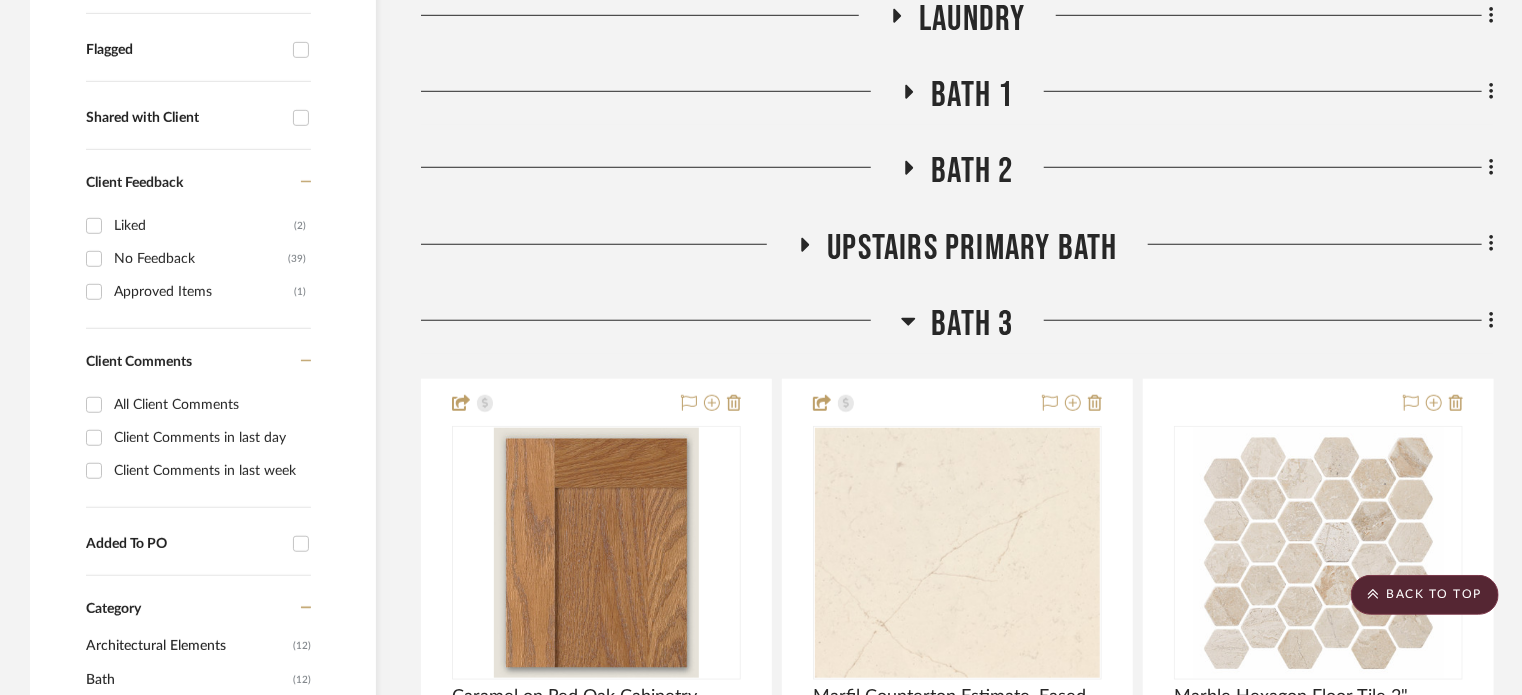 click 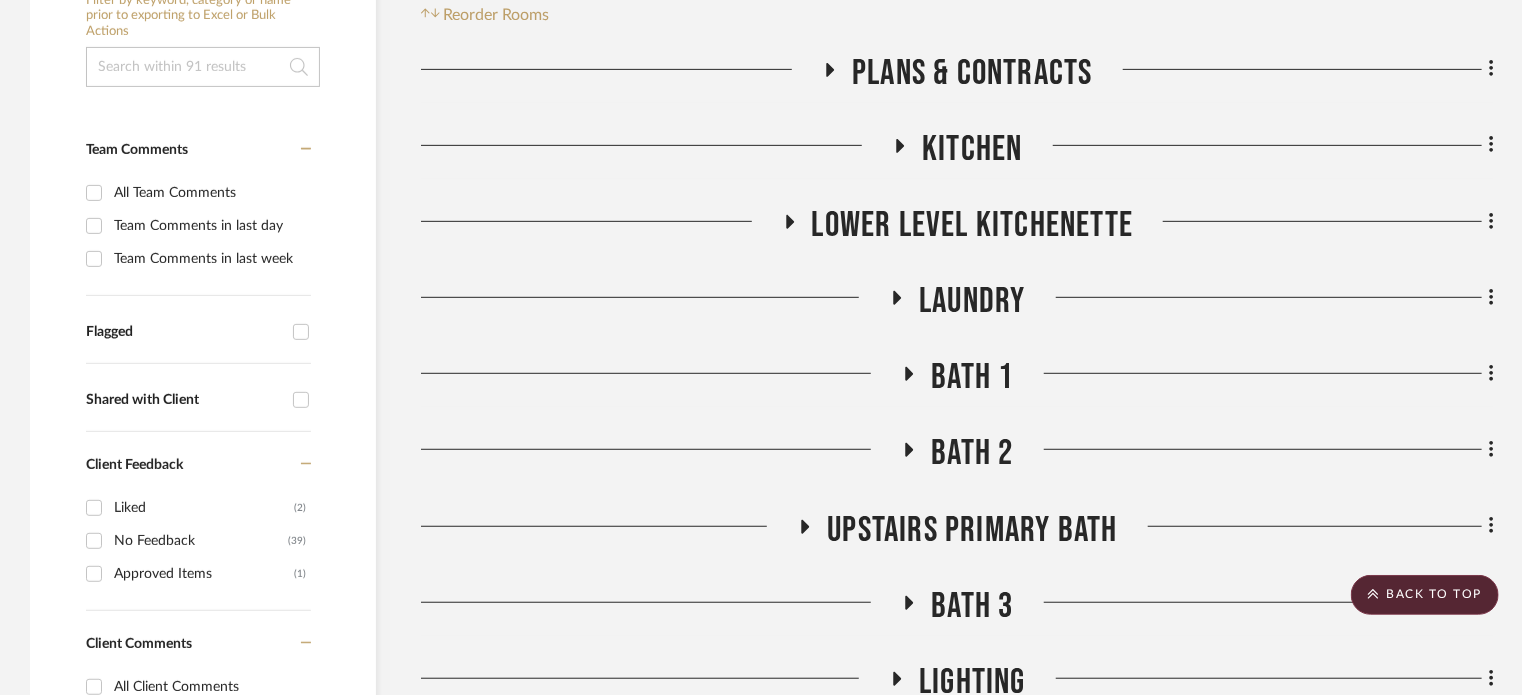 scroll, scrollTop: 400, scrollLeft: 0, axis: vertical 